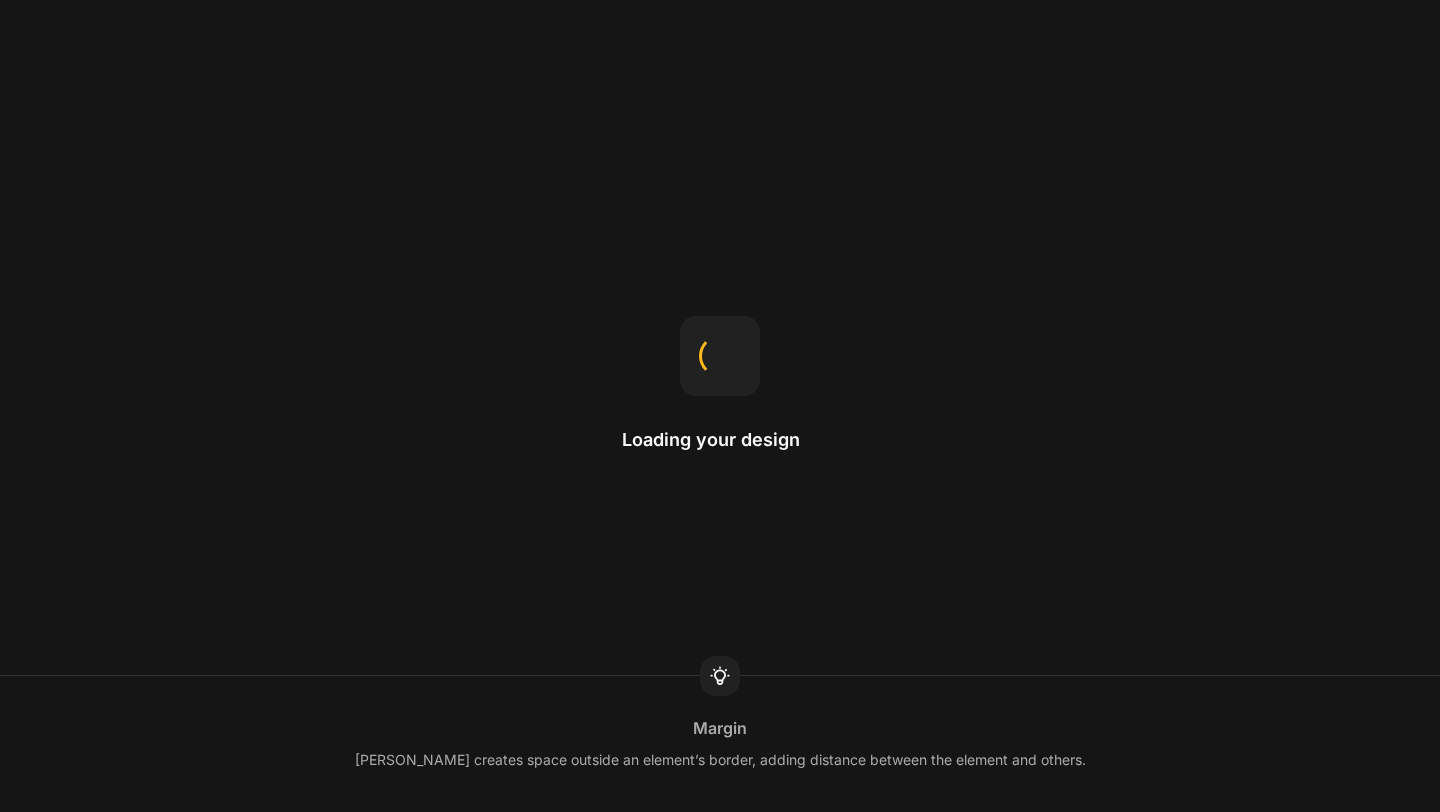 scroll, scrollTop: 0, scrollLeft: 0, axis: both 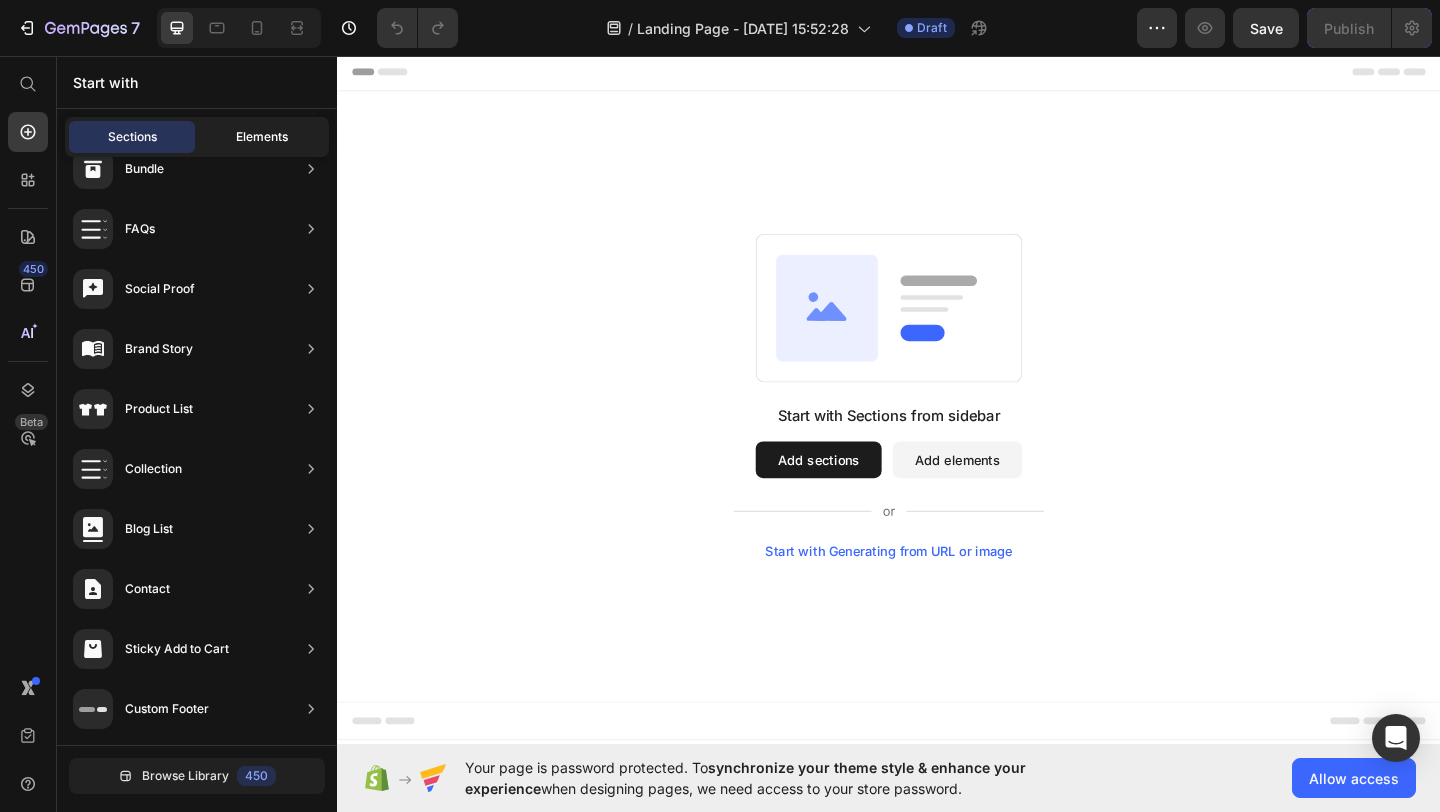 click on "Elements" 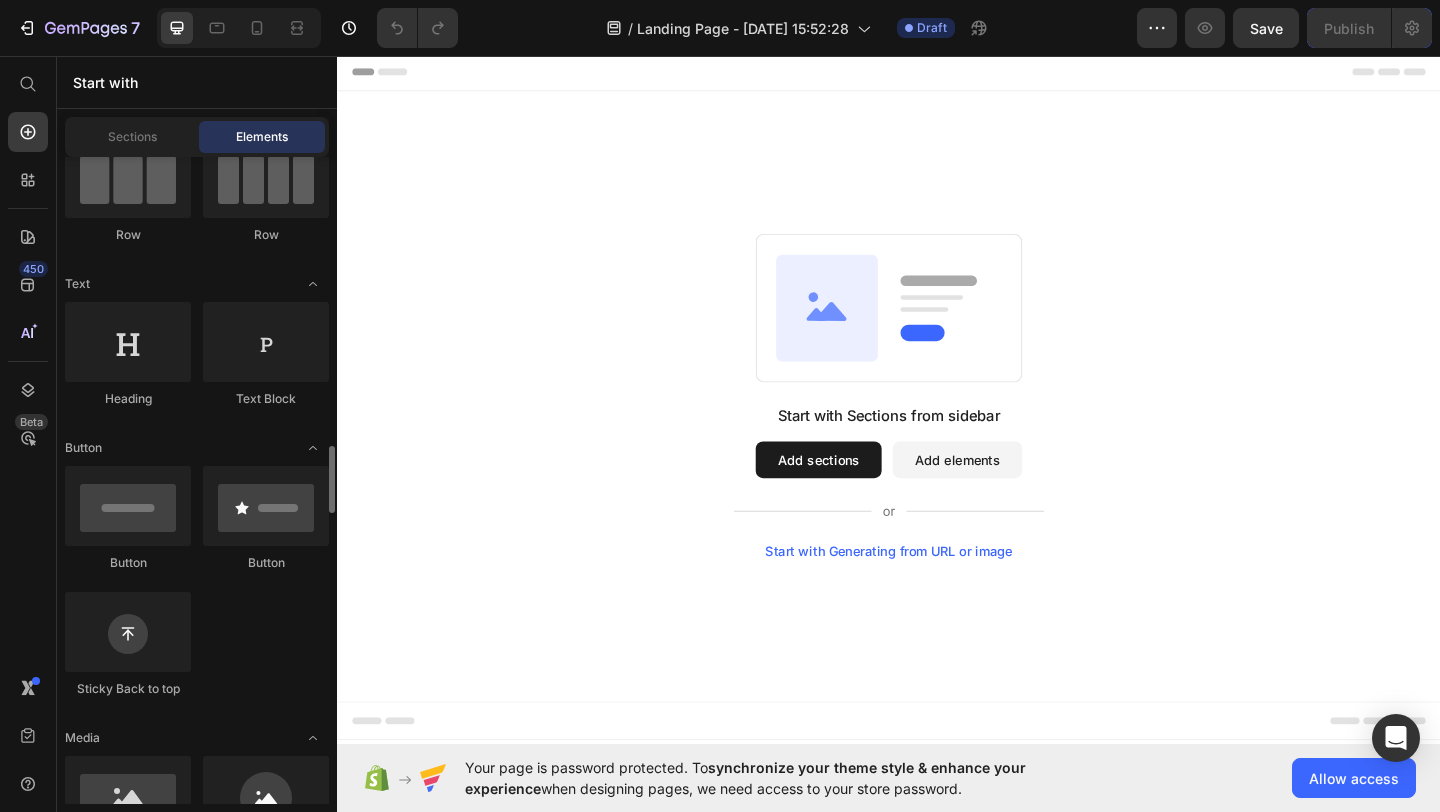 scroll, scrollTop: 0, scrollLeft: 0, axis: both 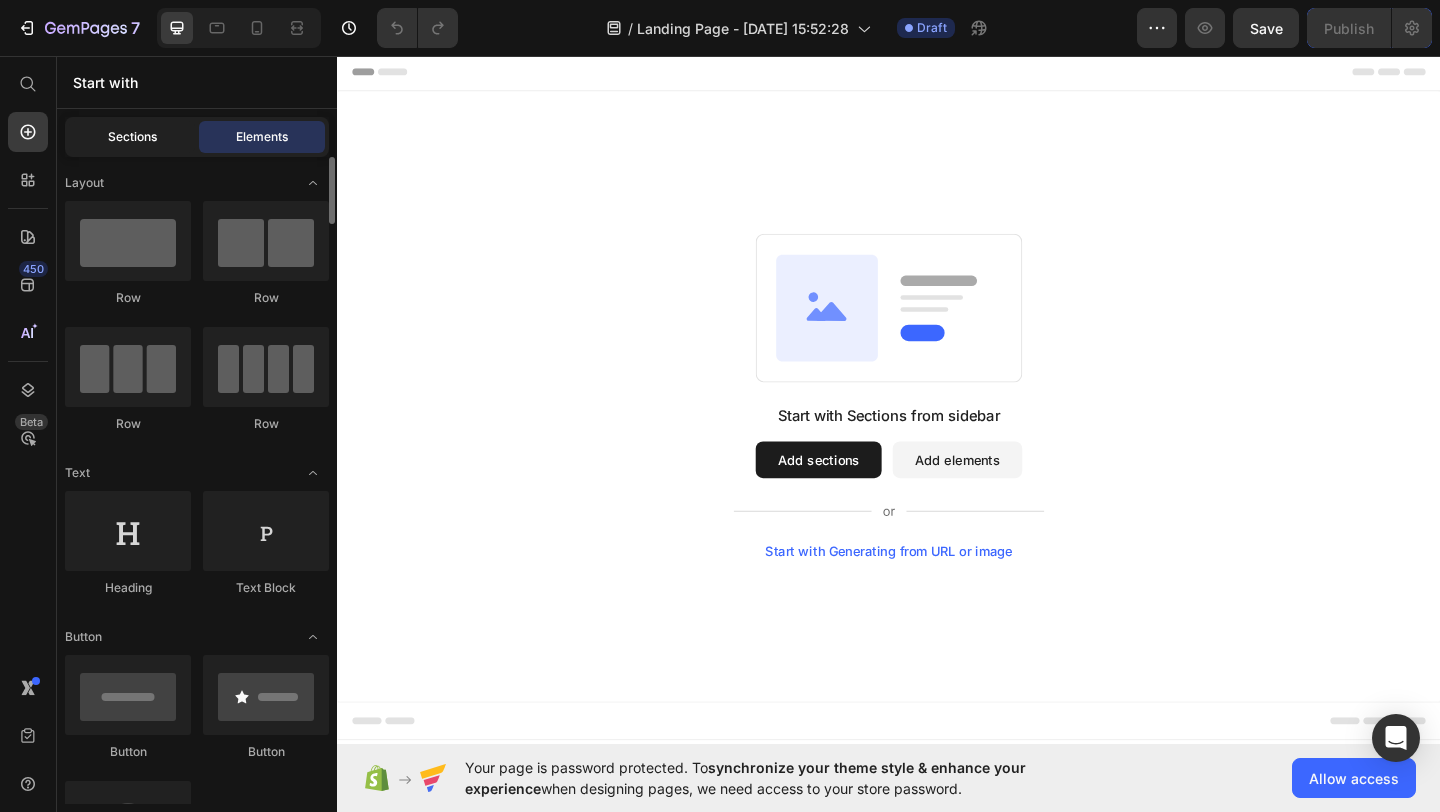 click on "Sections" at bounding box center (132, 137) 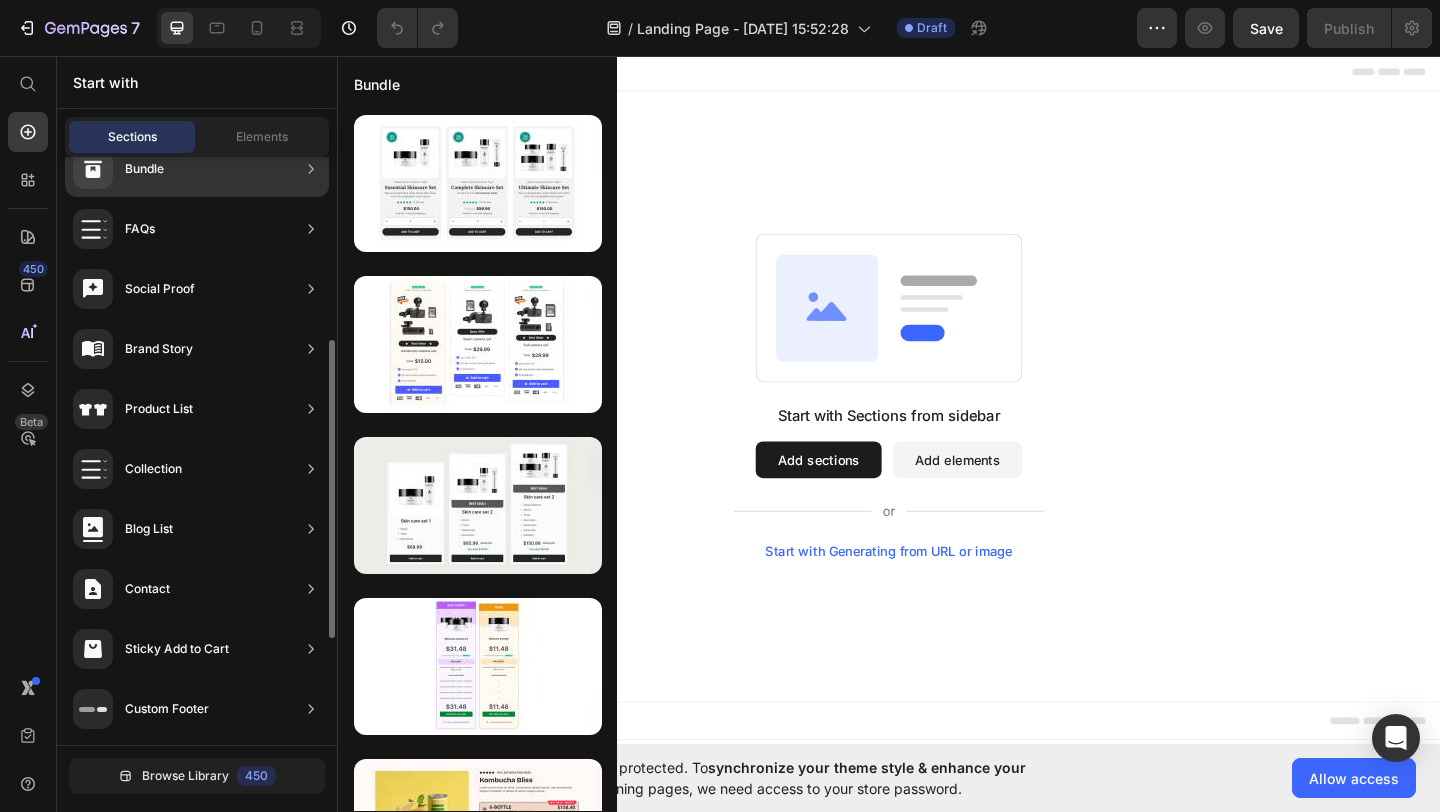 scroll, scrollTop: 0, scrollLeft: 0, axis: both 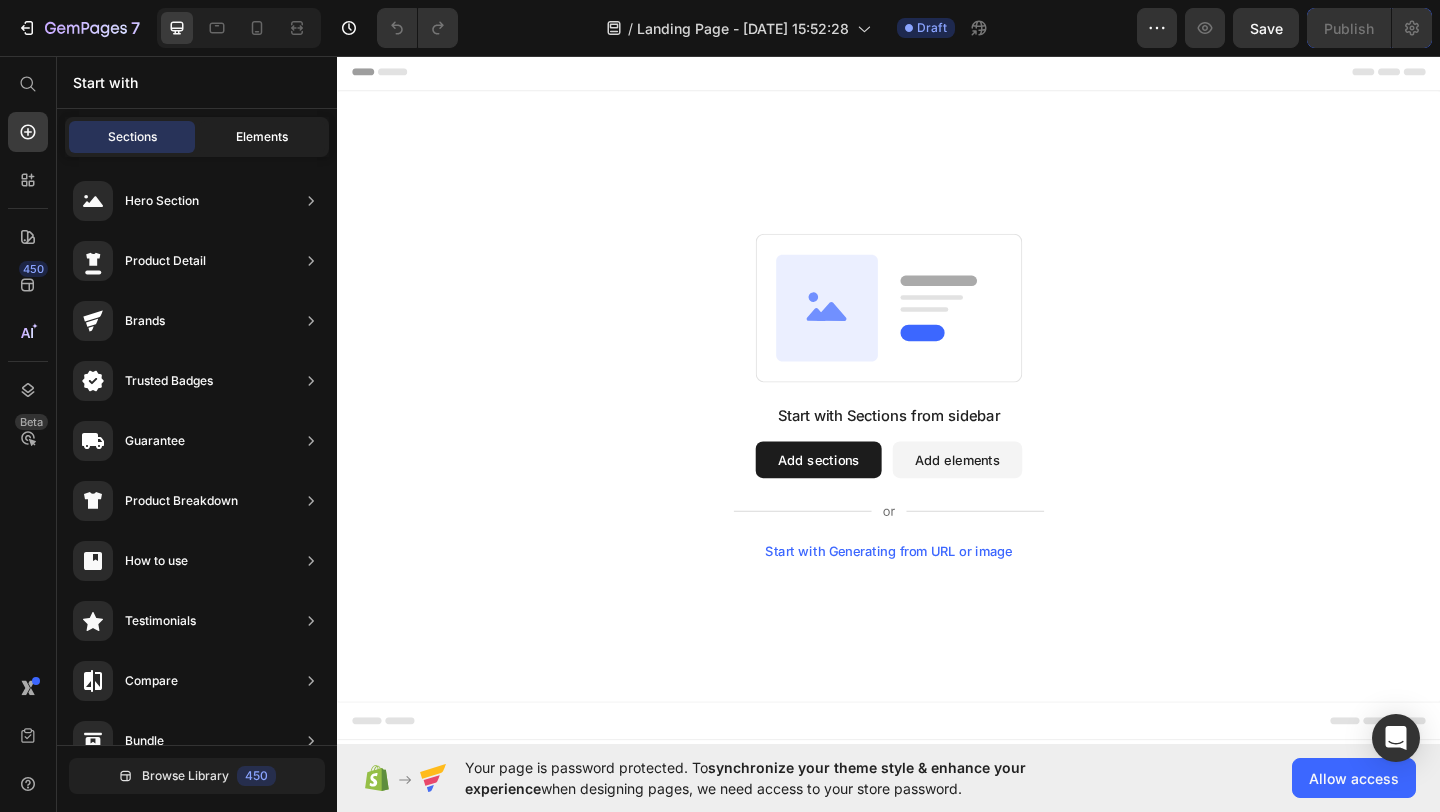 click on "Elements" 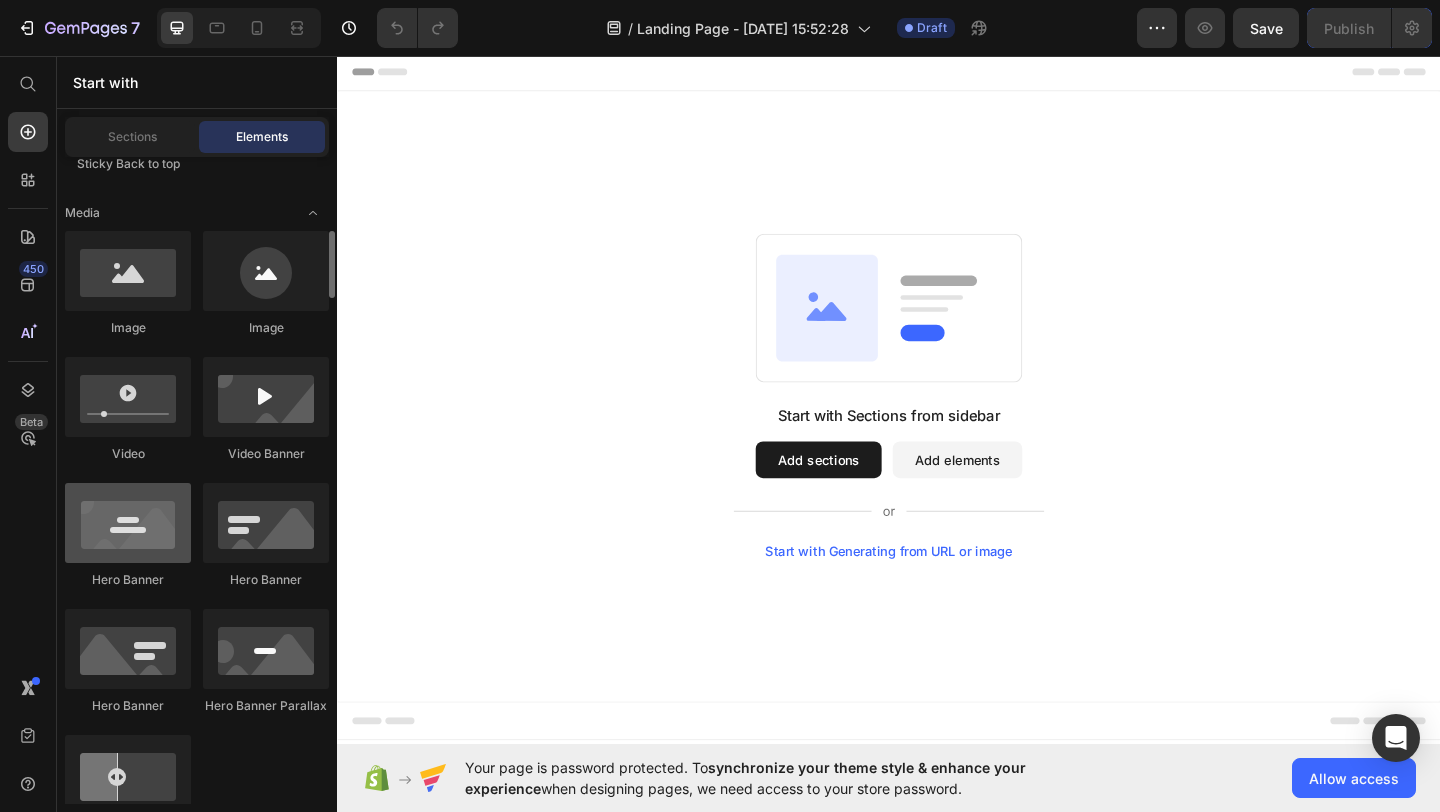 scroll, scrollTop: 719, scrollLeft: 0, axis: vertical 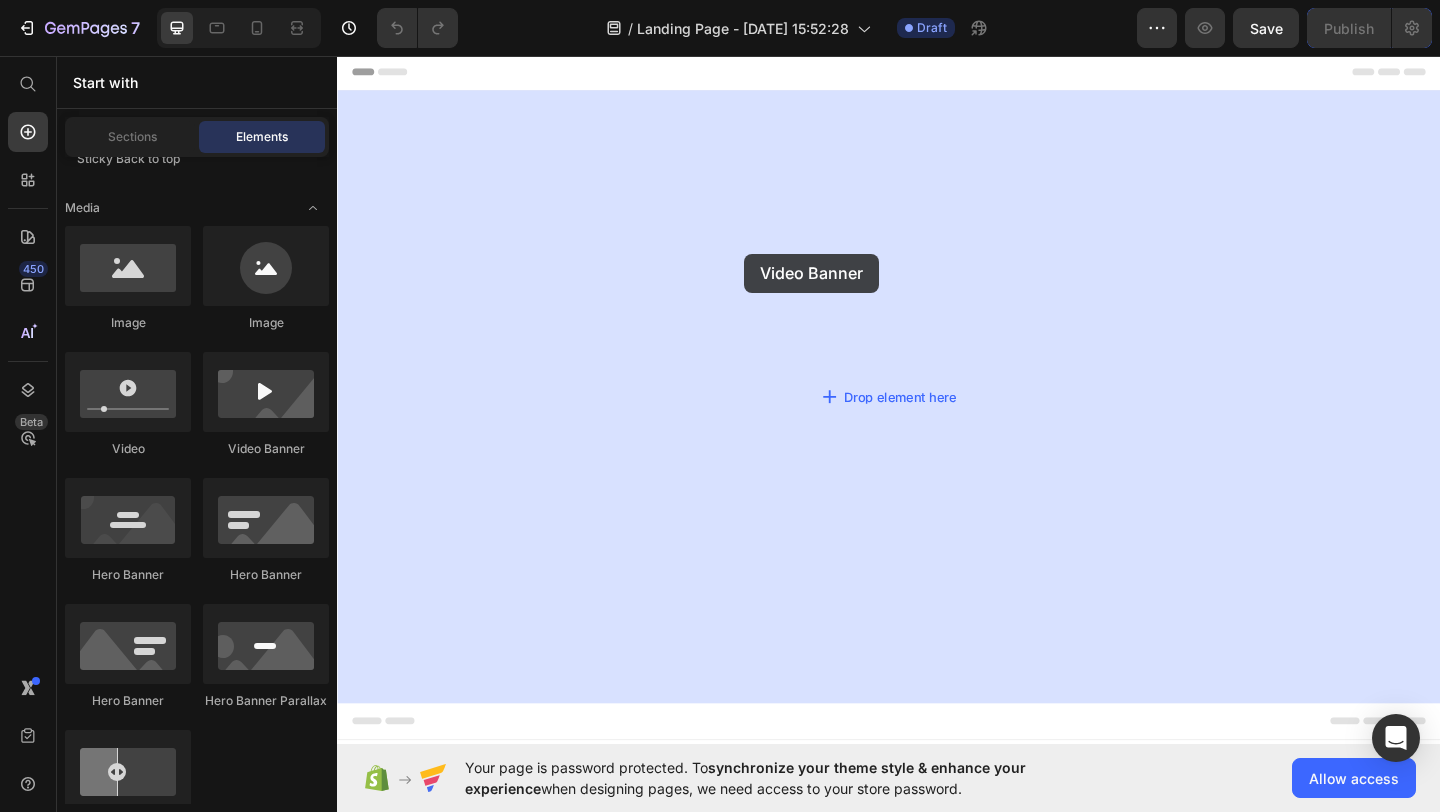 drag, startPoint x: 564, startPoint y: 472, endPoint x: 780, endPoint y: 271, distance: 295.05423 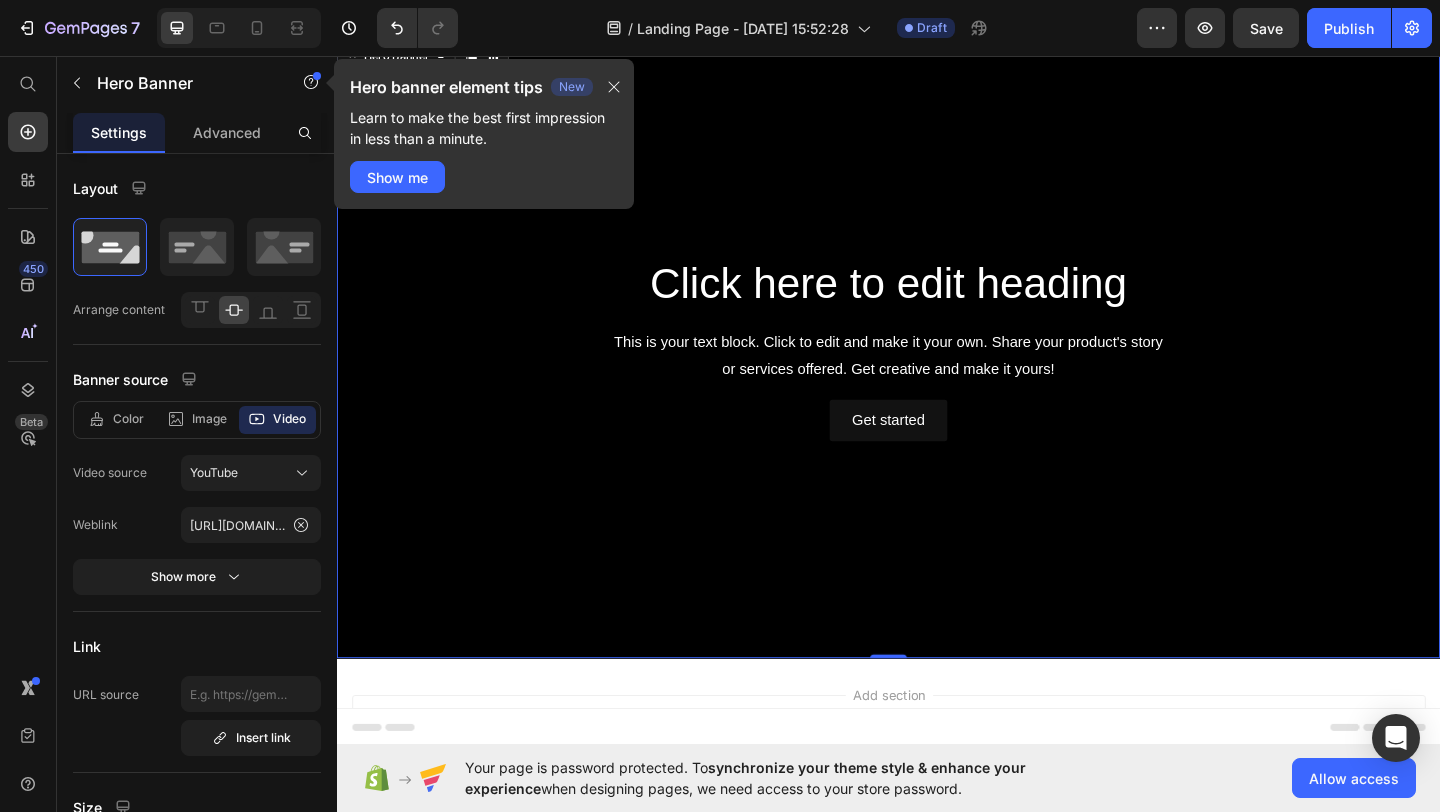 scroll, scrollTop: 57, scrollLeft: 0, axis: vertical 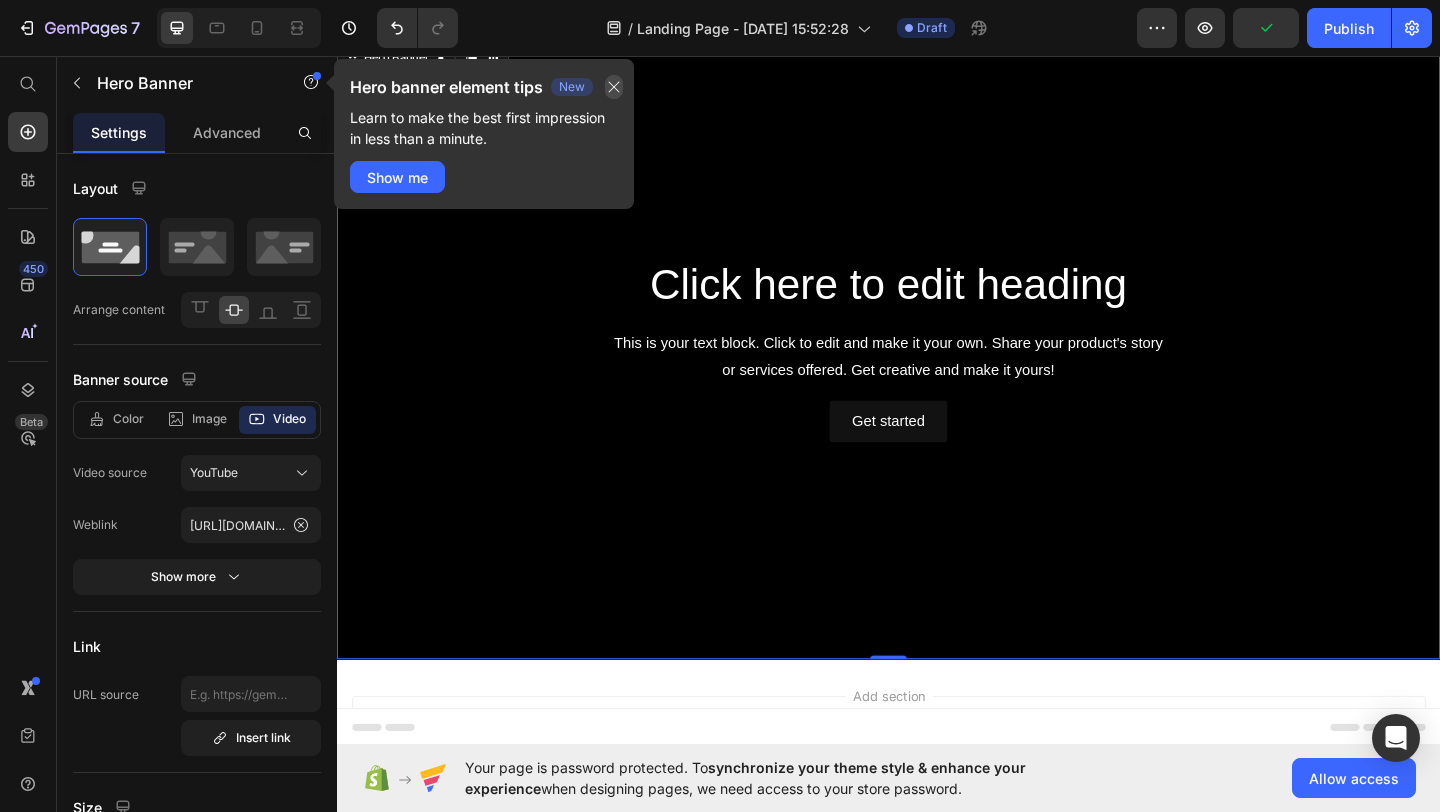 click at bounding box center (614, 87) 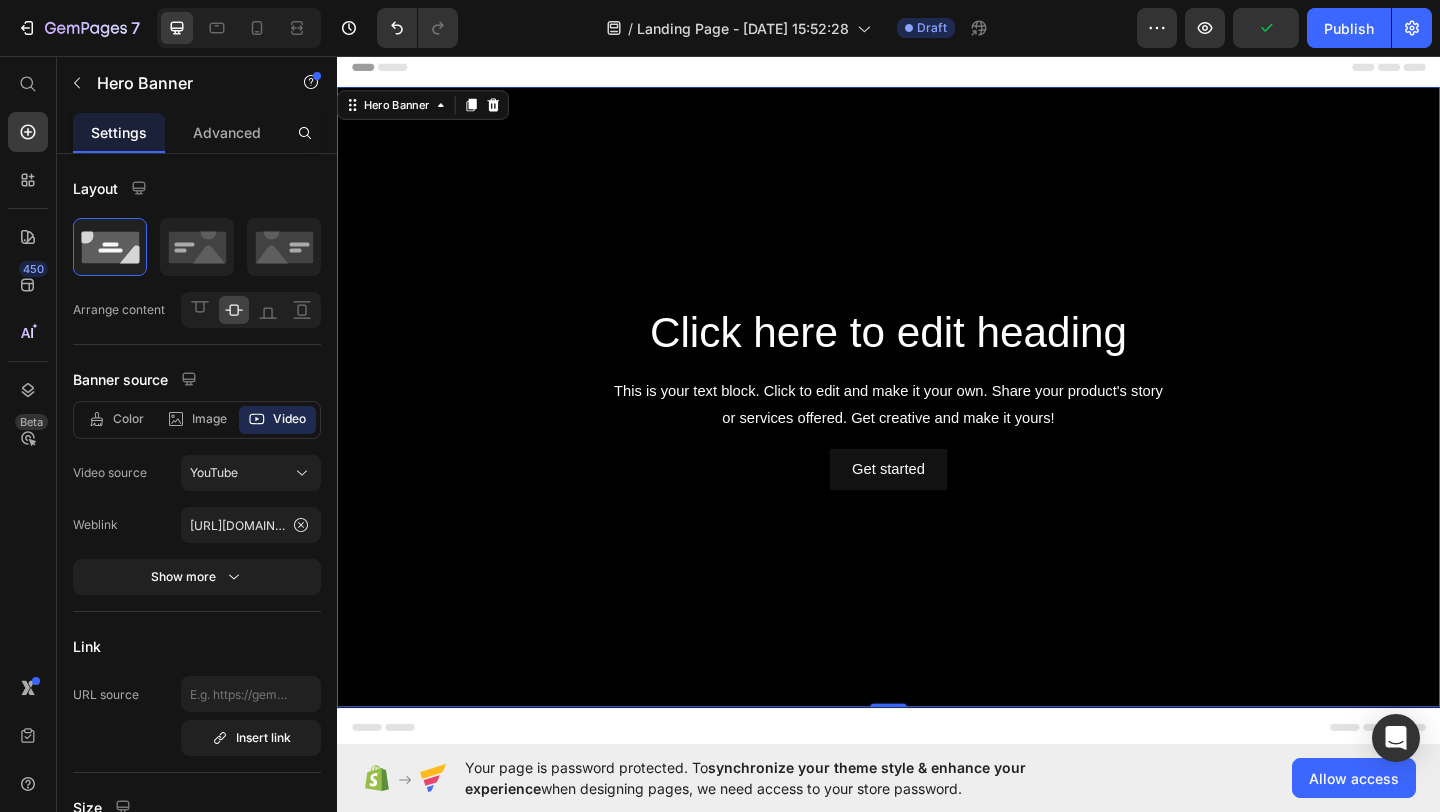 scroll, scrollTop: 0, scrollLeft: 0, axis: both 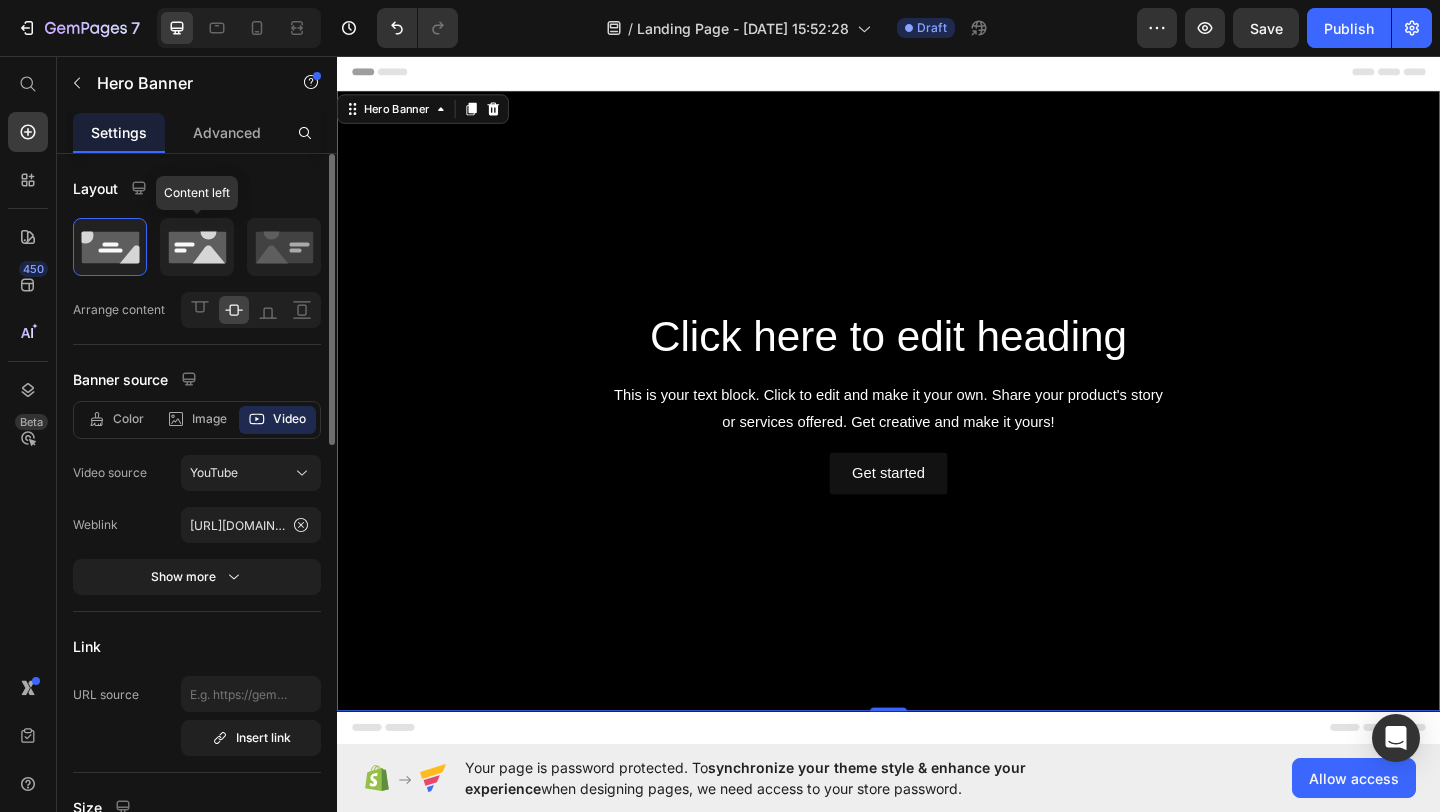 click 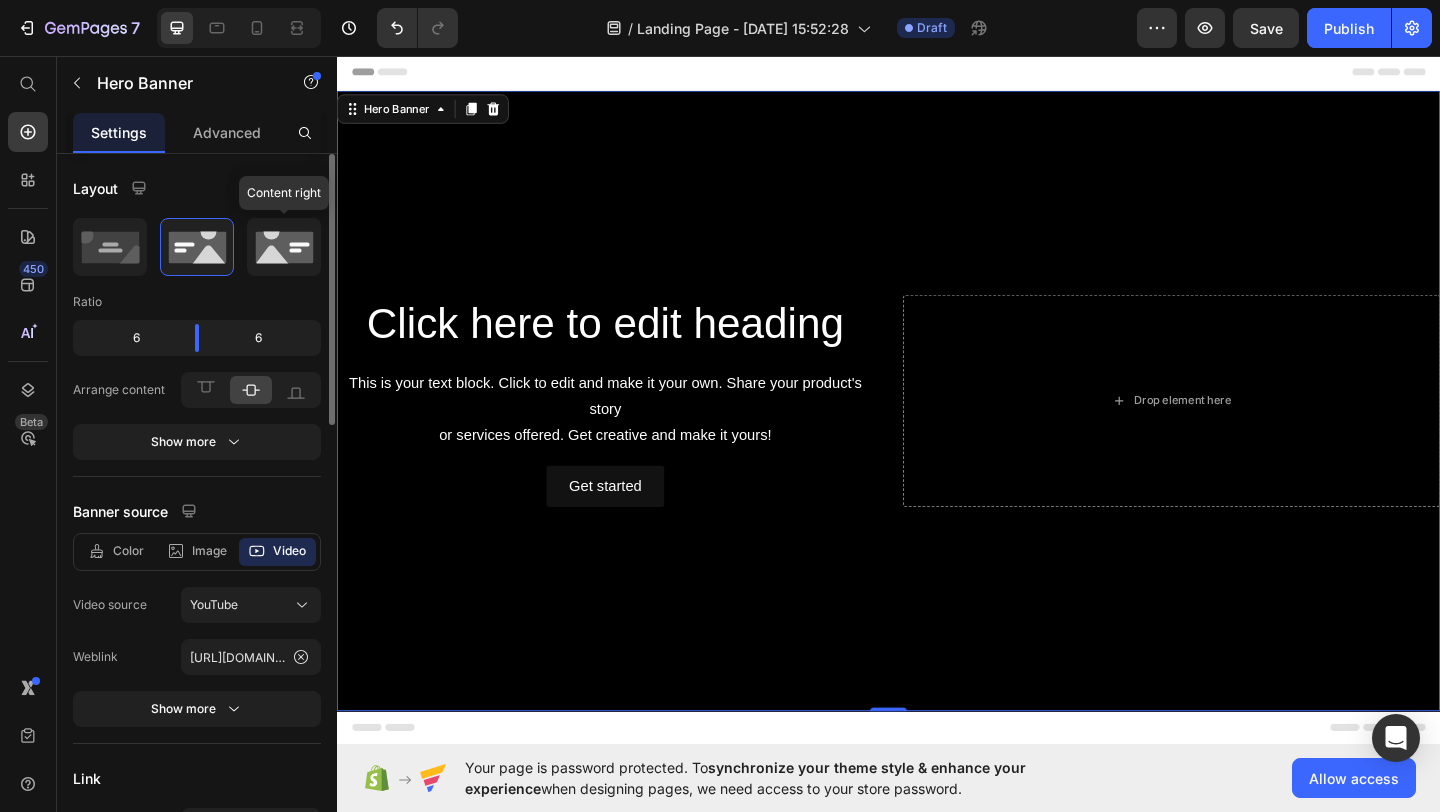 click 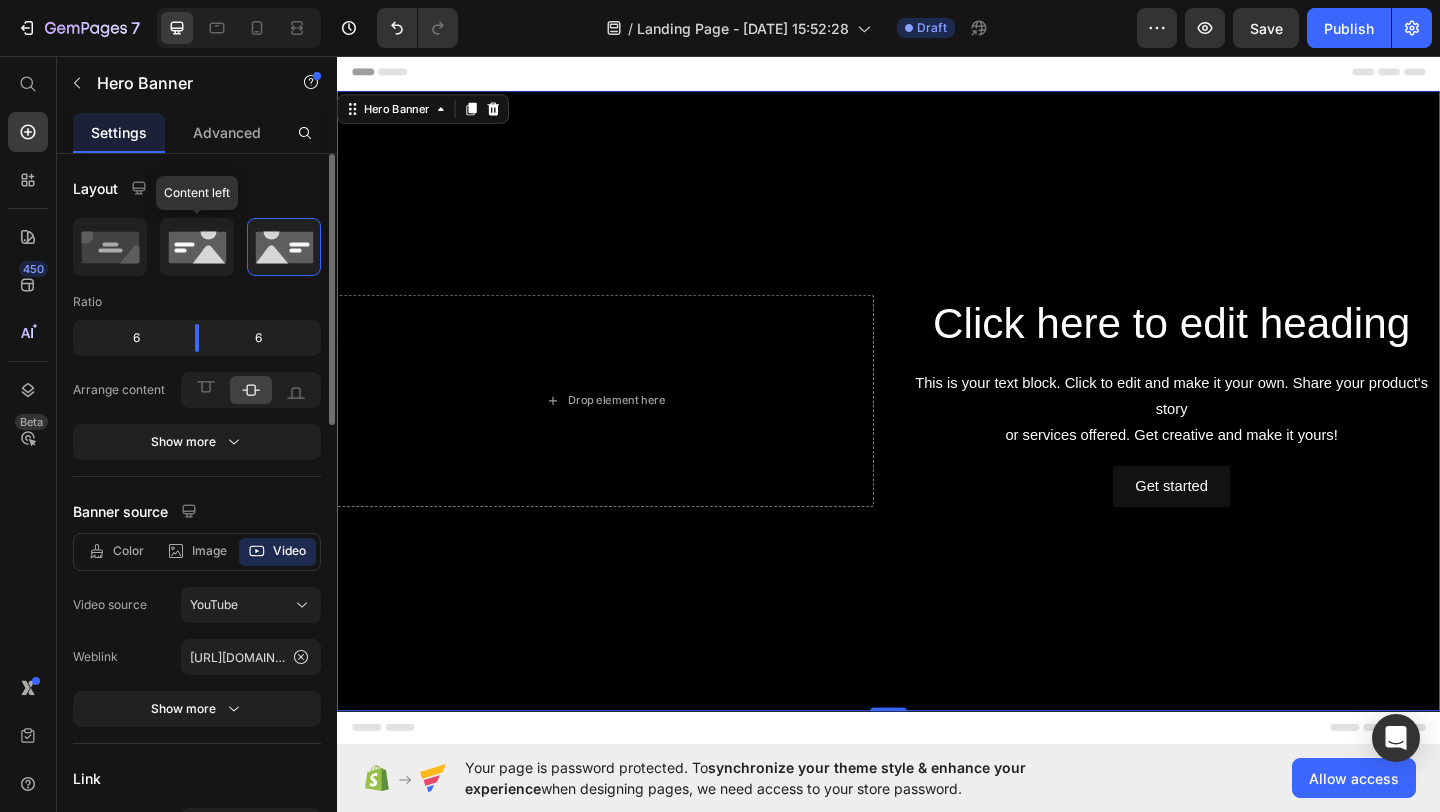 click 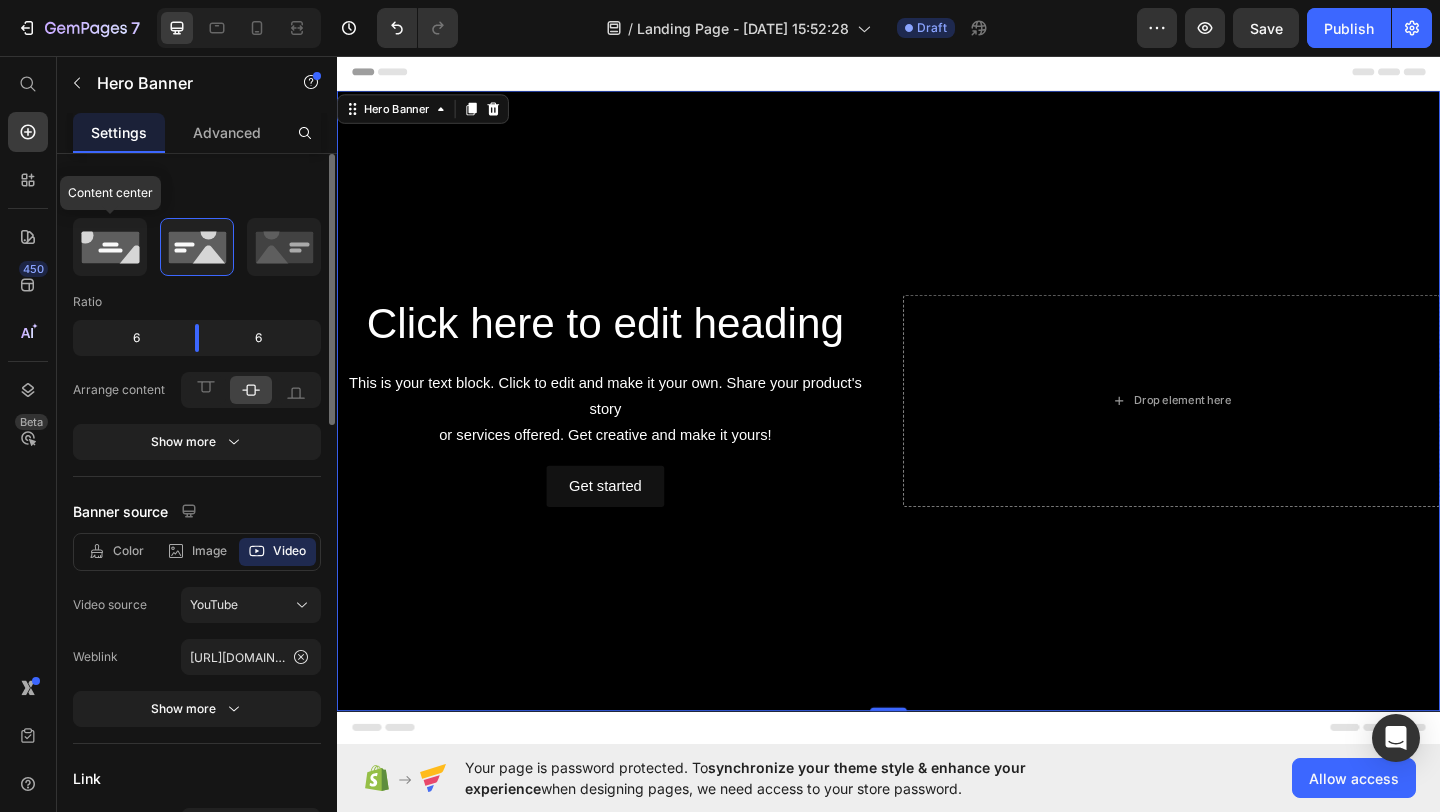 click 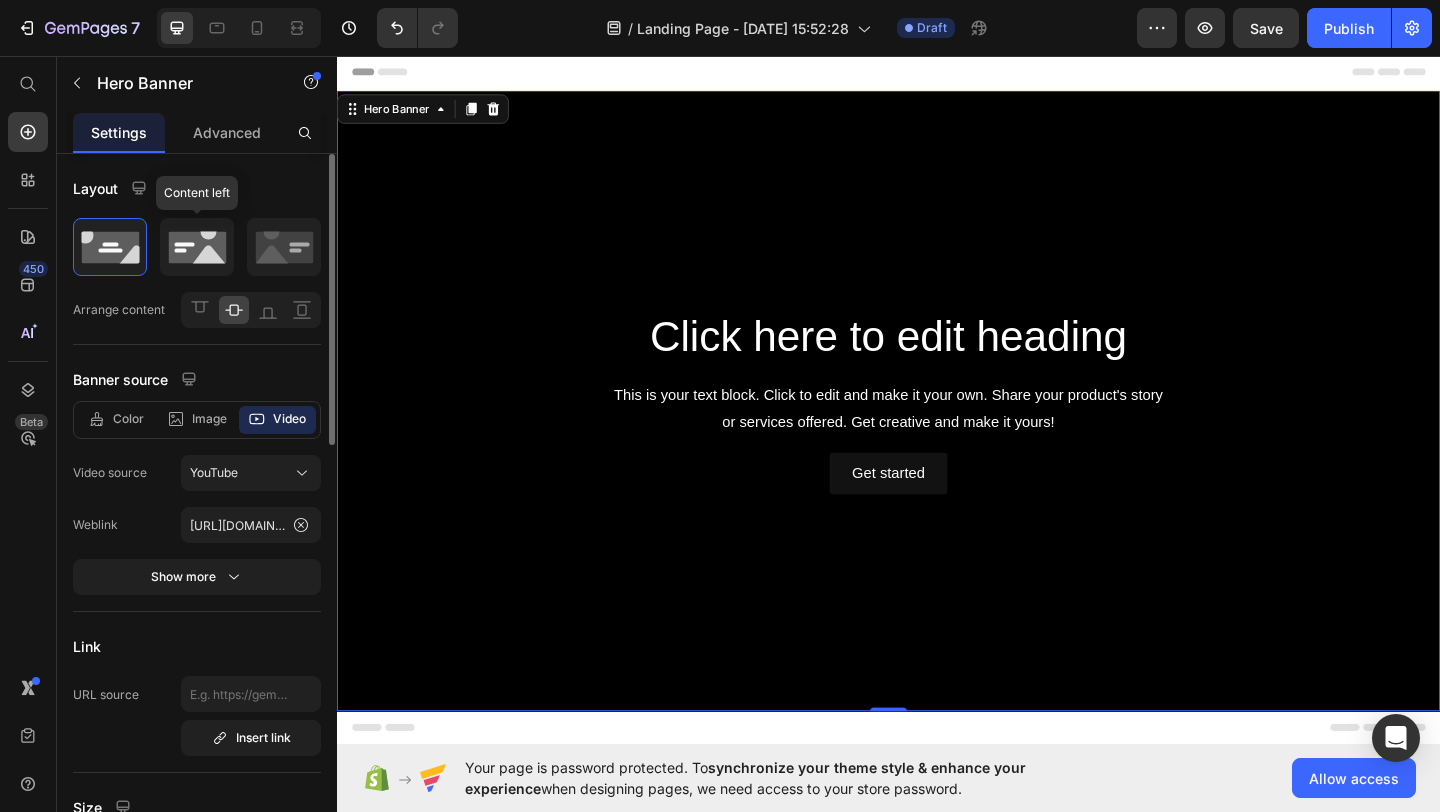 click 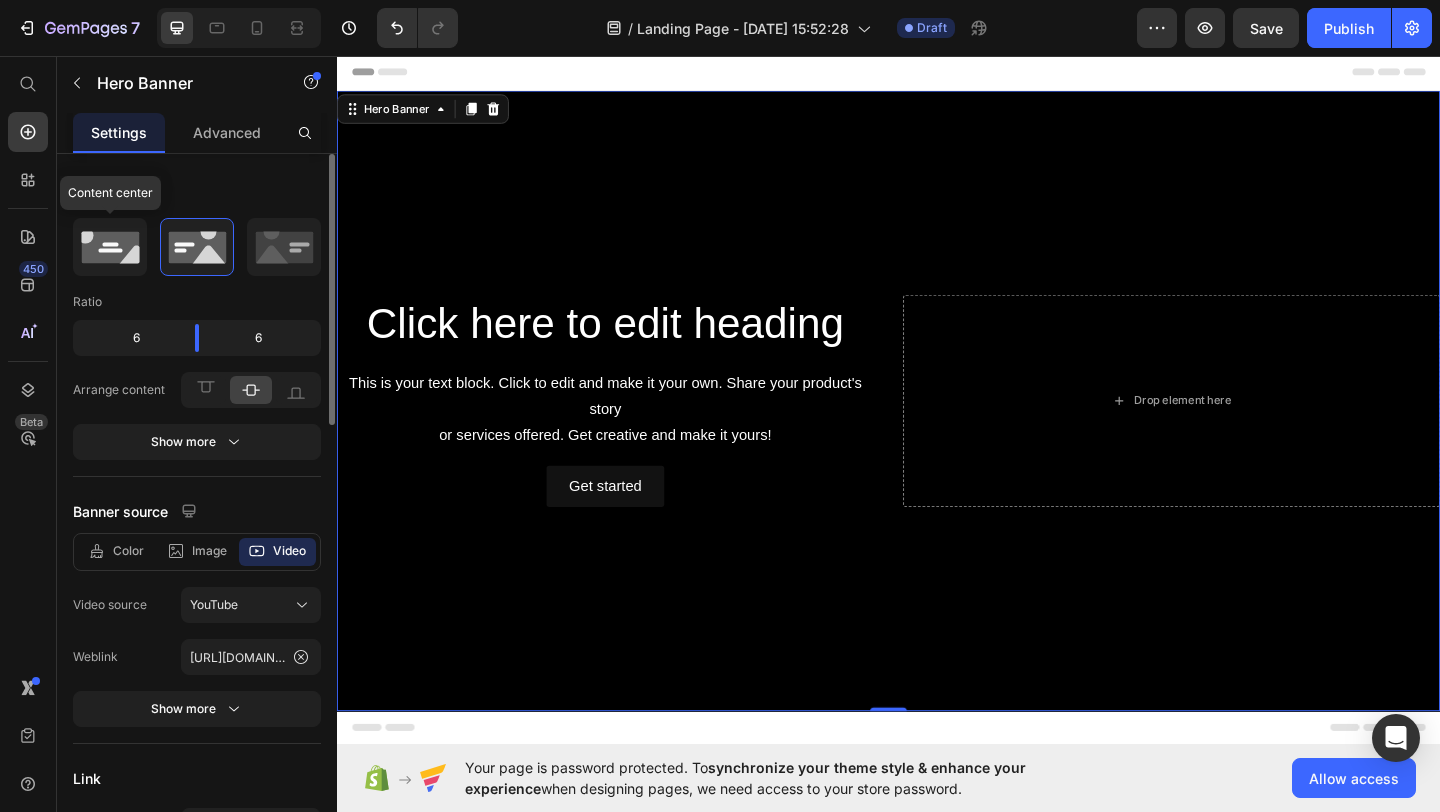 click 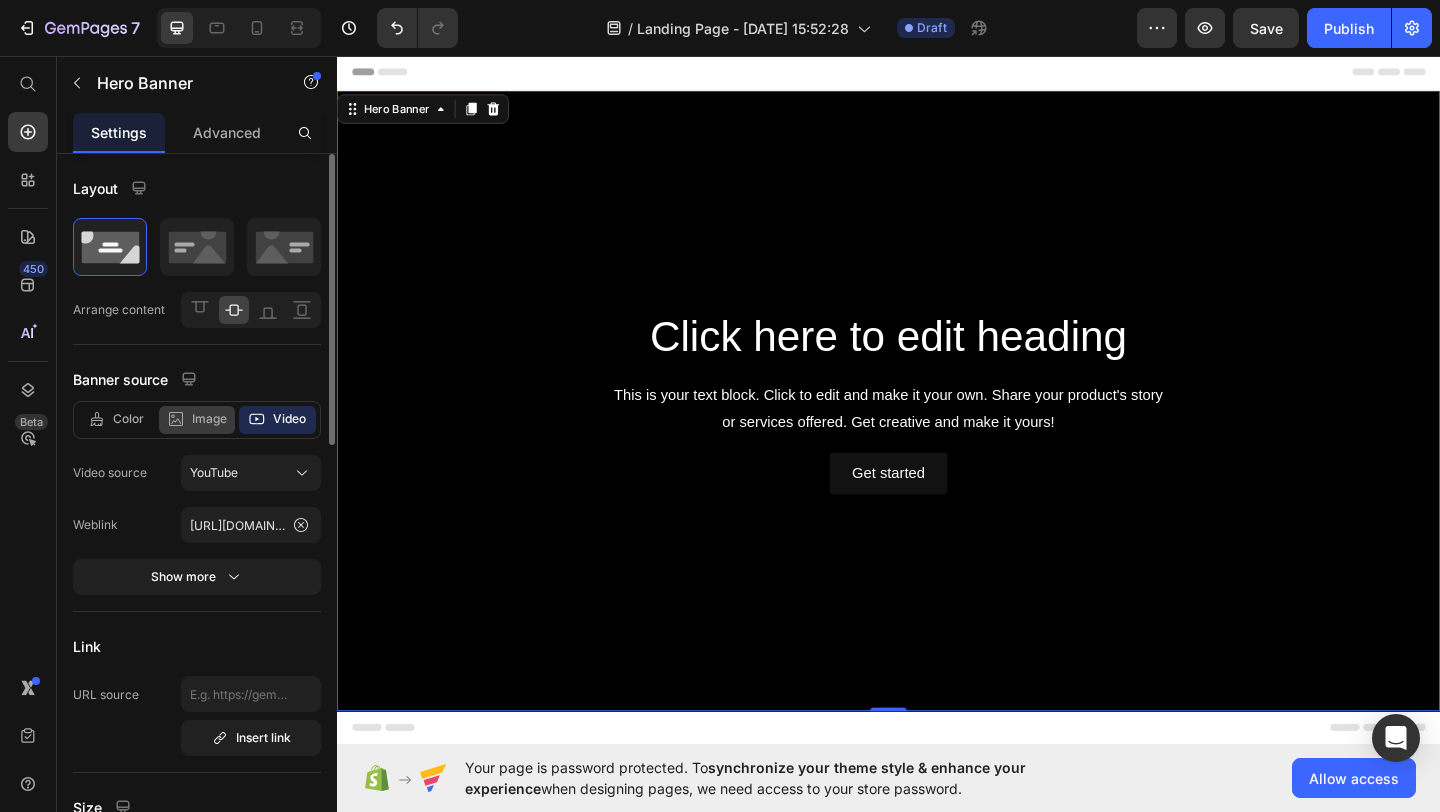 click on "Image" at bounding box center [209, 419] 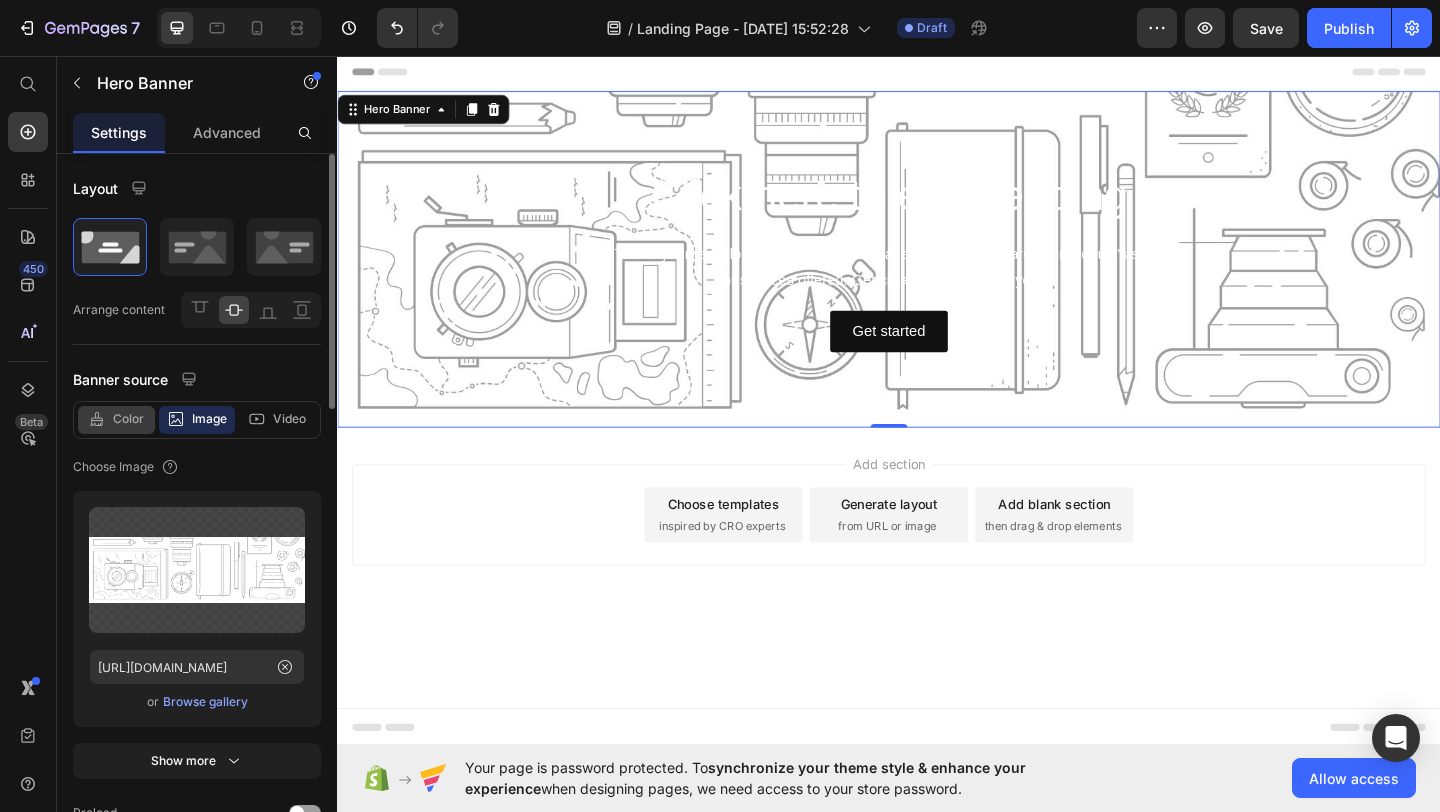 click on "Color" at bounding box center [128, 419] 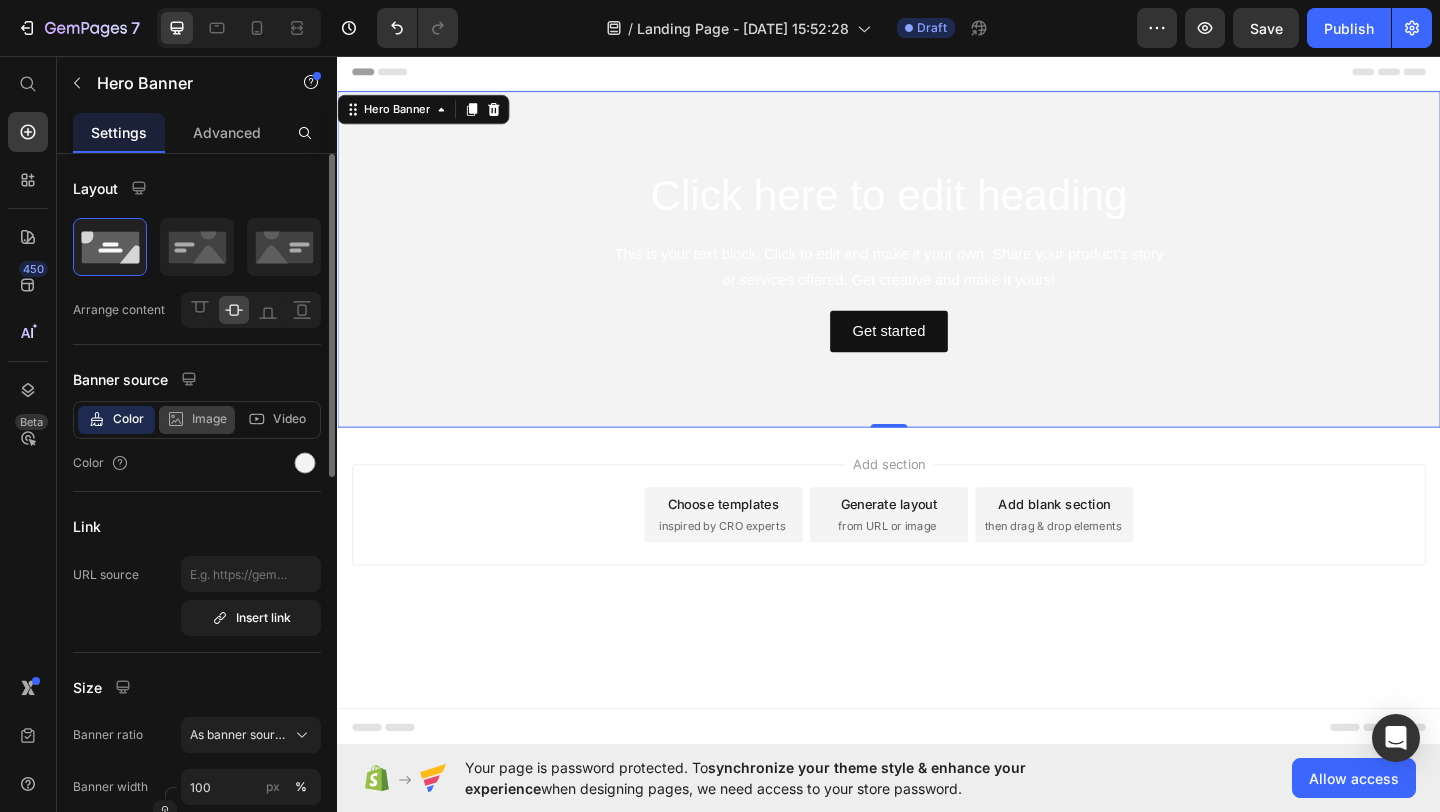 click on "Image" 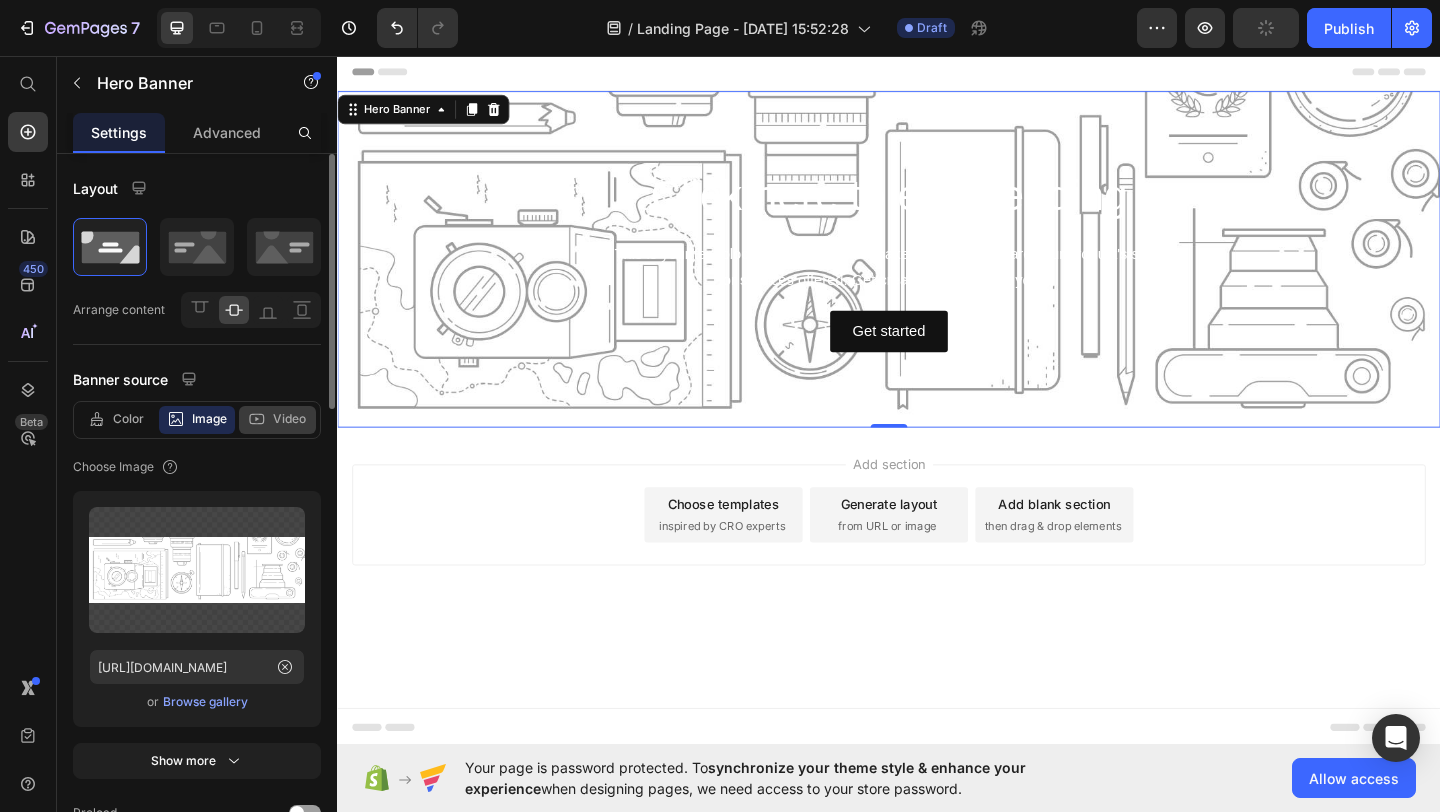 click 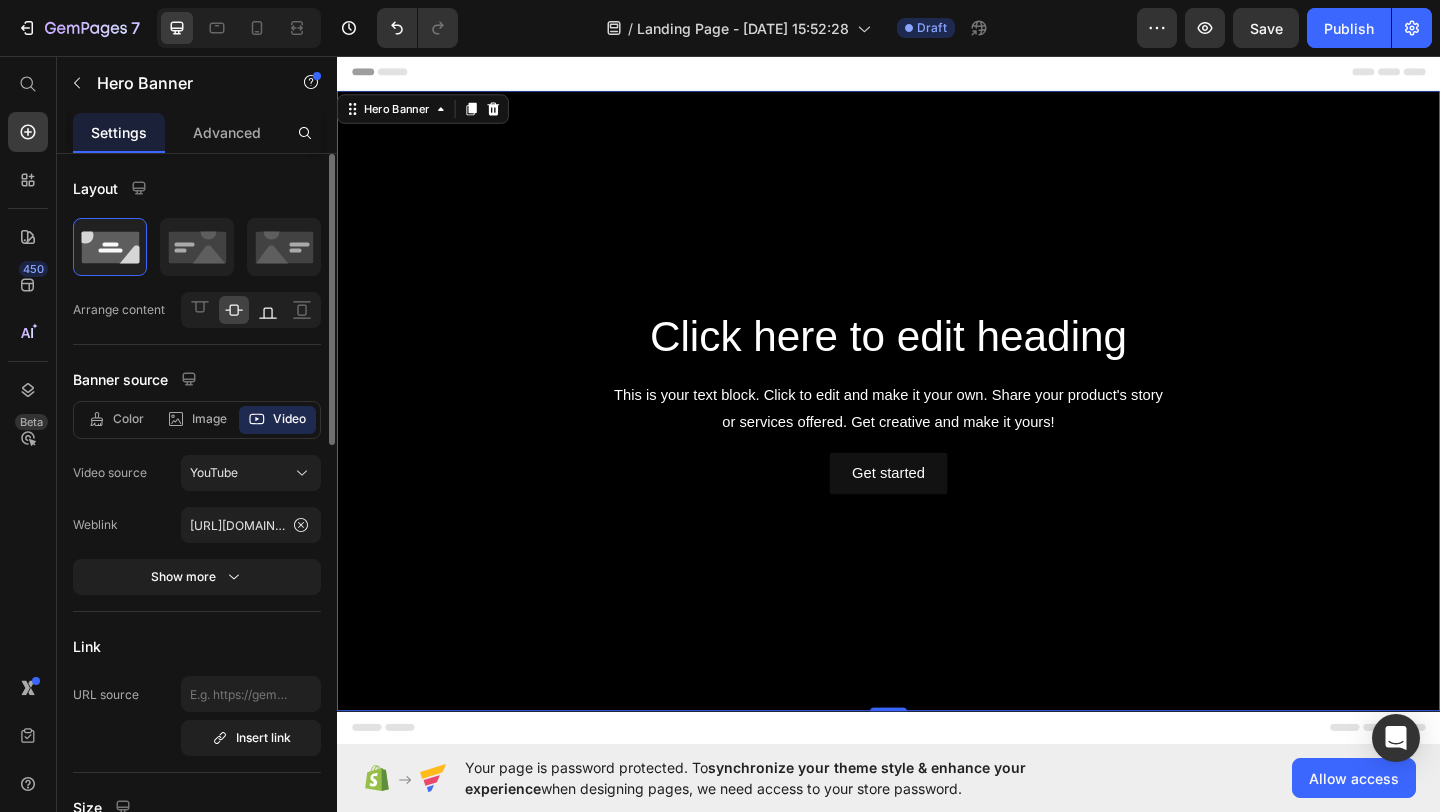 click 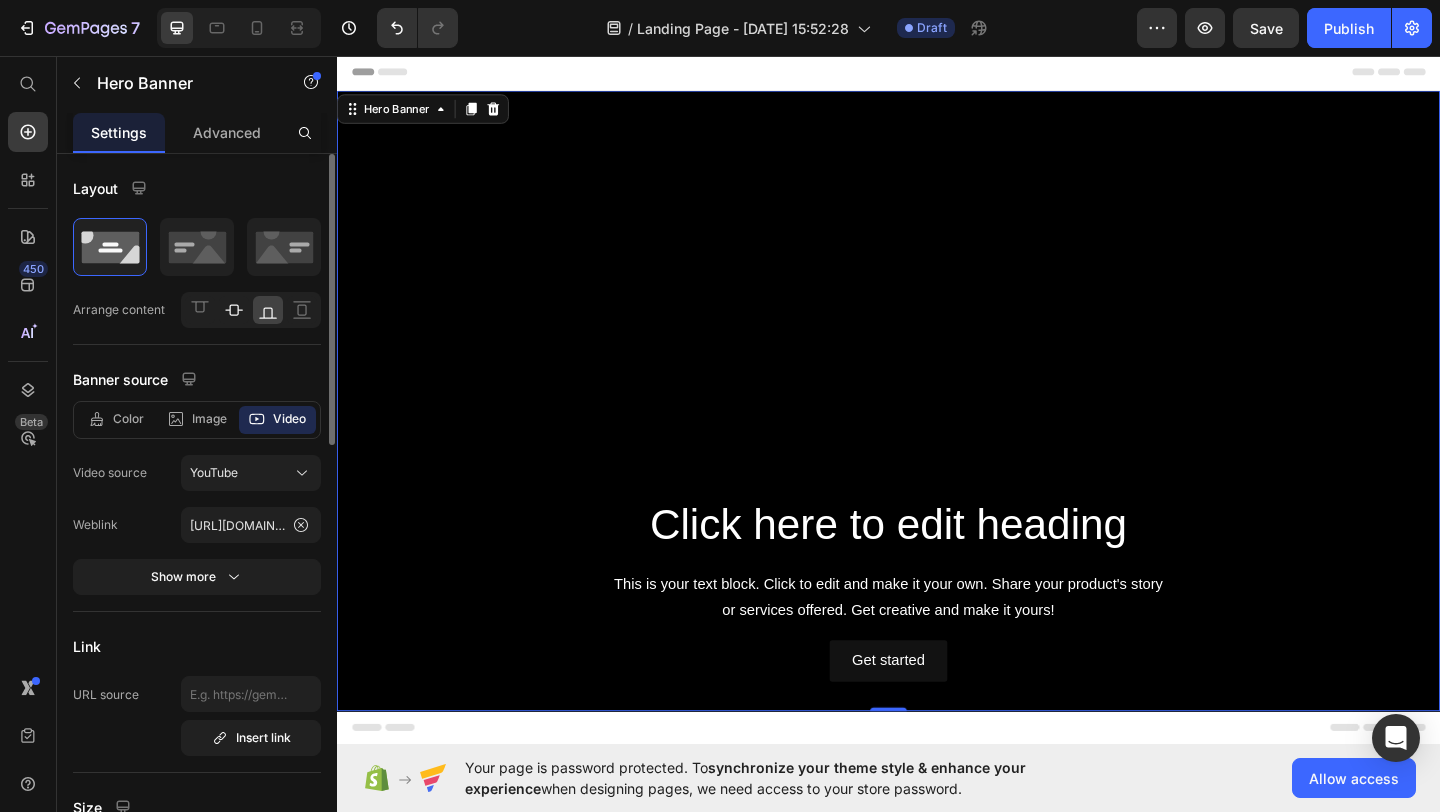 click 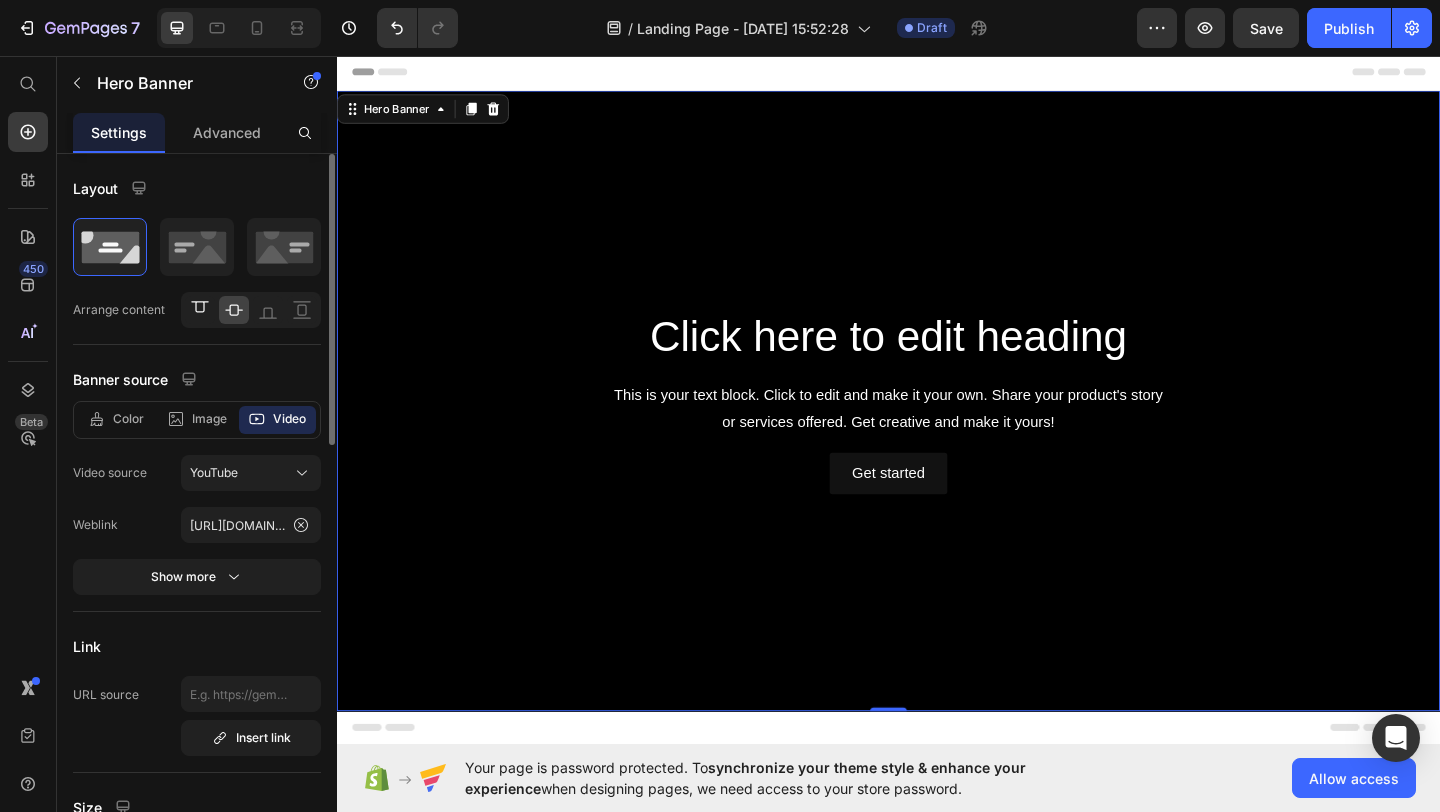 click 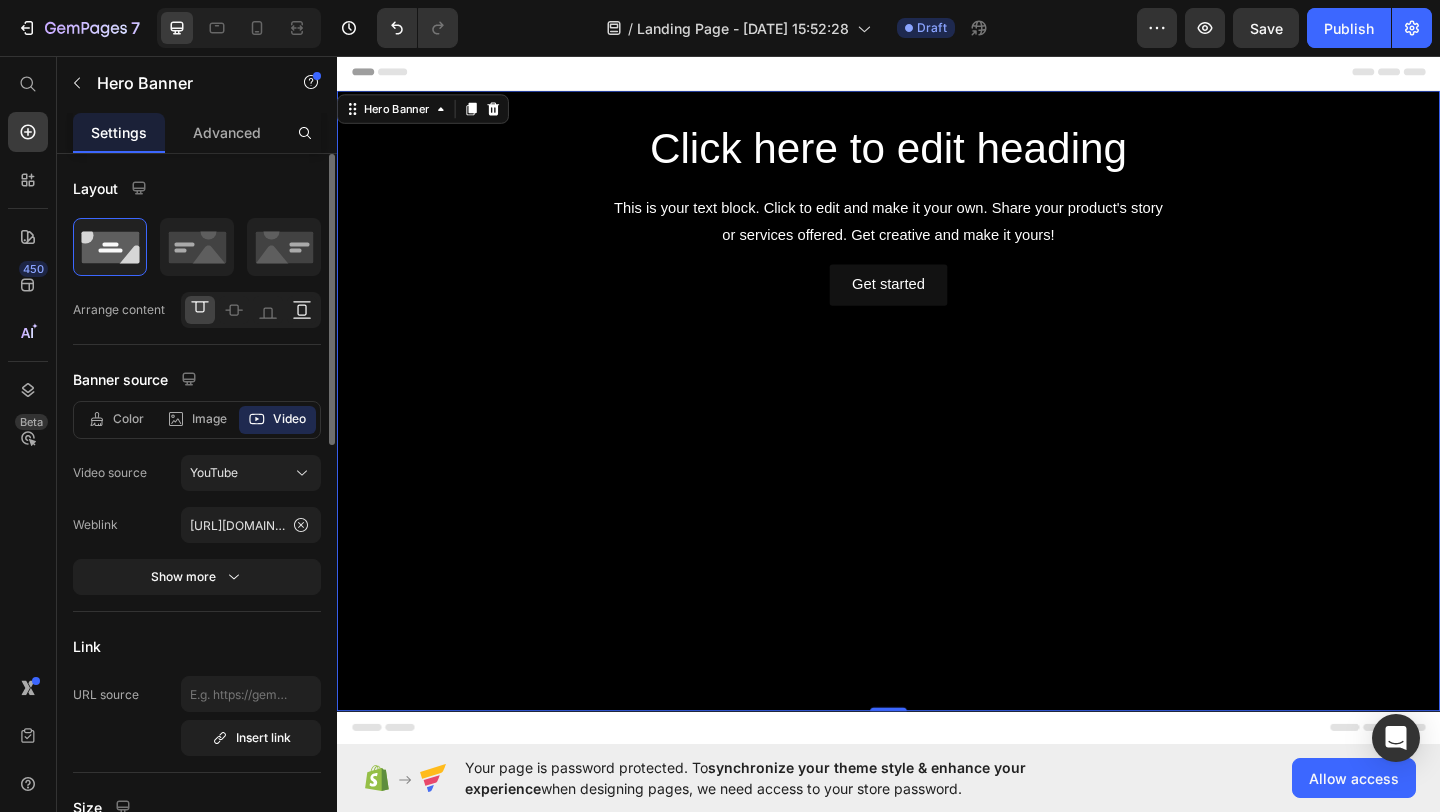 click 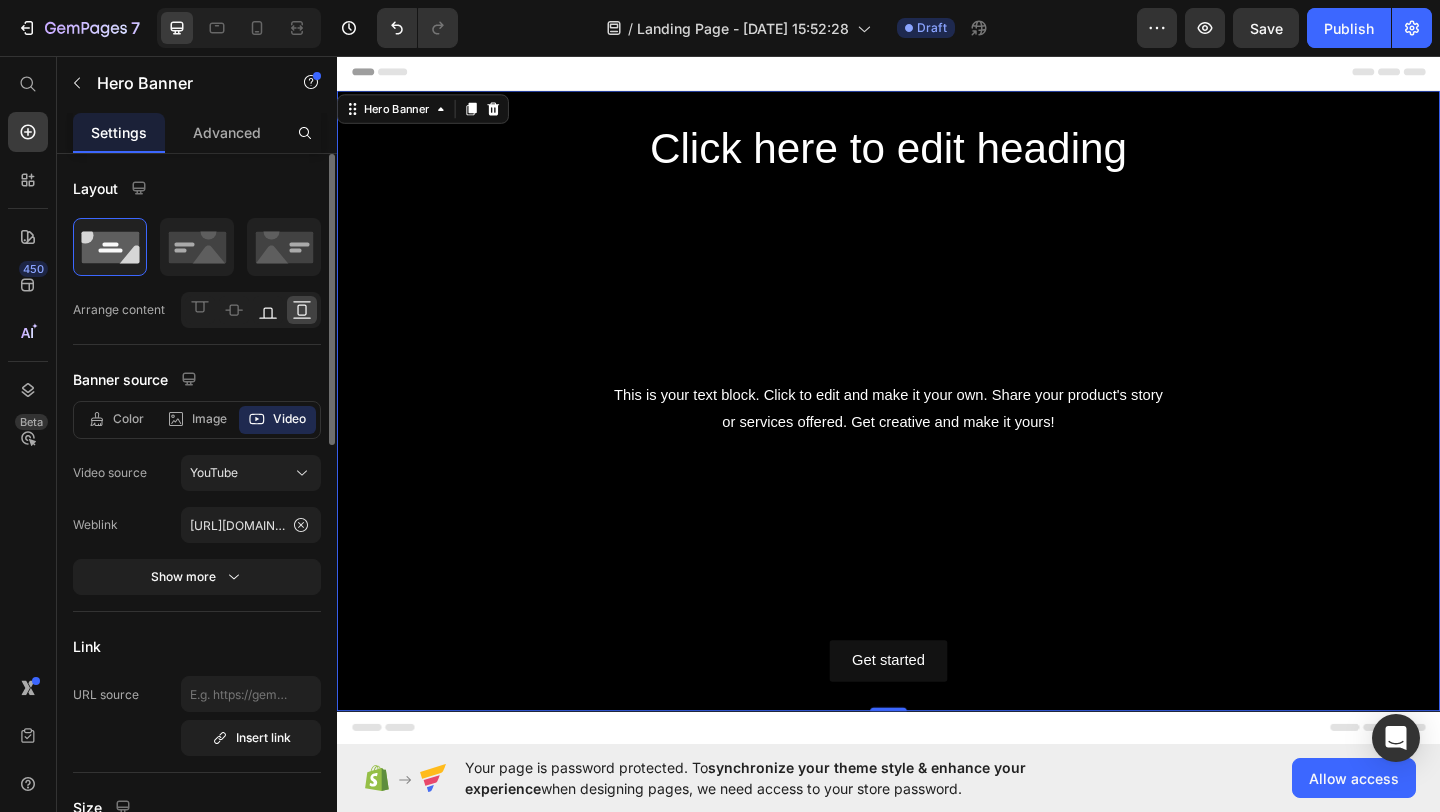 click 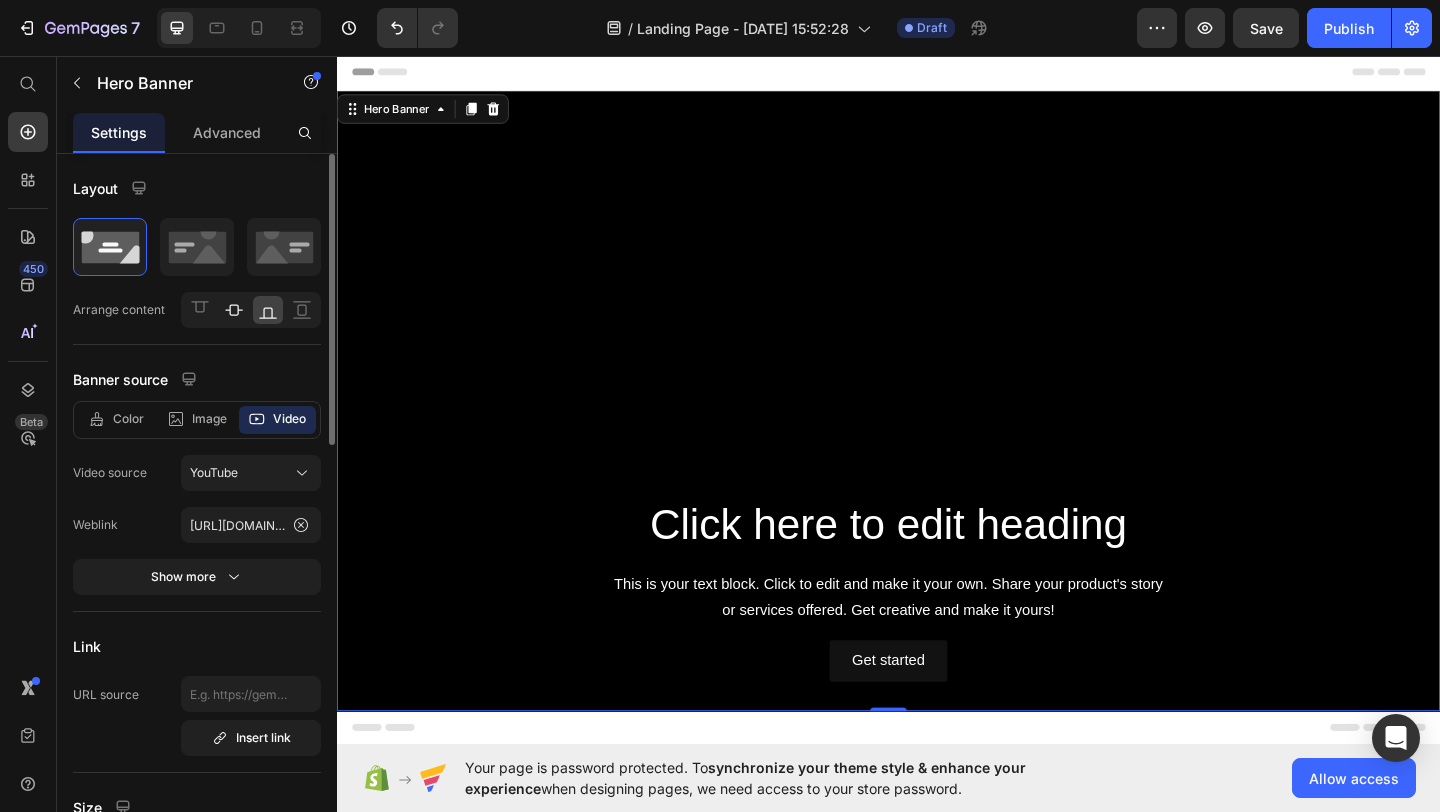 click 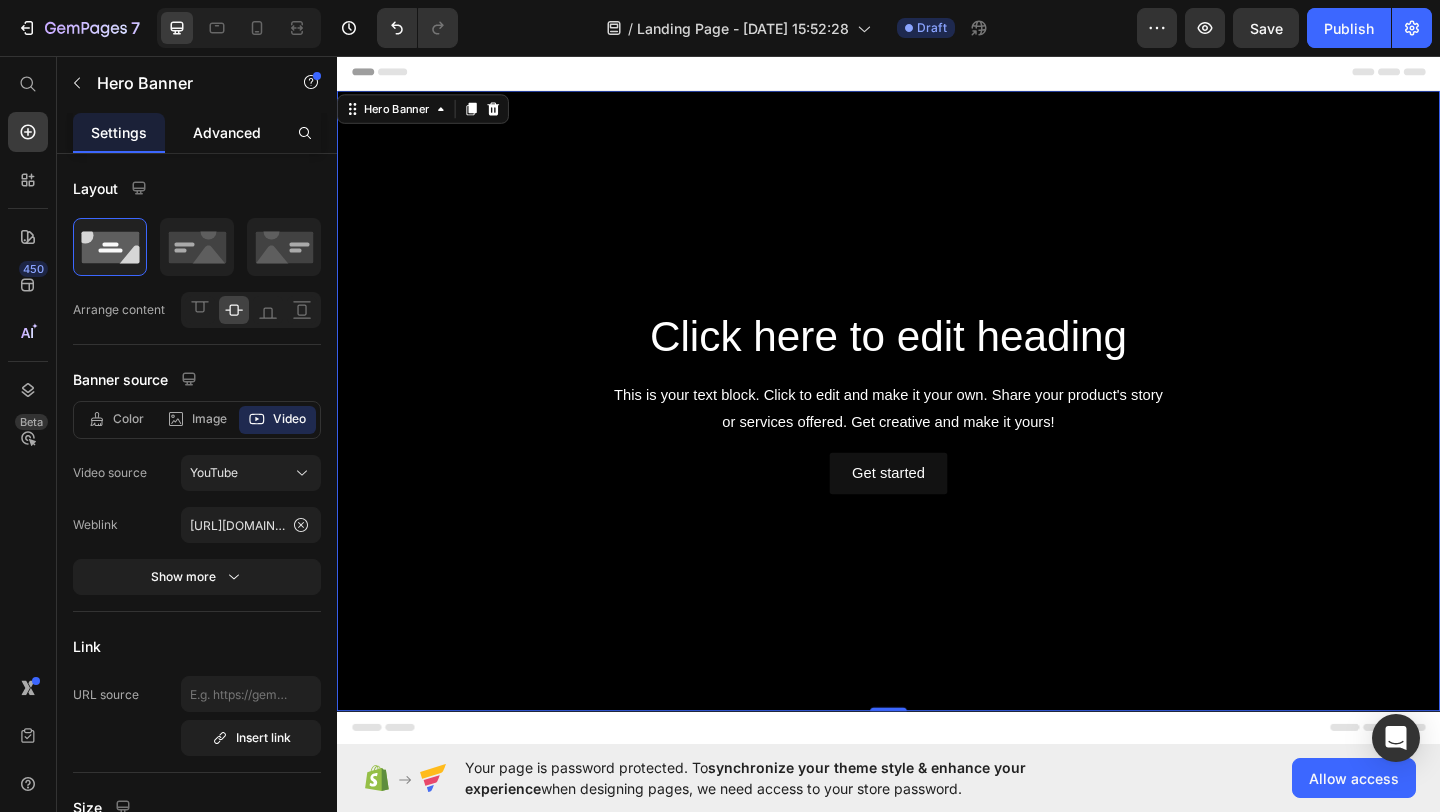 click on "Advanced" at bounding box center [227, 132] 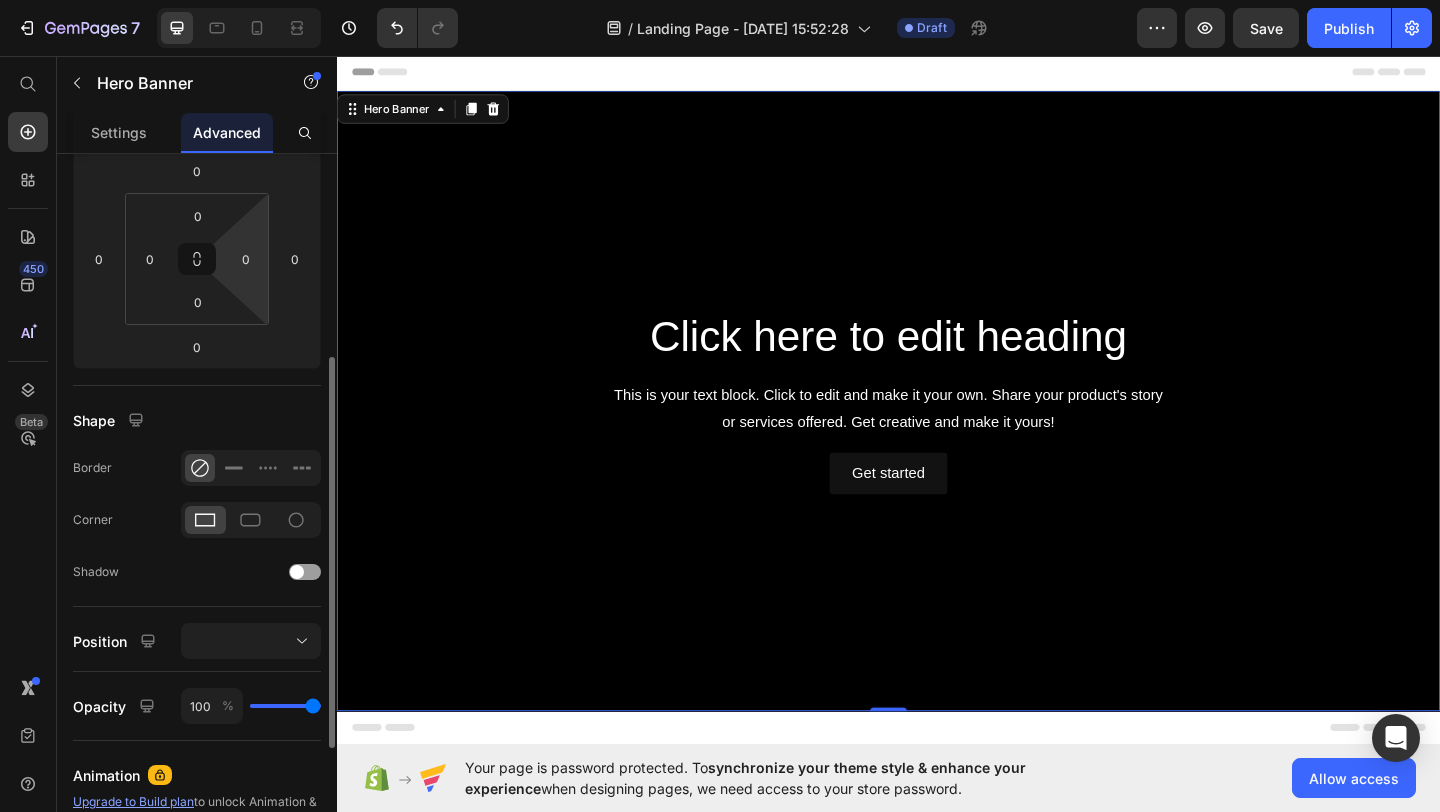 scroll, scrollTop: 304, scrollLeft: 0, axis: vertical 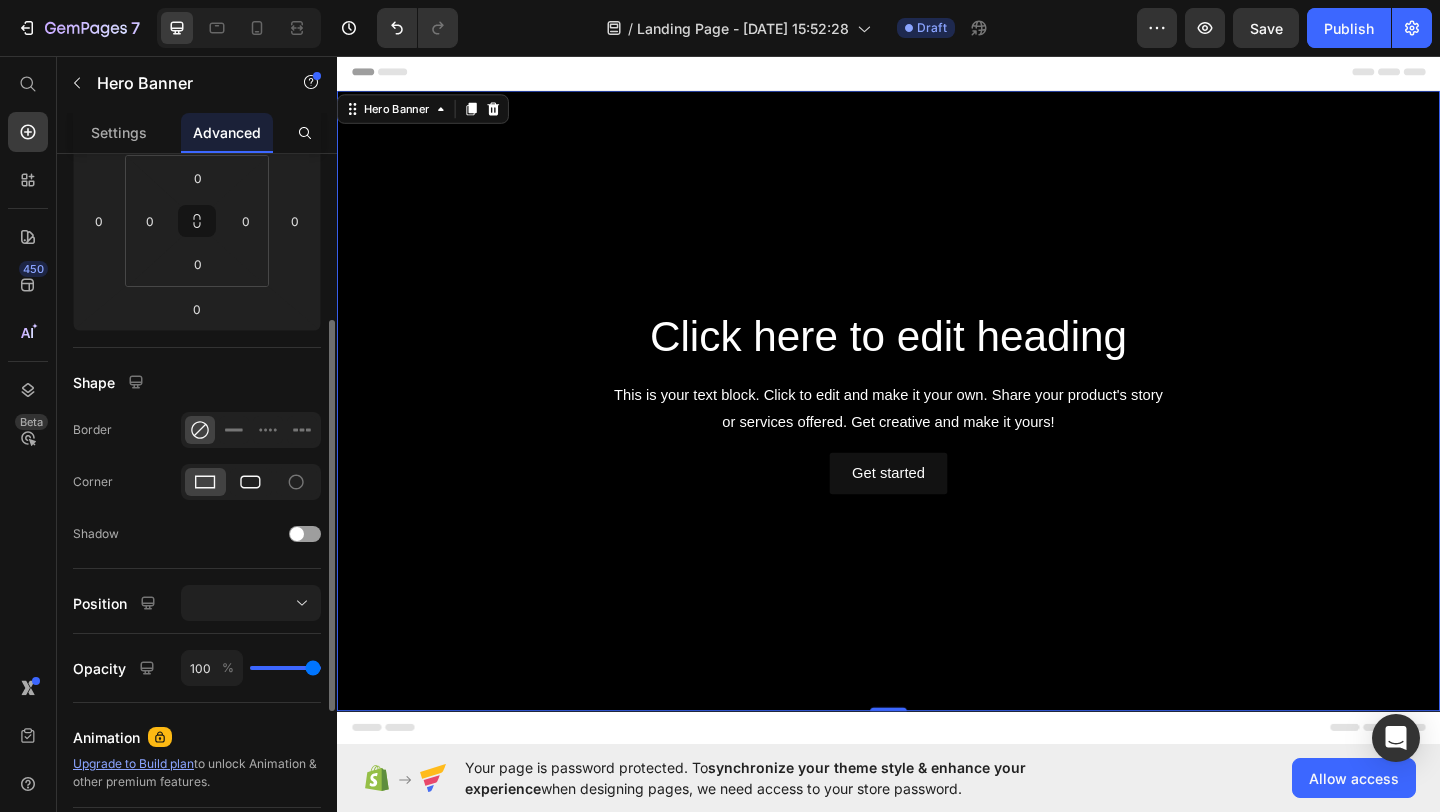 click 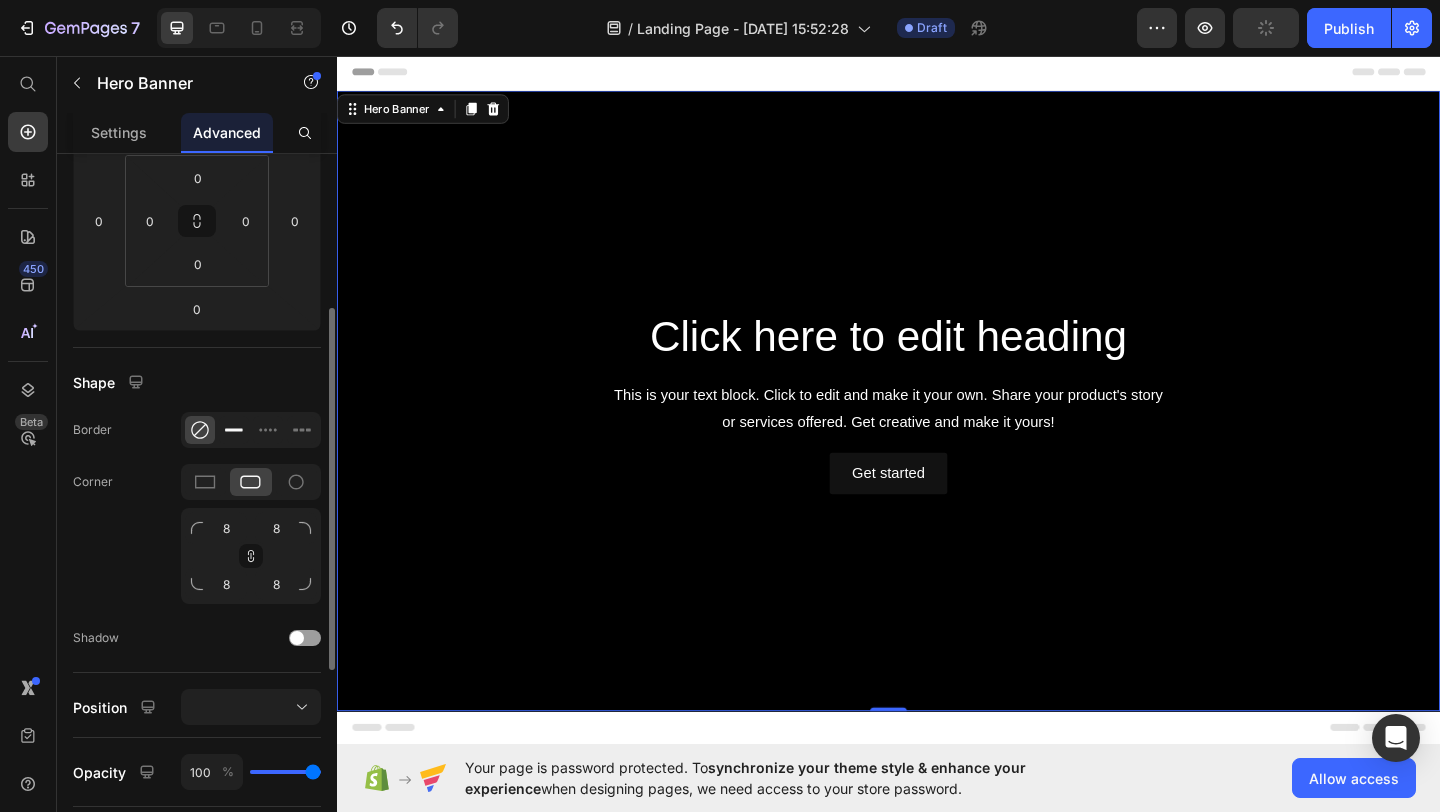click 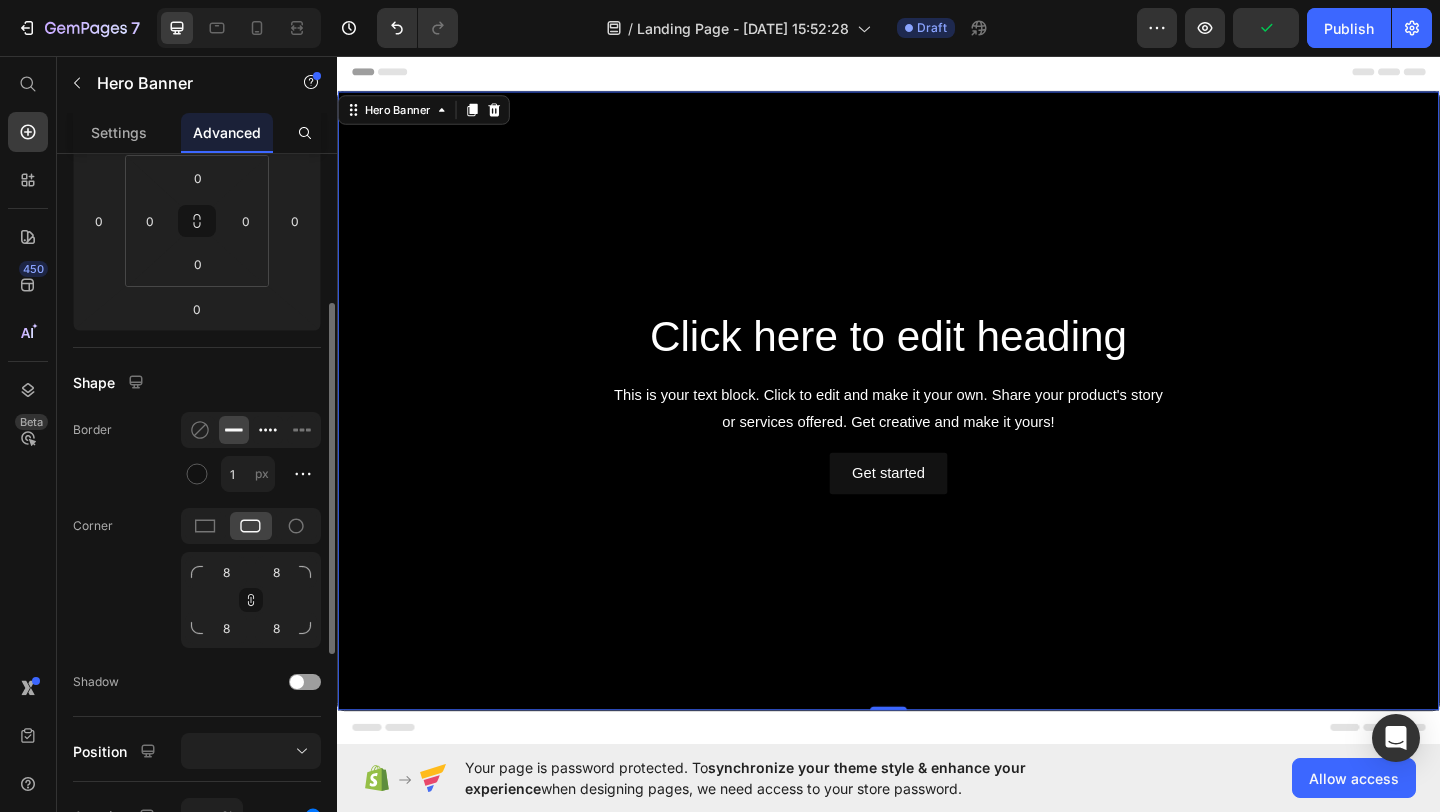 click 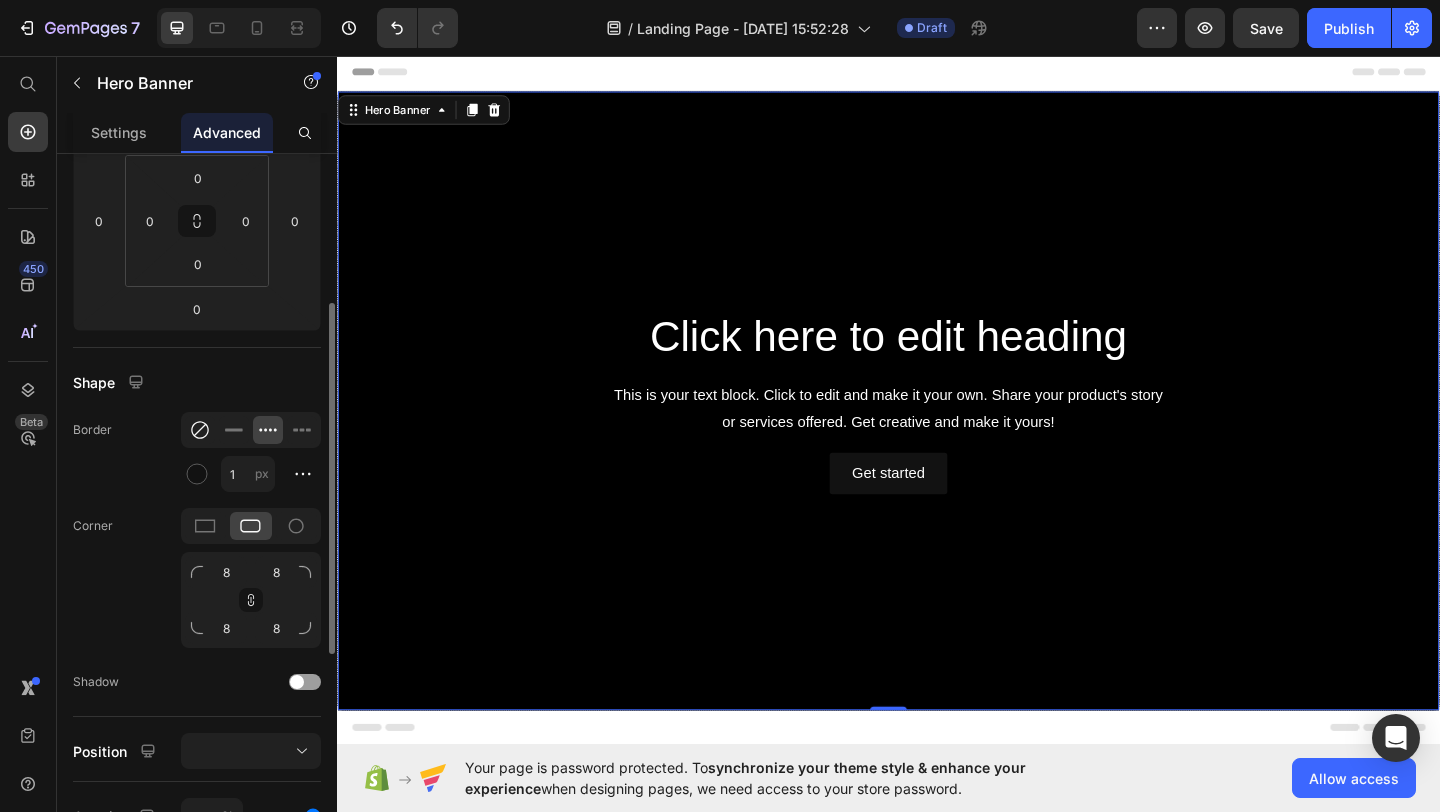 click 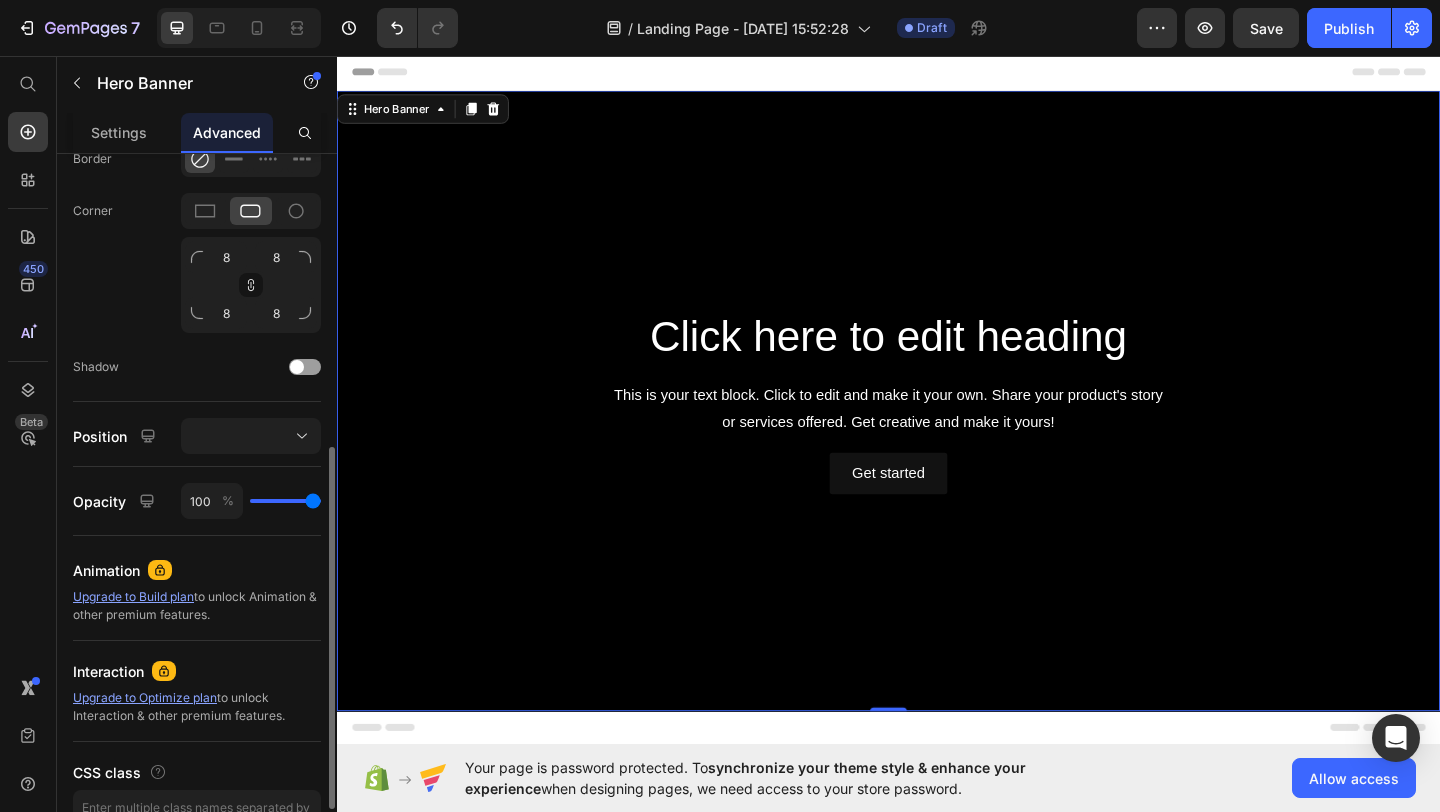scroll, scrollTop: 576, scrollLeft: 0, axis: vertical 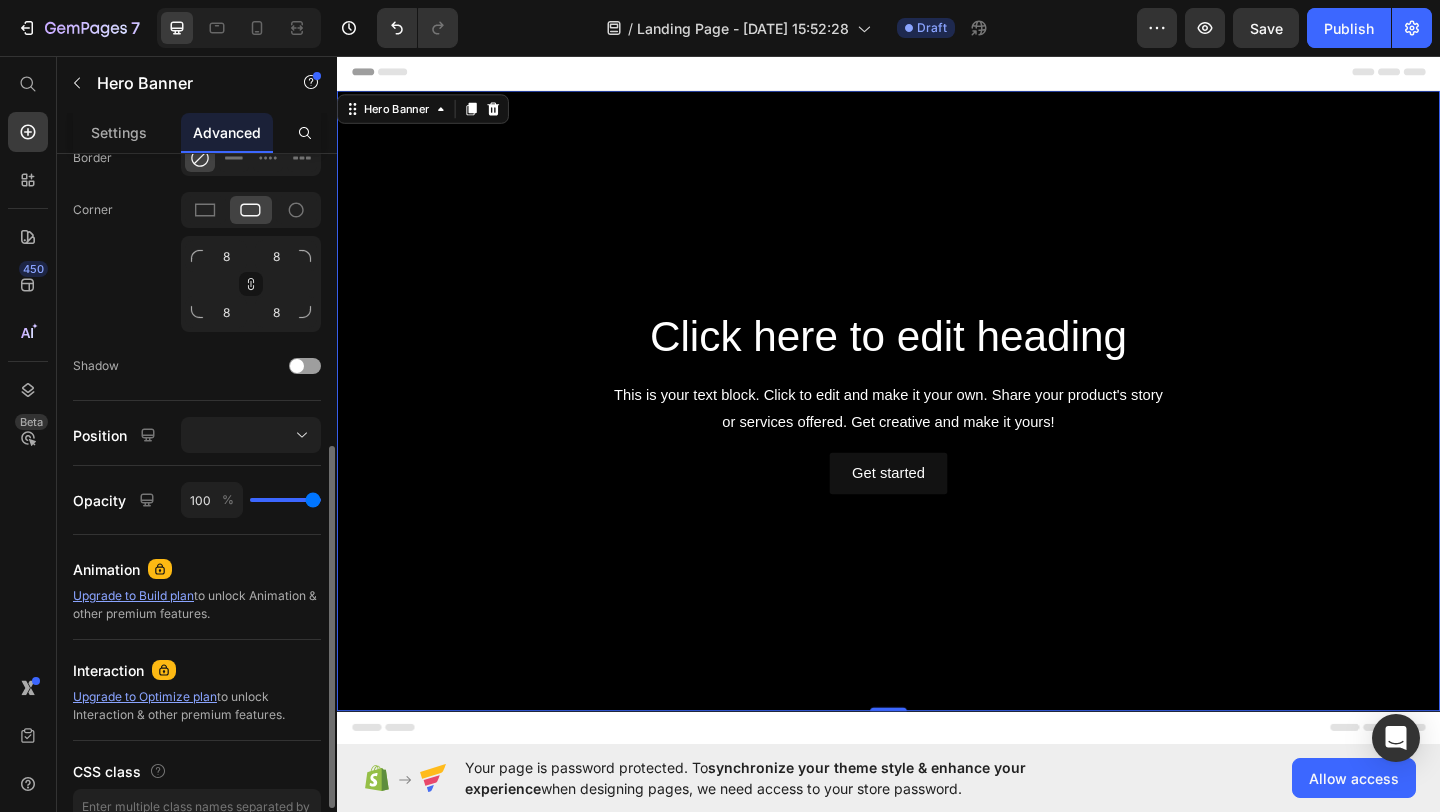 type on "96" 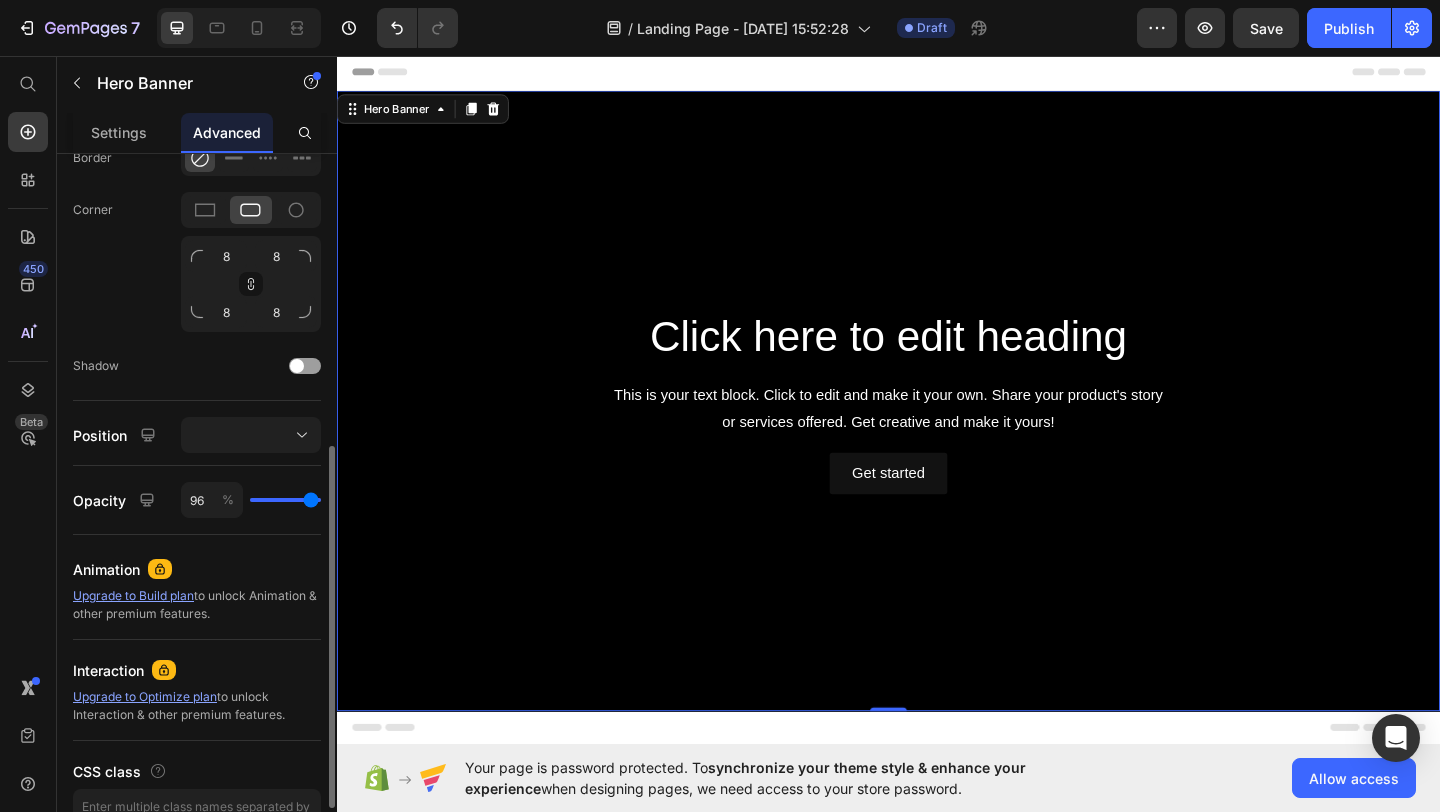 type on "94" 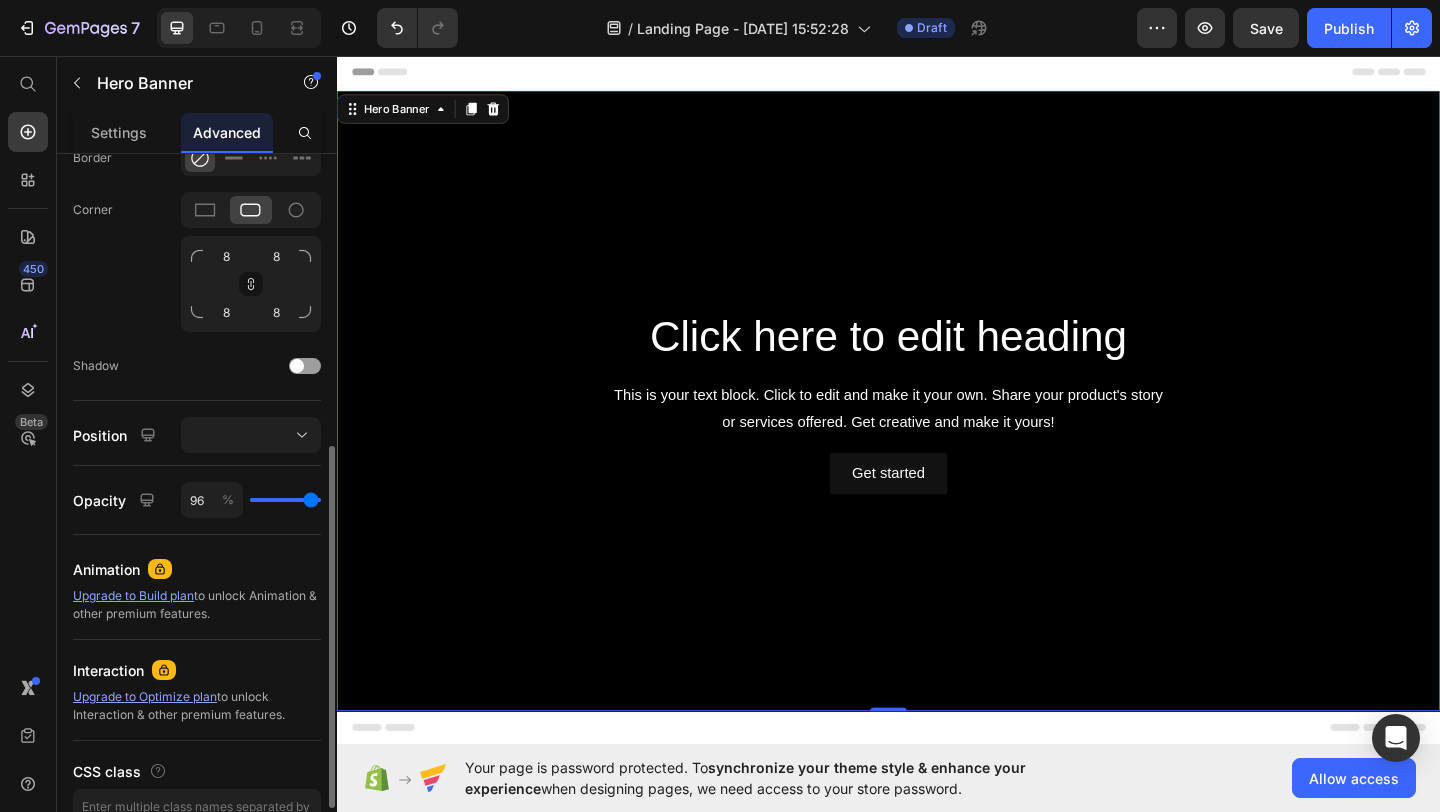 type on "94" 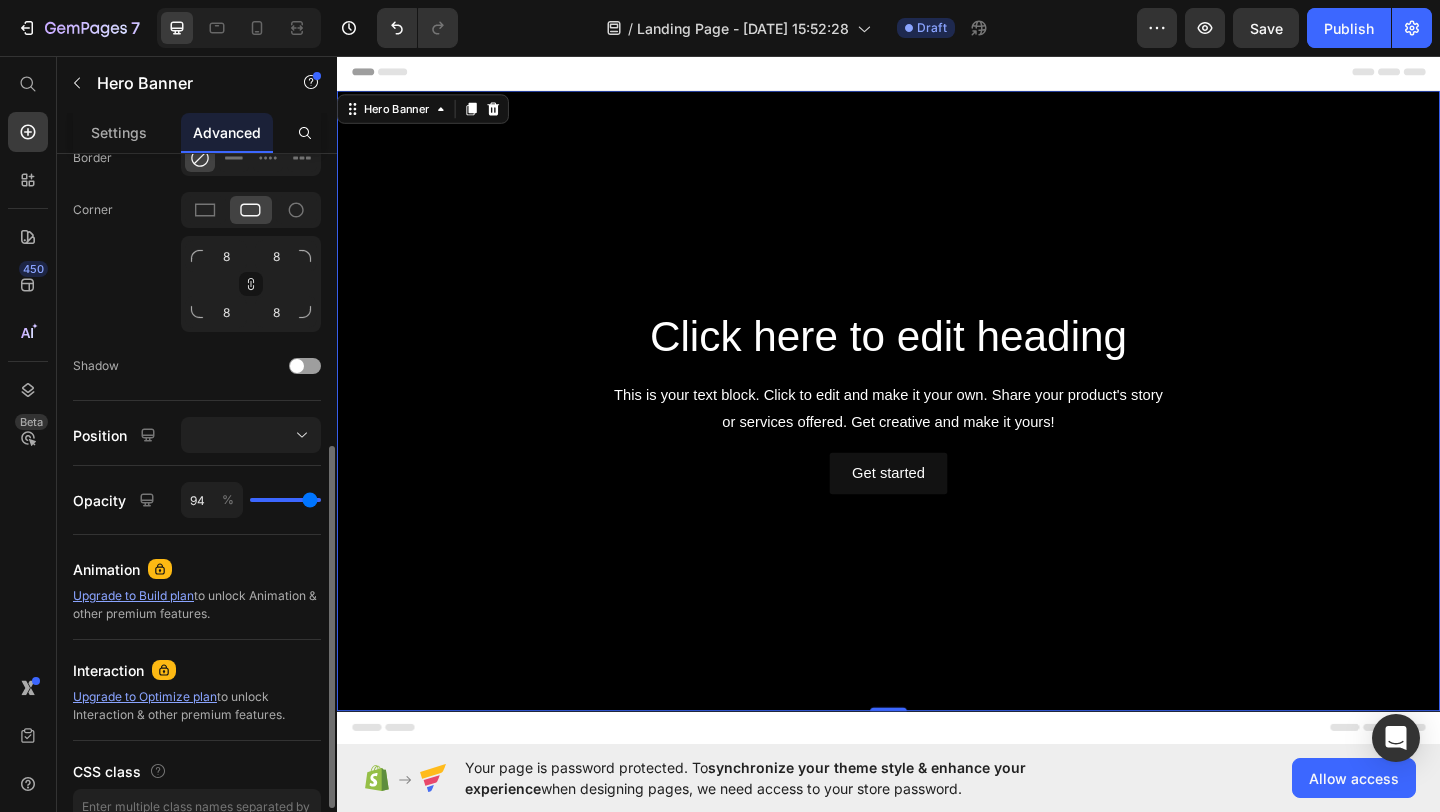 type on "90" 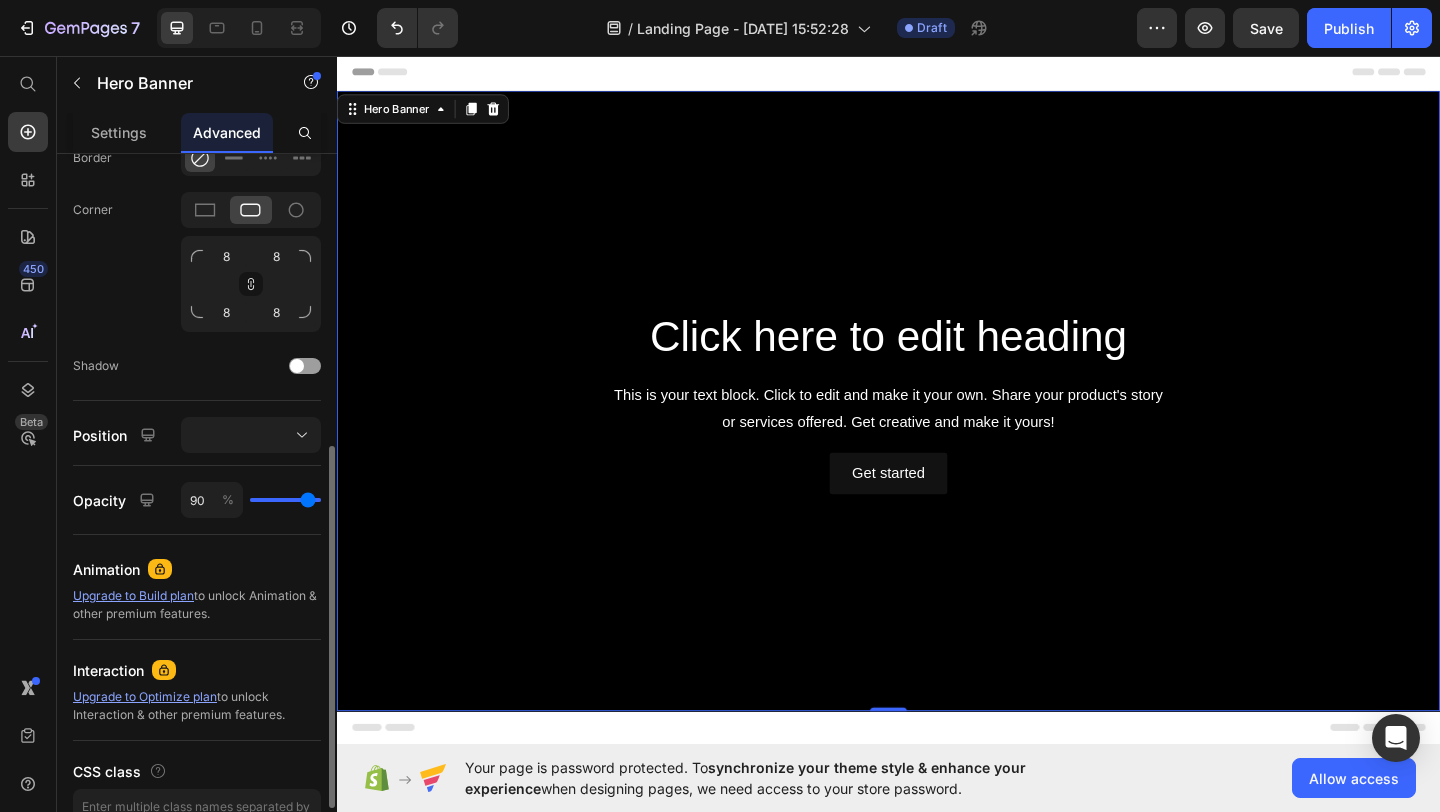 type on "85" 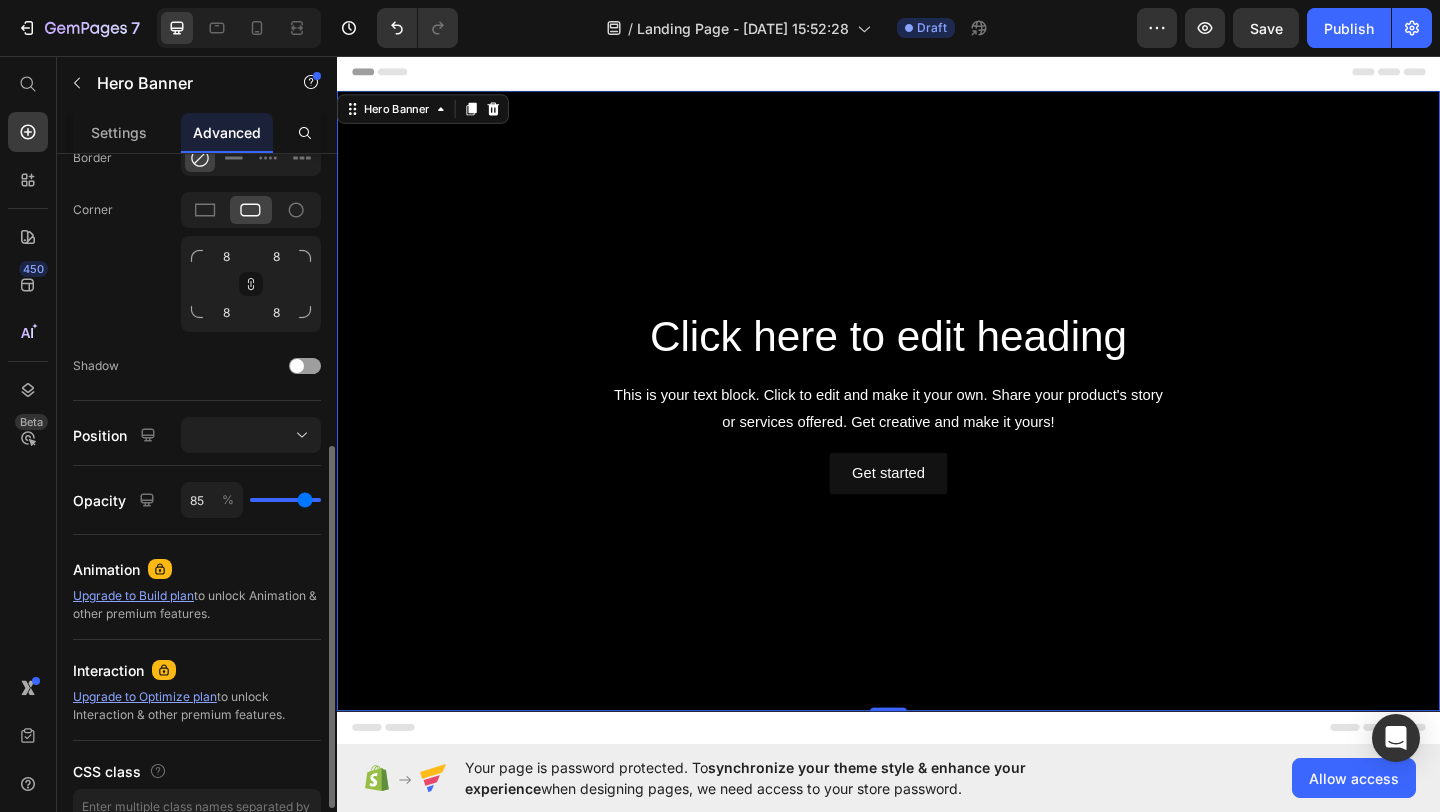 type on "81" 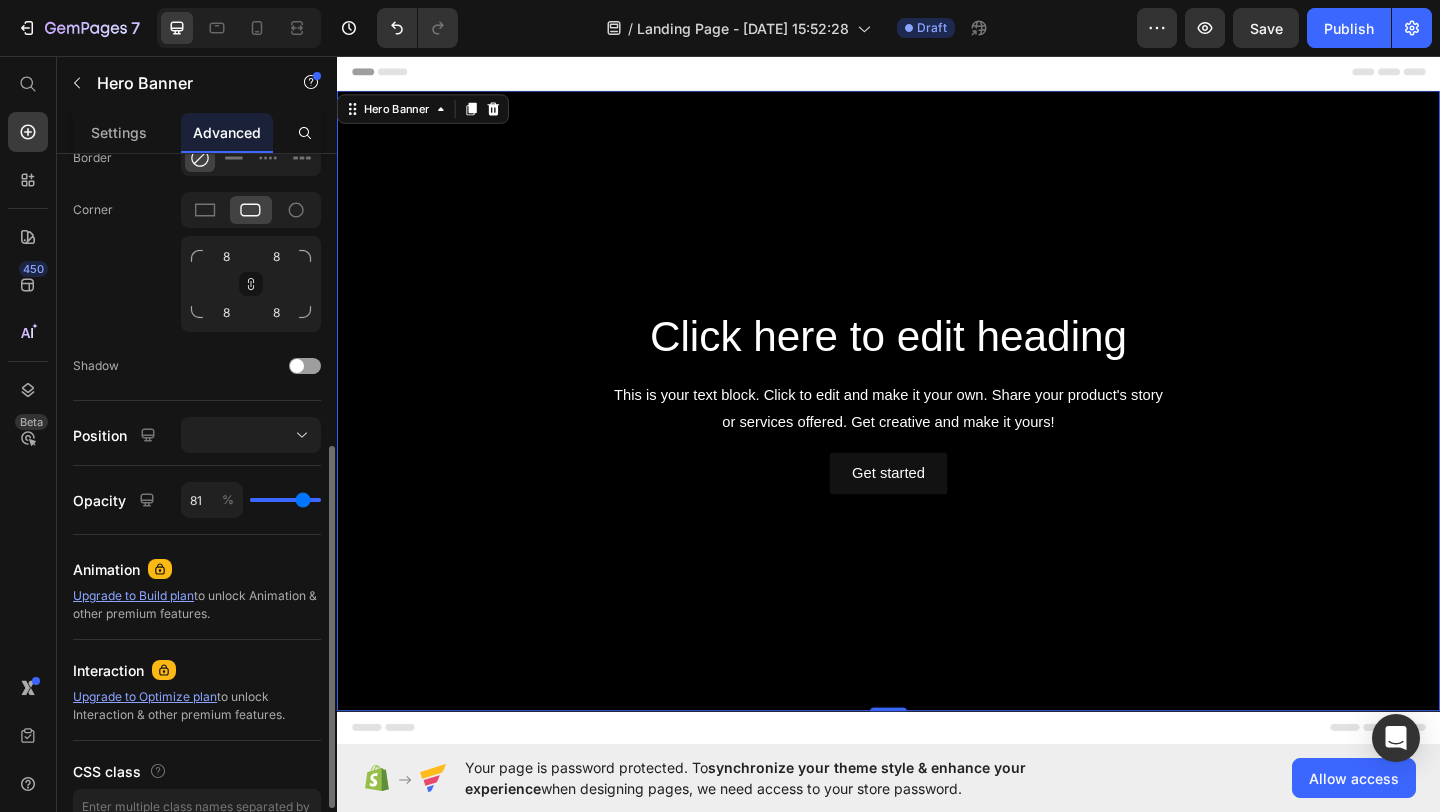 type on "77" 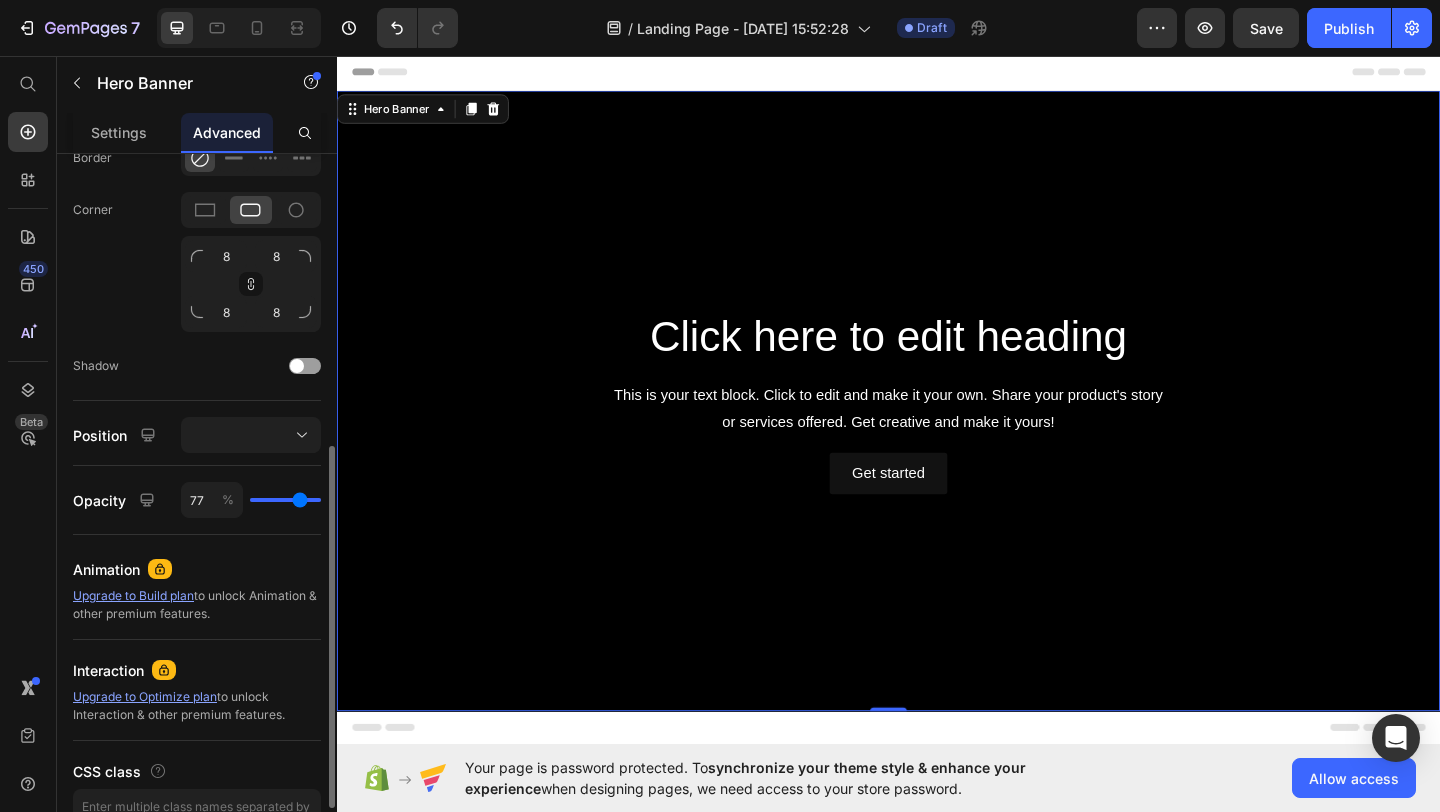 type on "72" 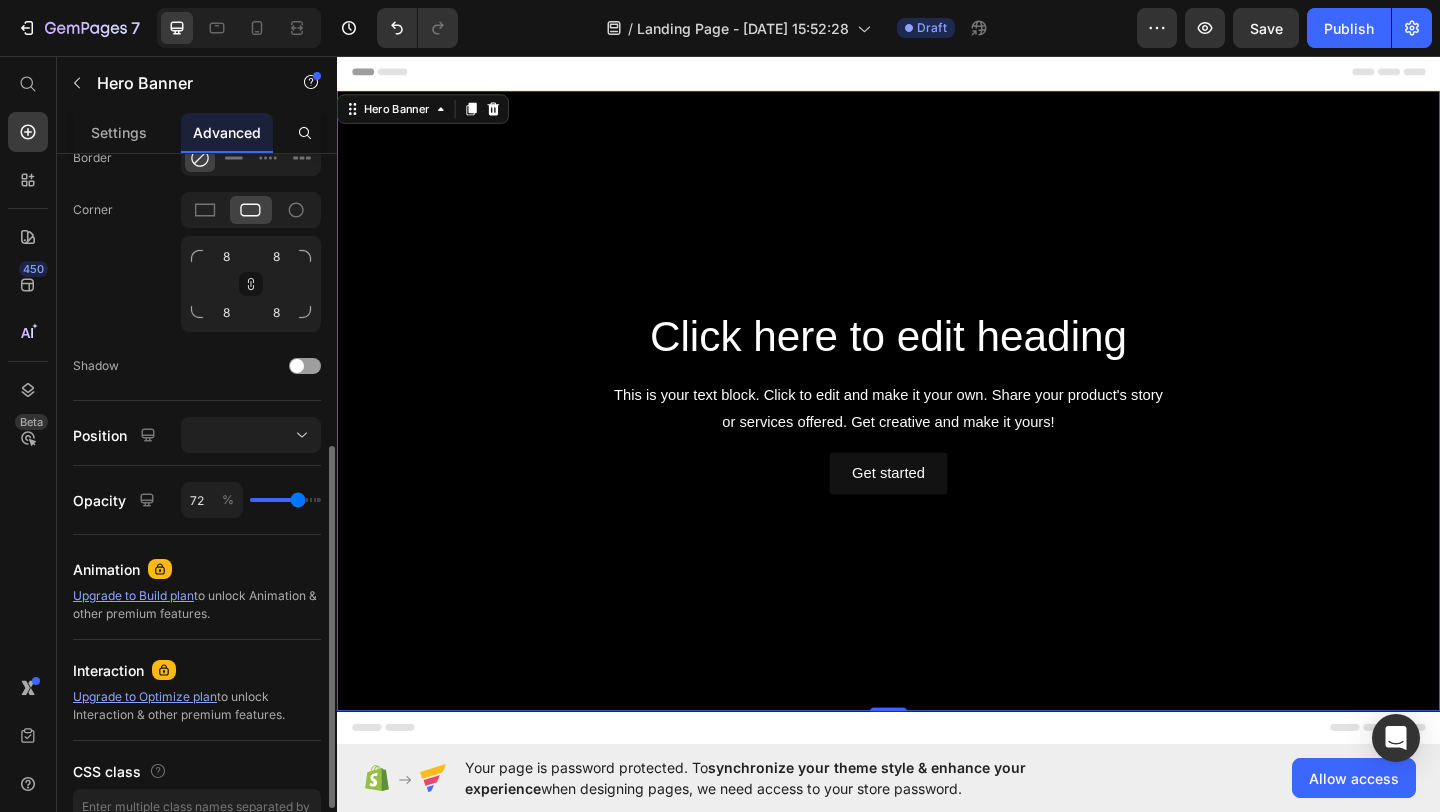 type on "66" 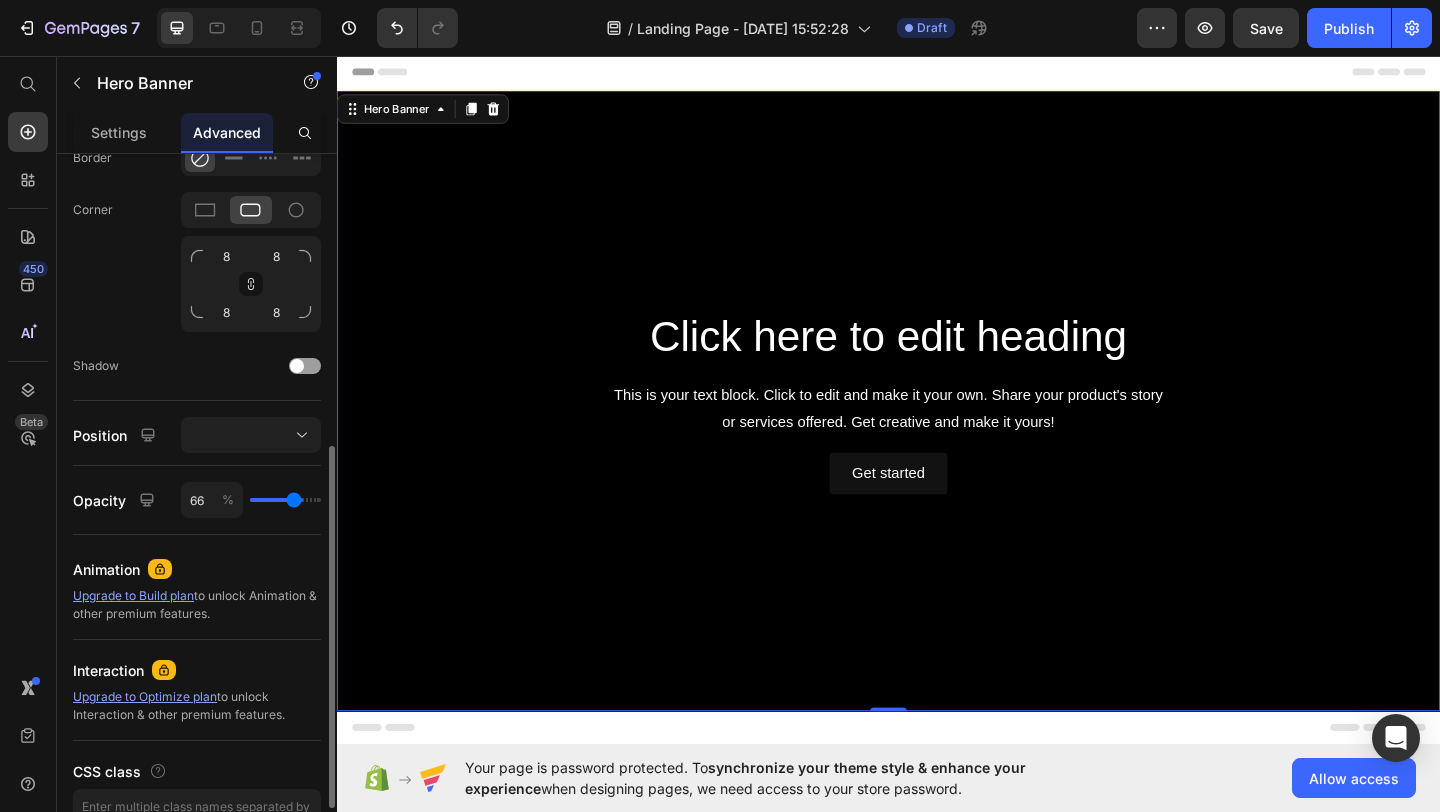 type on "60" 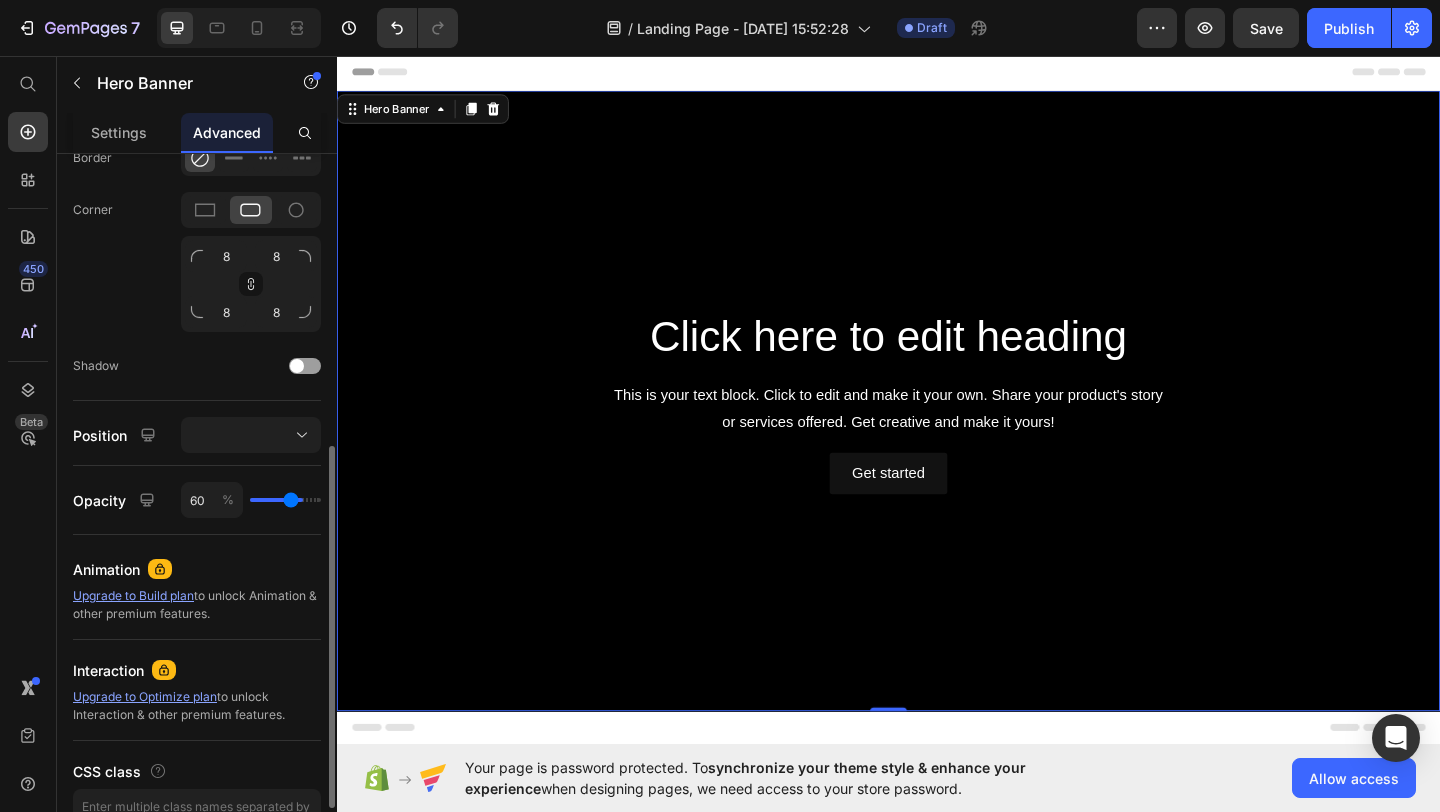 type on "55" 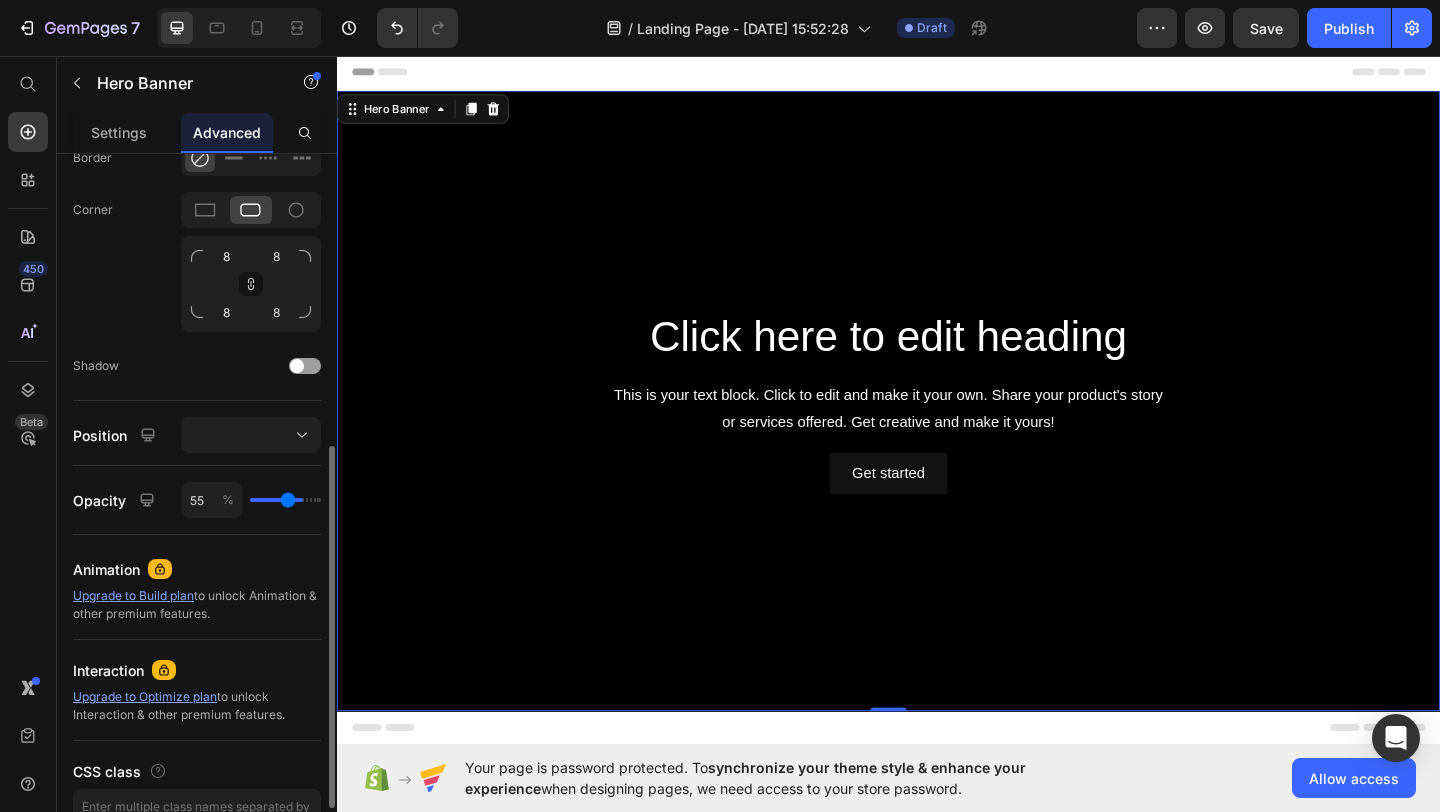 type on "51" 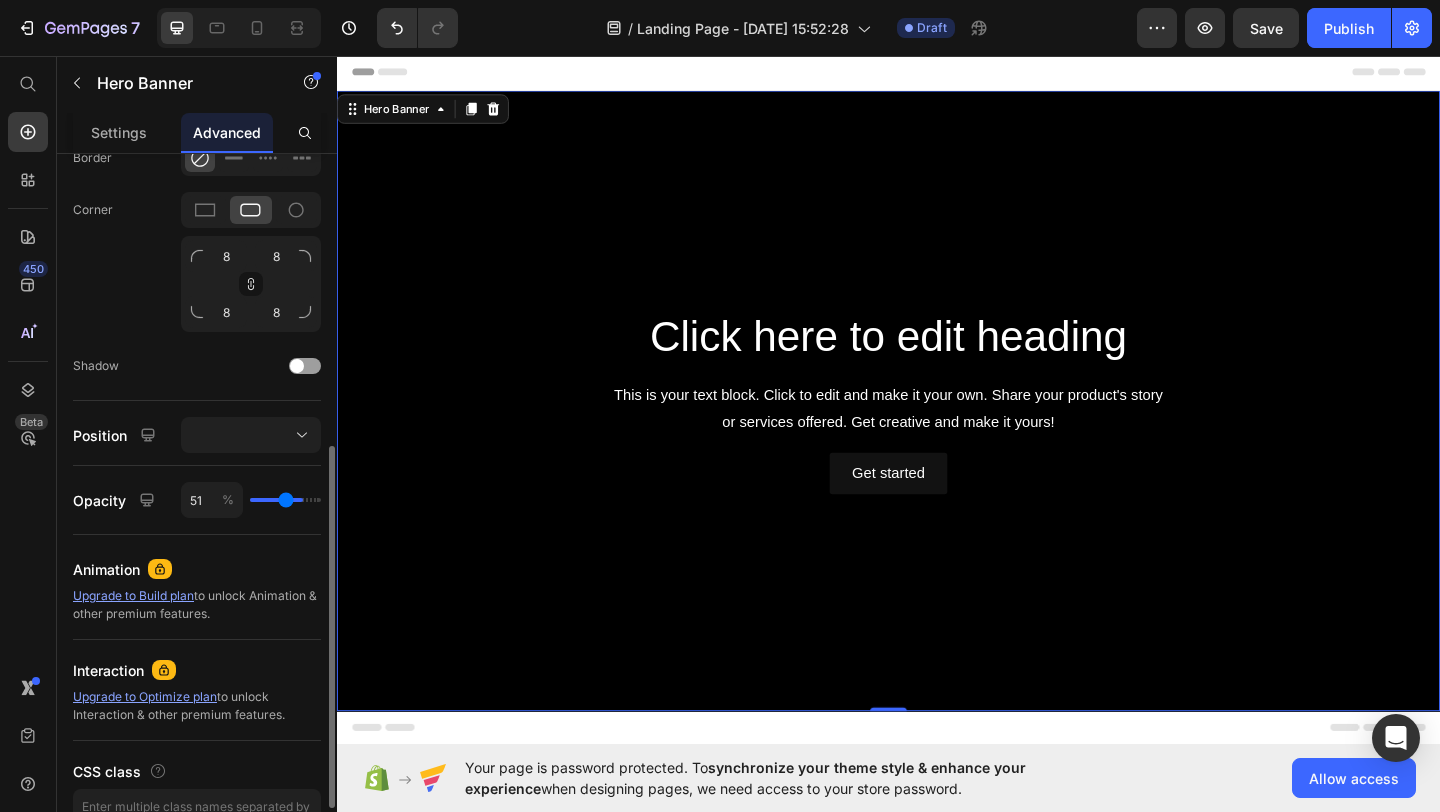 type on "49" 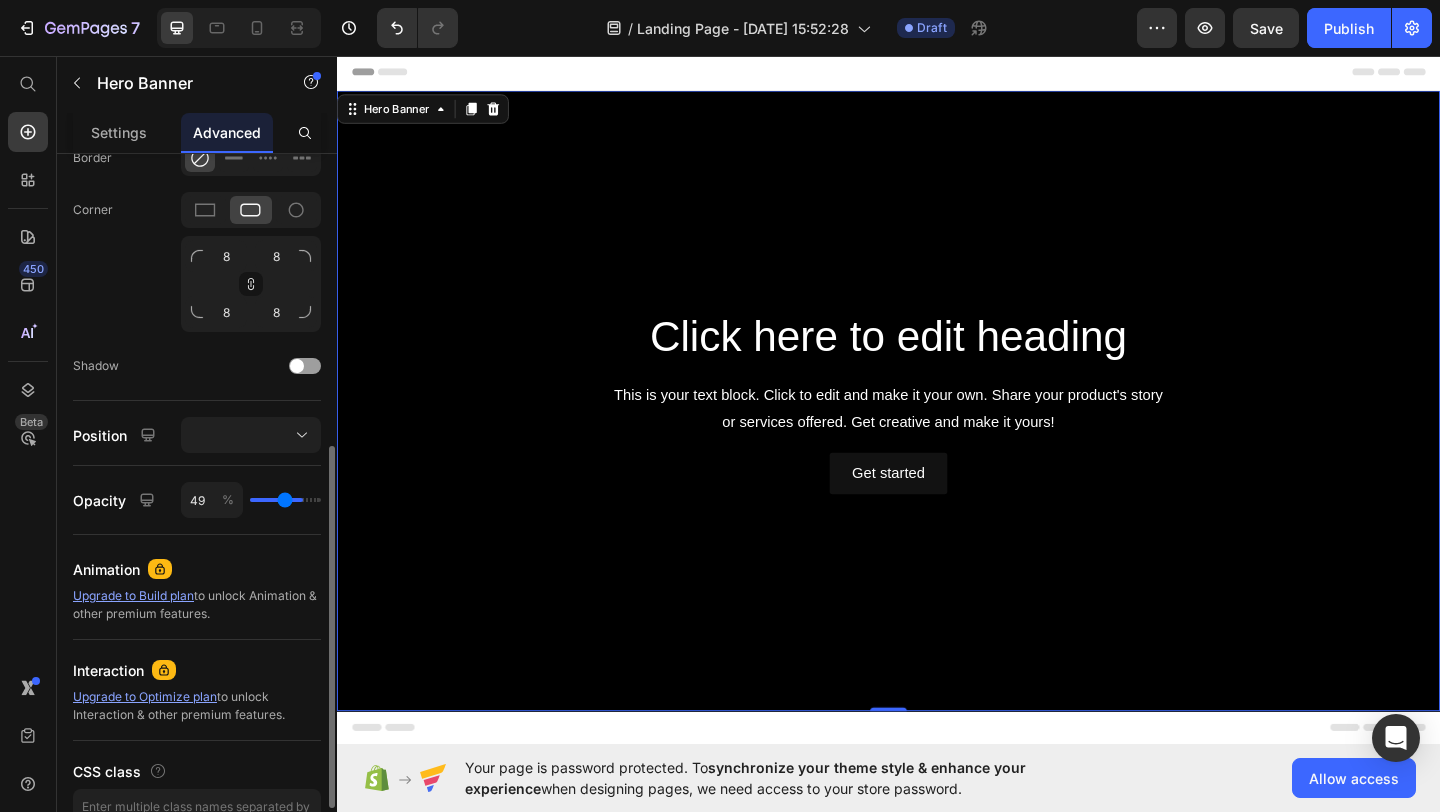 type on "48" 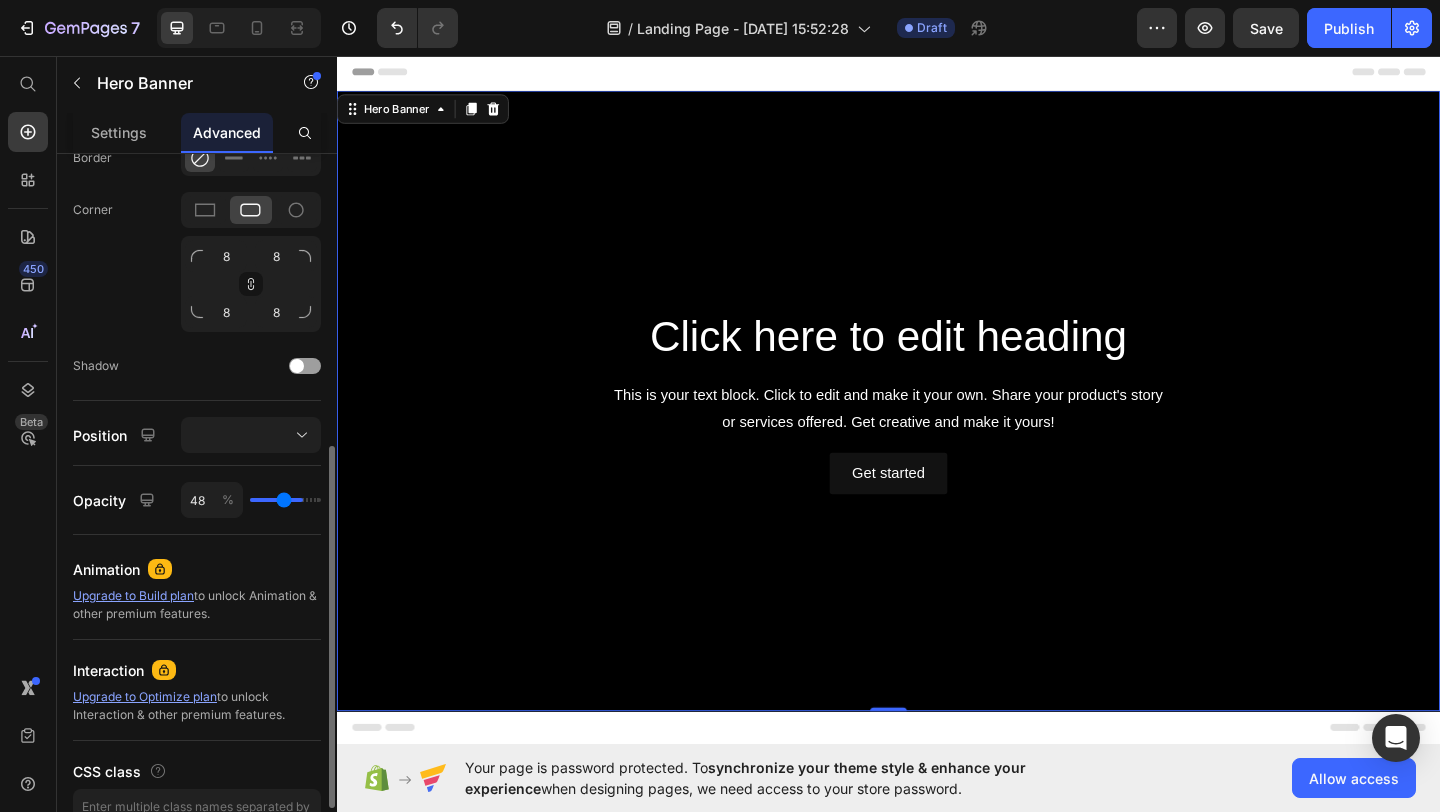 type on "47" 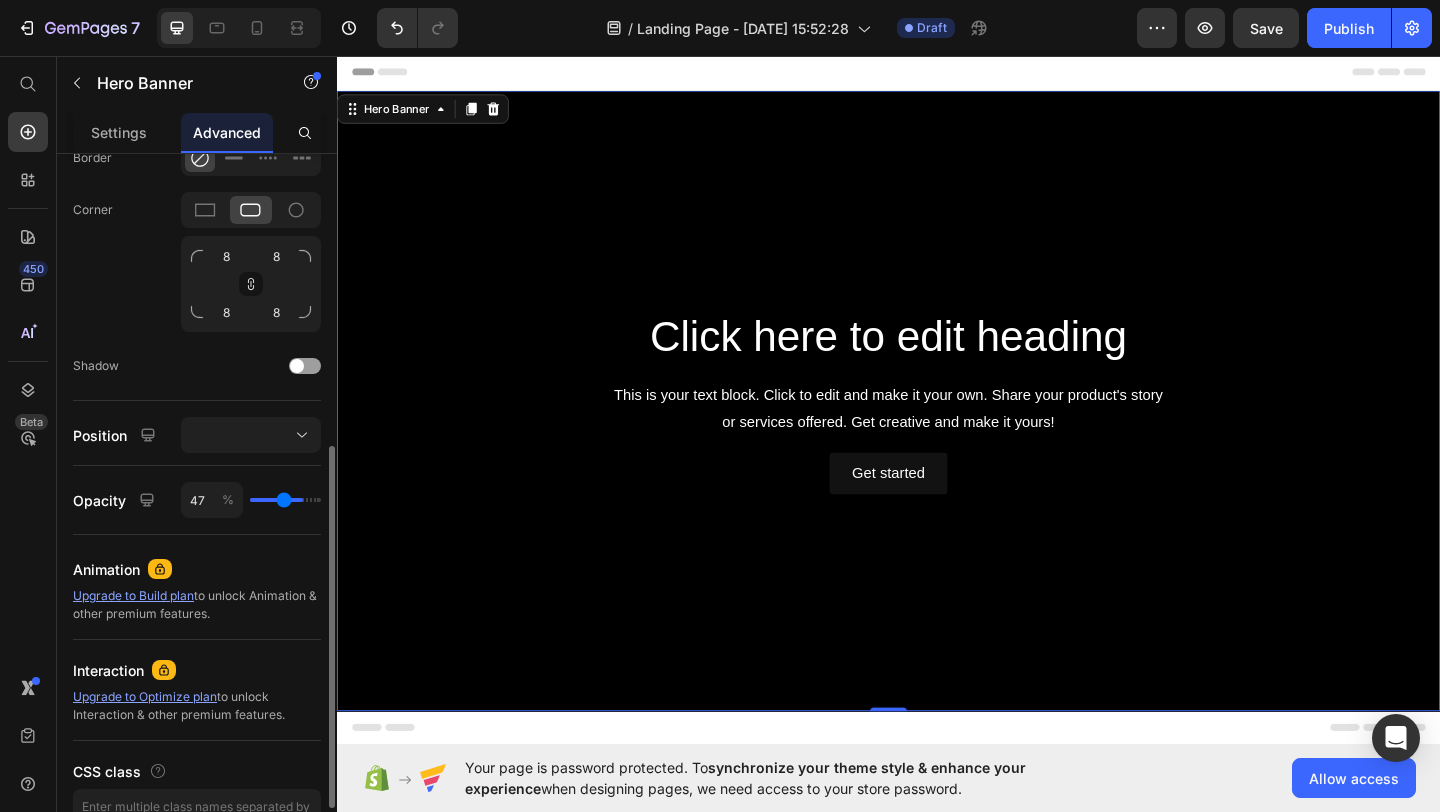 type on "45" 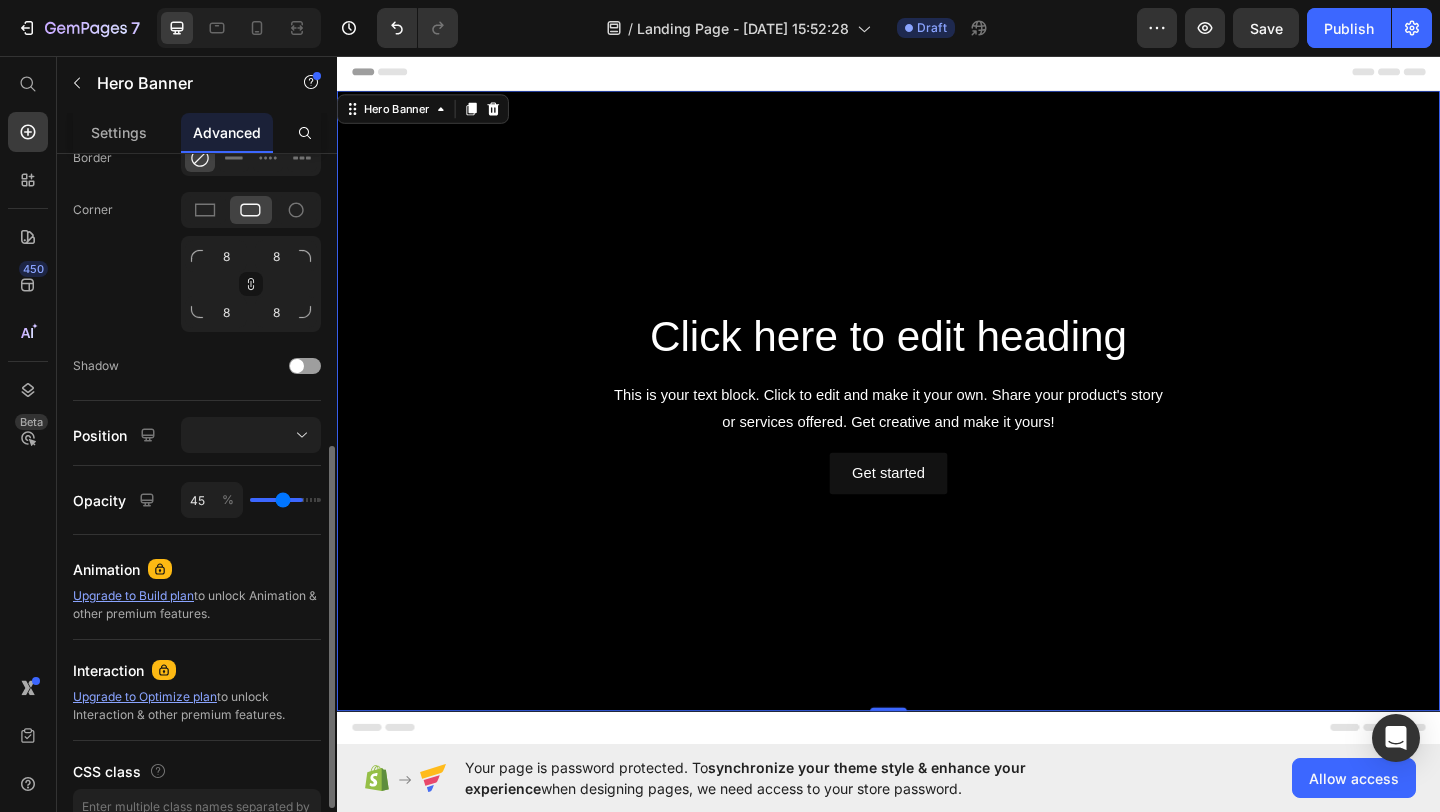 type on "41" 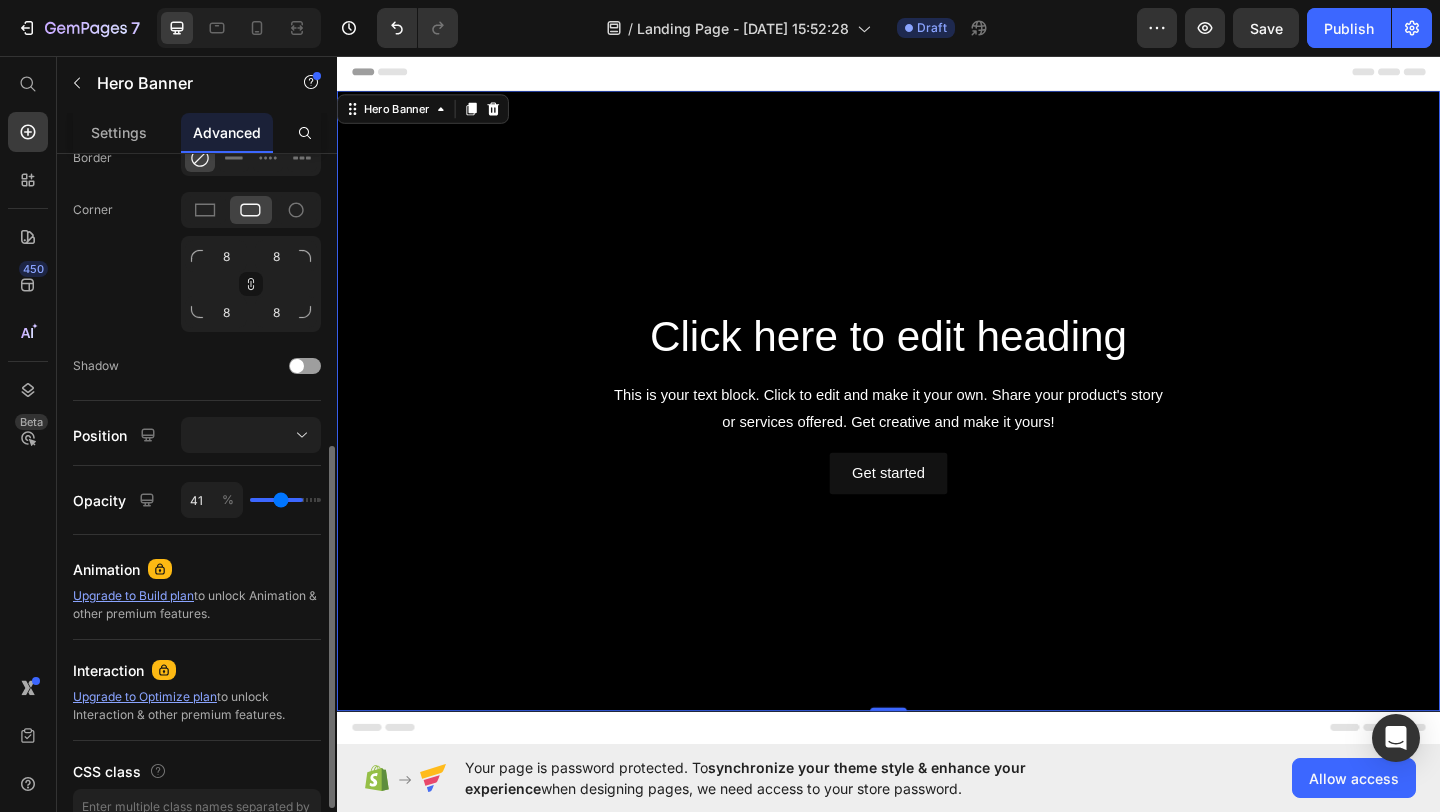 type on "36" 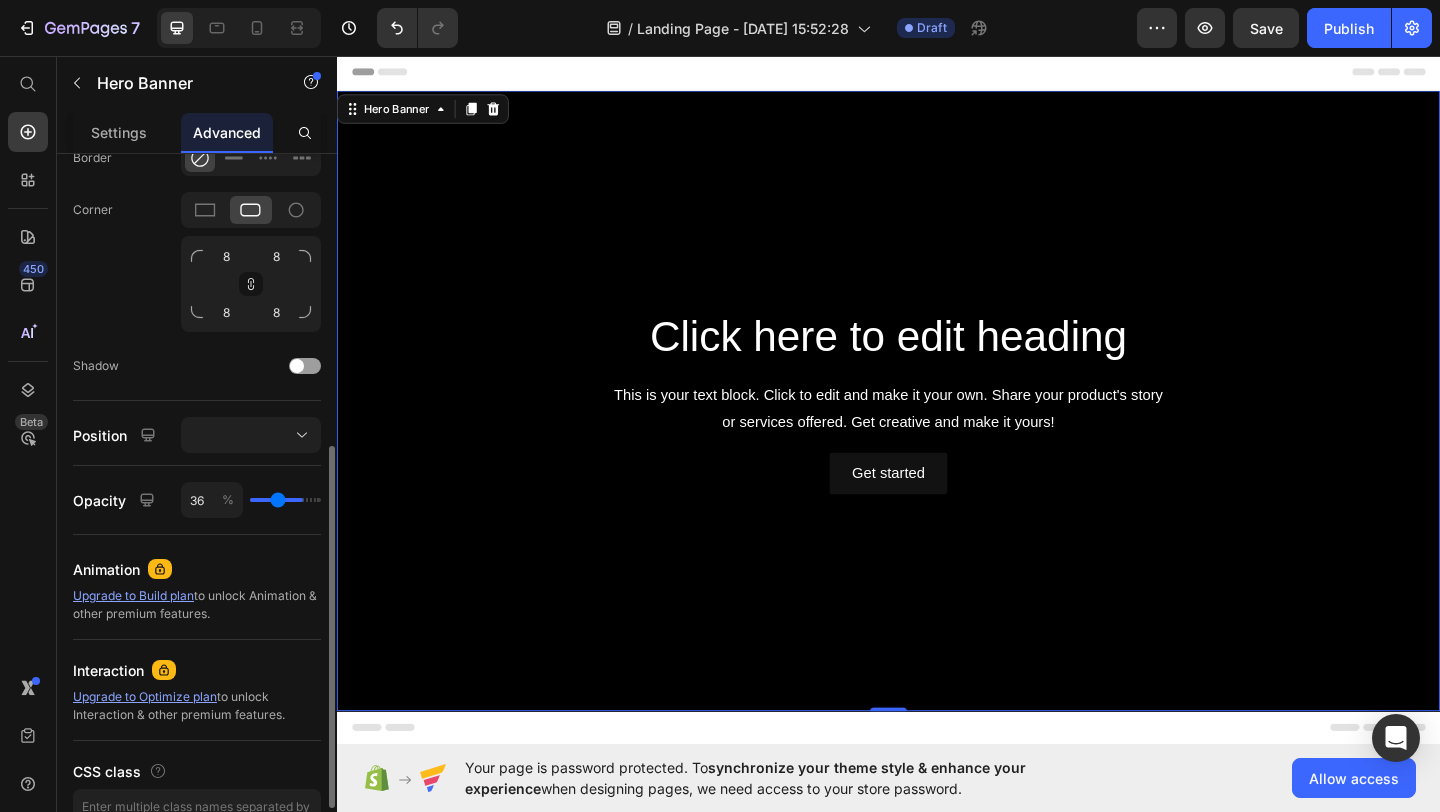 type on "32" 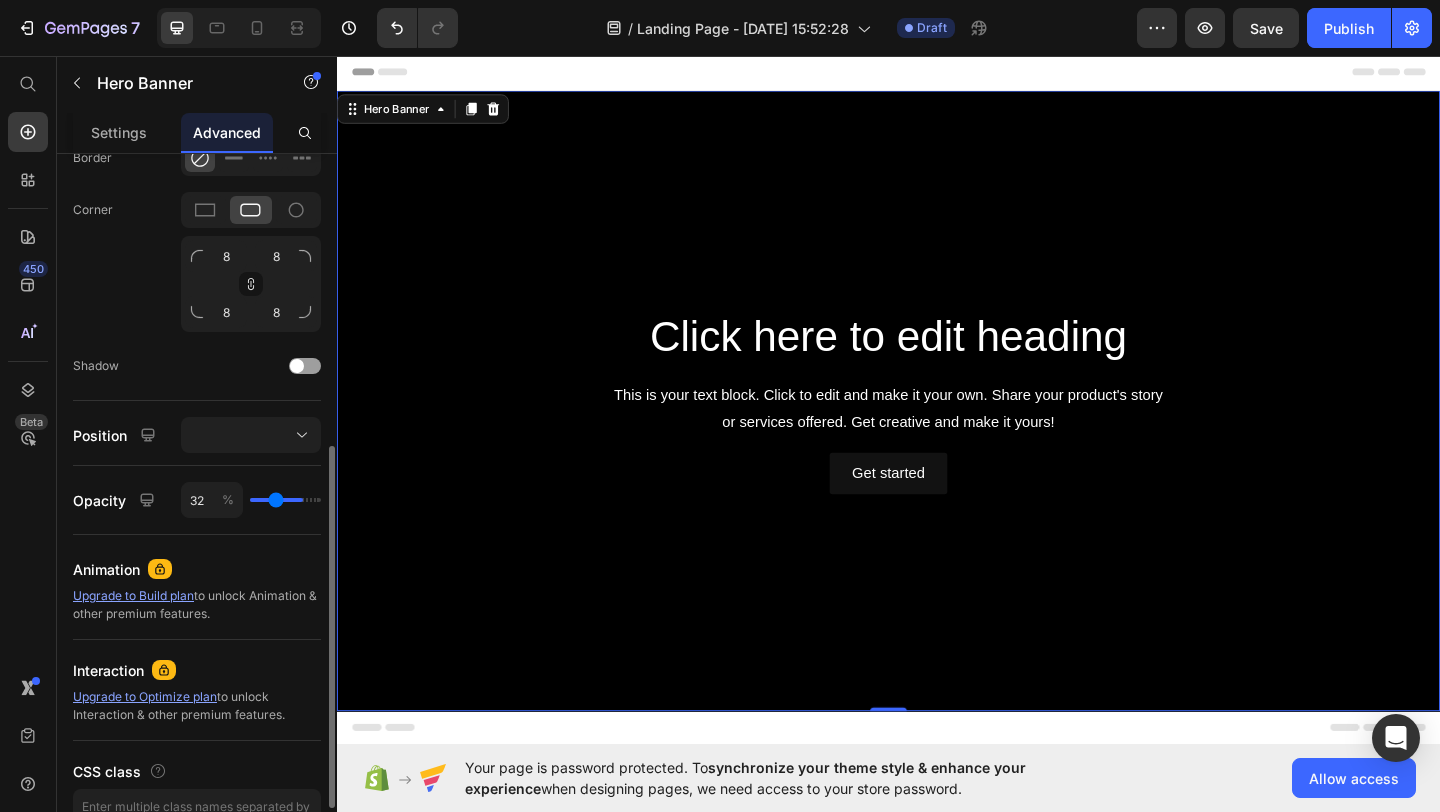 type on "28" 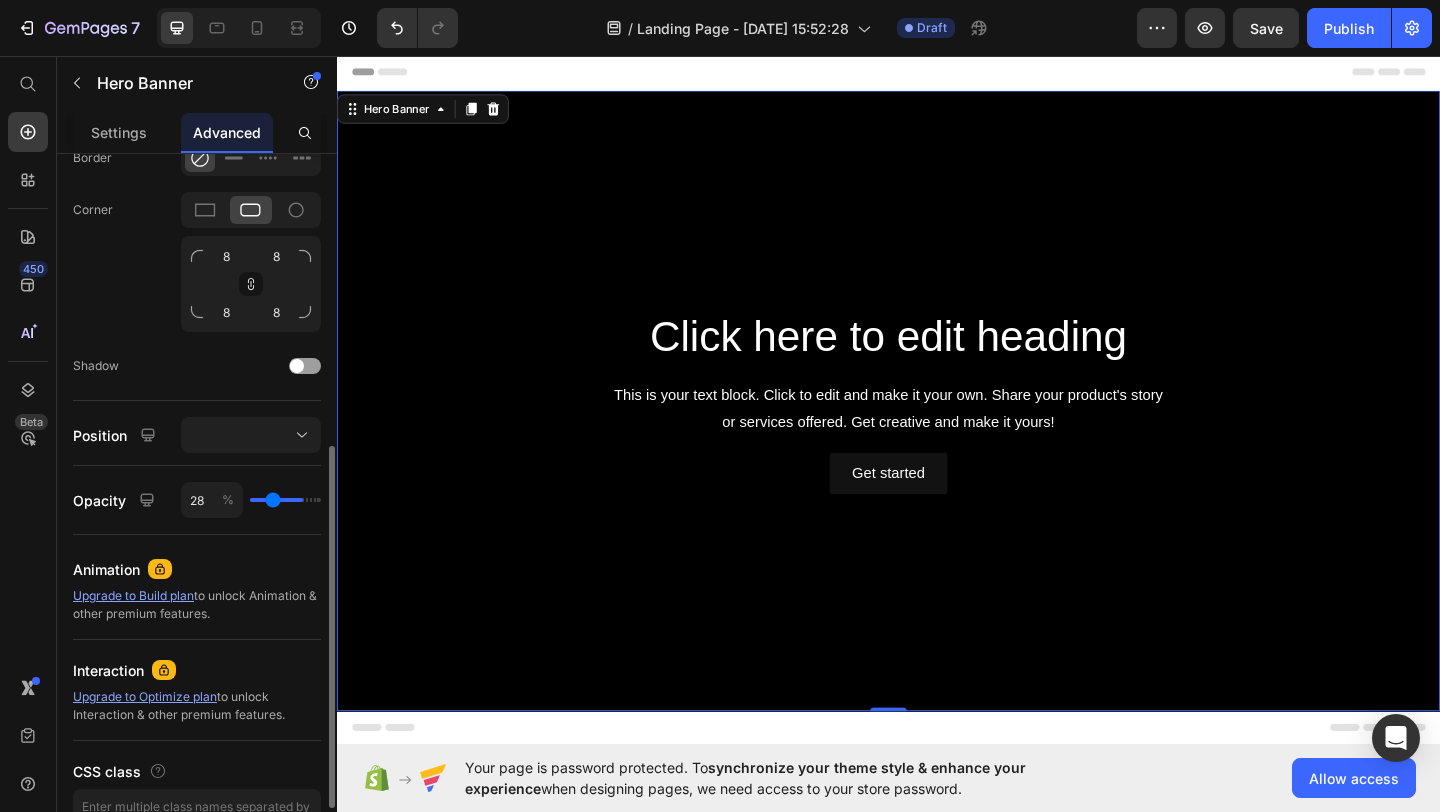 type on "27" 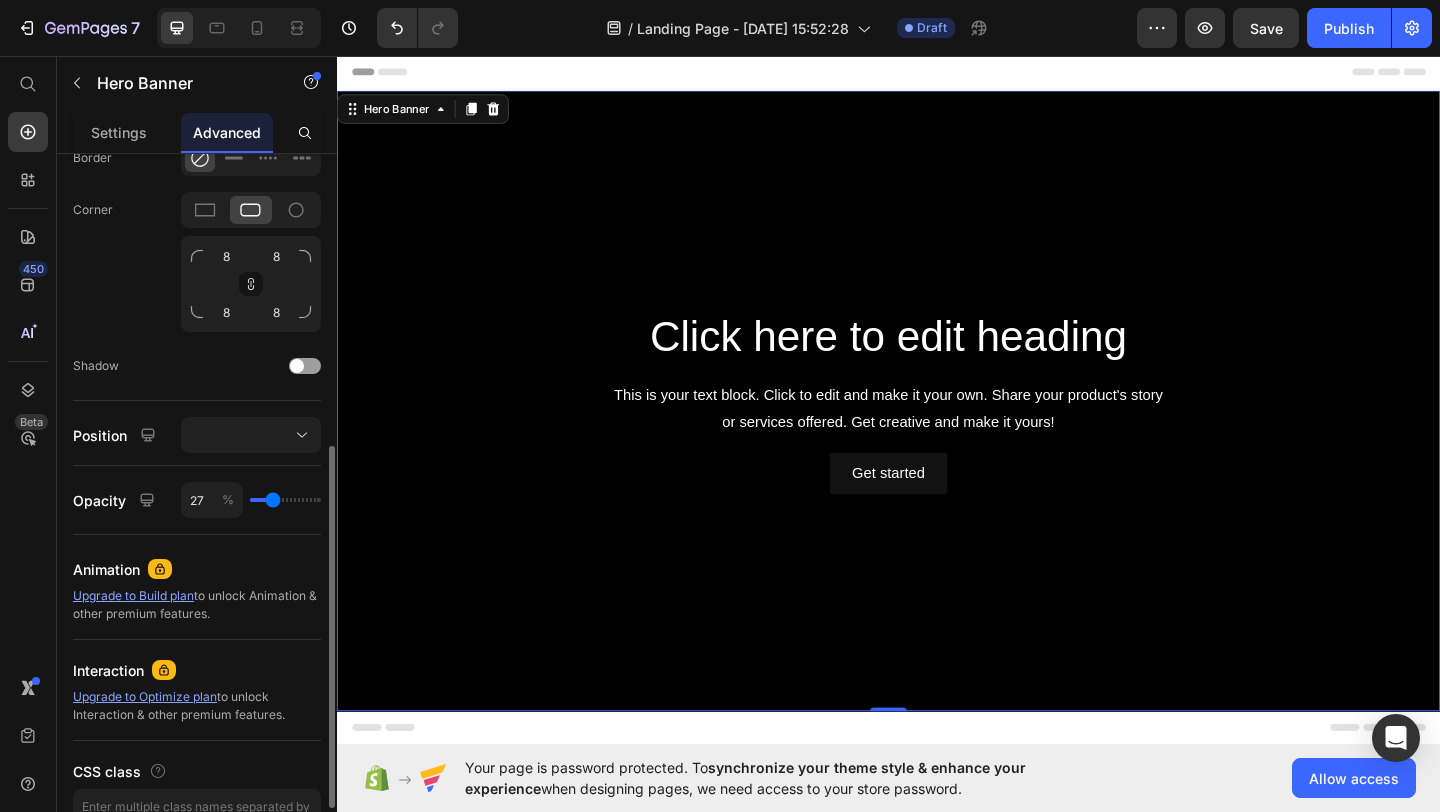 type on "26" 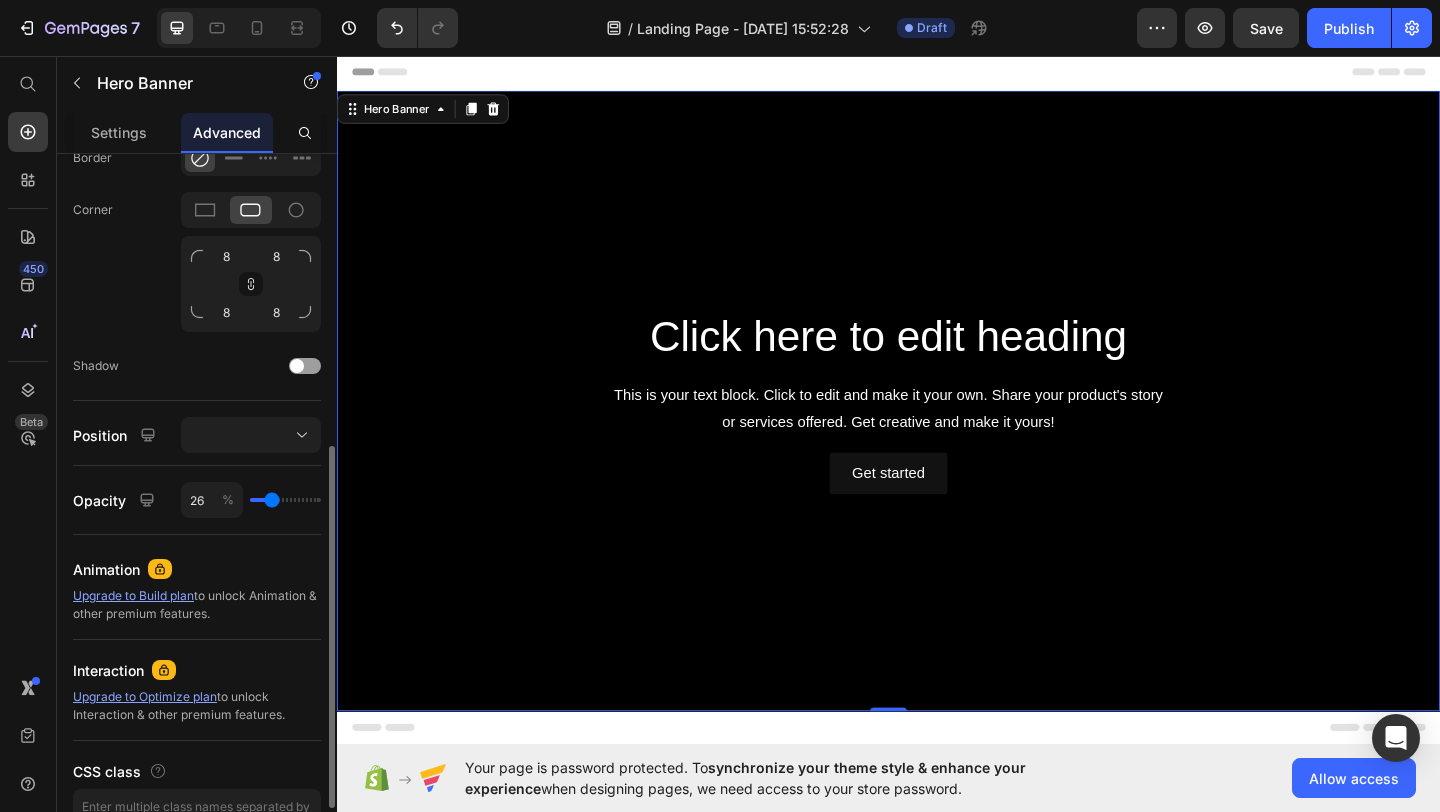 type on "25" 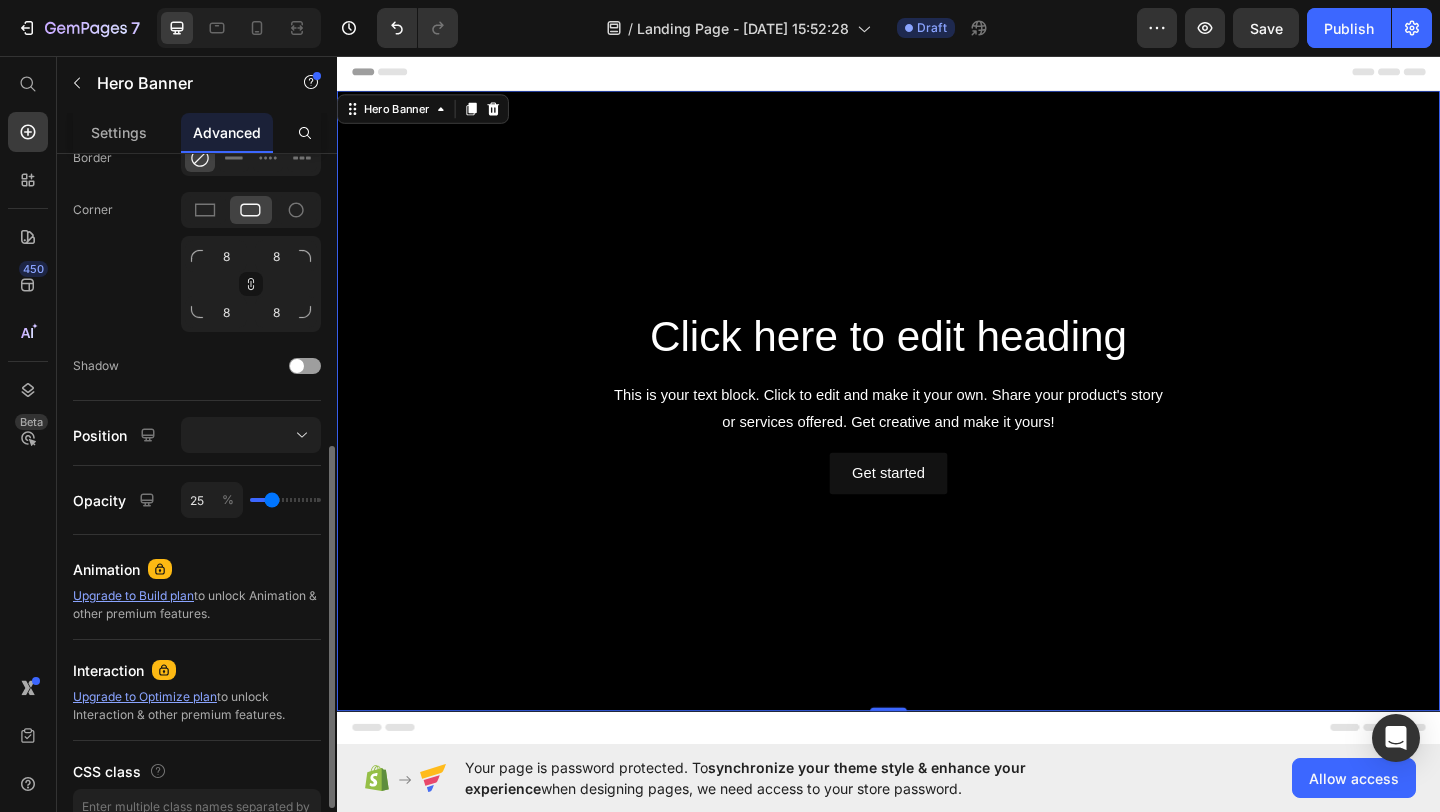 type on "22" 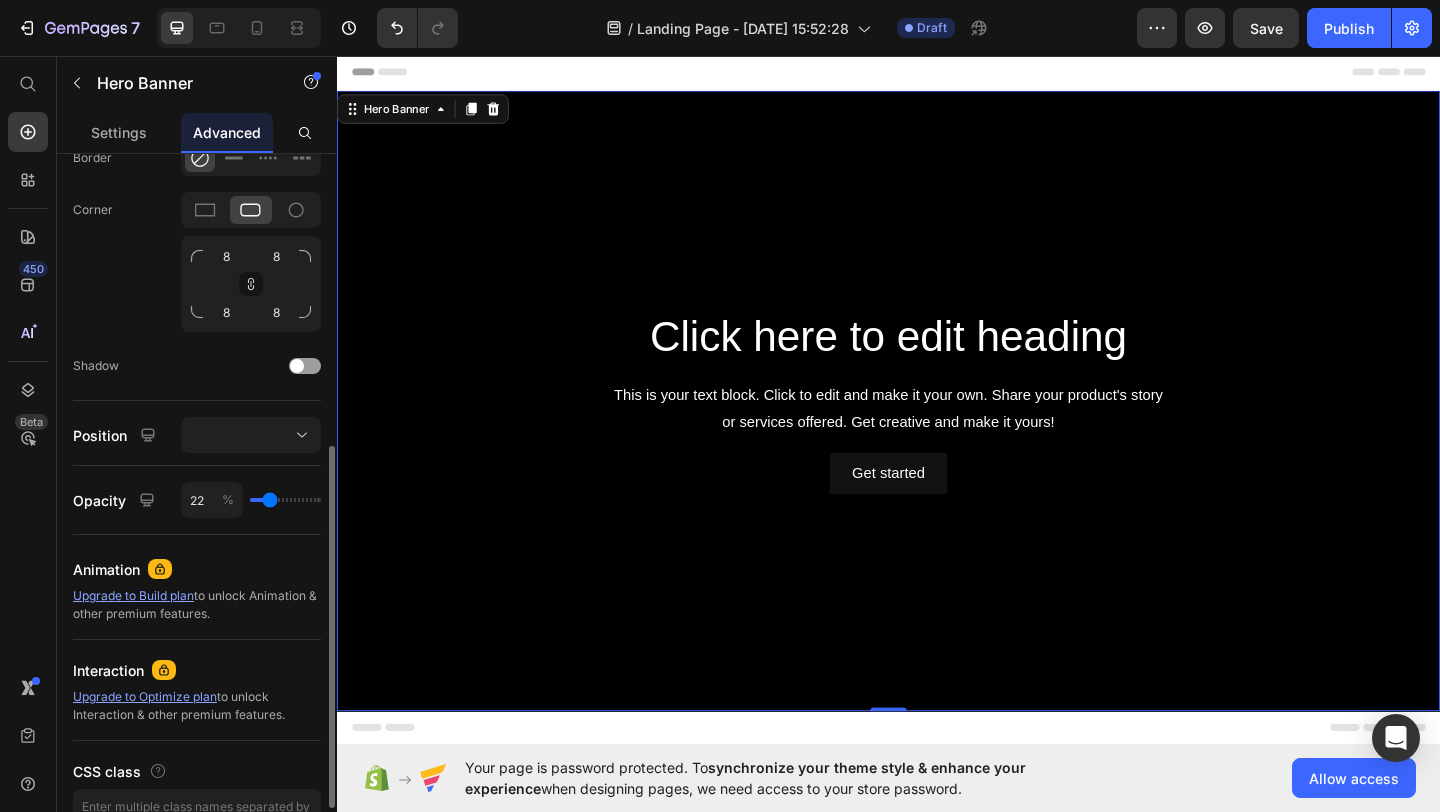 type on "15" 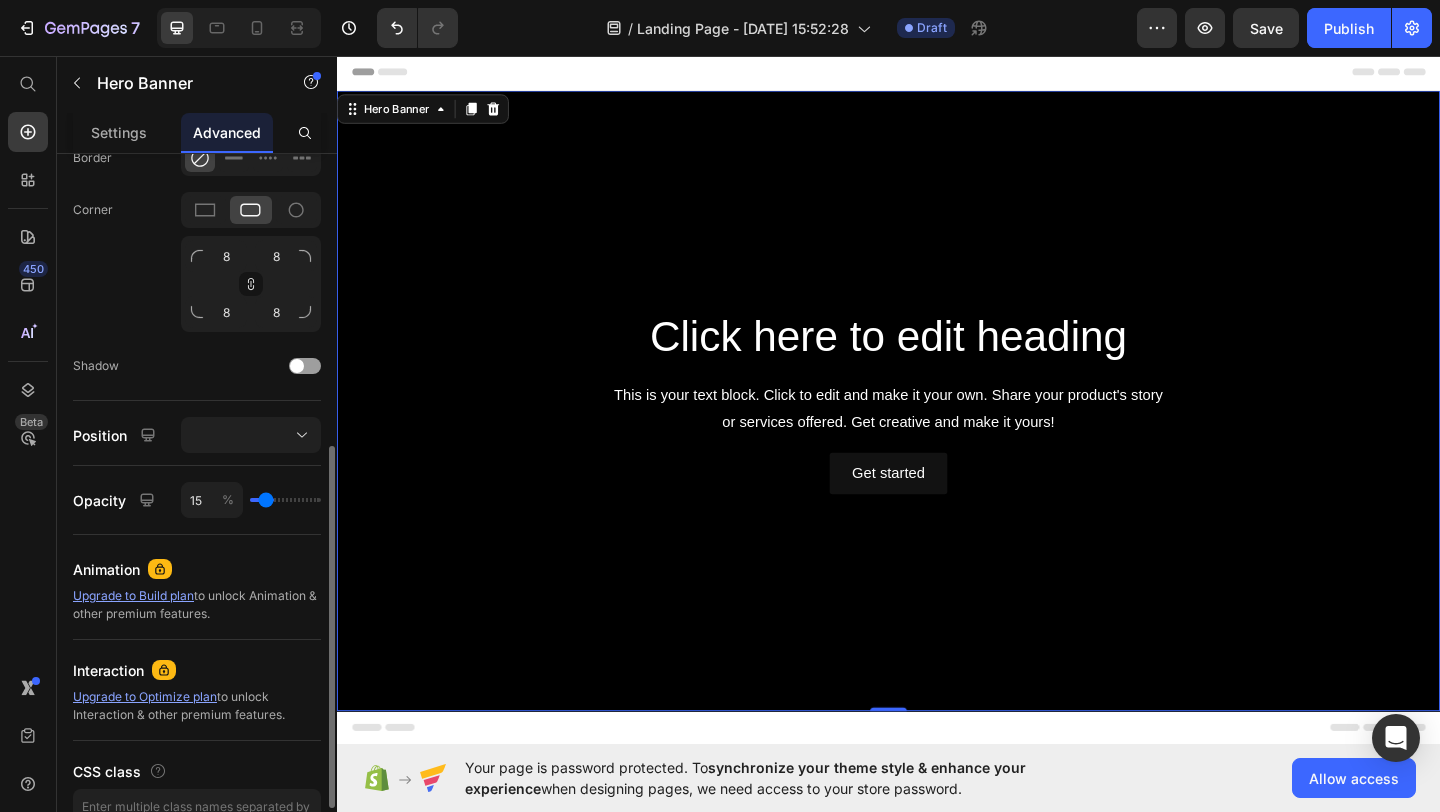 type on "8" 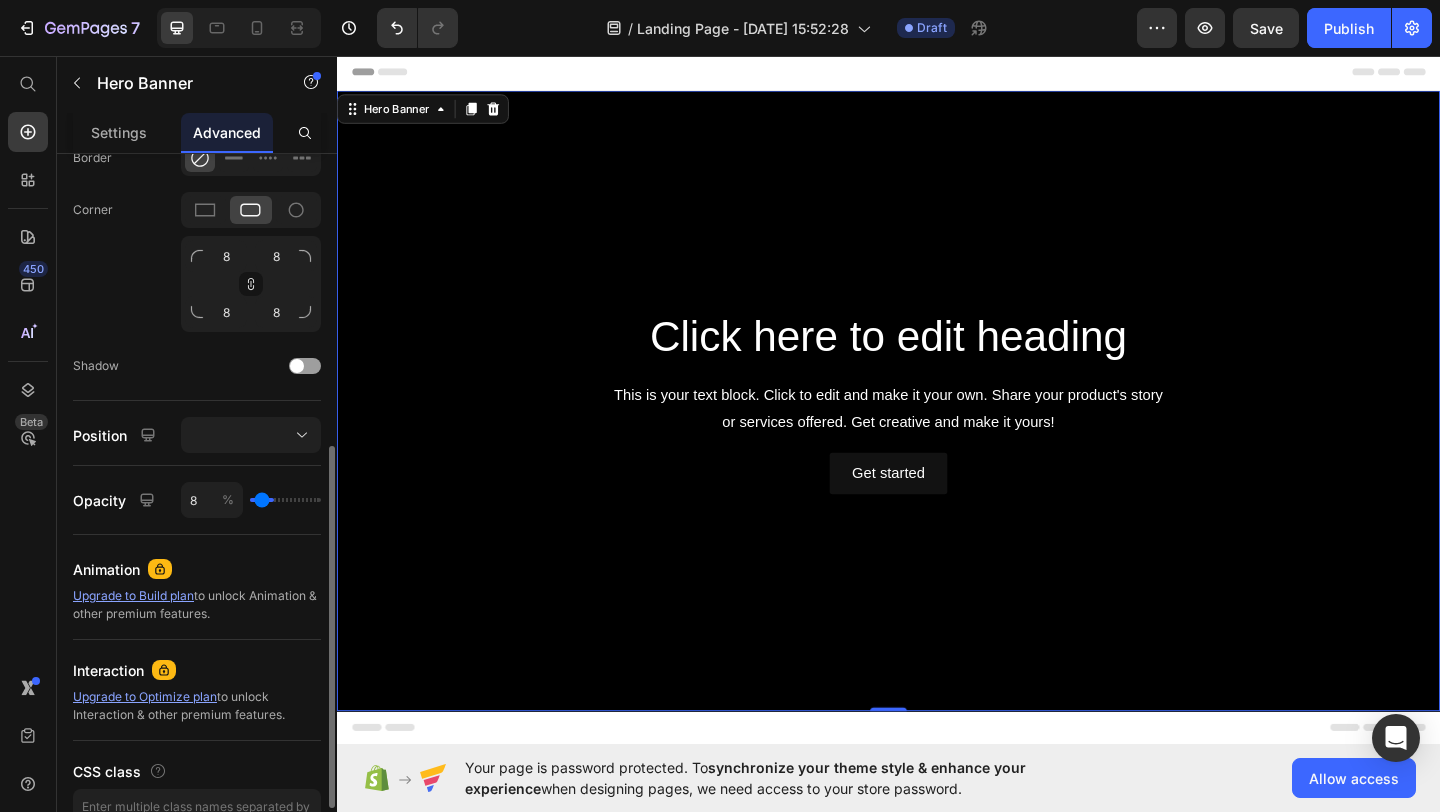 type on "0" 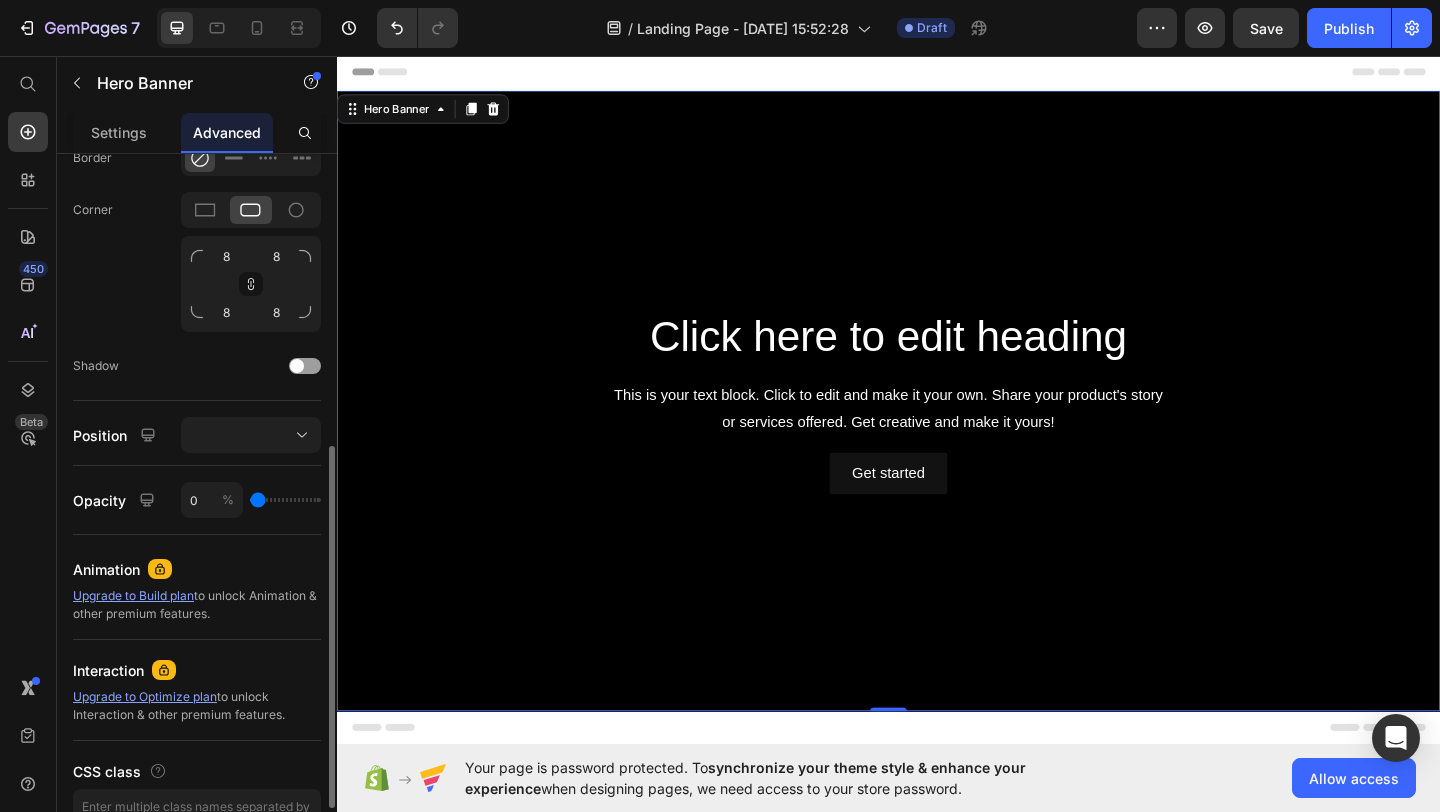 type on "11" 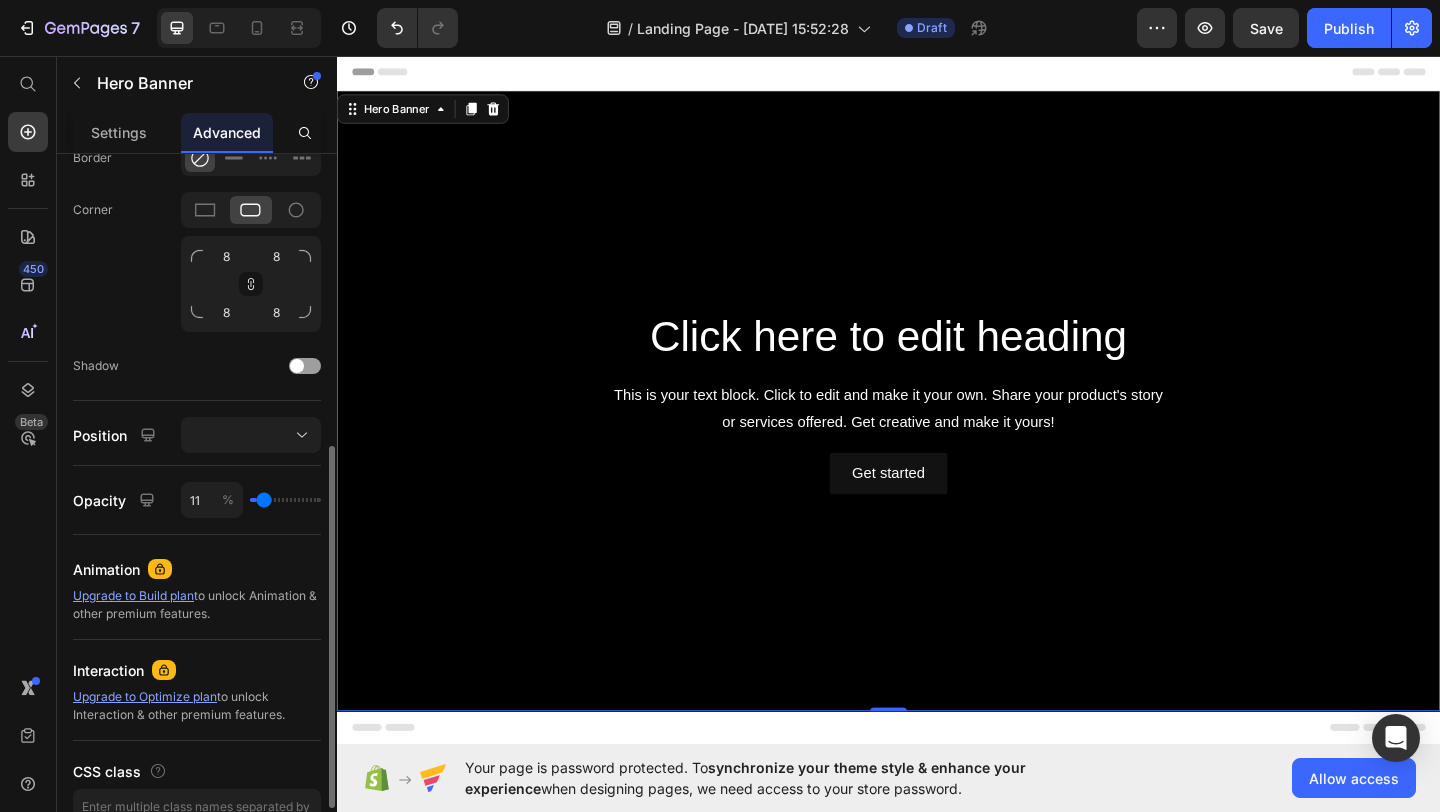type on "35" 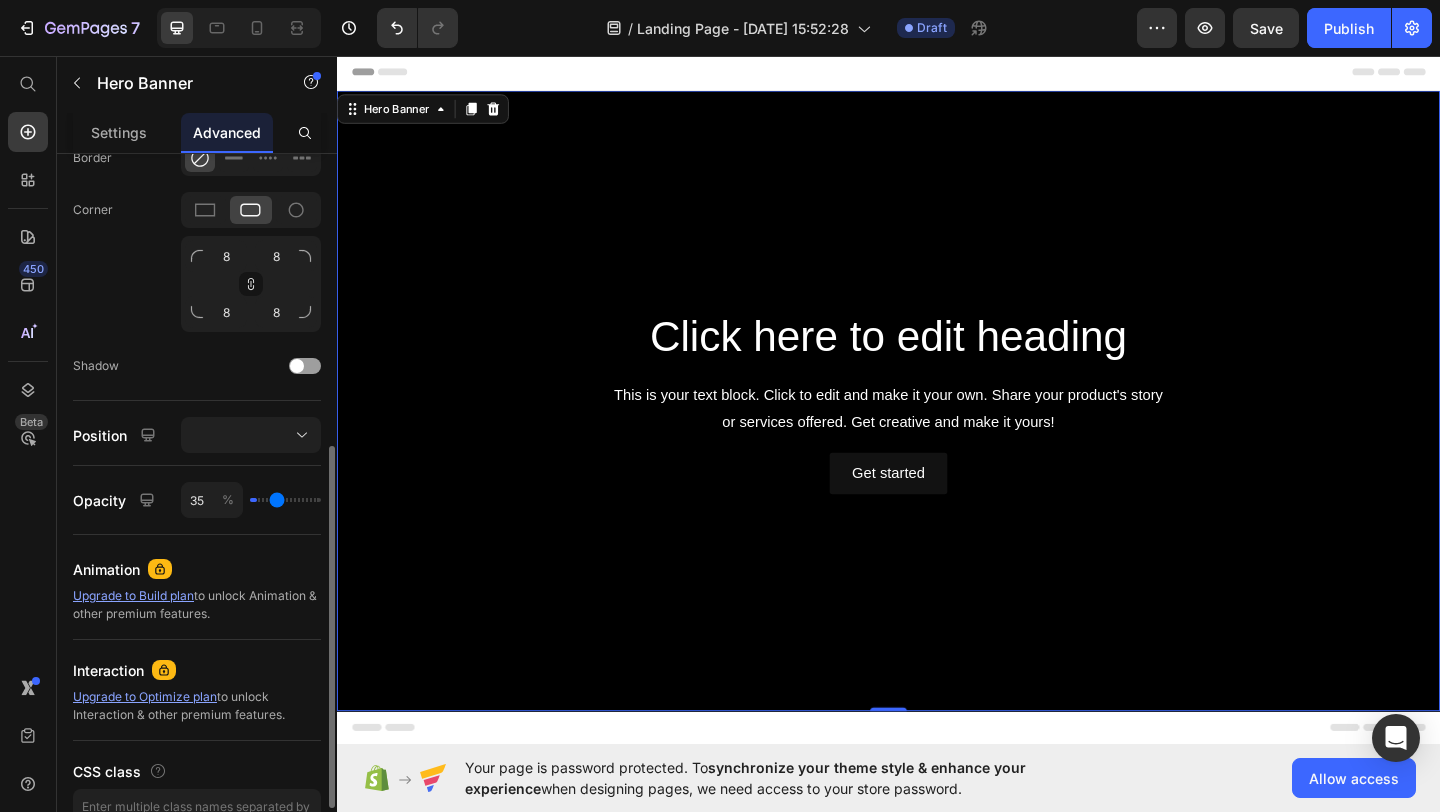 type on "57" 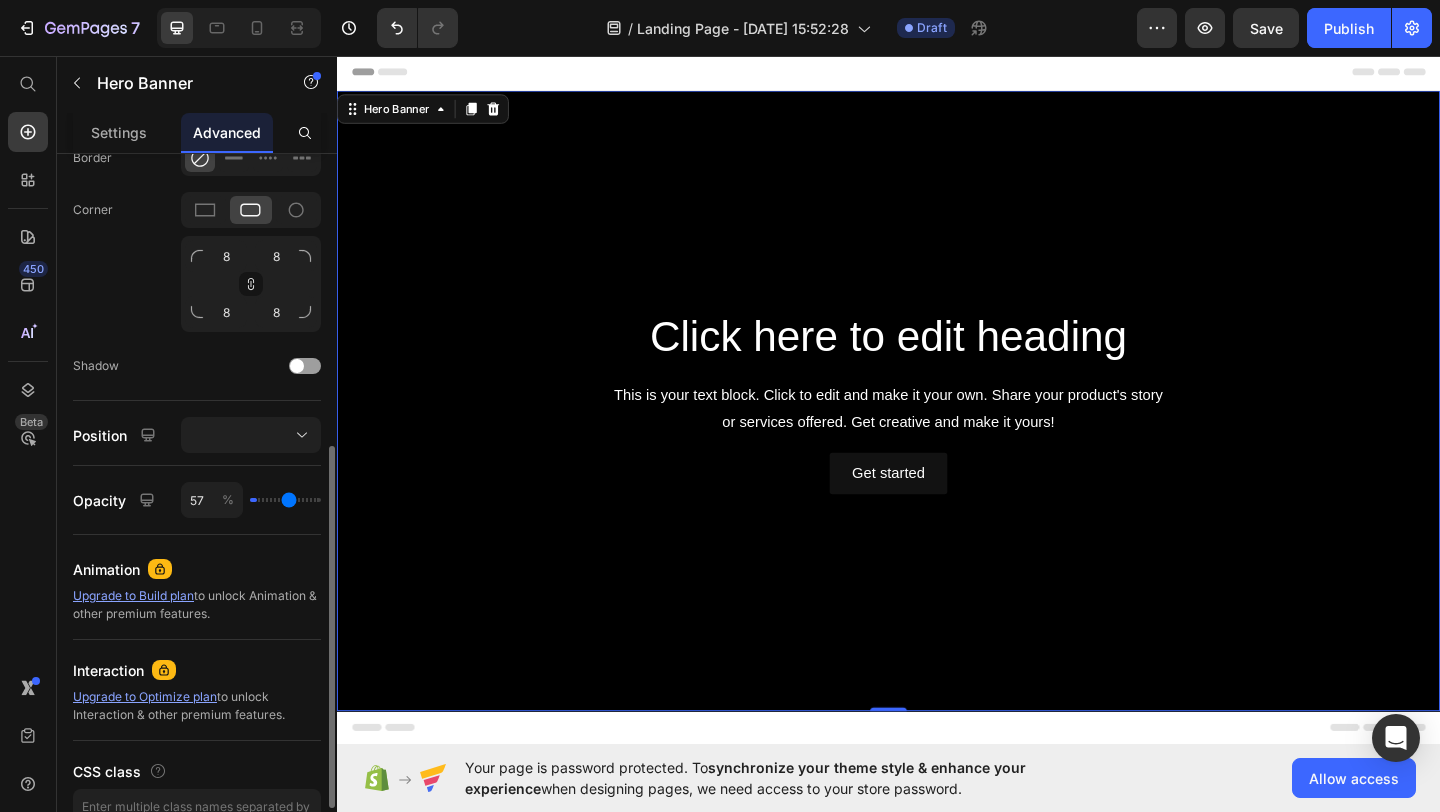 type on "78" 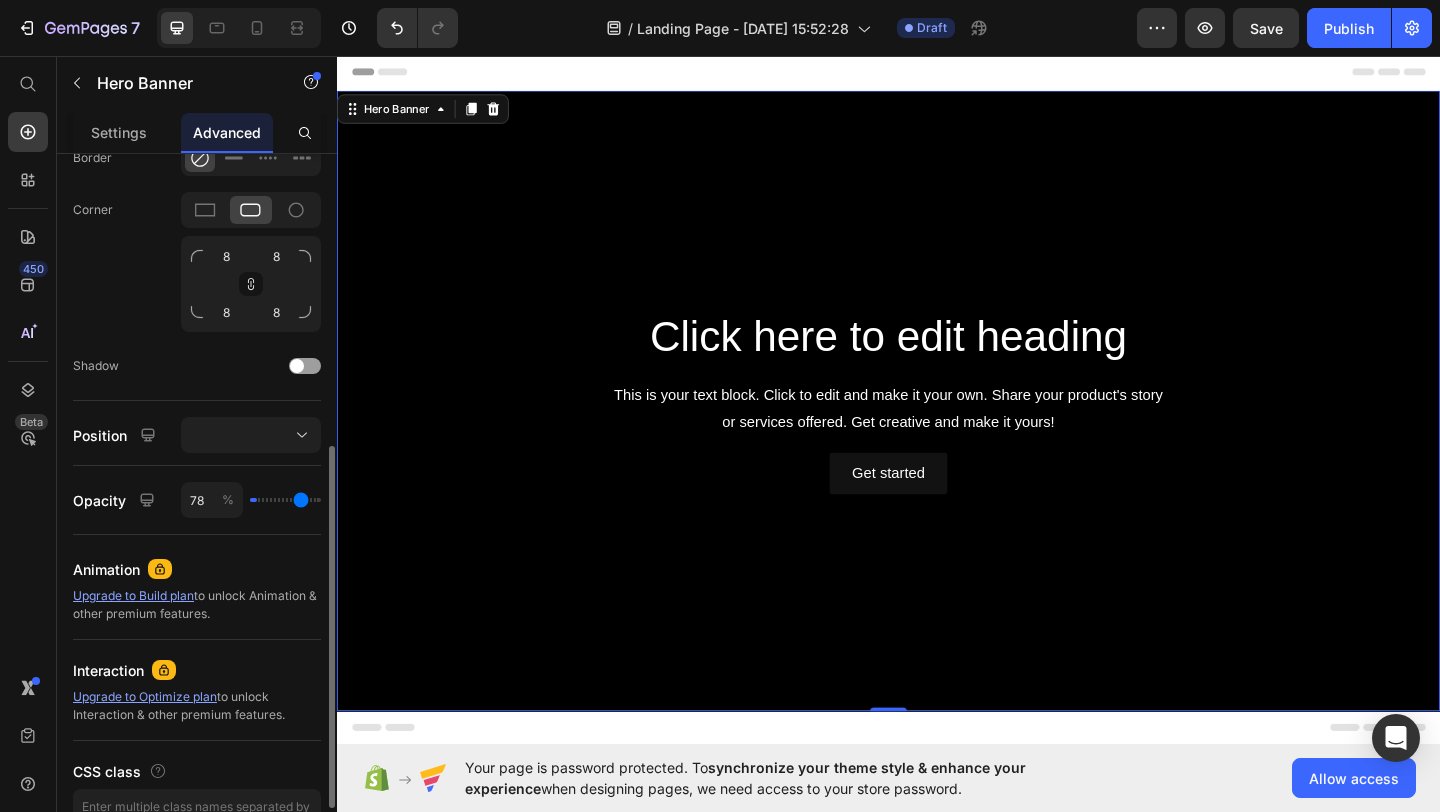 type on "96" 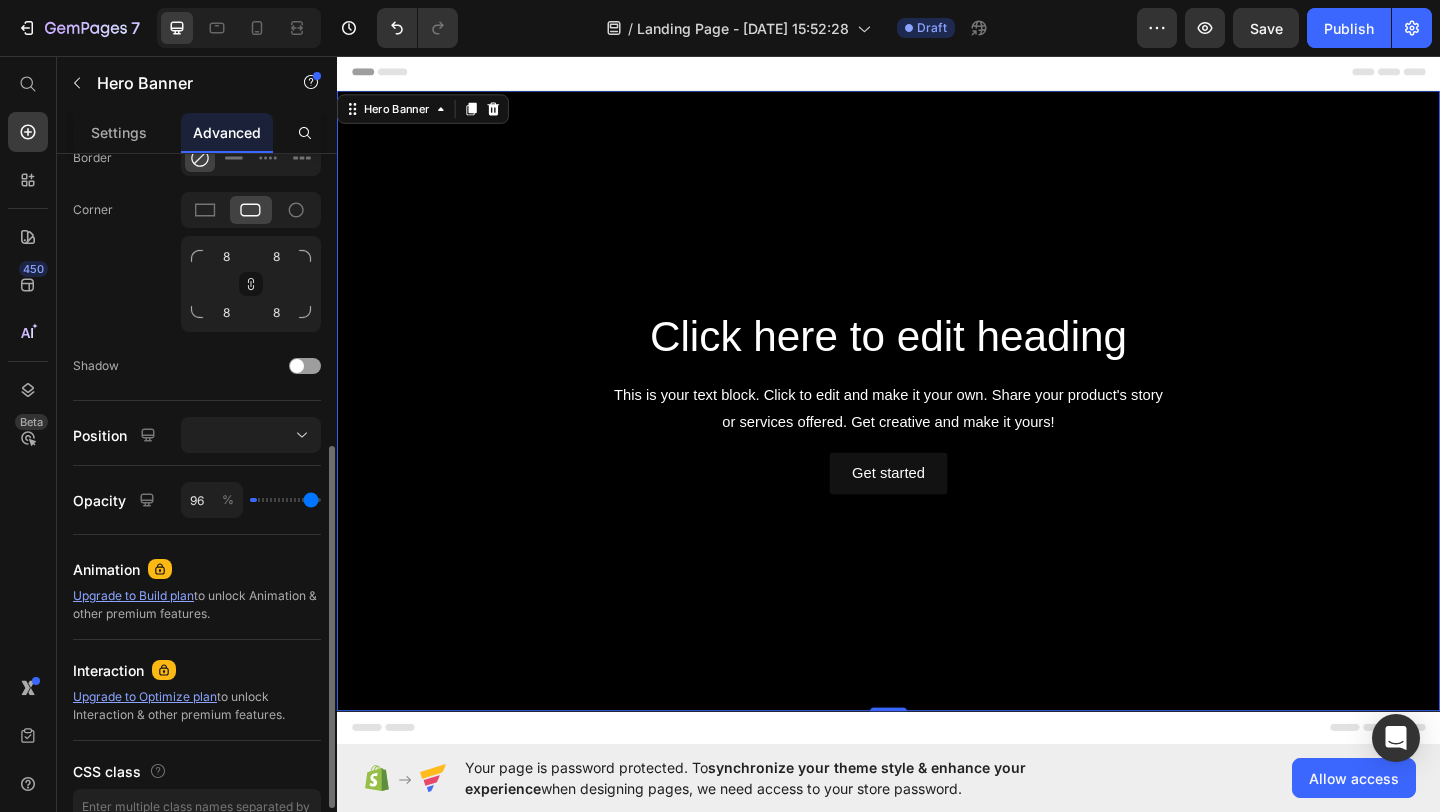 type on "100" 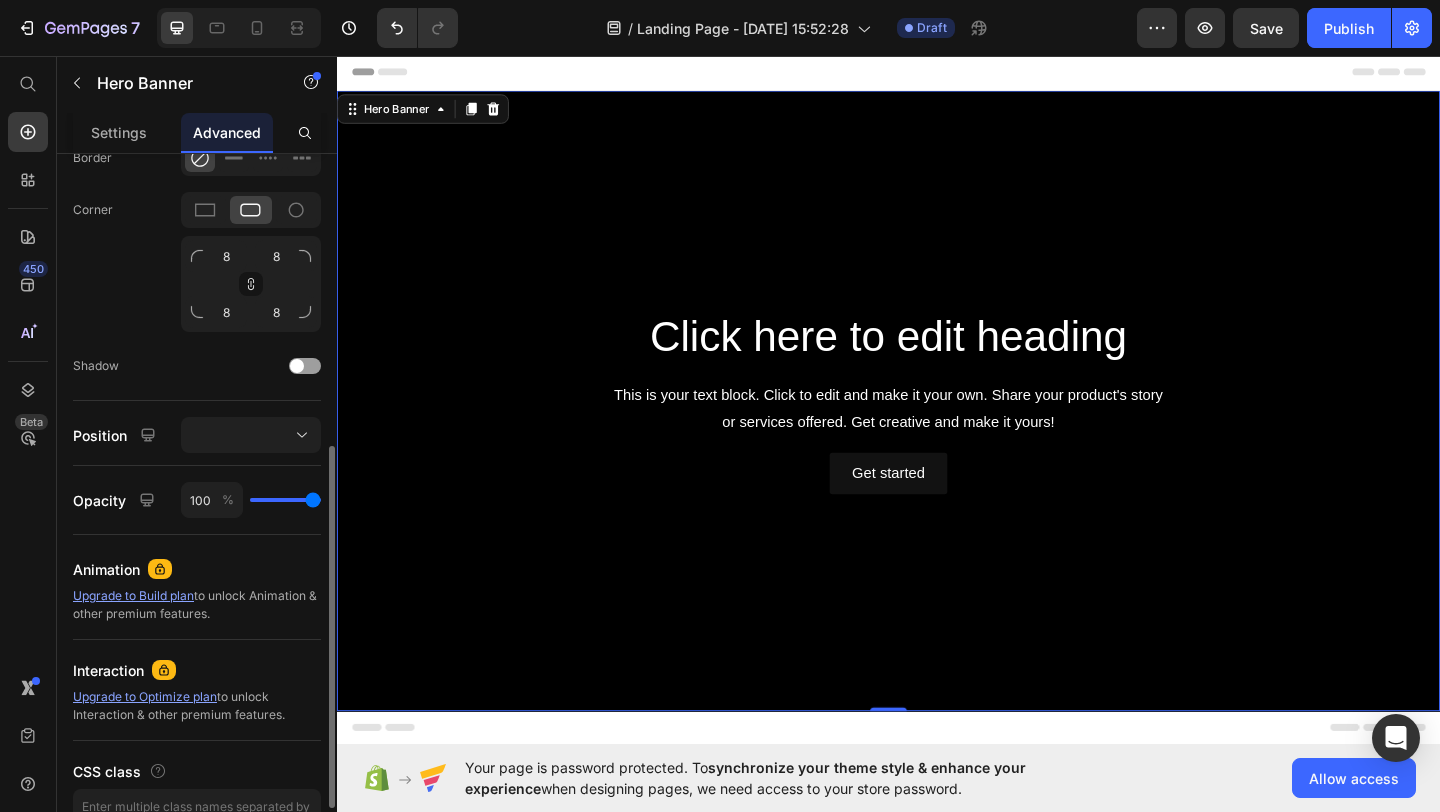 drag, startPoint x: 311, startPoint y: 502, endPoint x: 345, endPoint y: 503, distance: 34.0147 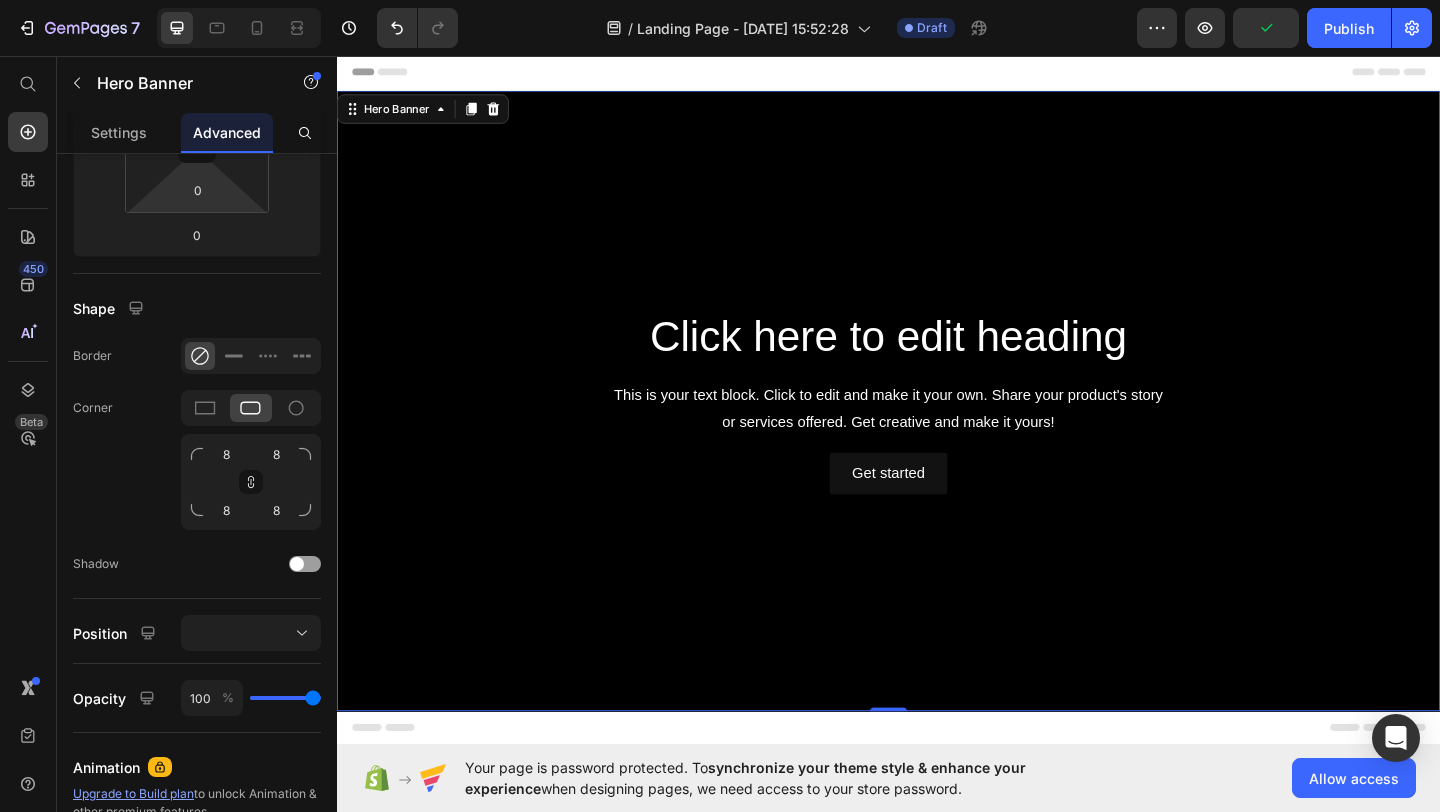 scroll, scrollTop: 0, scrollLeft: 0, axis: both 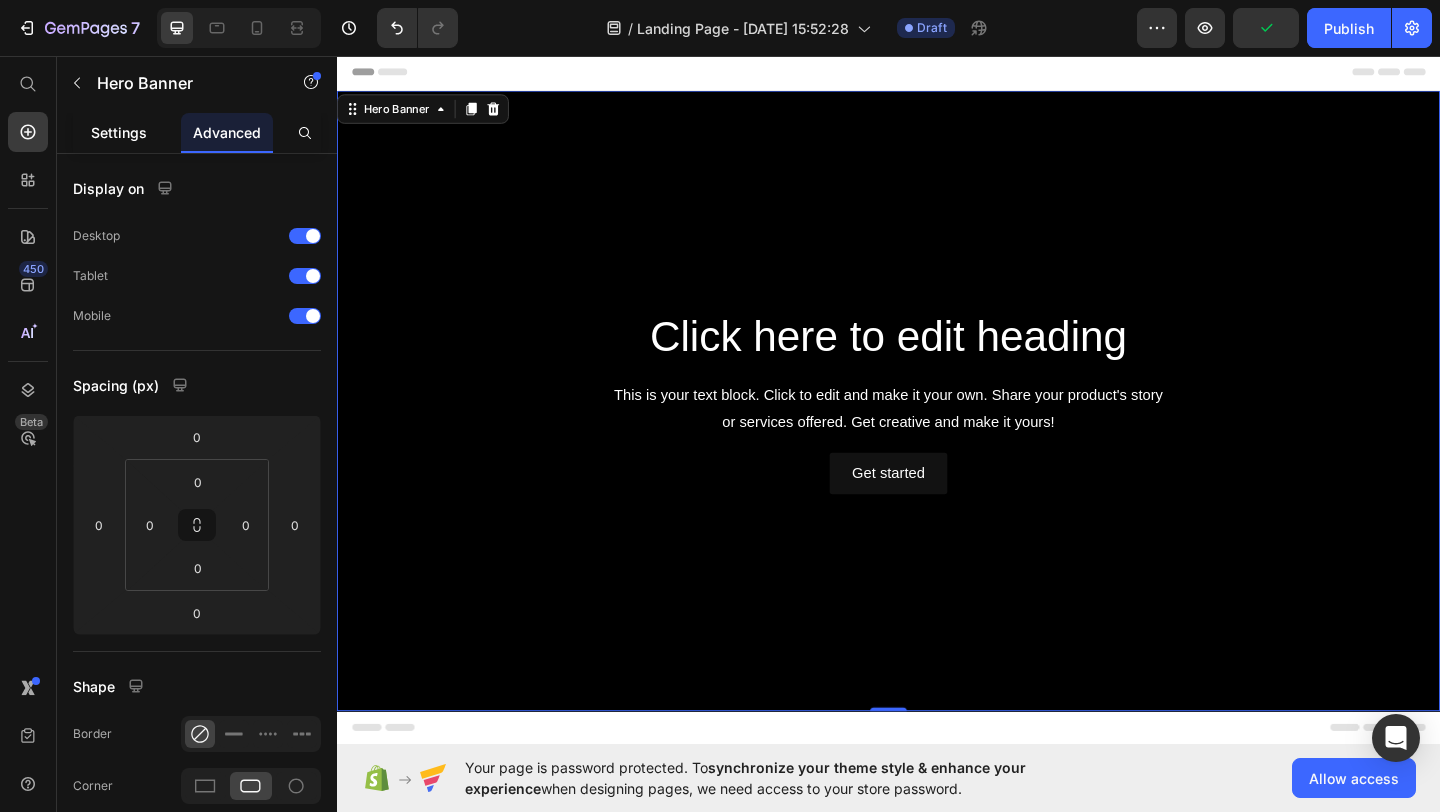click on "Settings" at bounding box center (119, 132) 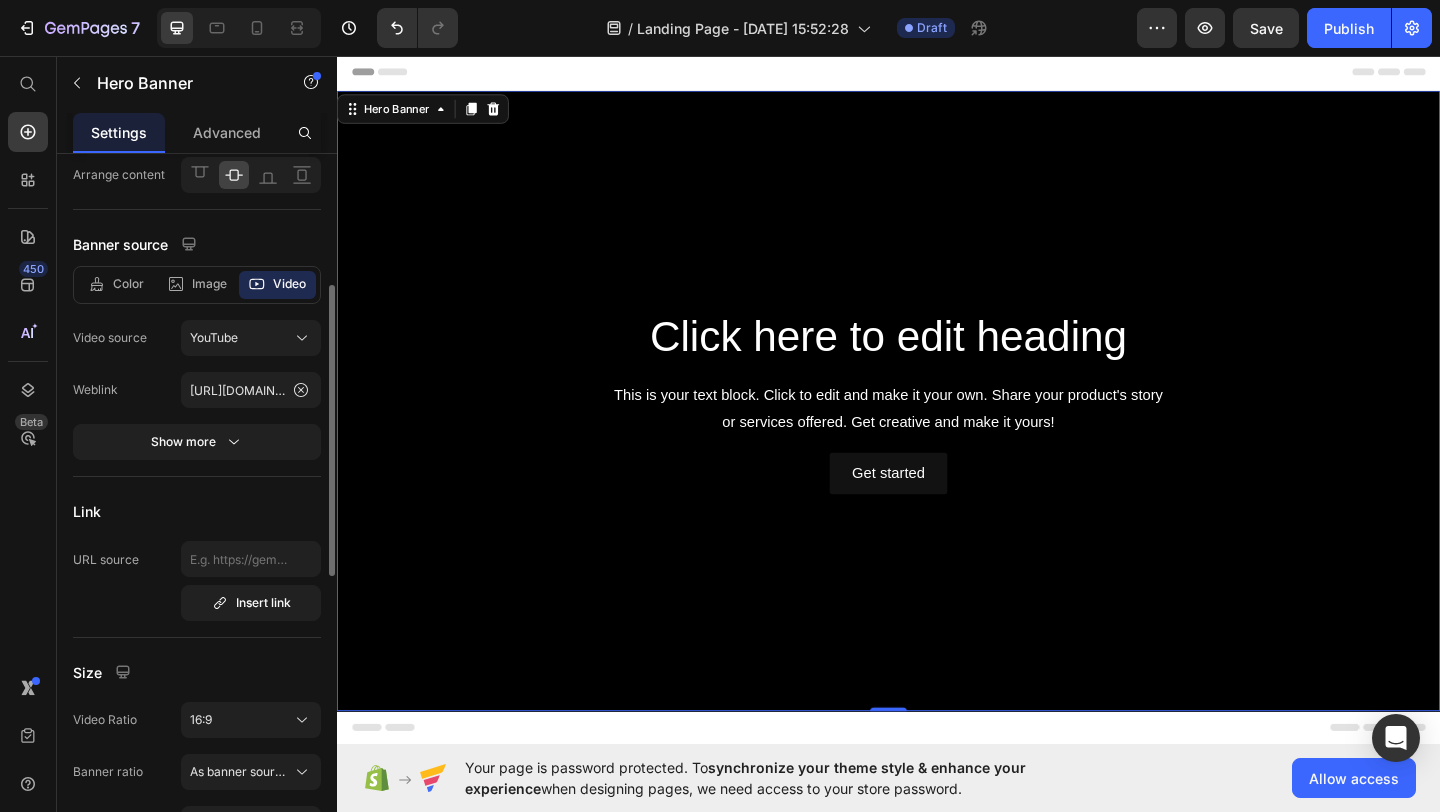 scroll, scrollTop: 130, scrollLeft: 0, axis: vertical 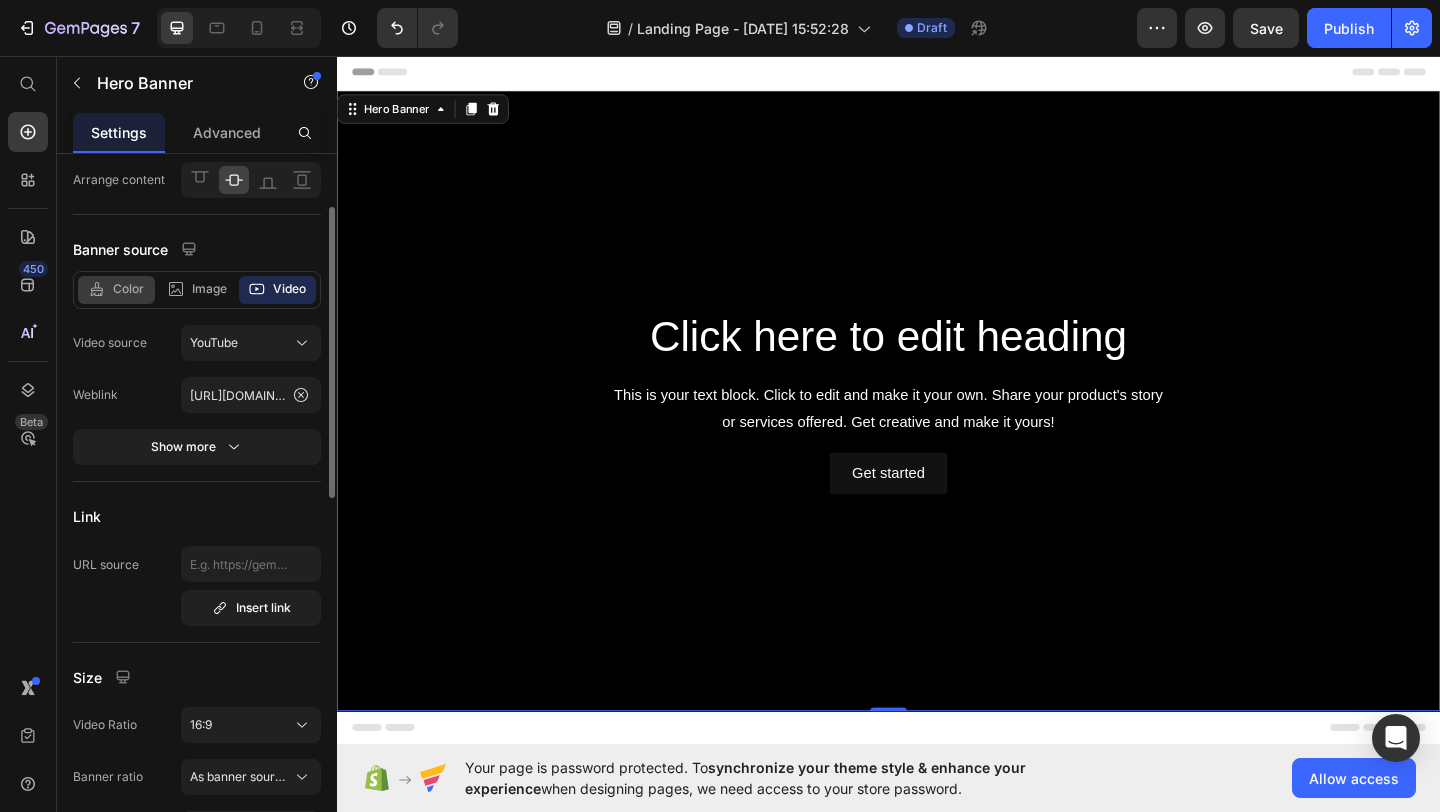 click on "Color" 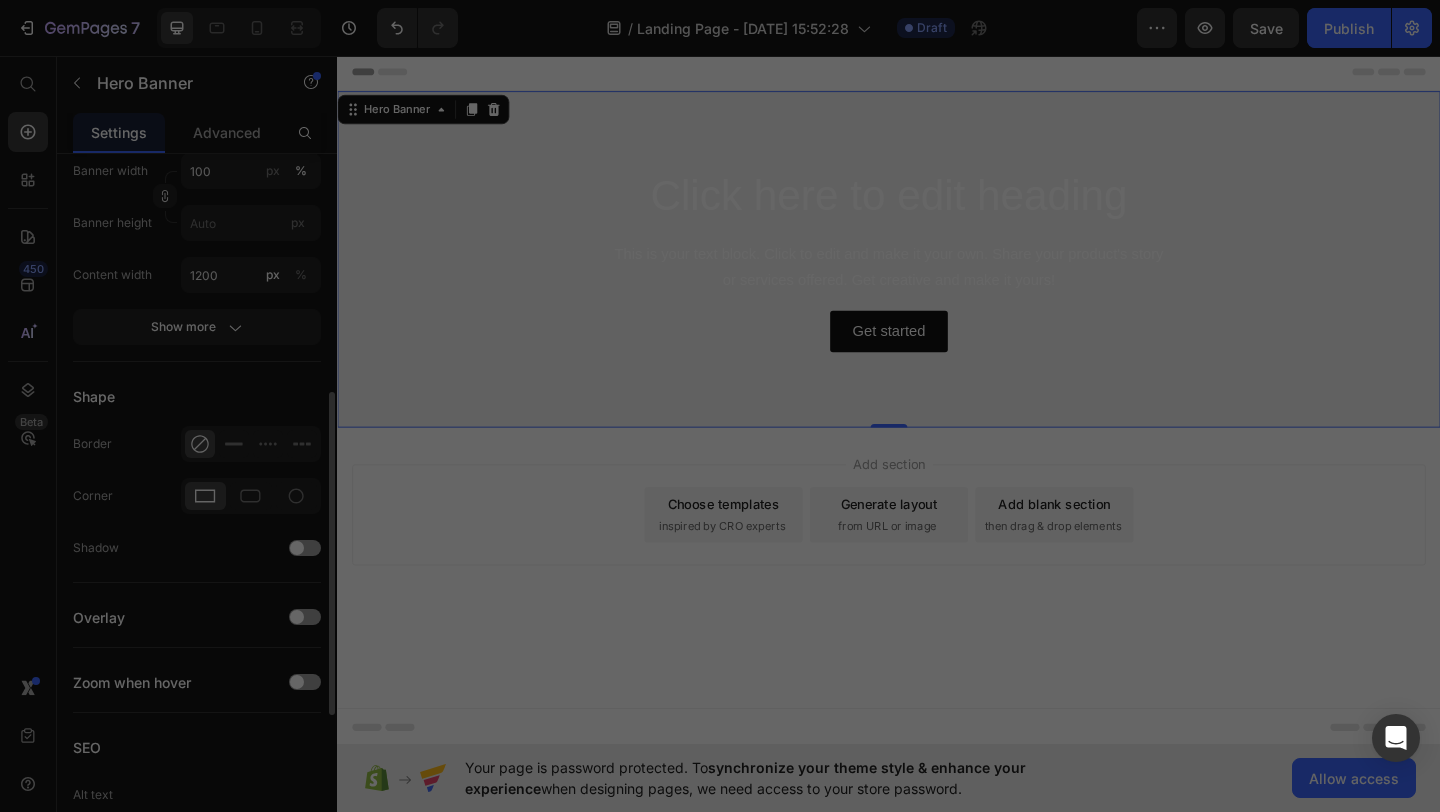 scroll, scrollTop: 588, scrollLeft: 0, axis: vertical 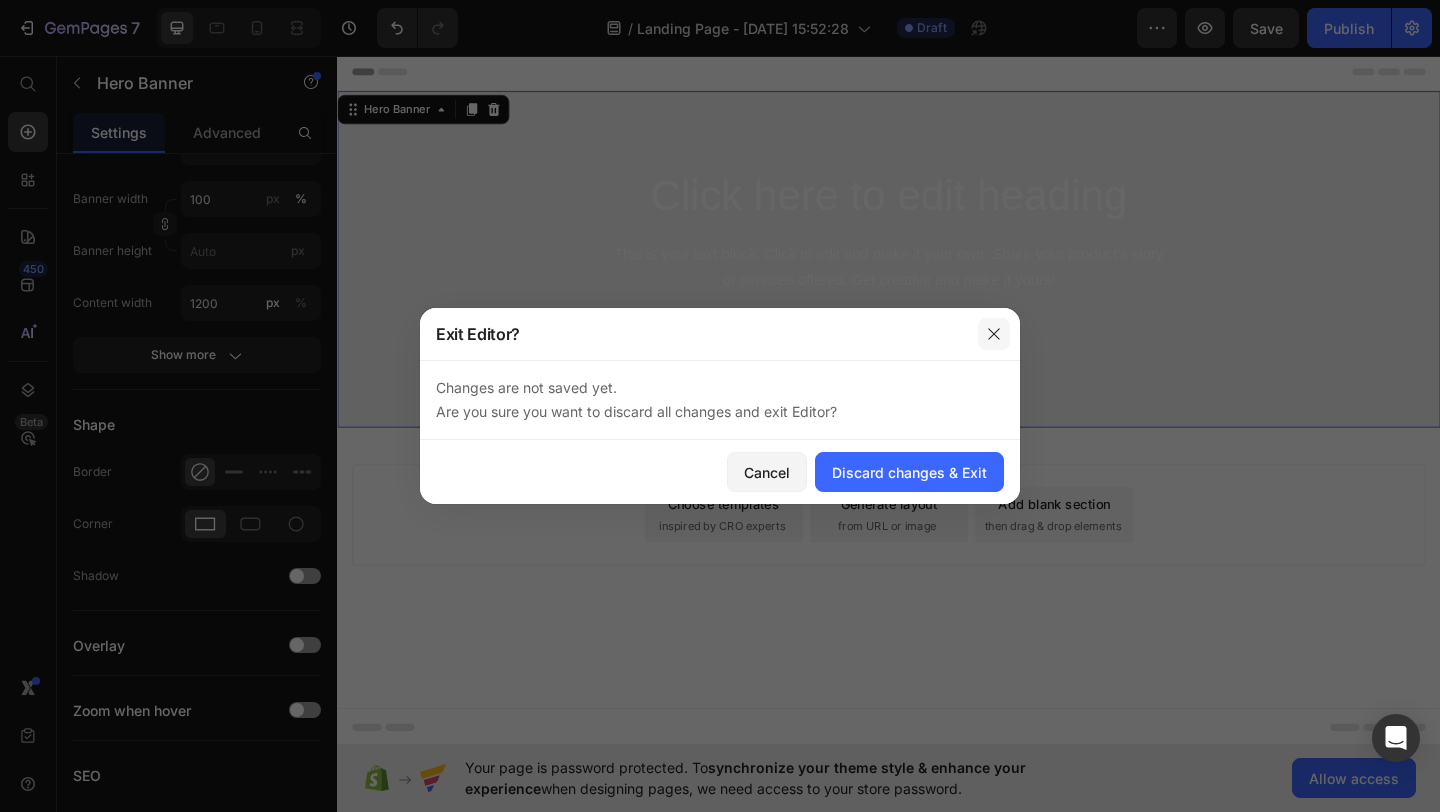 click 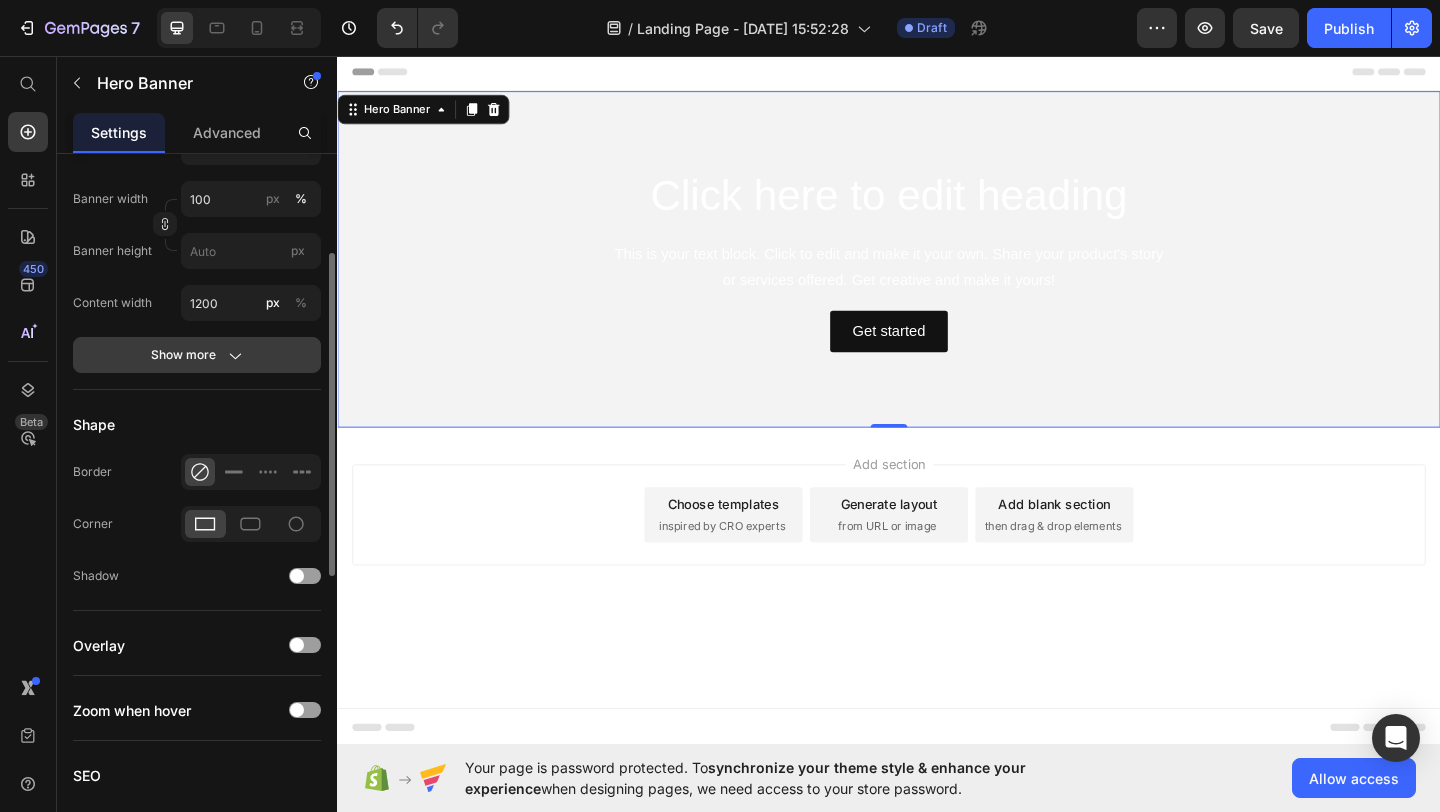 scroll, scrollTop: 0, scrollLeft: 0, axis: both 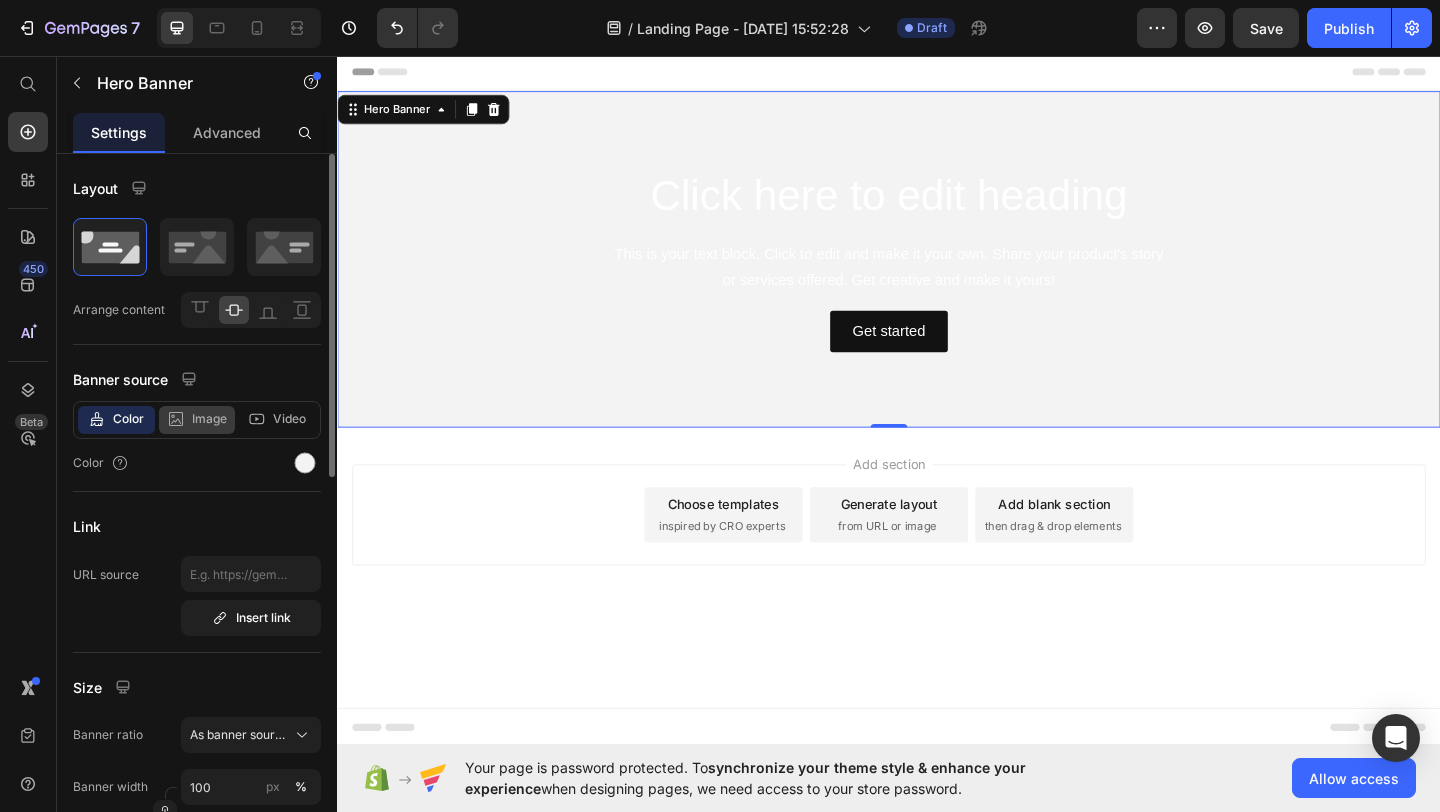 click on "Image" at bounding box center [209, 419] 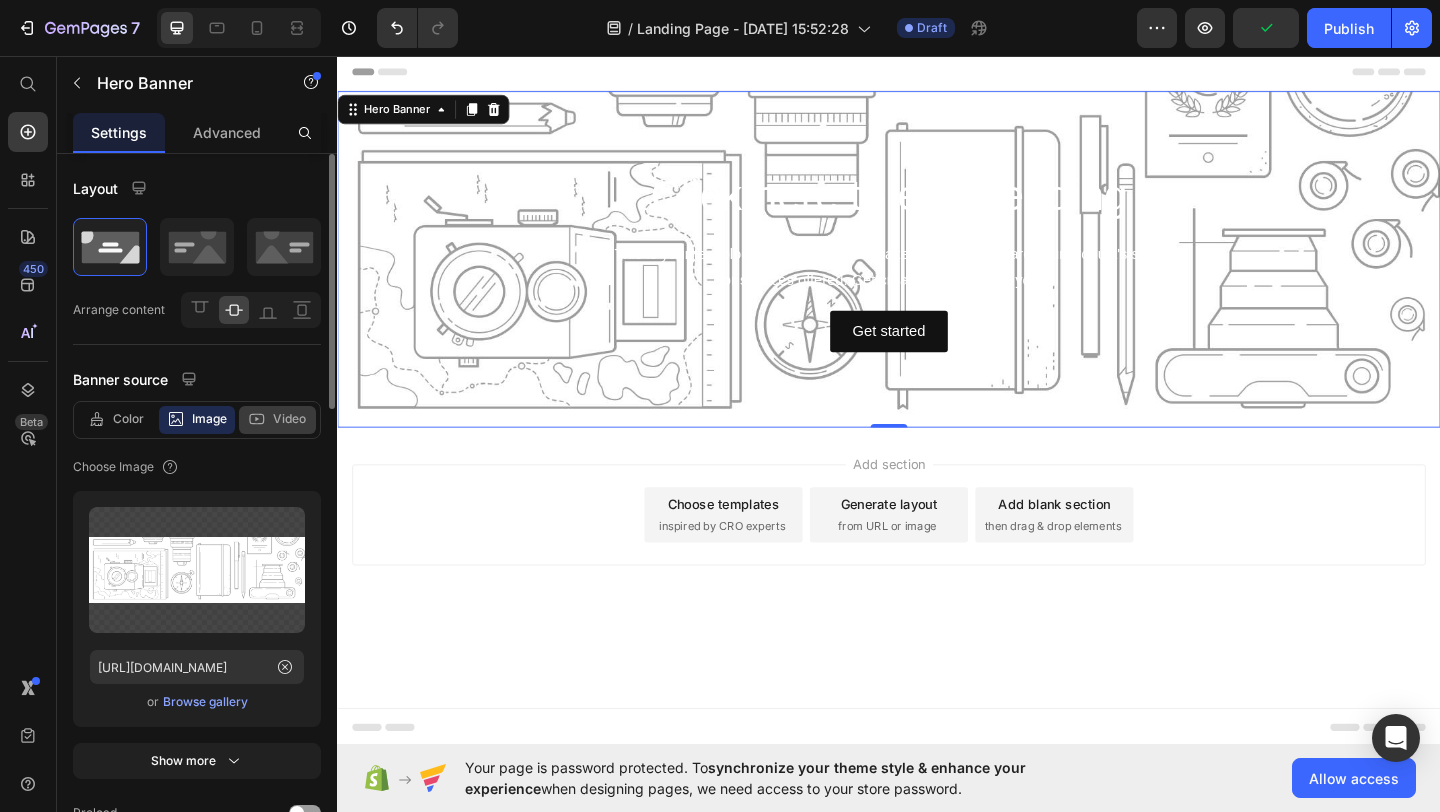 click on "Video" at bounding box center [289, 419] 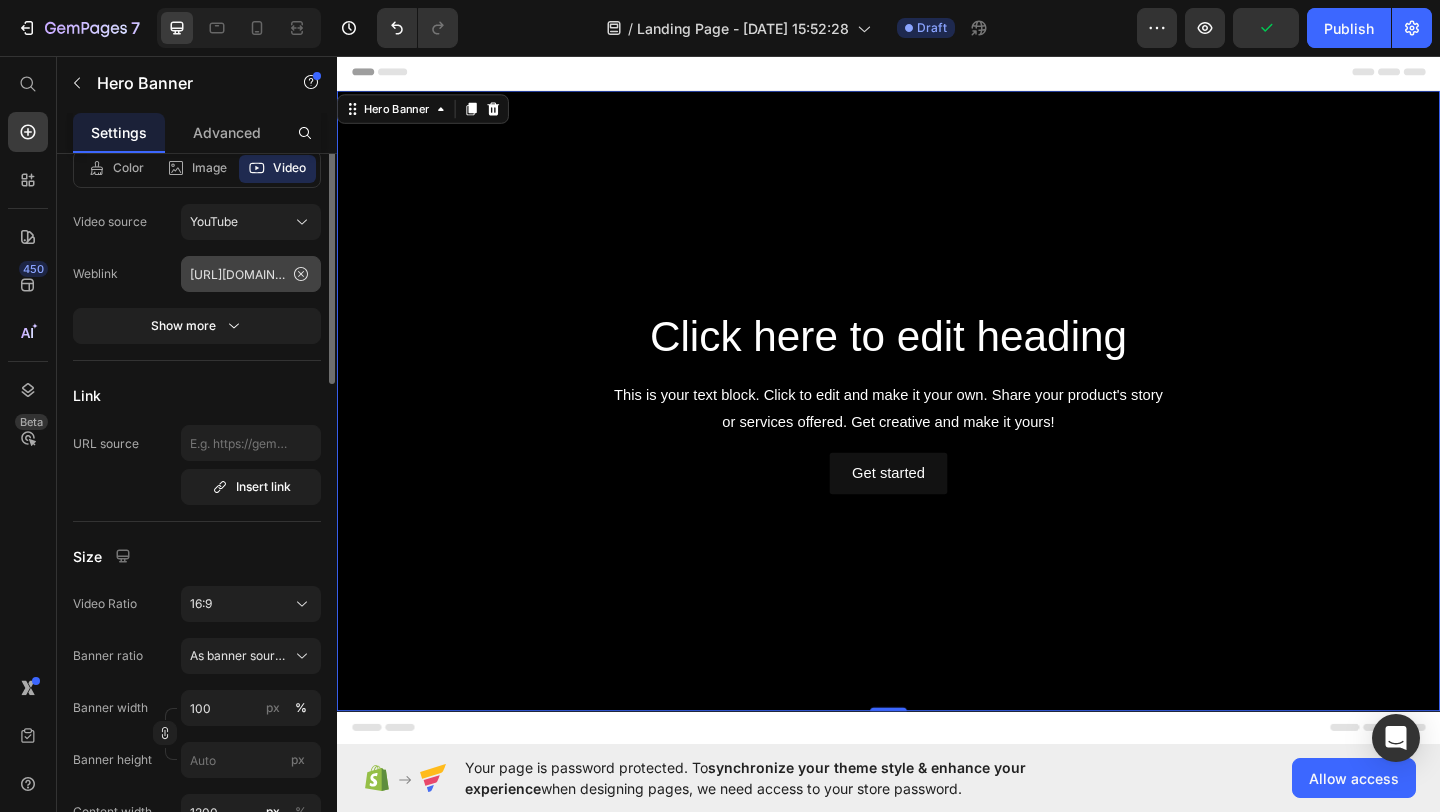scroll, scrollTop: 0, scrollLeft: 0, axis: both 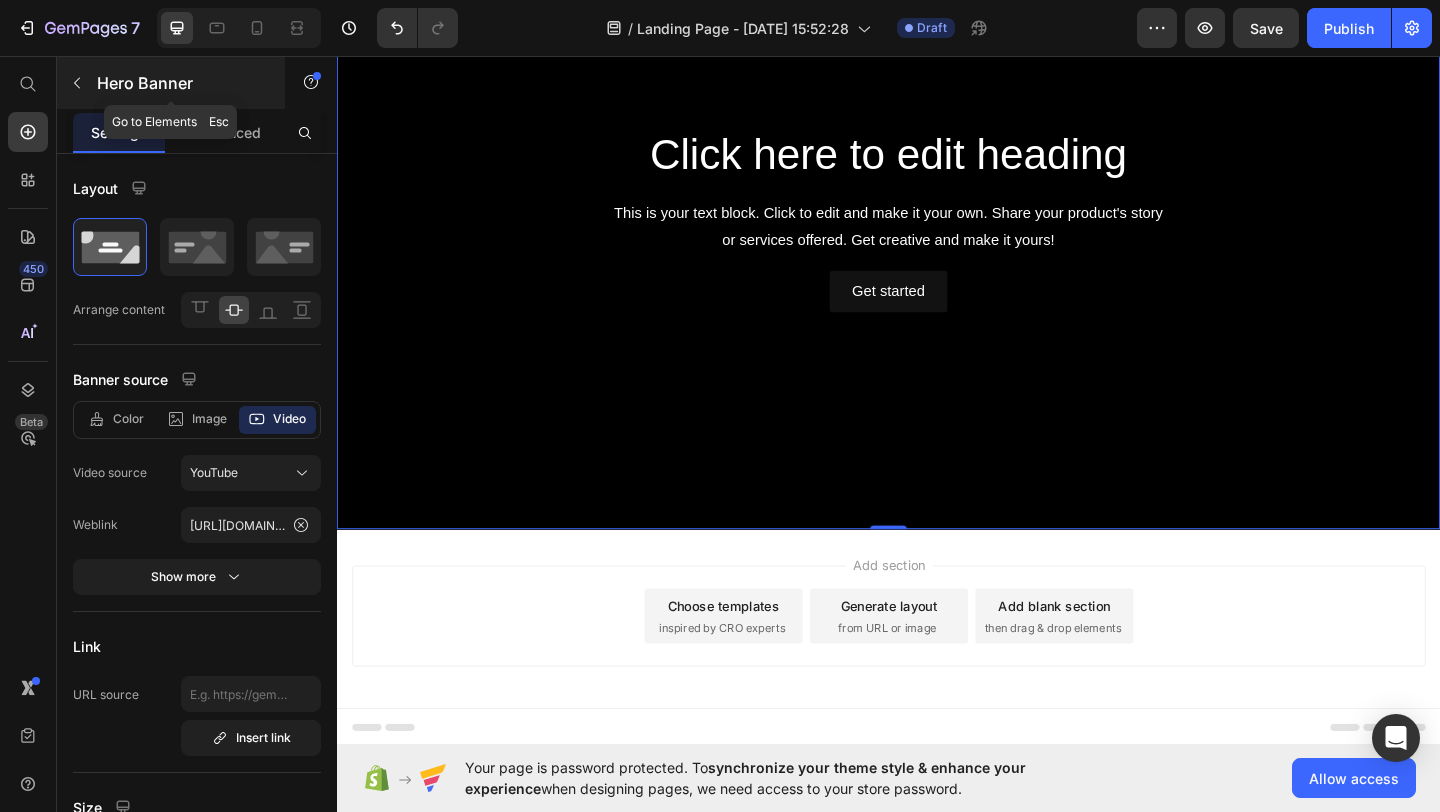 click at bounding box center (77, 83) 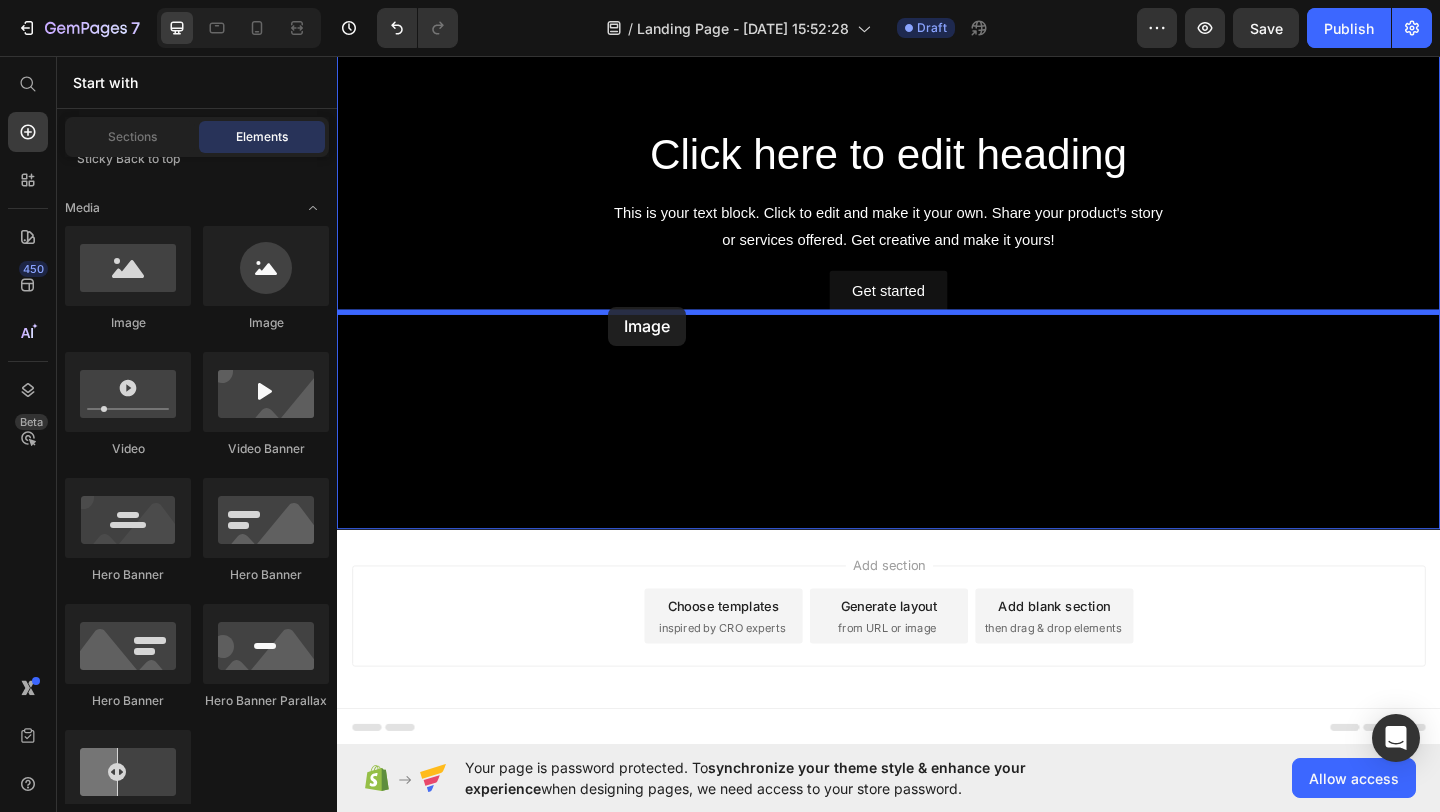drag, startPoint x: 590, startPoint y: 353, endPoint x: 632, endPoint y: 329, distance: 48.373547 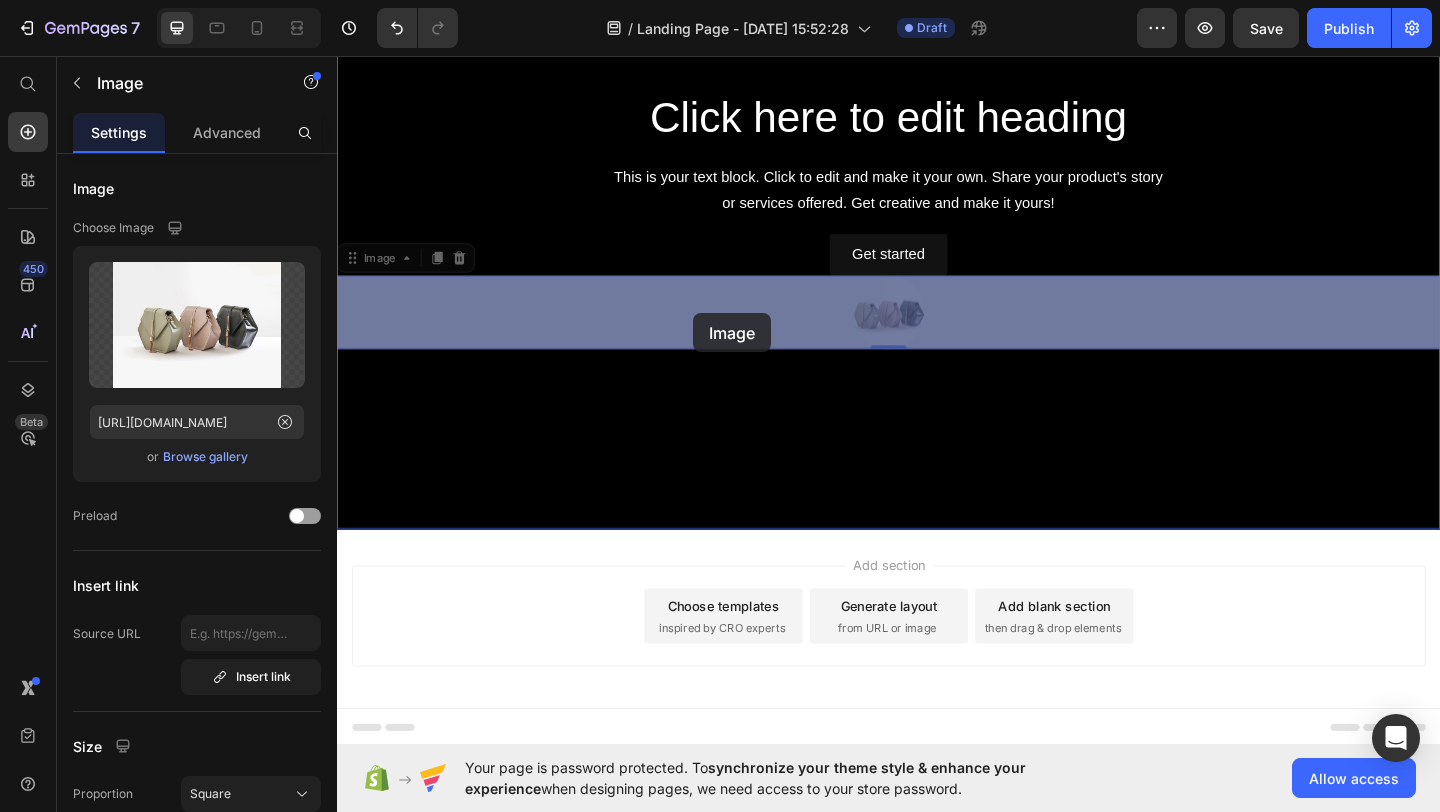 drag, startPoint x: 950, startPoint y: 338, endPoint x: 725, endPoint y: 340, distance: 225.0089 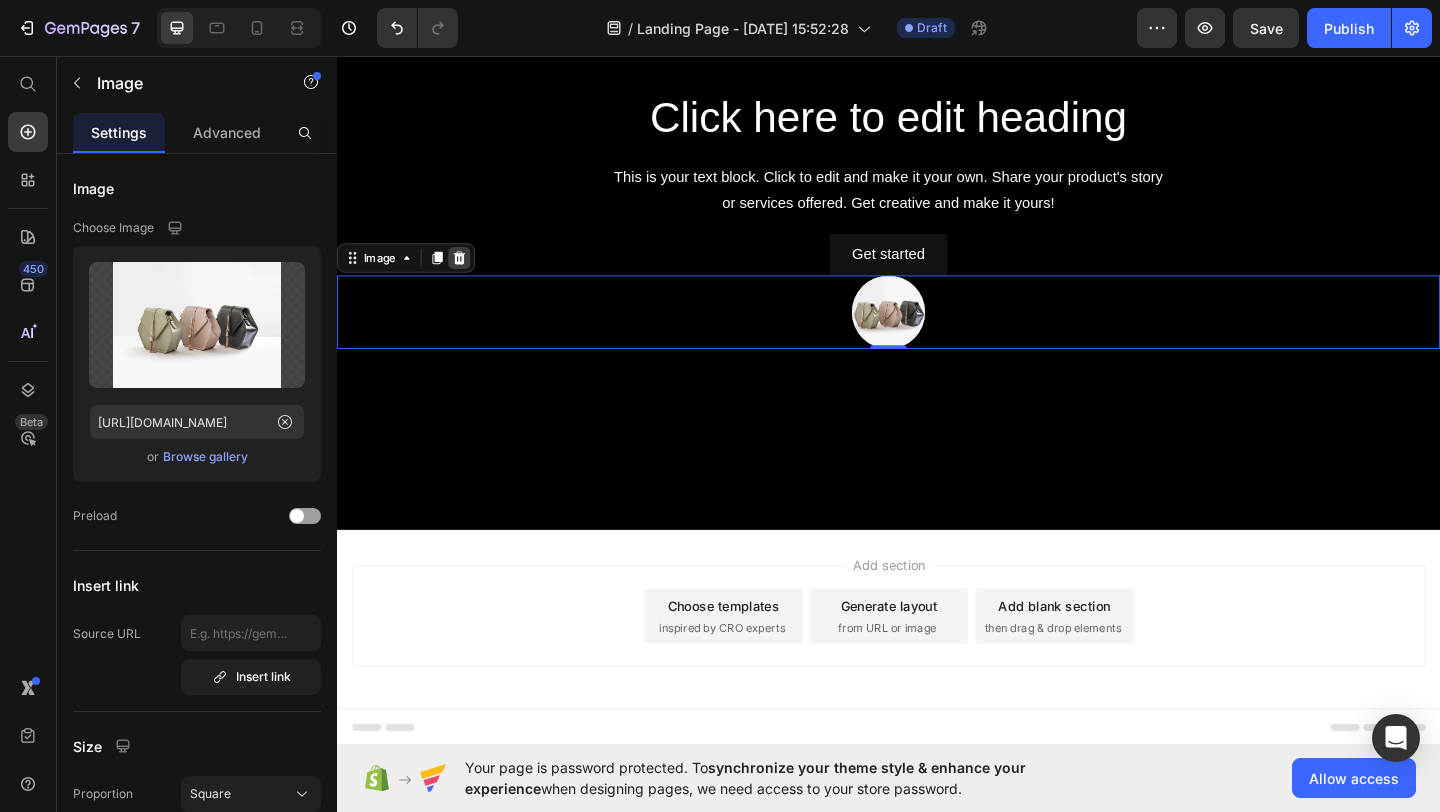 click 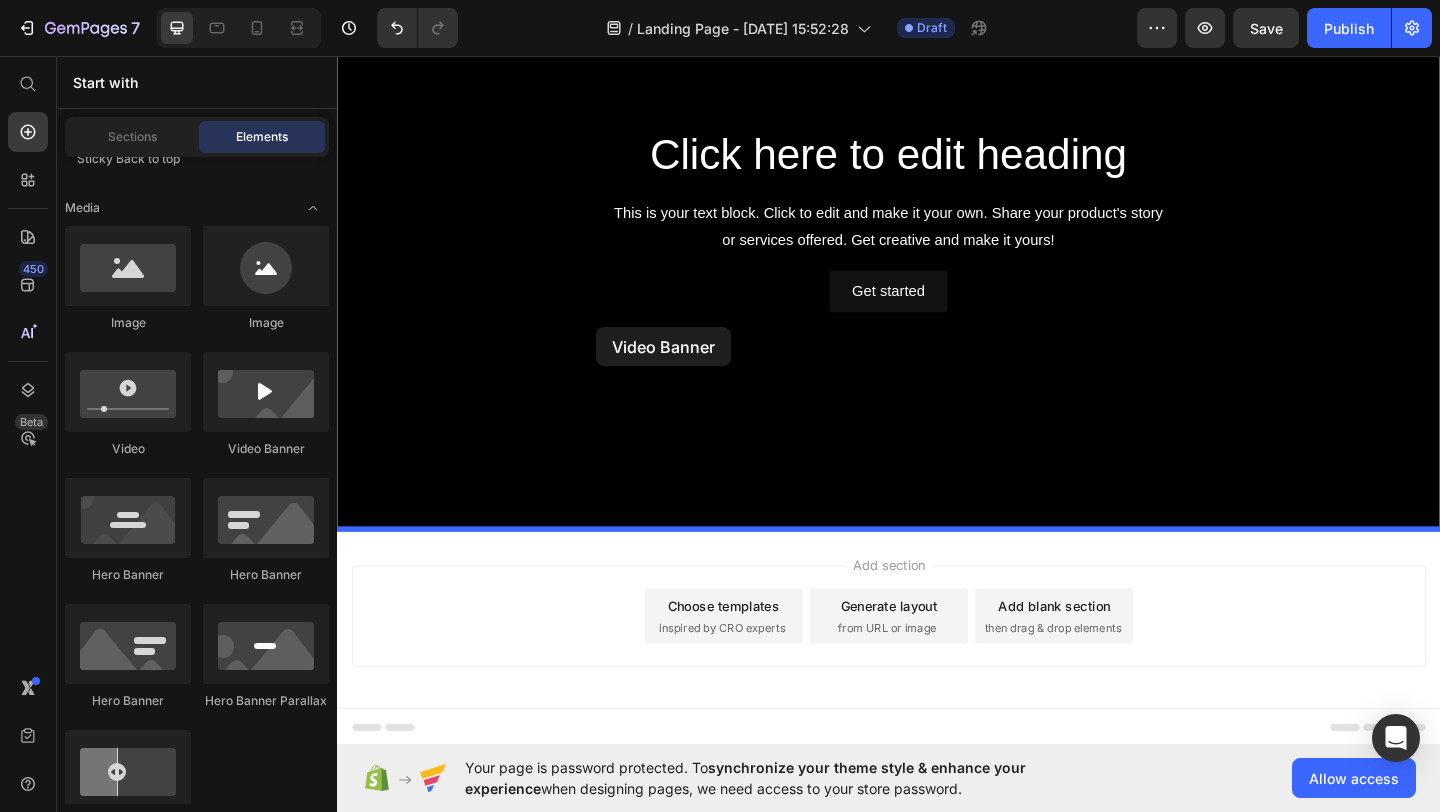 drag, startPoint x: 596, startPoint y: 472, endPoint x: 619, endPoint y: 351, distance: 123.16656 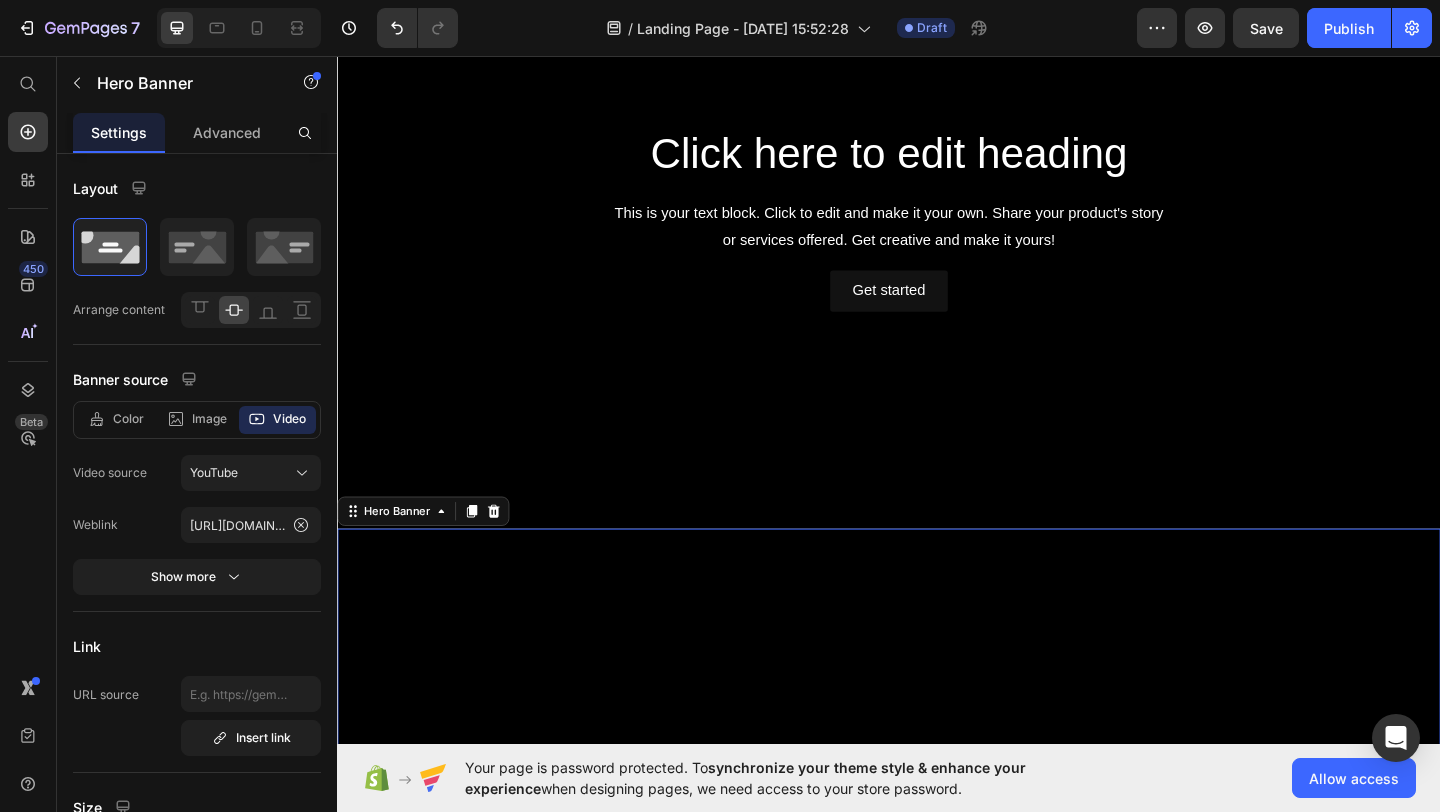 scroll, scrollTop: 342, scrollLeft: 0, axis: vertical 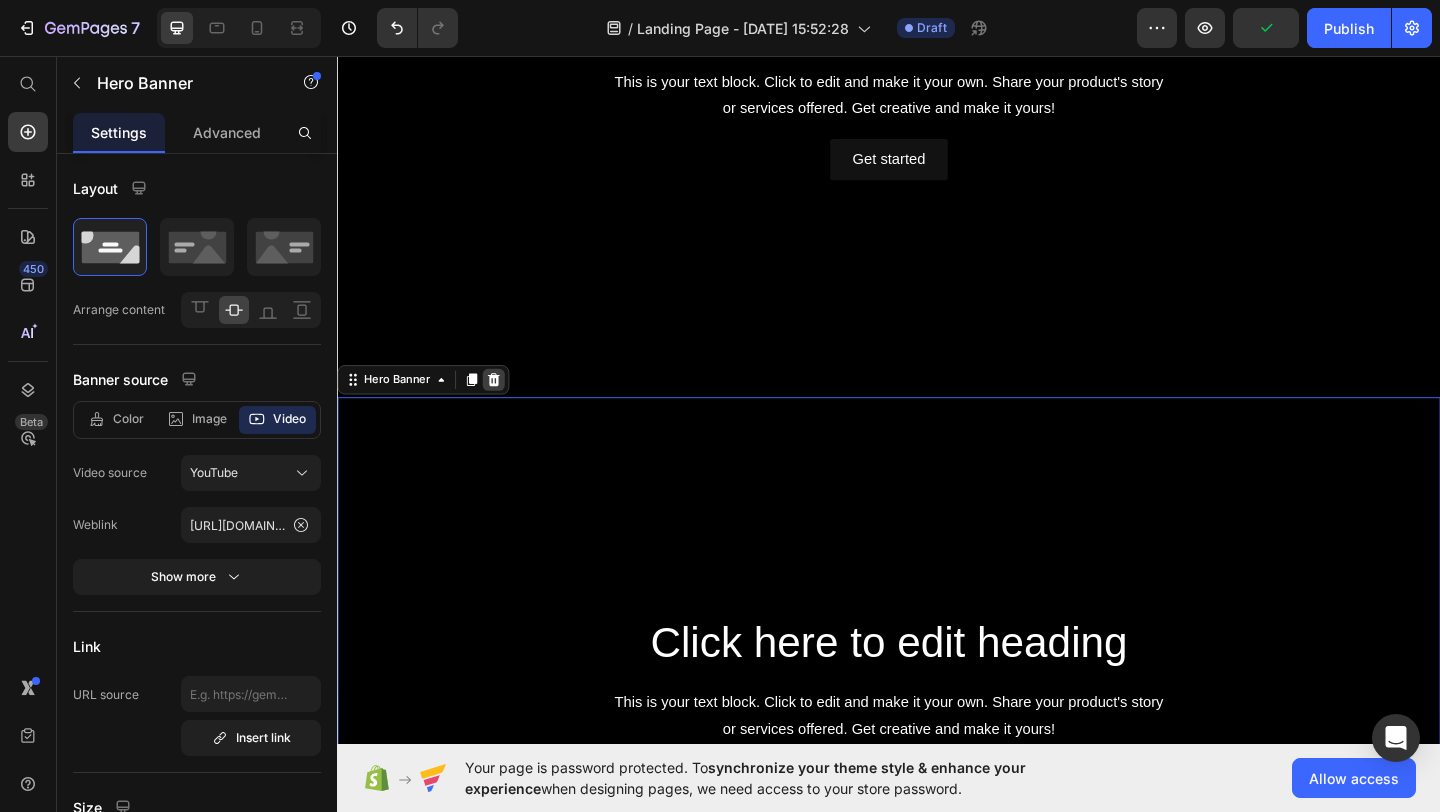 click 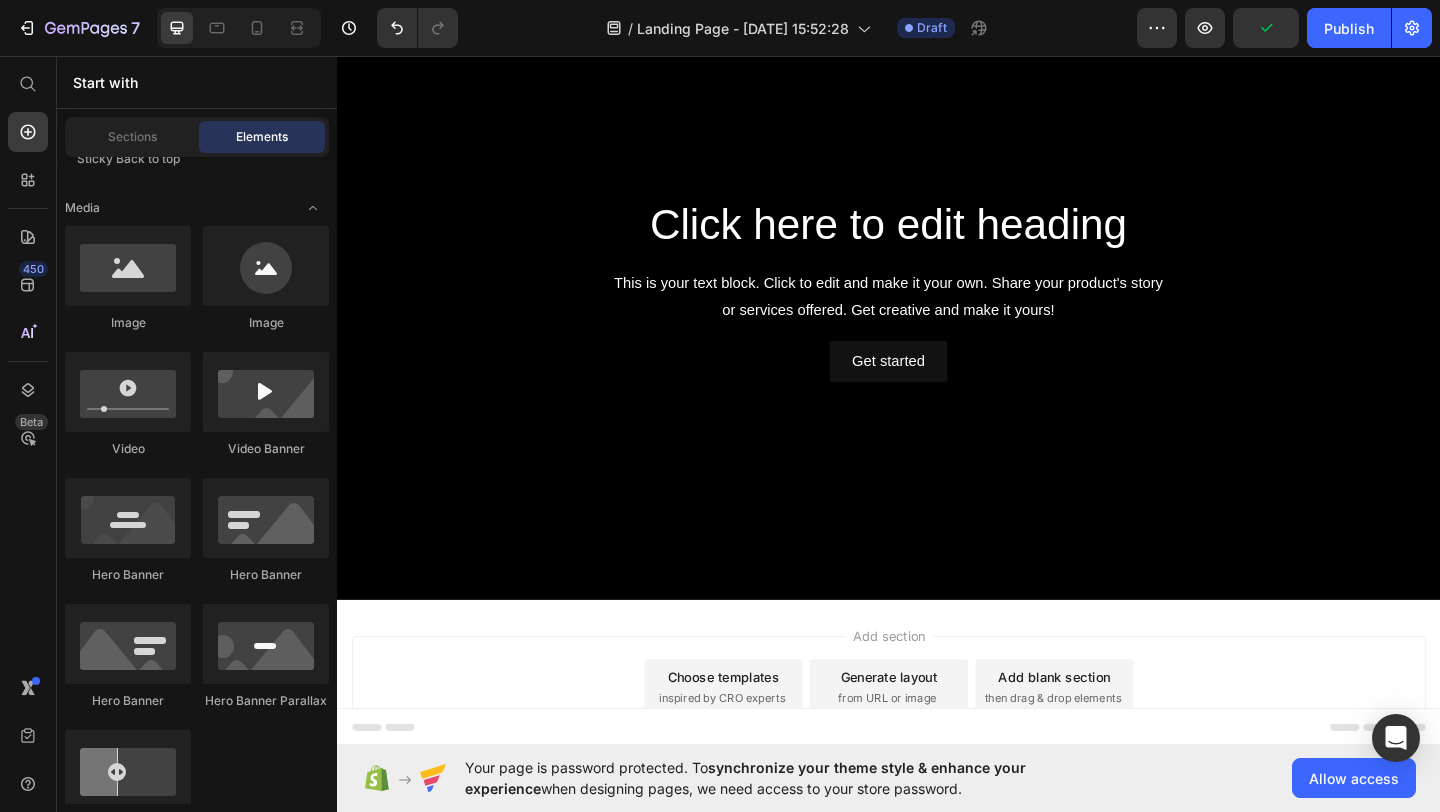 scroll, scrollTop: 0, scrollLeft: 0, axis: both 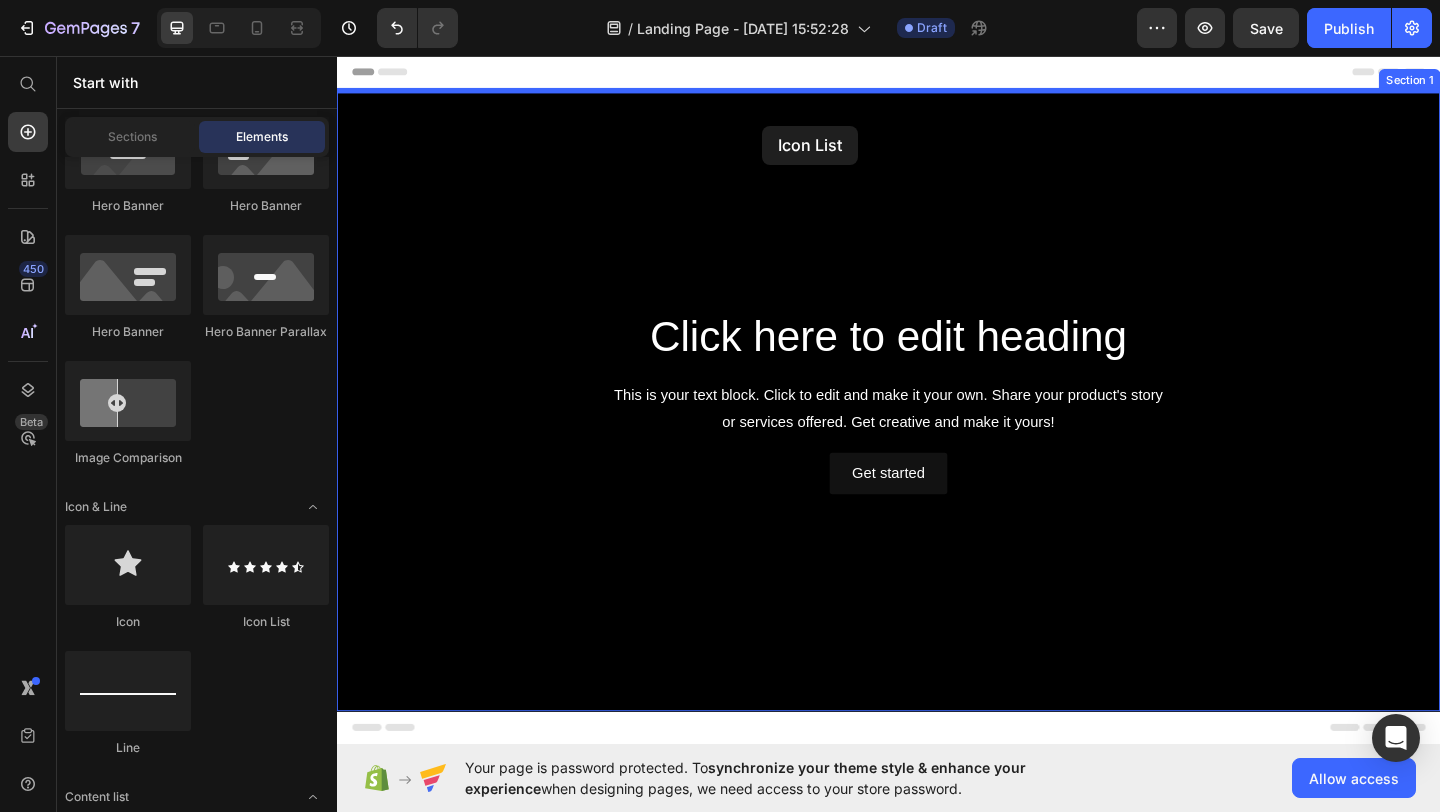 drag, startPoint x: 591, startPoint y: 624, endPoint x: 796, endPoint y: 128, distance: 536.6945 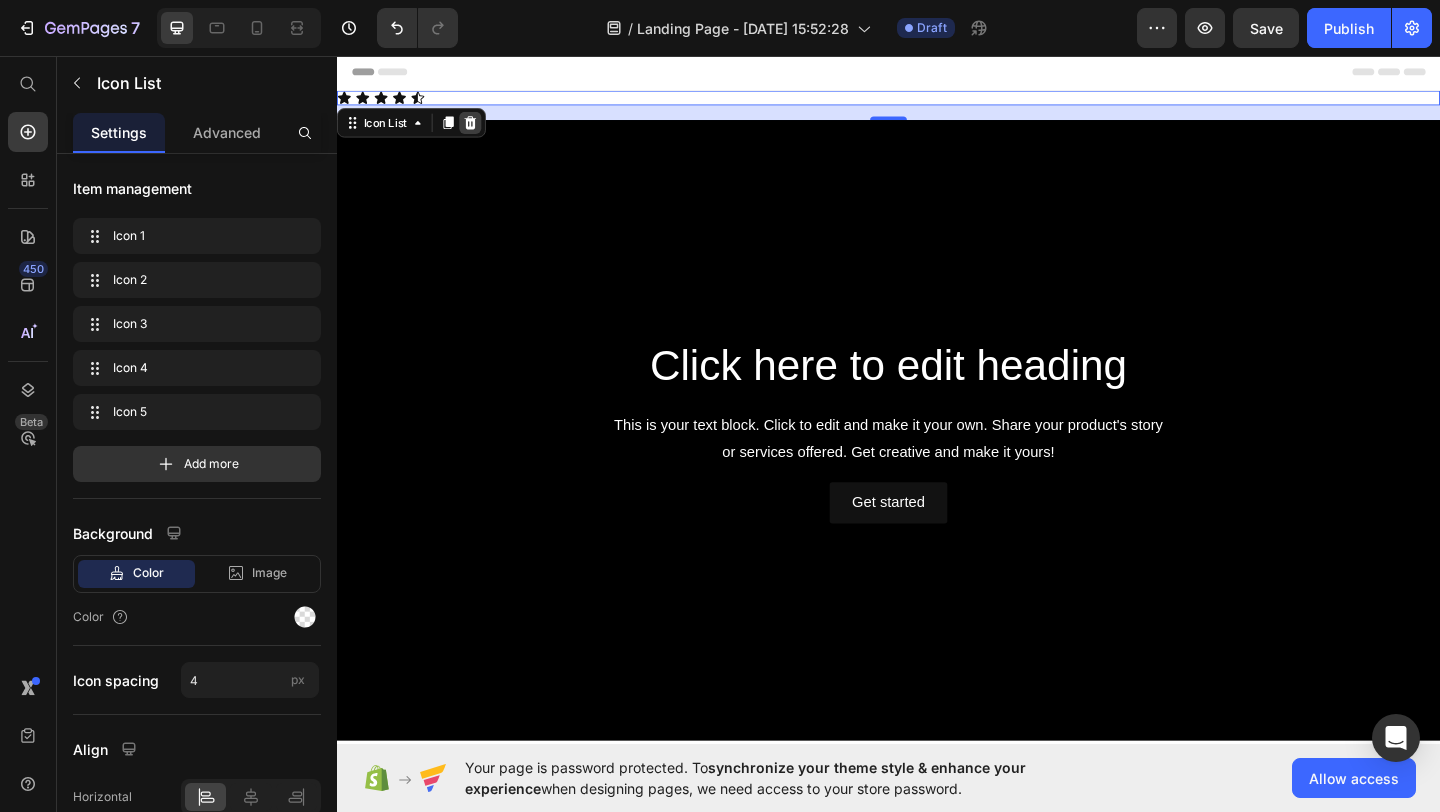 click 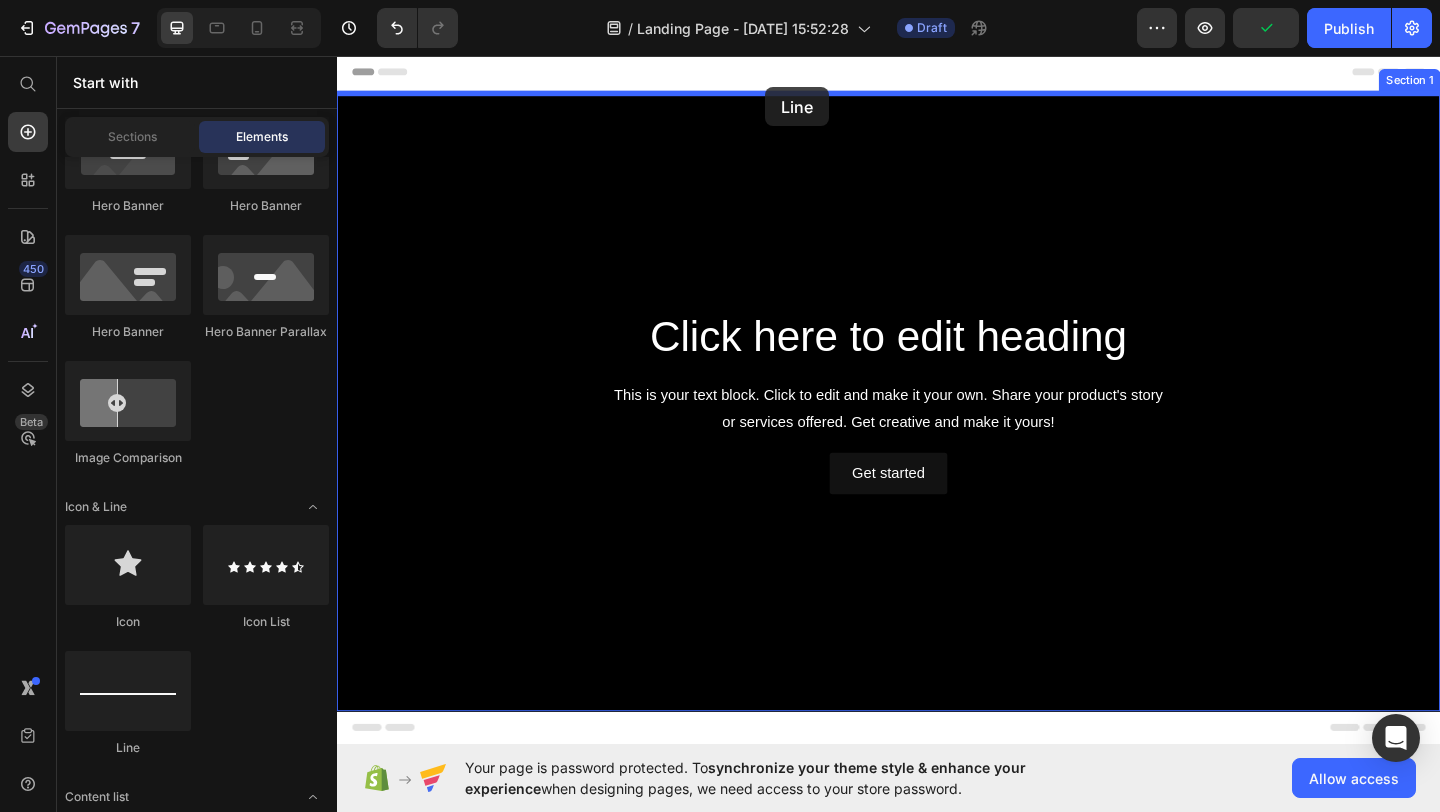 drag, startPoint x: 479, startPoint y: 766, endPoint x: 803, endPoint y: 90, distance: 749.6346 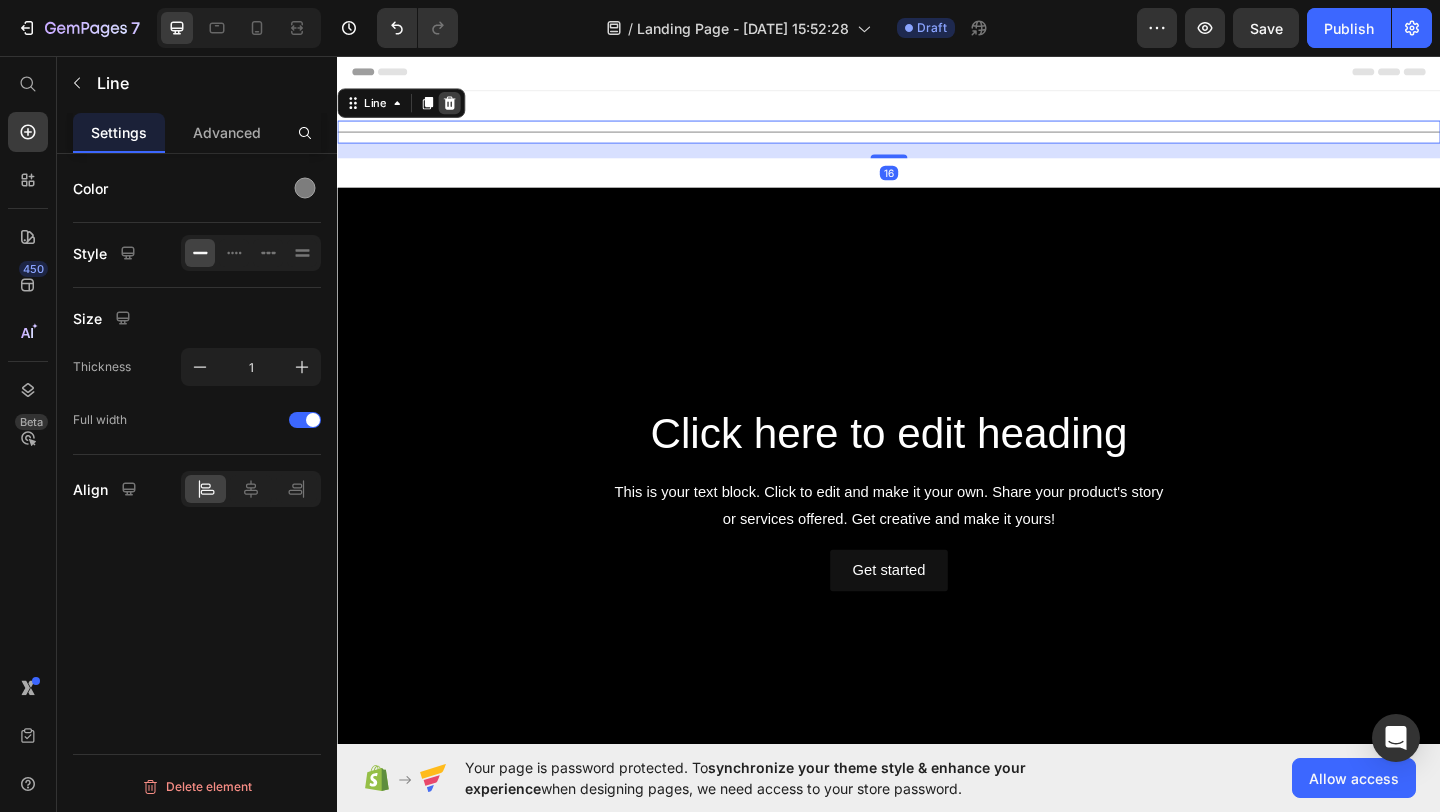 click 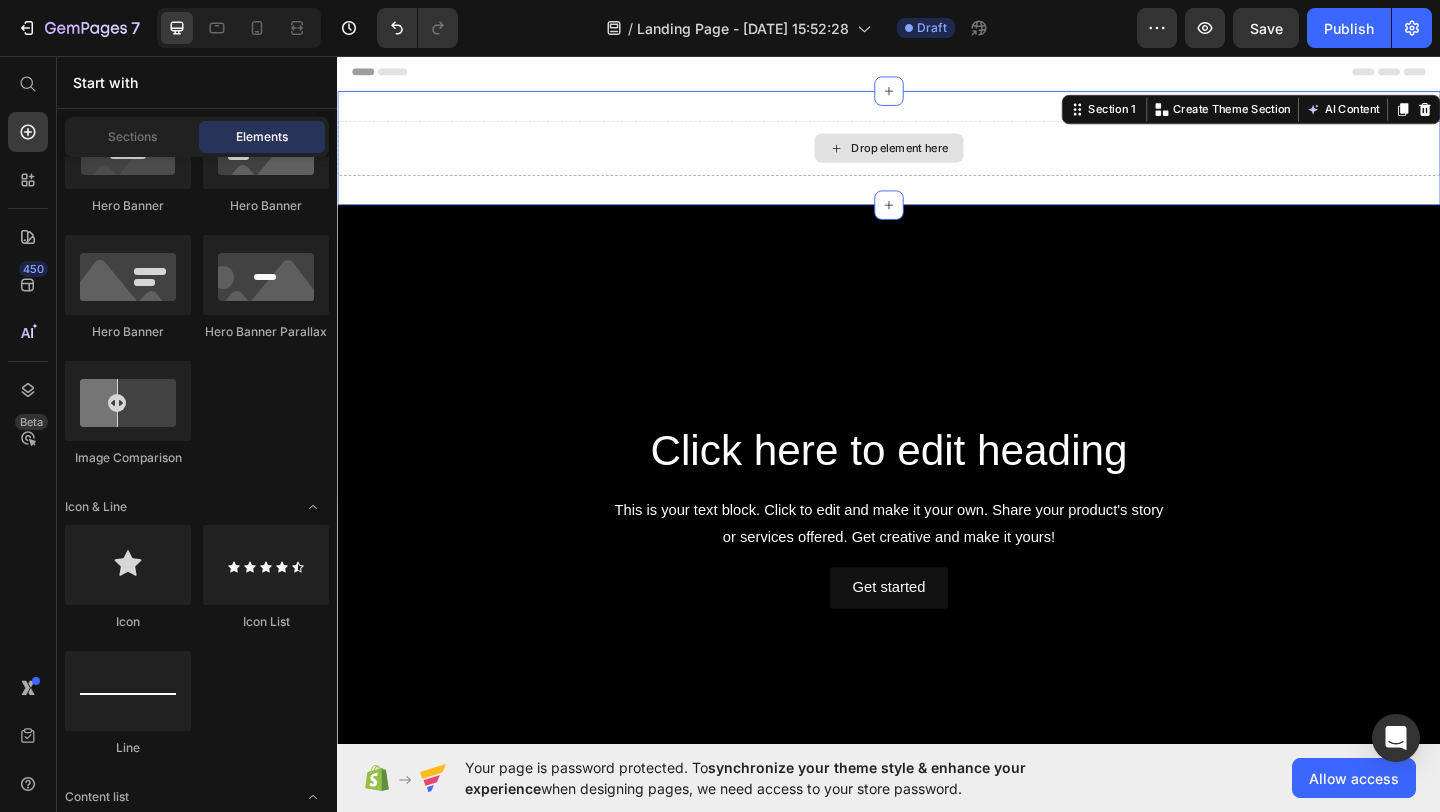 click on "Drop element here" at bounding box center [937, 156] 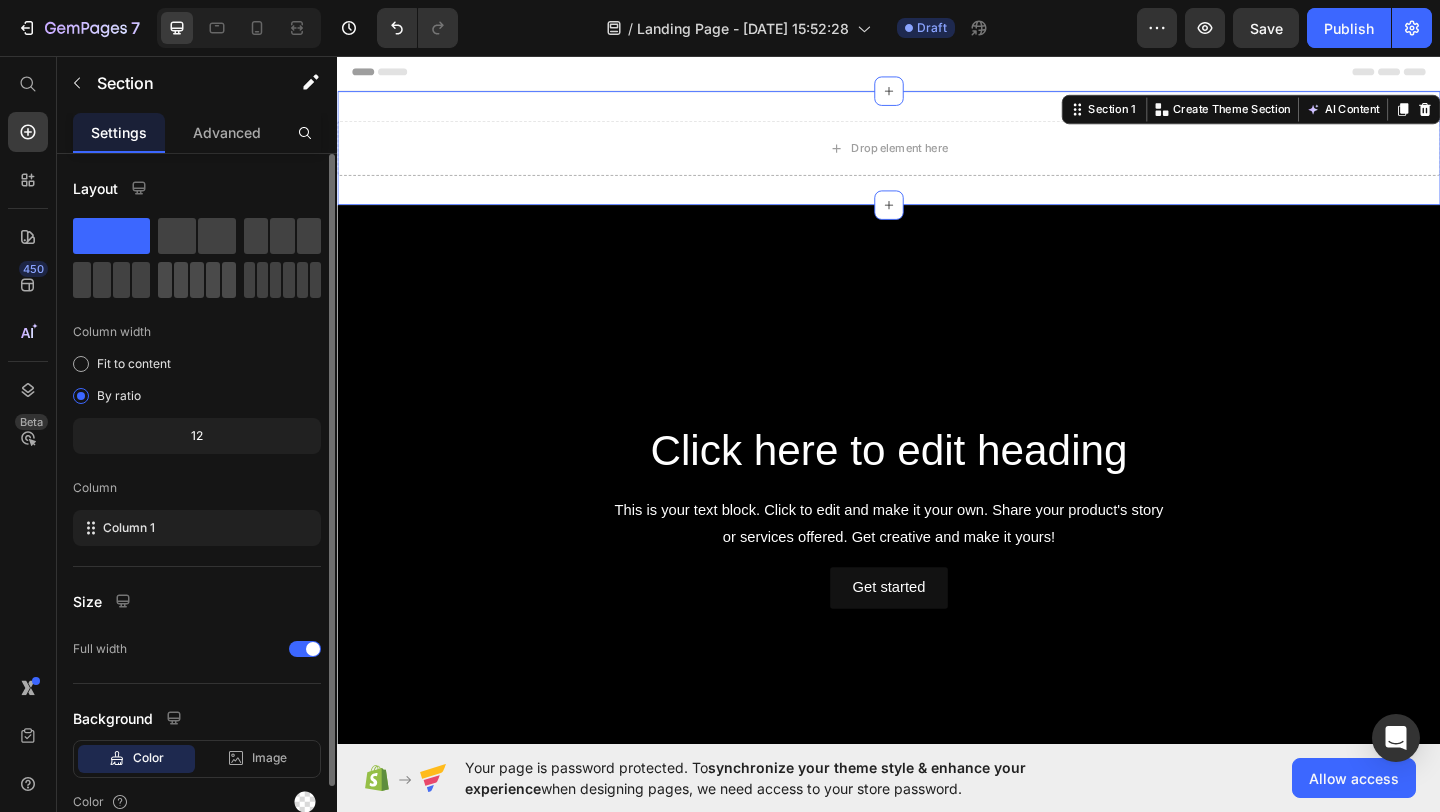 click 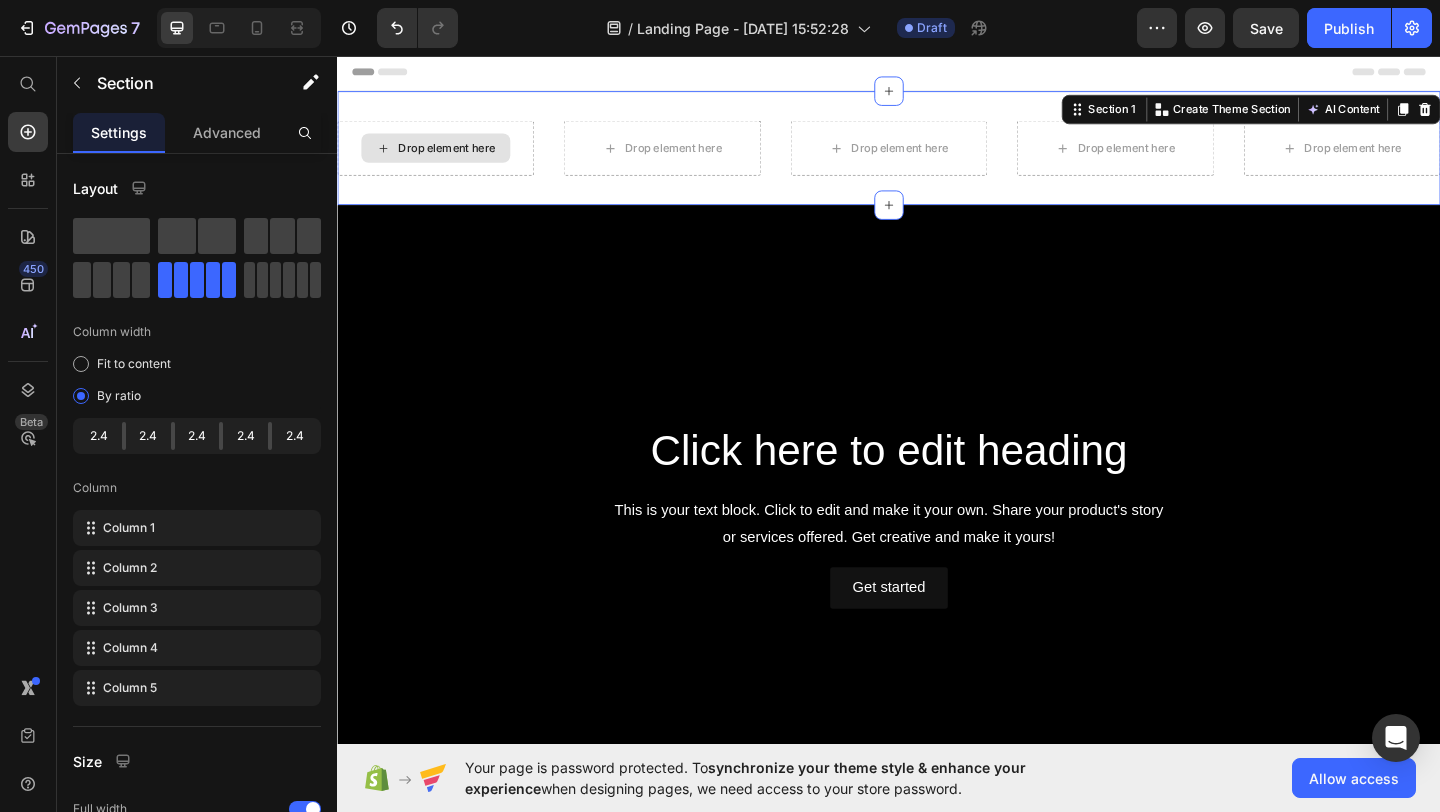 click on "Drop element here" at bounding box center [456, 156] 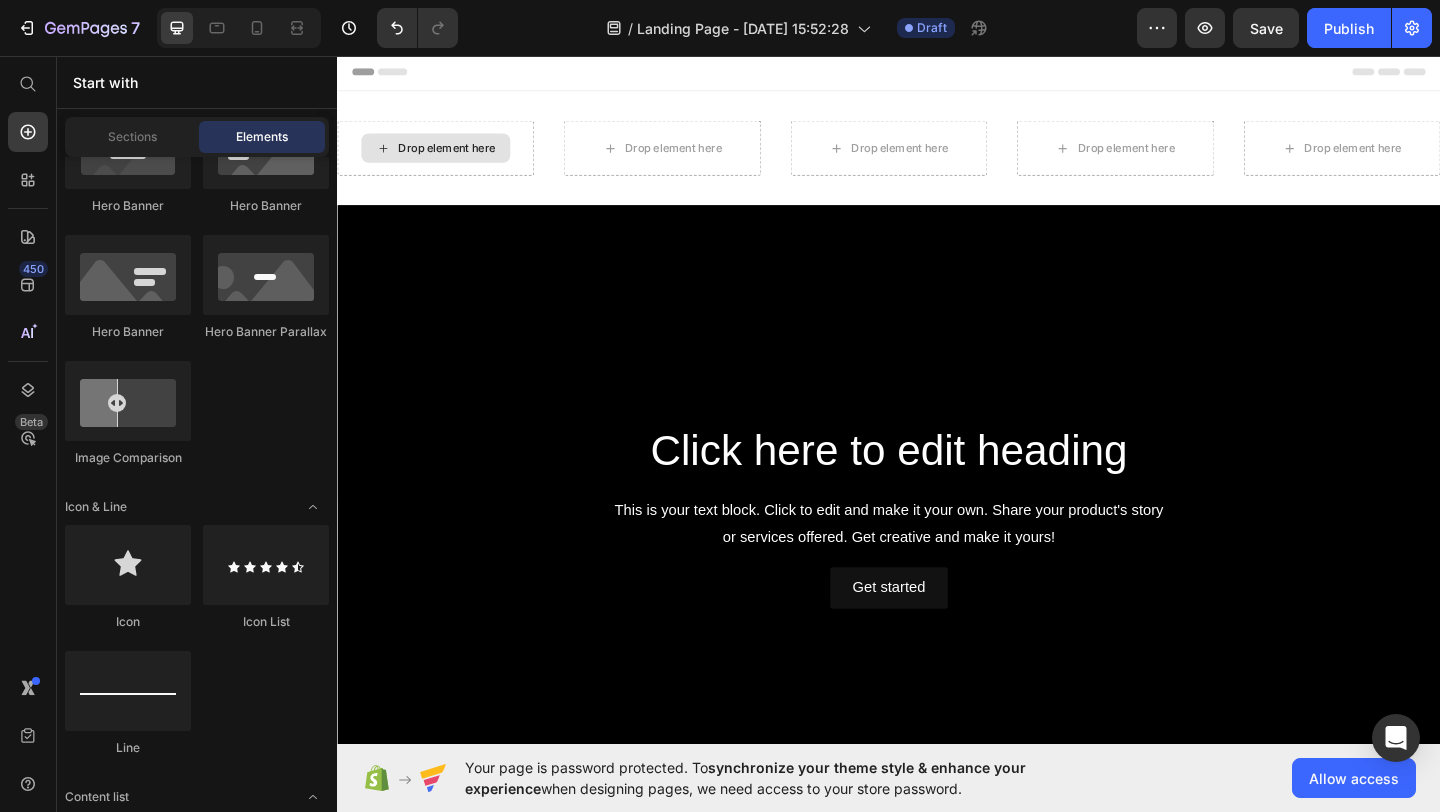 click on "Drop element here" at bounding box center [456, 156] 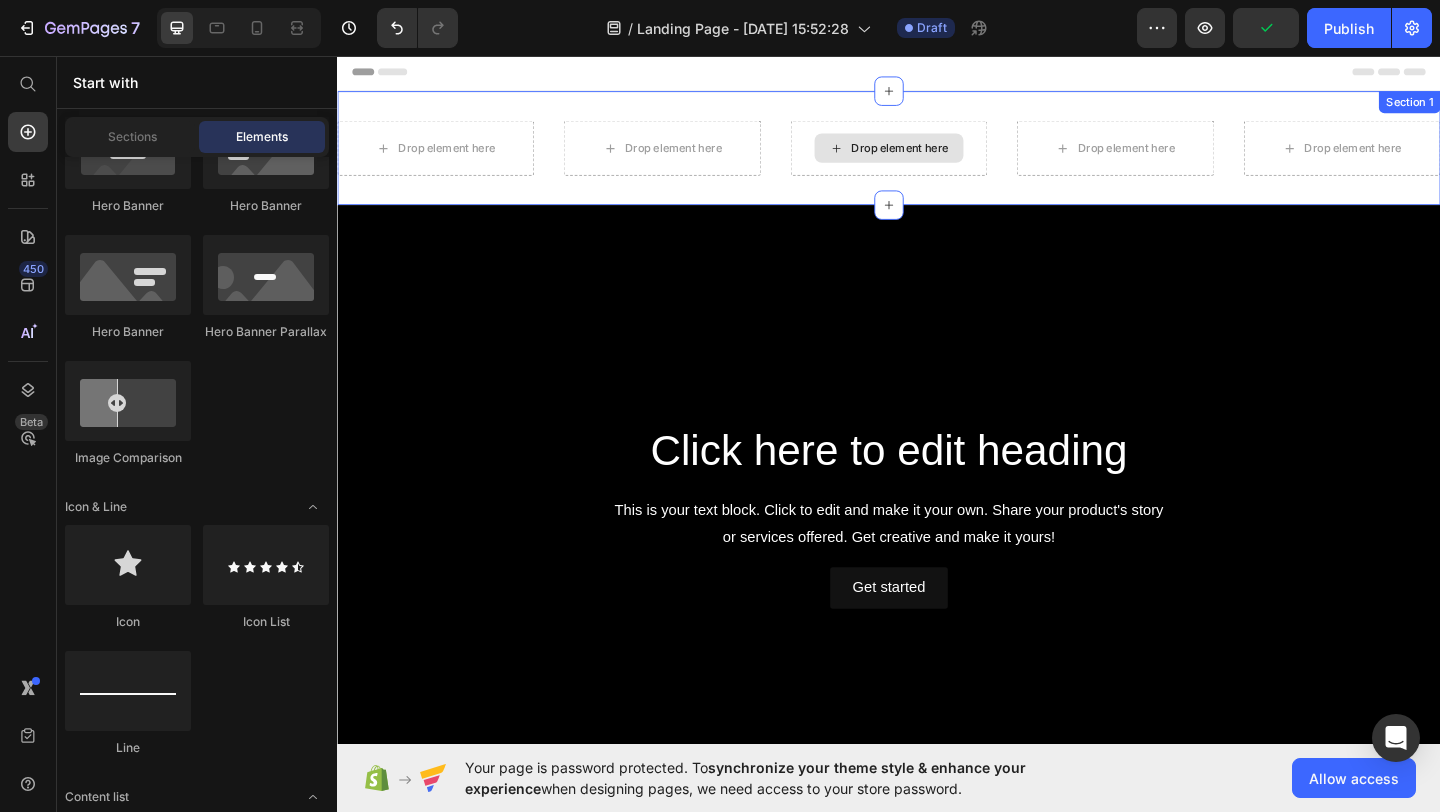 click on "Drop element here" at bounding box center [949, 156] 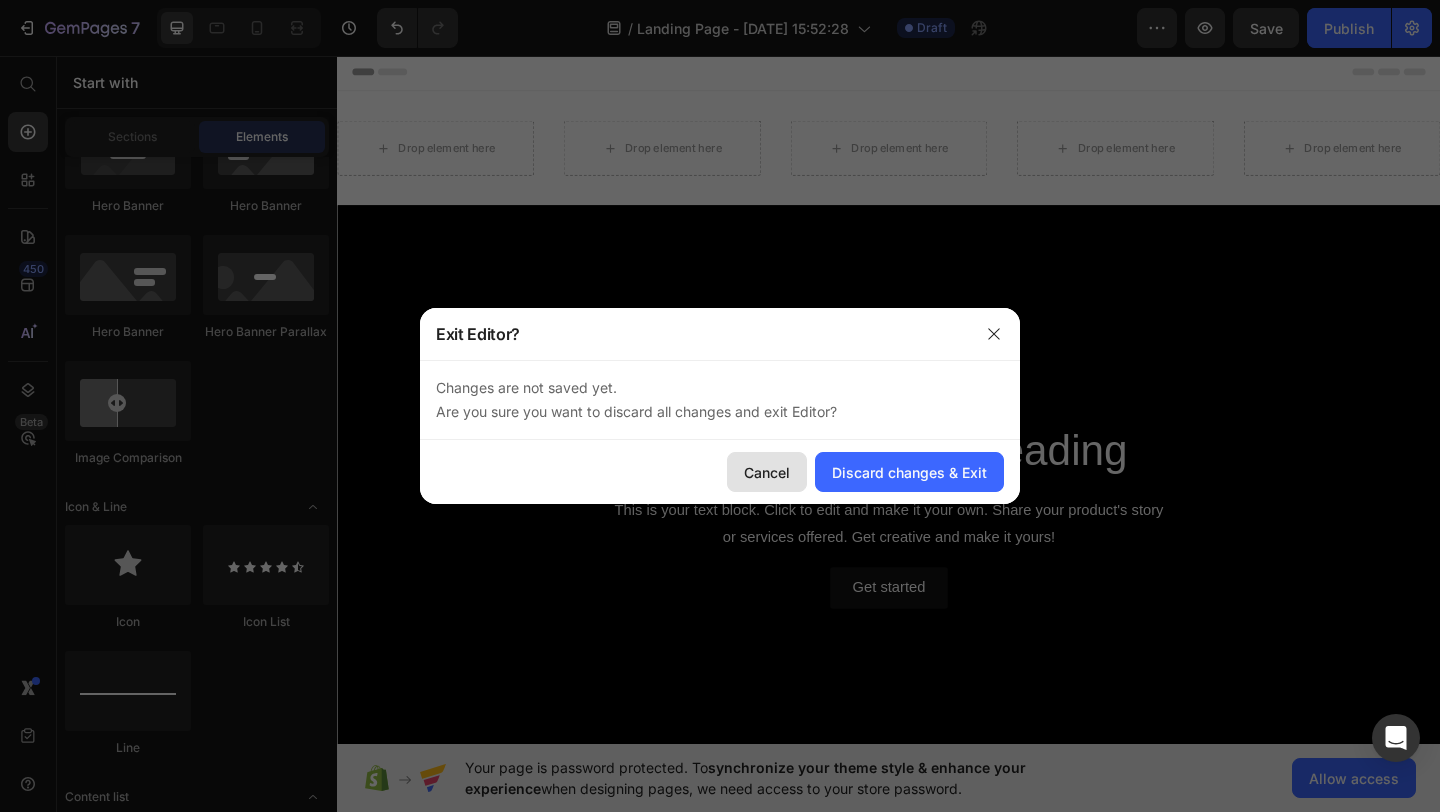 click on "Cancel" at bounding box center (767, 472) 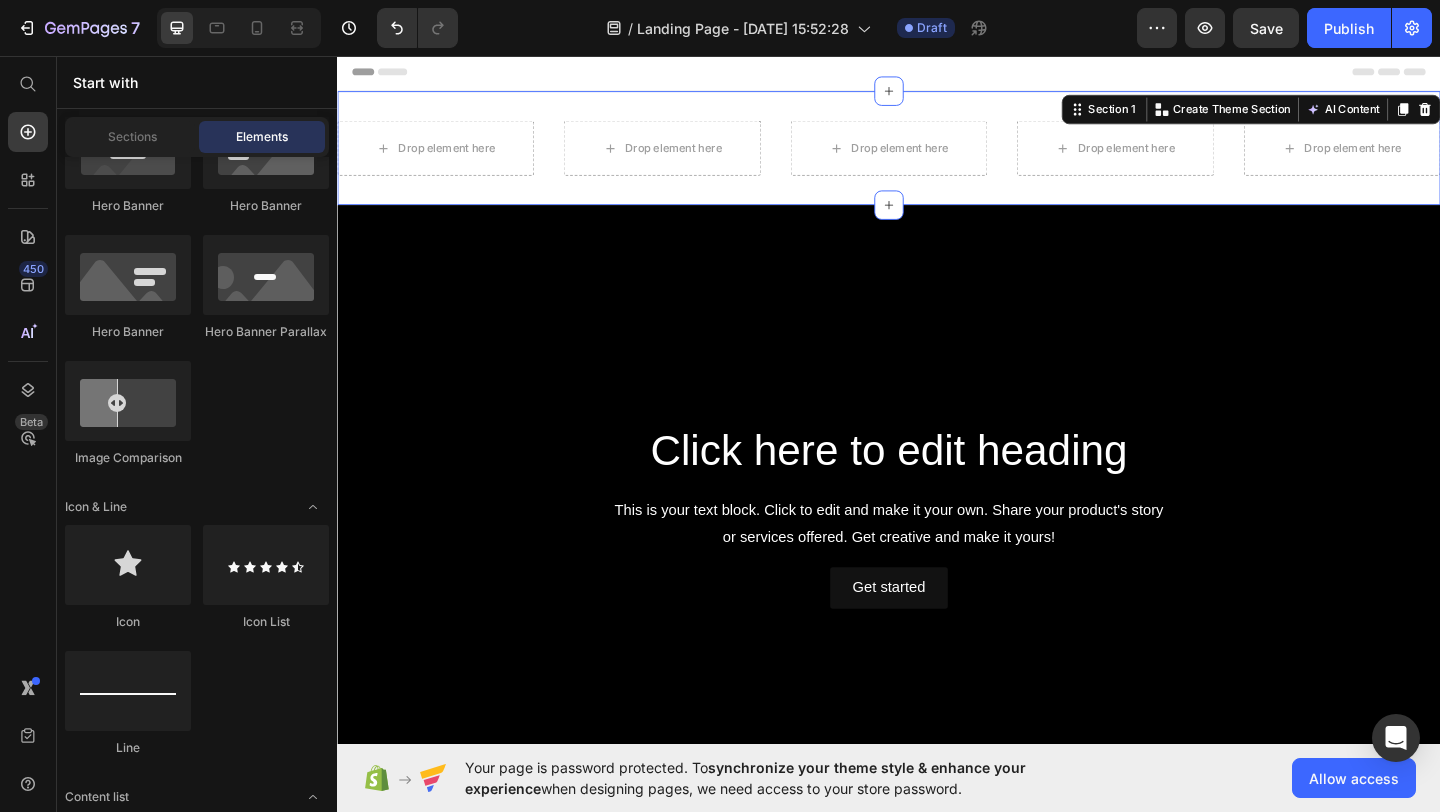 click on "Drop element here
Drop element here
Drop element here
Drop element here
Drop element here Section 1   You can create reusable sections Create Theme Section AI Content Write with GemAI What would you like to describe here? Tone and Voice Persuasive Product Show more Generate" at bounding box center (937, 156) 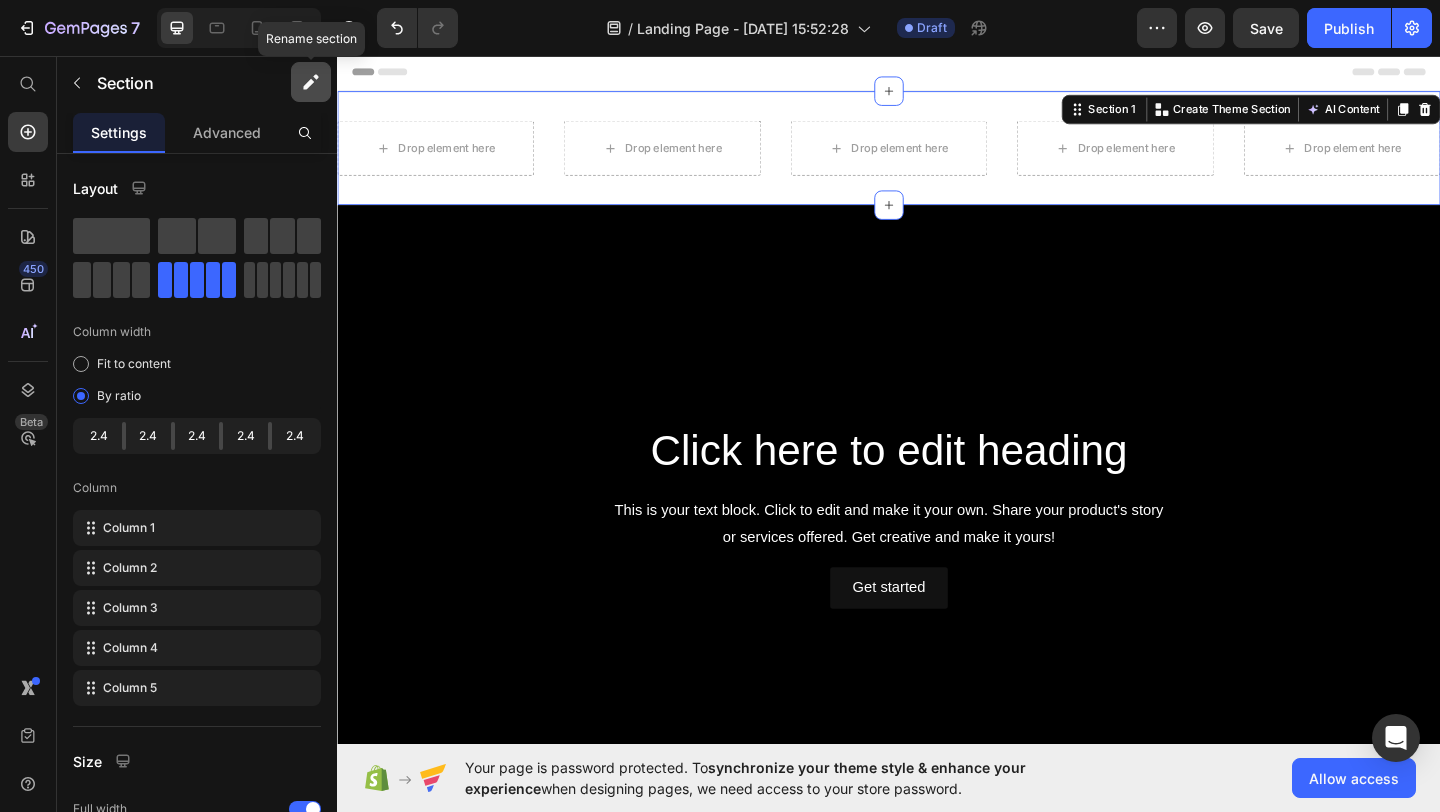 click 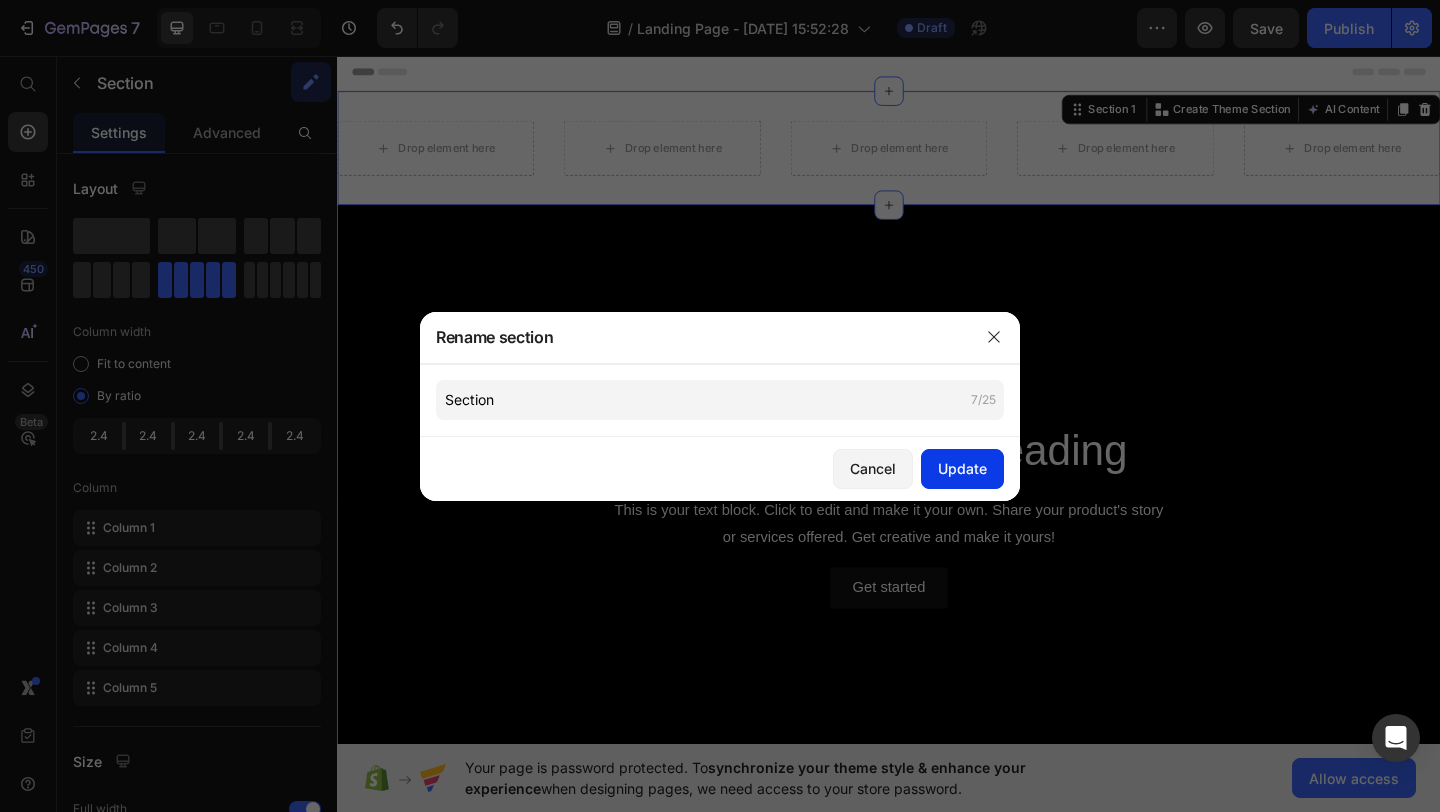 click on "Update" at bounding box center [962, 468] 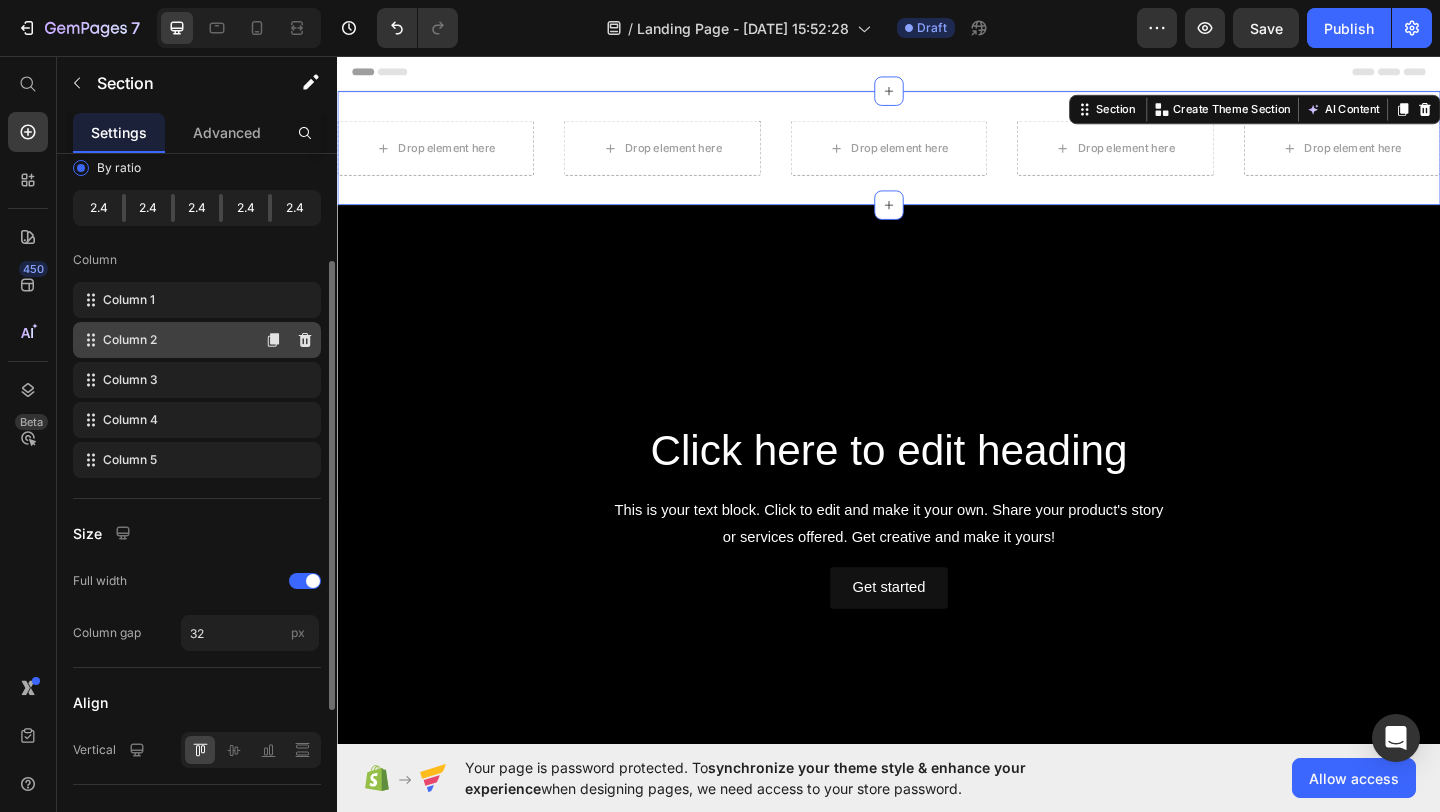 scroll, scrollTop: 206, scrollLeft: 0, axis: vertical 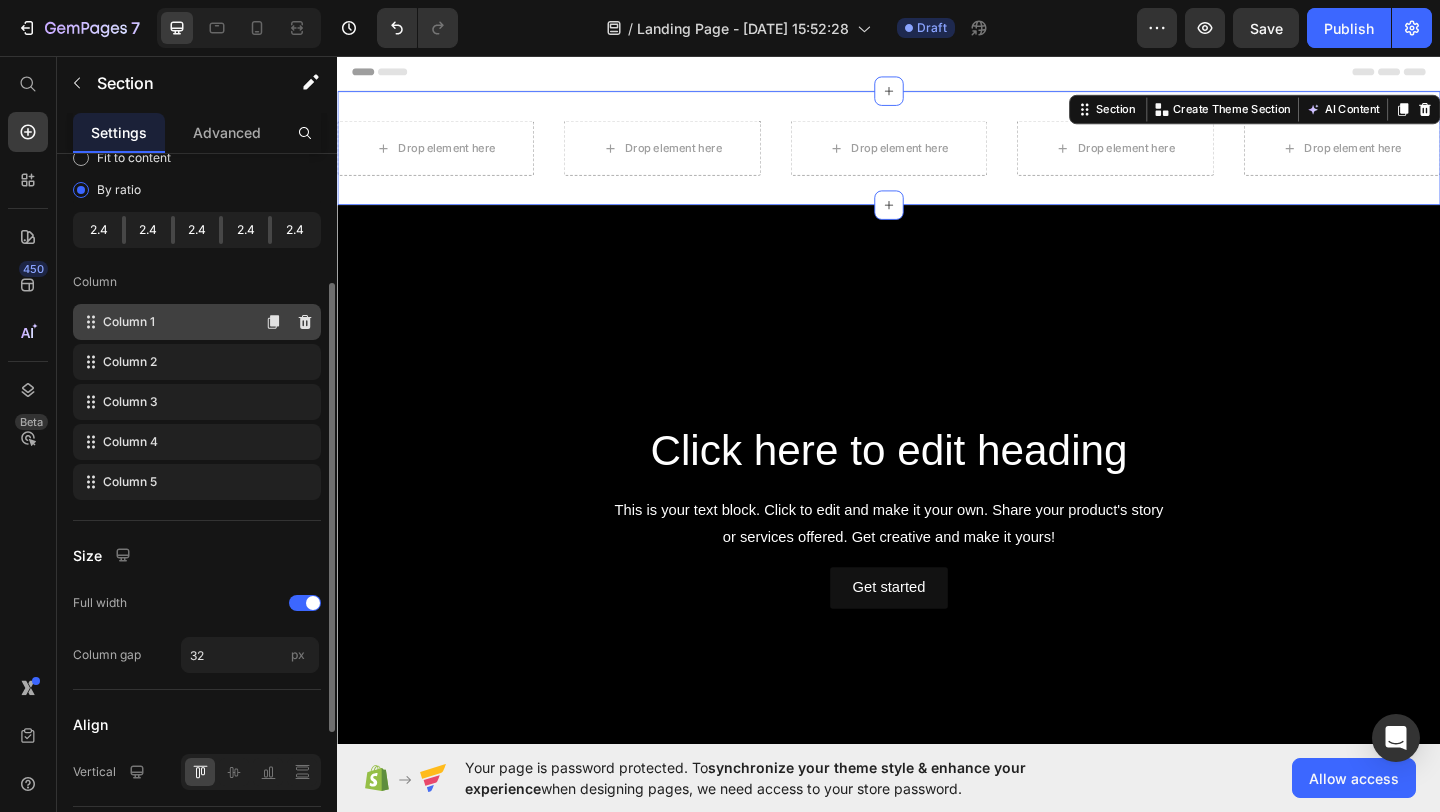 click on "Column 1" at bounding box center [129, 322] 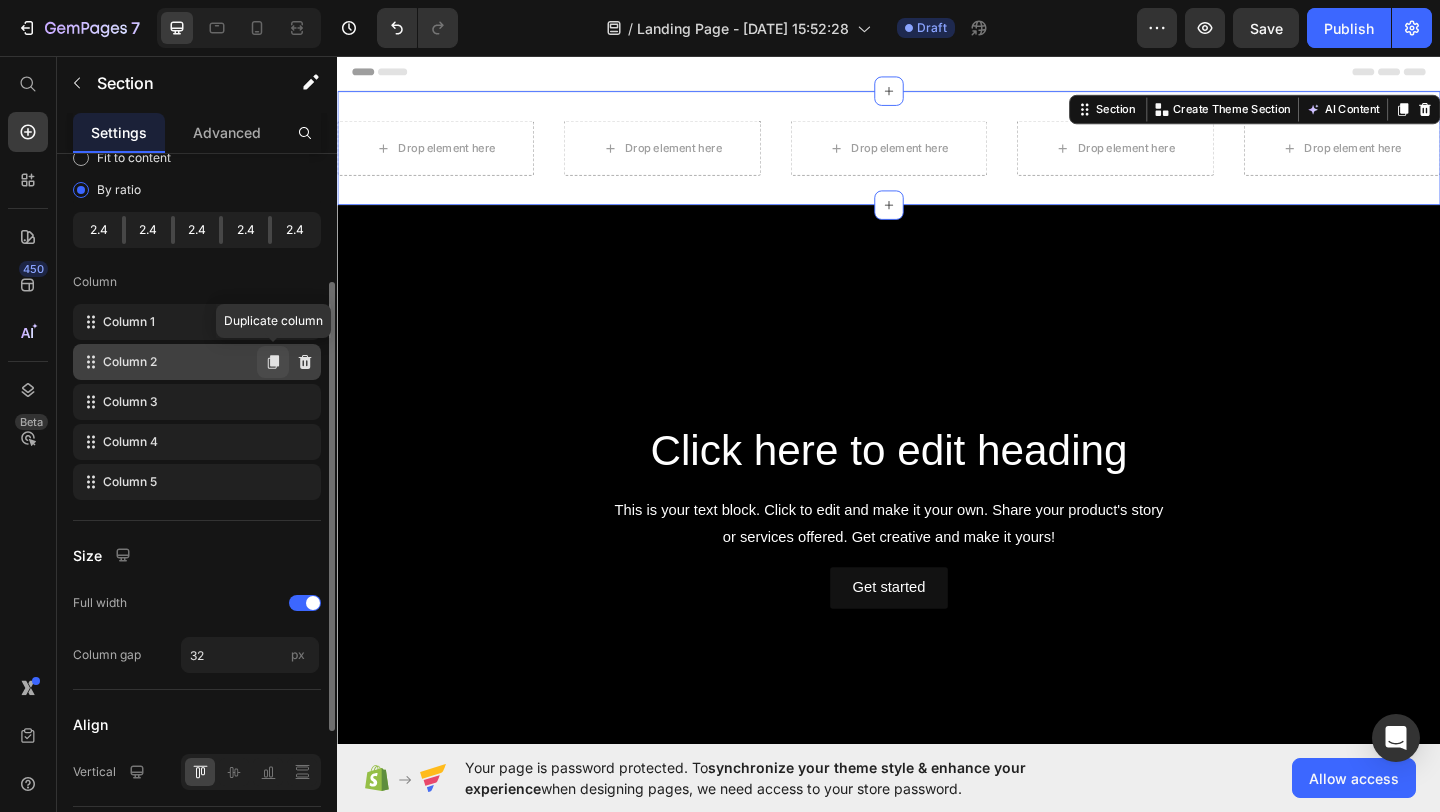 scroll, scrollTop: 0, scrollLeft: 0, axis: both 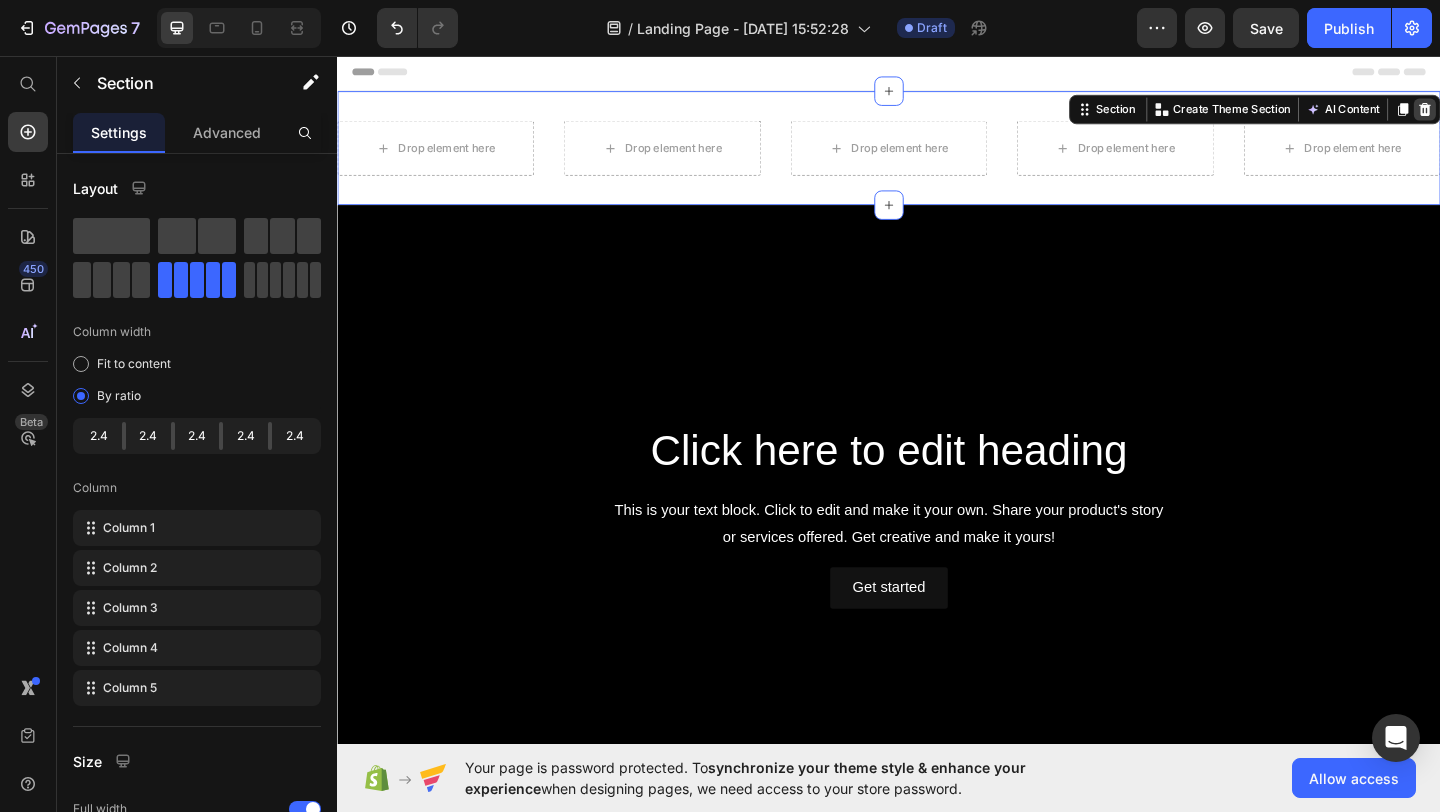 click 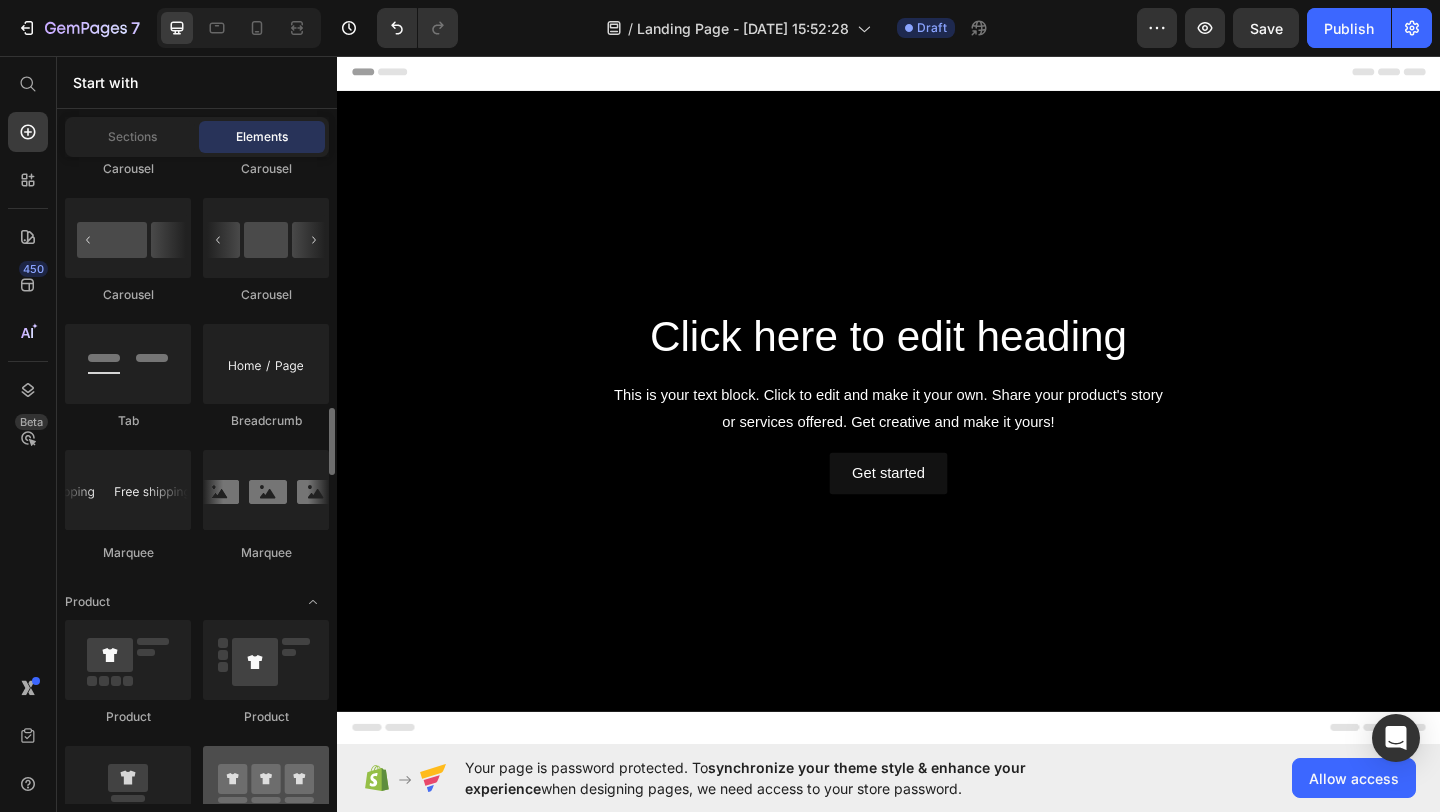 scroll, scrollTop: 2267, scrollLeft: 0, axis: vertical 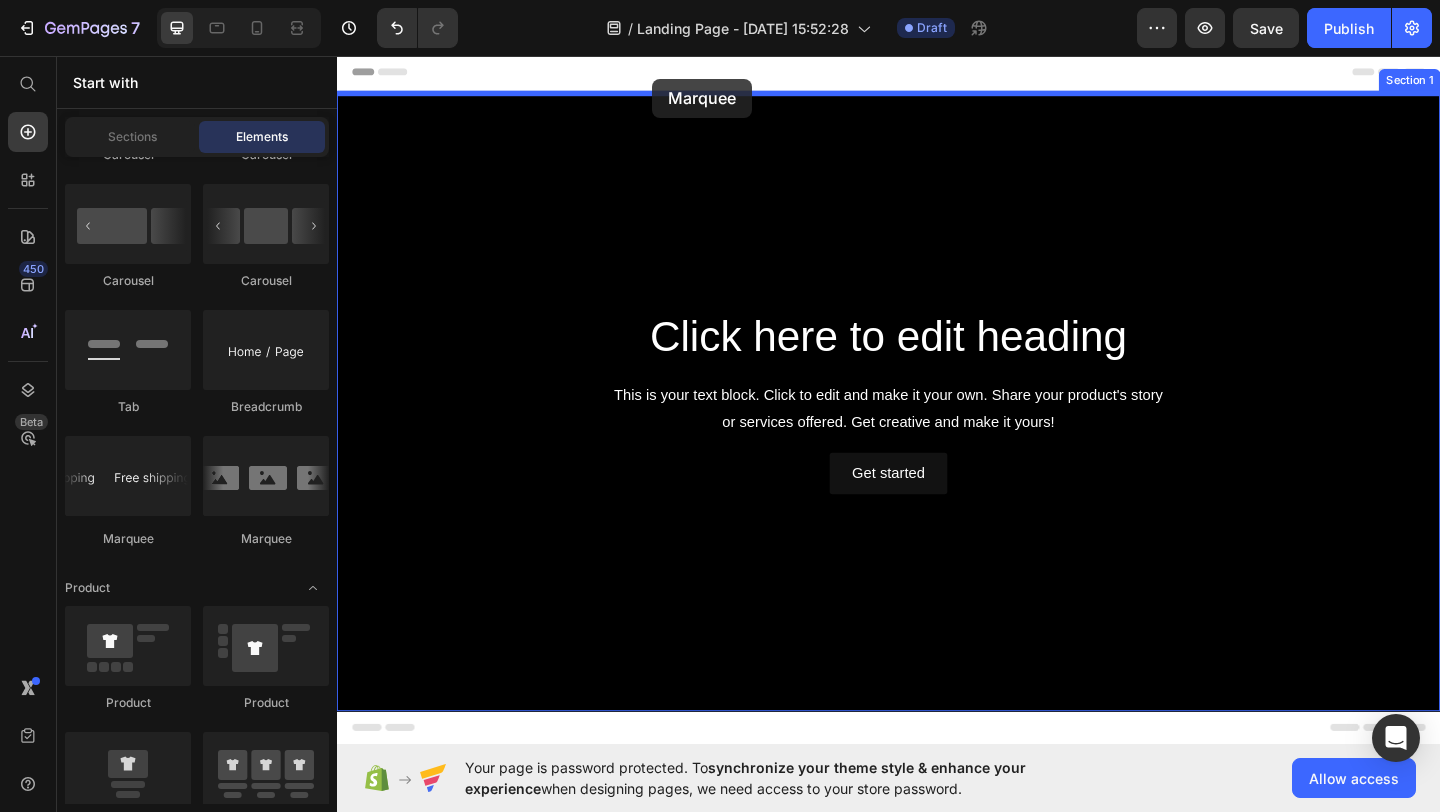 drag, startPoint x: 451, startPoint y: 541, endPoint x: 680, endPoint y: 81, distance: 513.8492 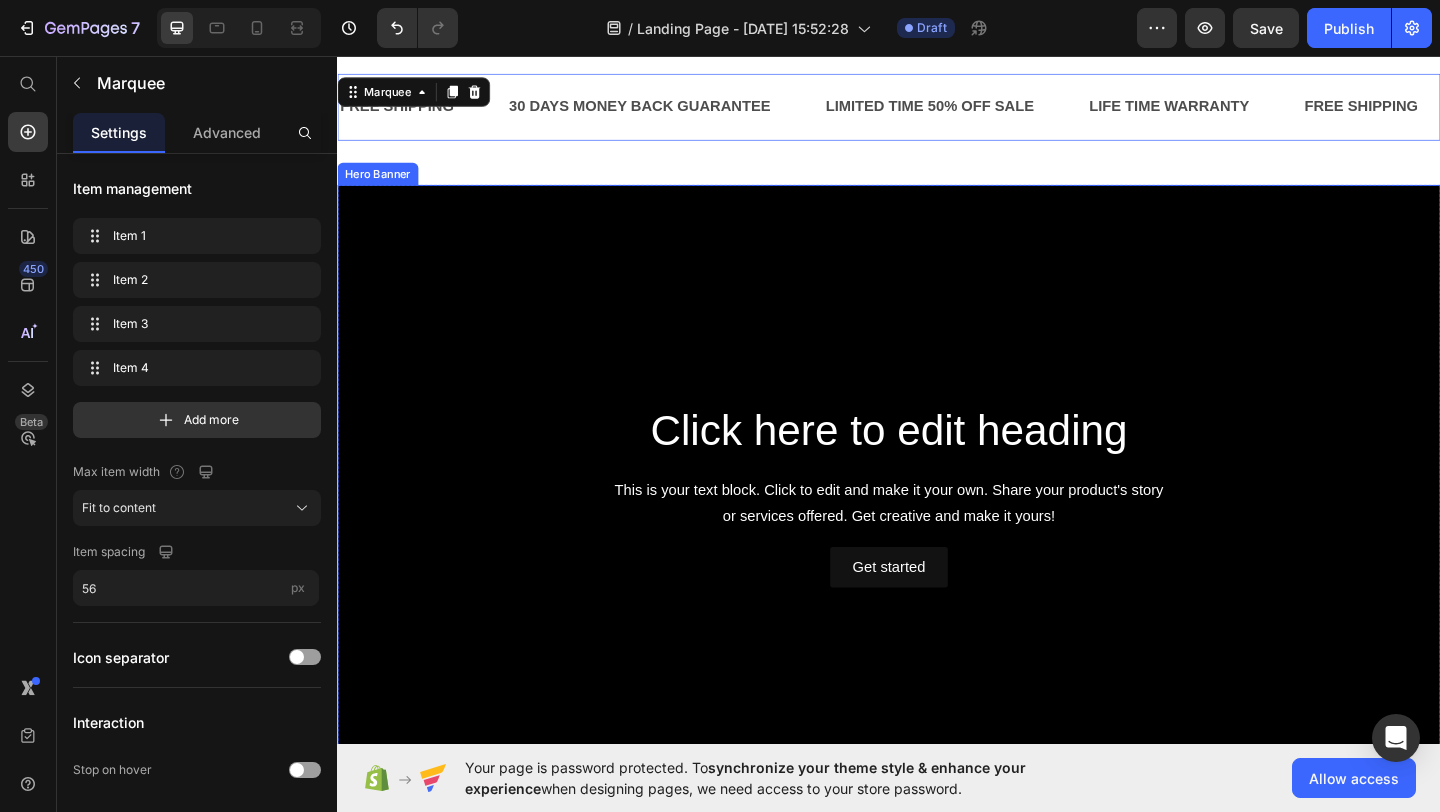 scroll, scrollTop: 0, scrollLeft: 0, axis: both 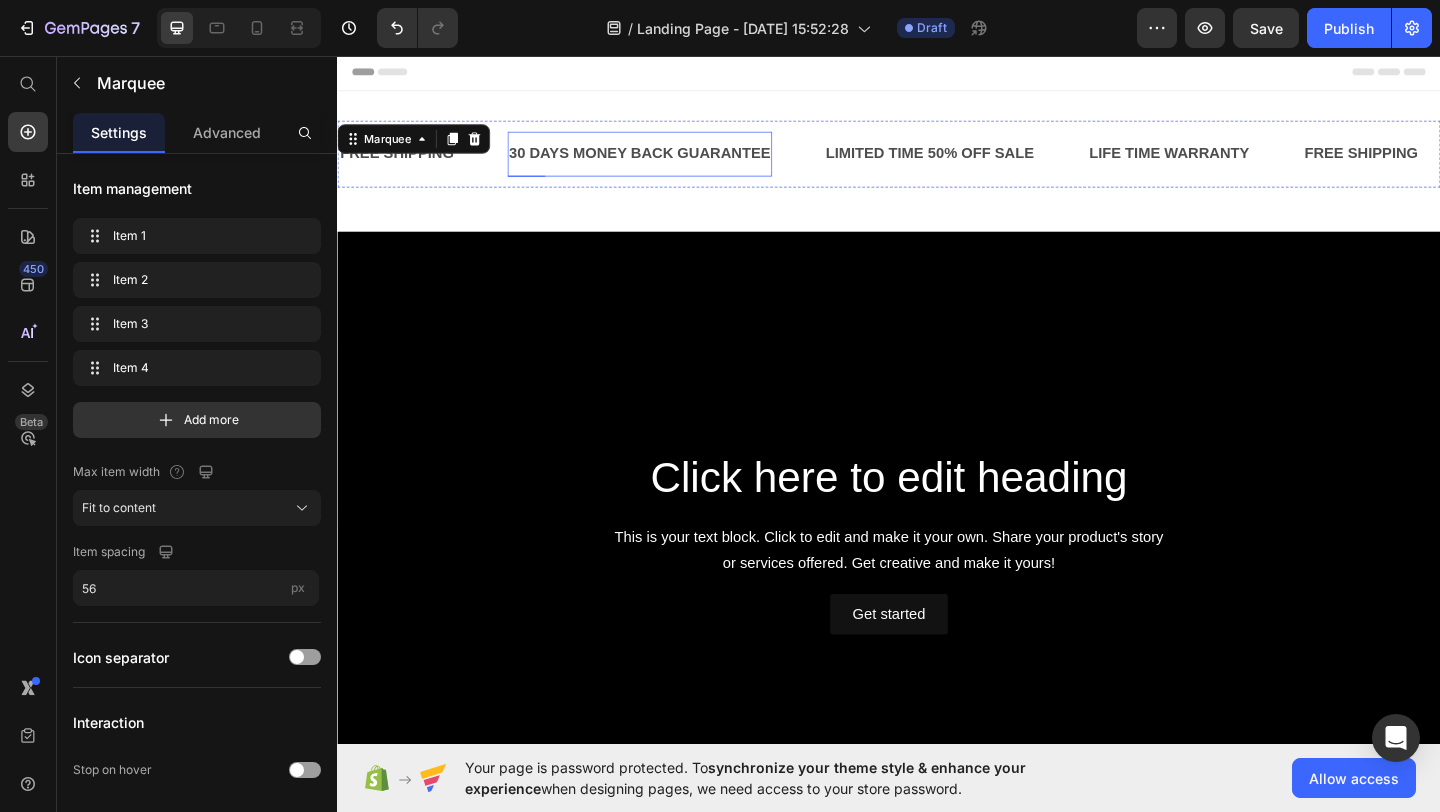 click on "FREE SHIPPING Text 30 DAYS MONEY BACK GUARANTEE Text LIMITED TIME 50% OFF SALE Text LIFE TIME WARRANTY Text FREE SHIPPING Text 30 DAYS MONEY BACK GUARANTEE Text LIMITED TIME 50% OFF SALE Text LIFE TIME WARRANTY Text FREE SHIPPING Text 30 DAYS MONEY BACK GUARANTEE Text LIMITED TIME 50% OFF SALE Text LIFE TIME WARRANTY Text FREE SHIPPING Text 30 DAYS MONEY BACK GUARANTEE Text LIMITED TIME 50% OFF SALE Text LIFE TIME WARRANTY Text FREE SHIPPING Text 30 DAYS MONEY BACK GUARANTEE Text LIMITED TIME 50% OFF SALE Text LIFE TIME WARRANTY Text FREE SHIPPING Text 30 DAYS MONEY BACK GUARANTEE Text LIMITED TIME 50% OFF SALE Text LIFE TIME WARRANTY Text Marquee   16 Section 1" at bounding box center (937, 170) 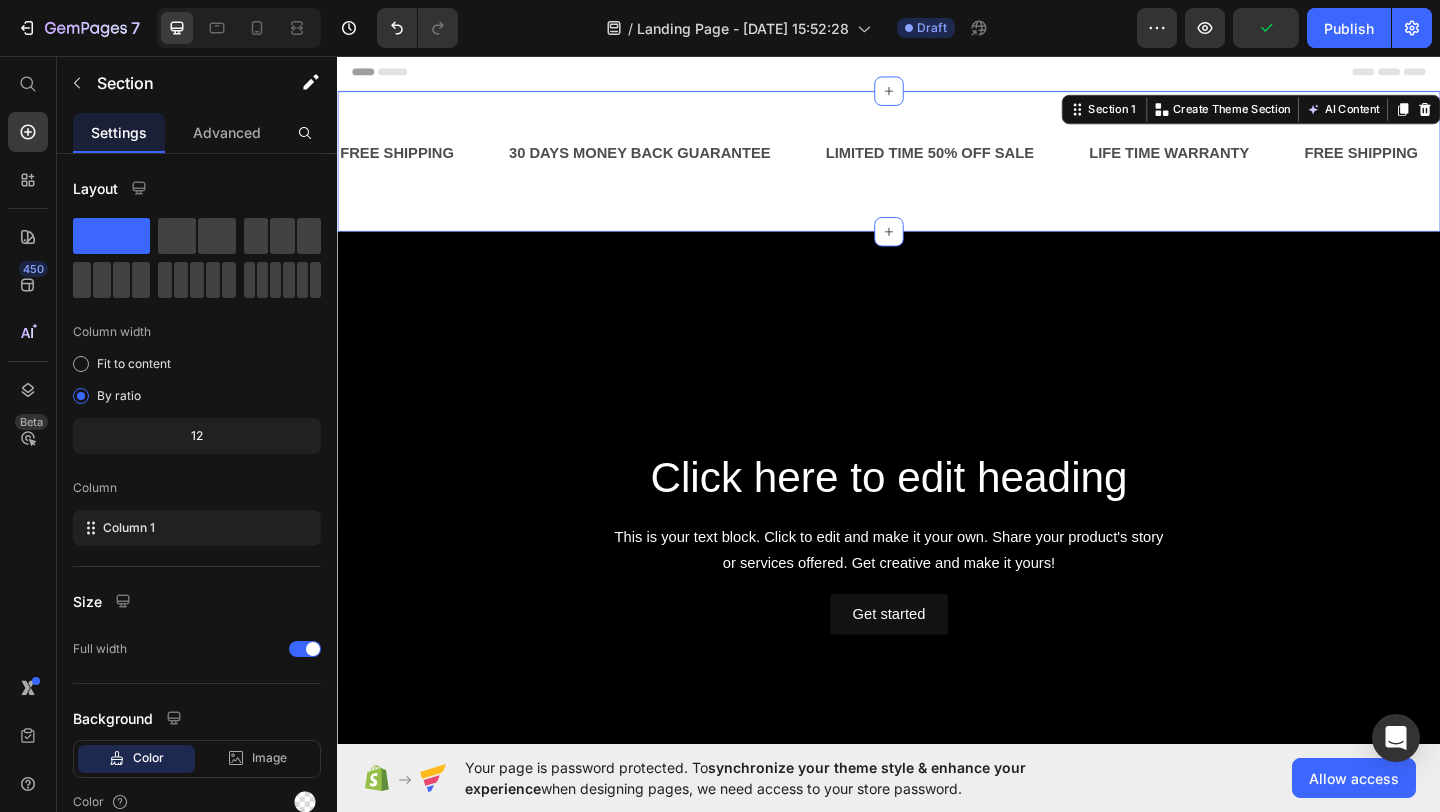 click on "Header" at bounding box center [937, 73] 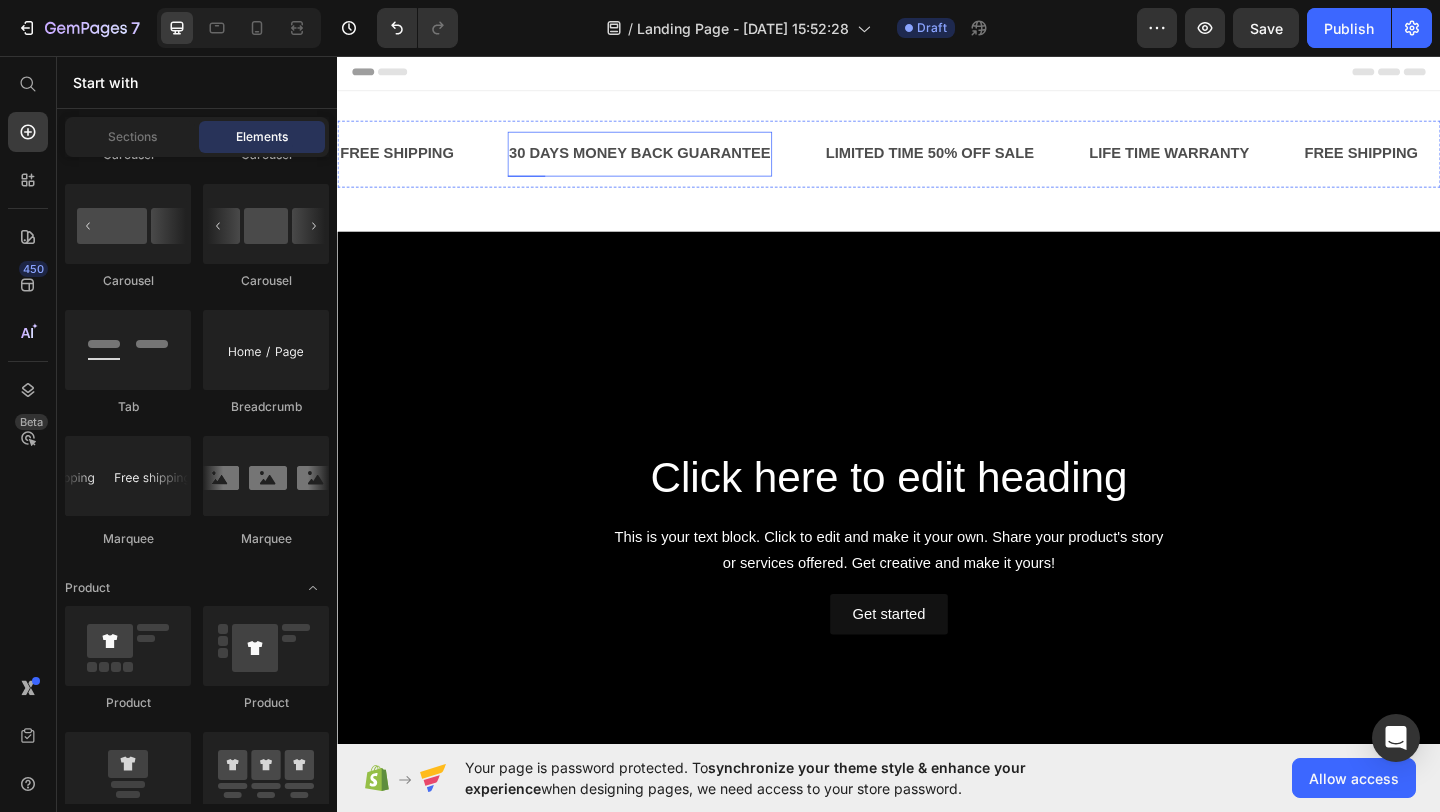click on "30 DAYS MONEY BACK GUARANTEE" at bounding box center [666, 162] 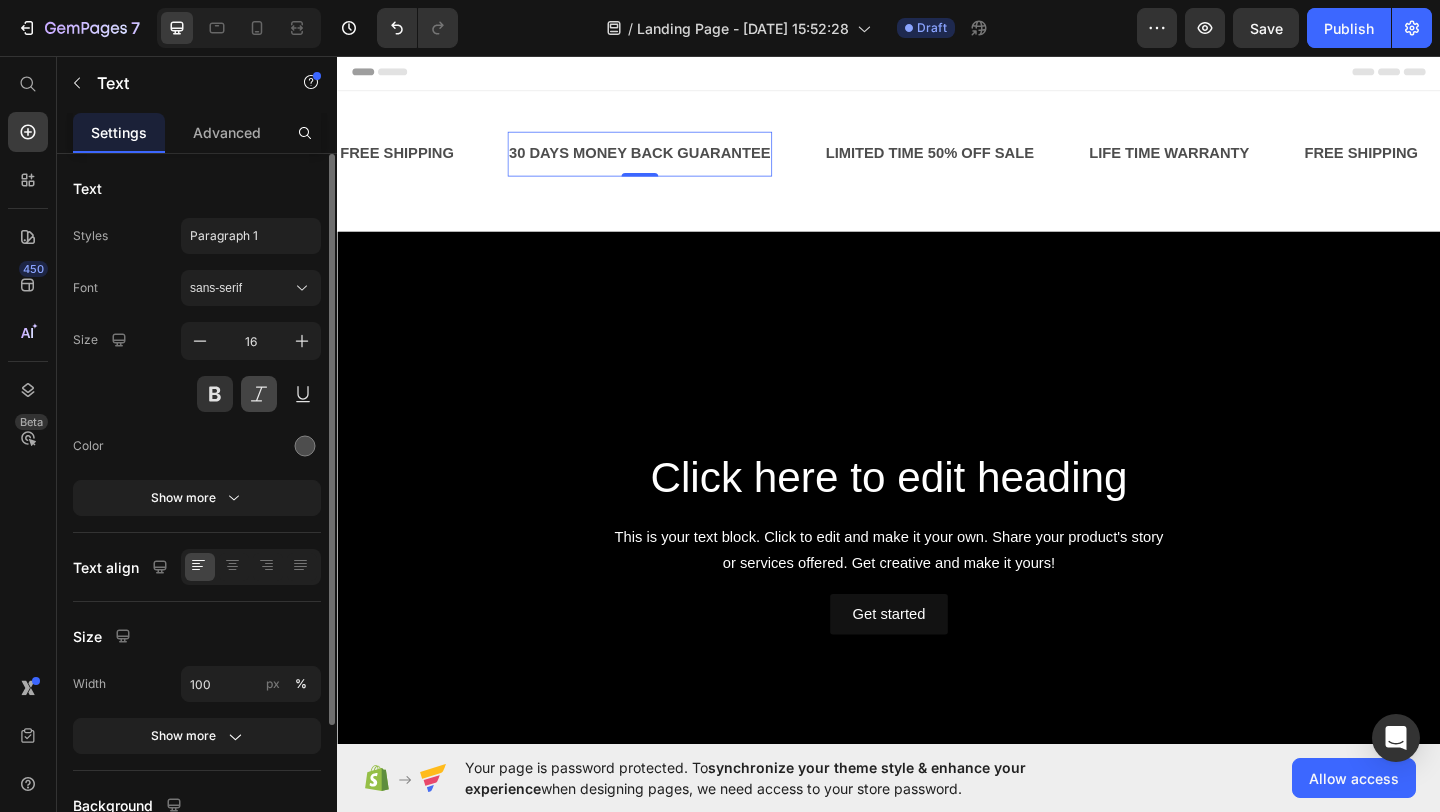 click at bounding box center (259, 394) 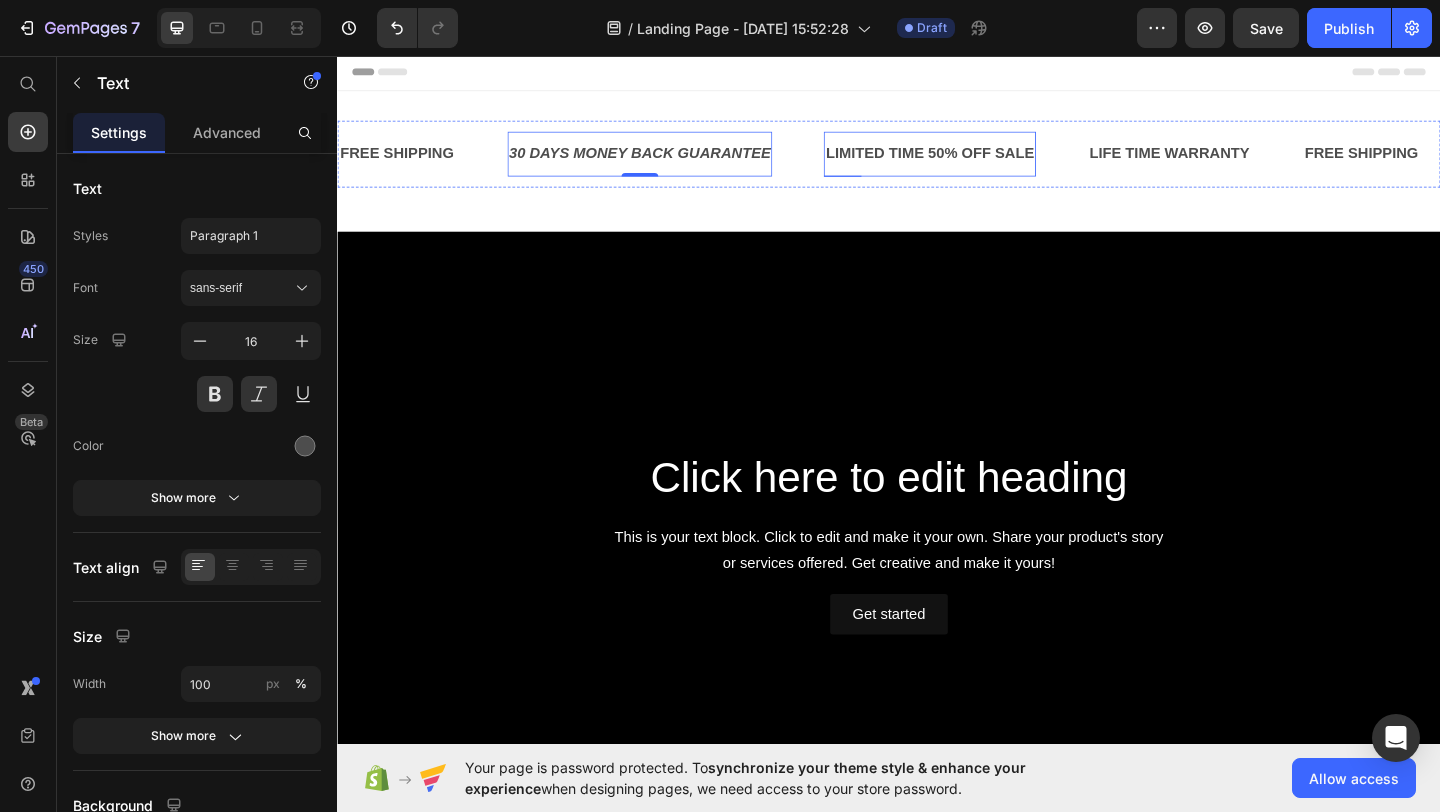 click on "LIMITED TIME 50% OFF SALE" at bounding box center (981, 162) 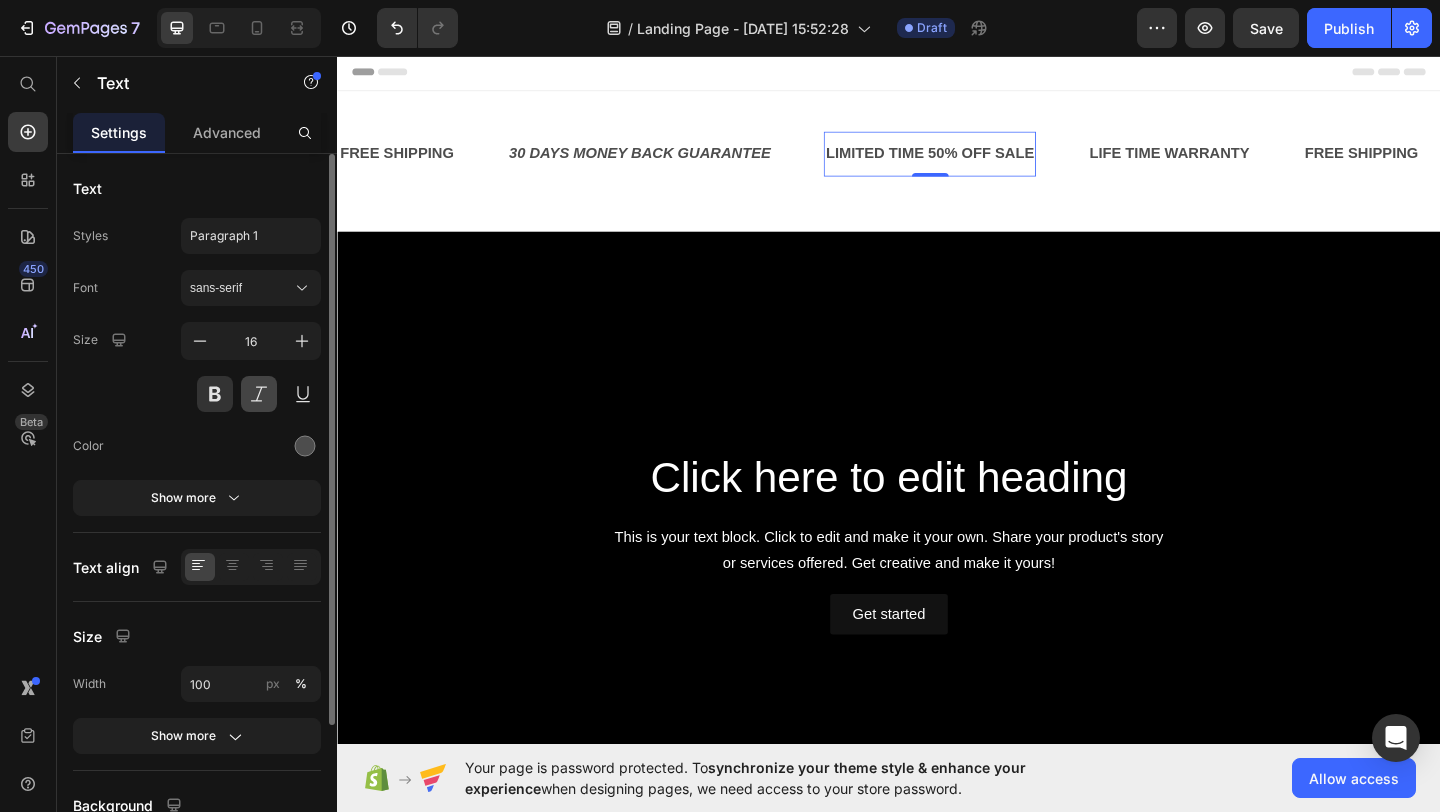 click at bounding box center (259, 394) 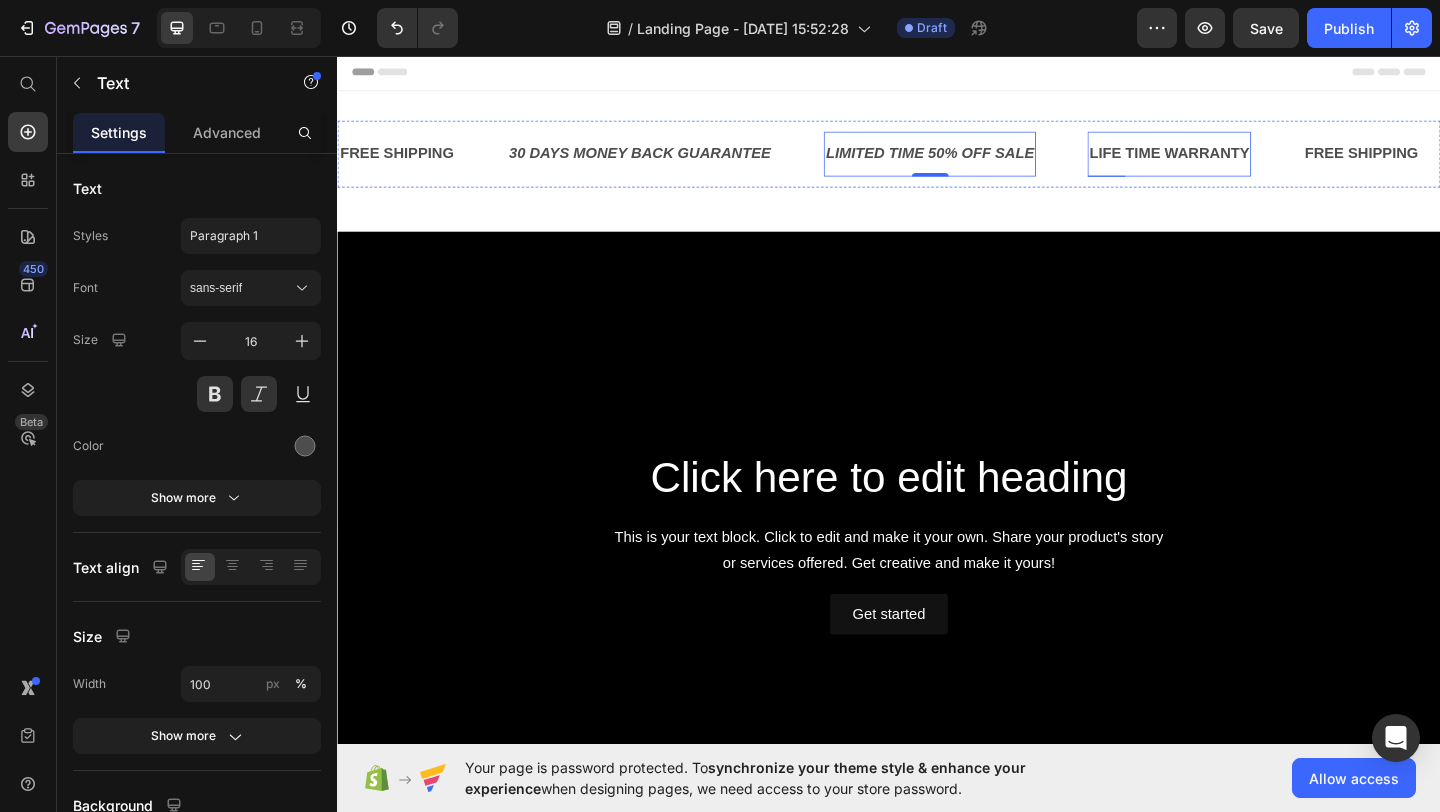 click on "LIFE TIME WARRANTY" at bounding box center [1242, 162] 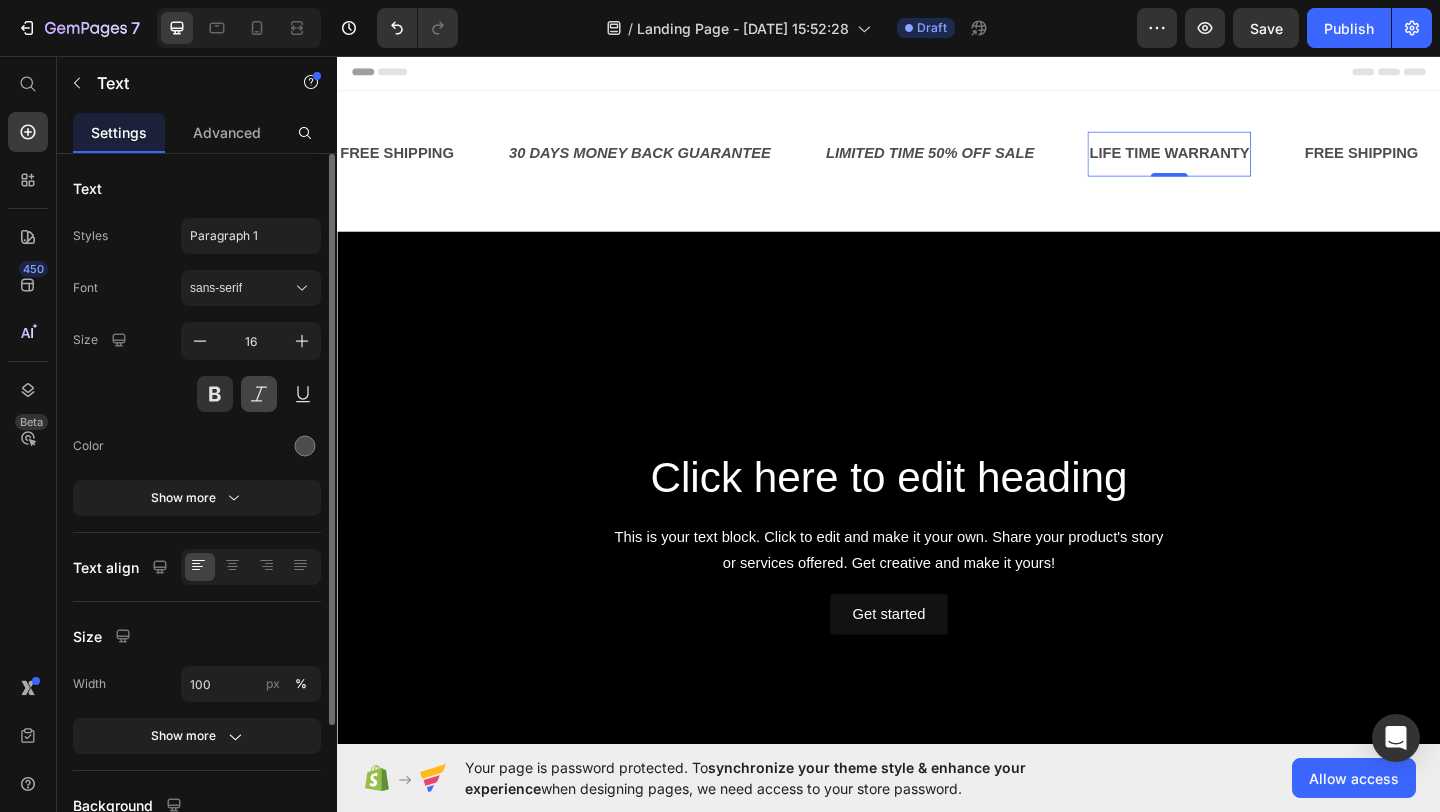click at bounding box center [259, 394] 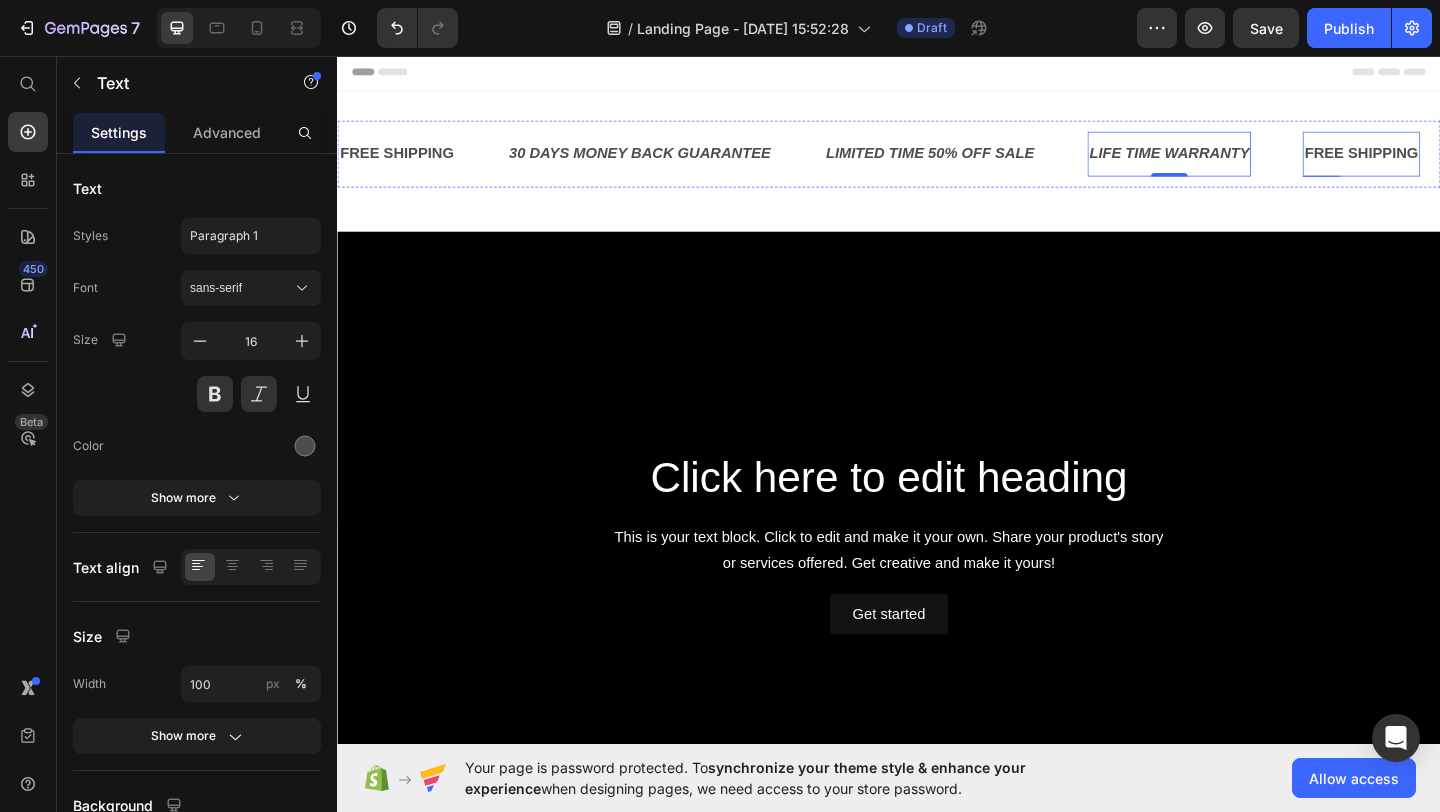 click on "FREE SHIPPING" at bounding box center [1451, 162] 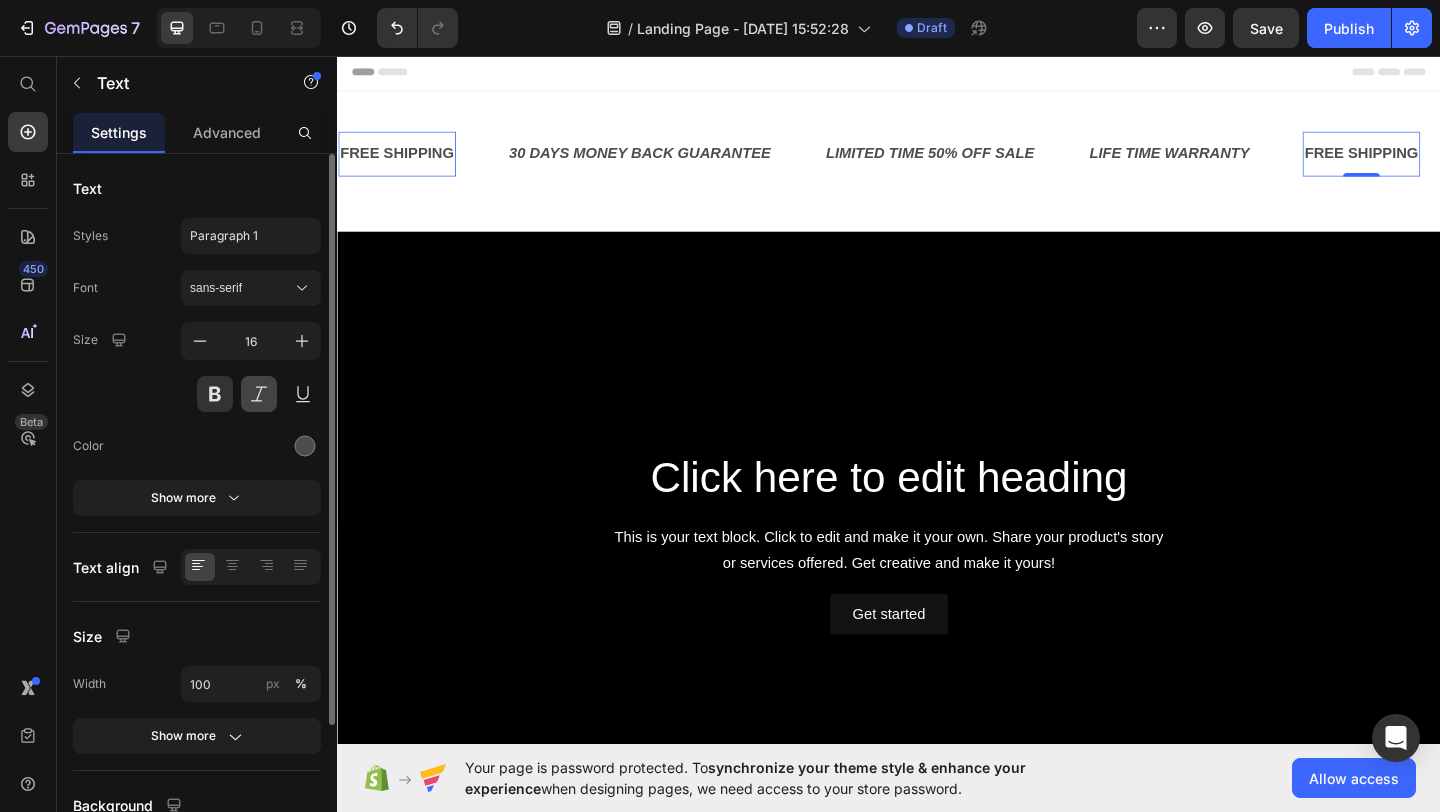 click at bounding box center (259, 394) 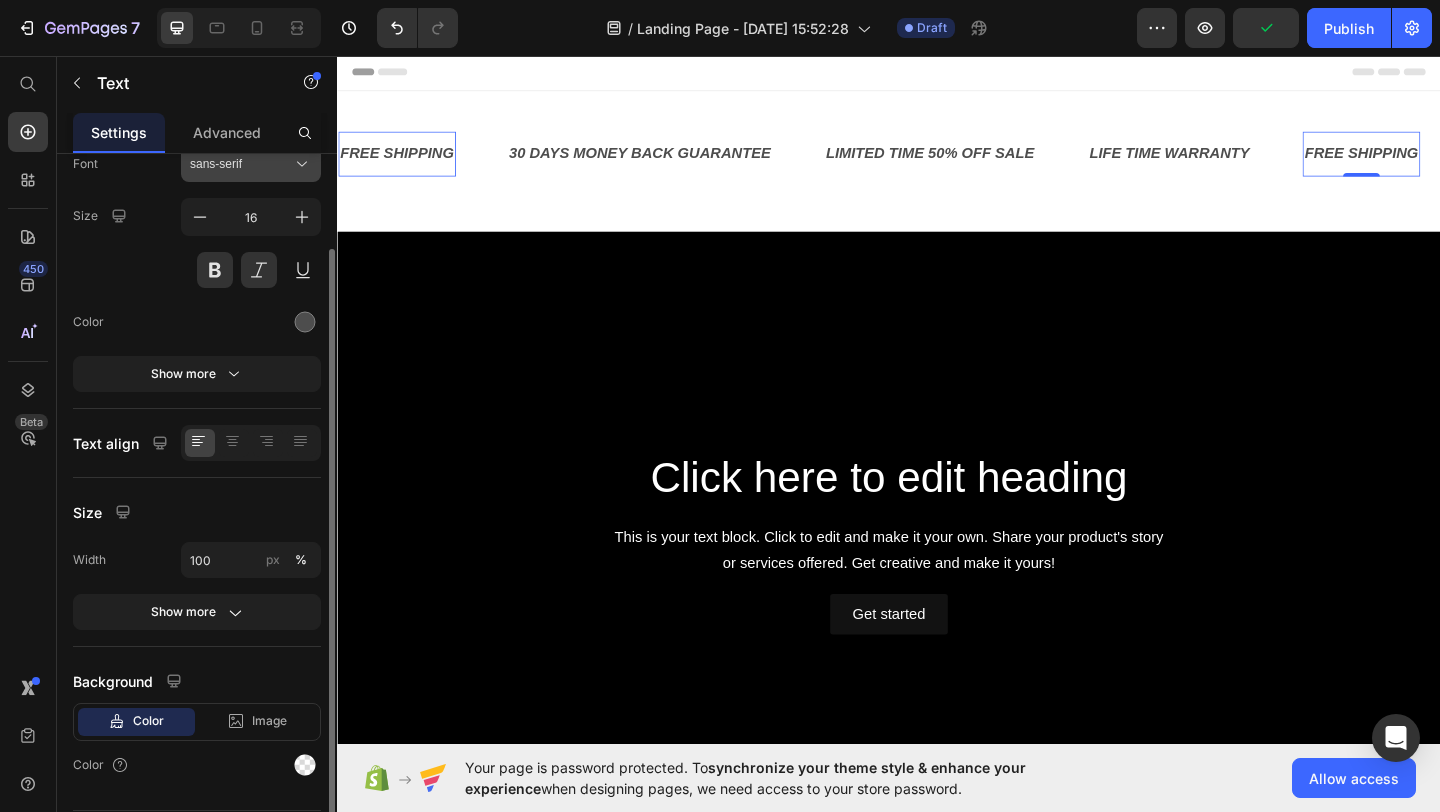 scroll, scrollTop: 125, scrollLeft: 0, axis: vertical 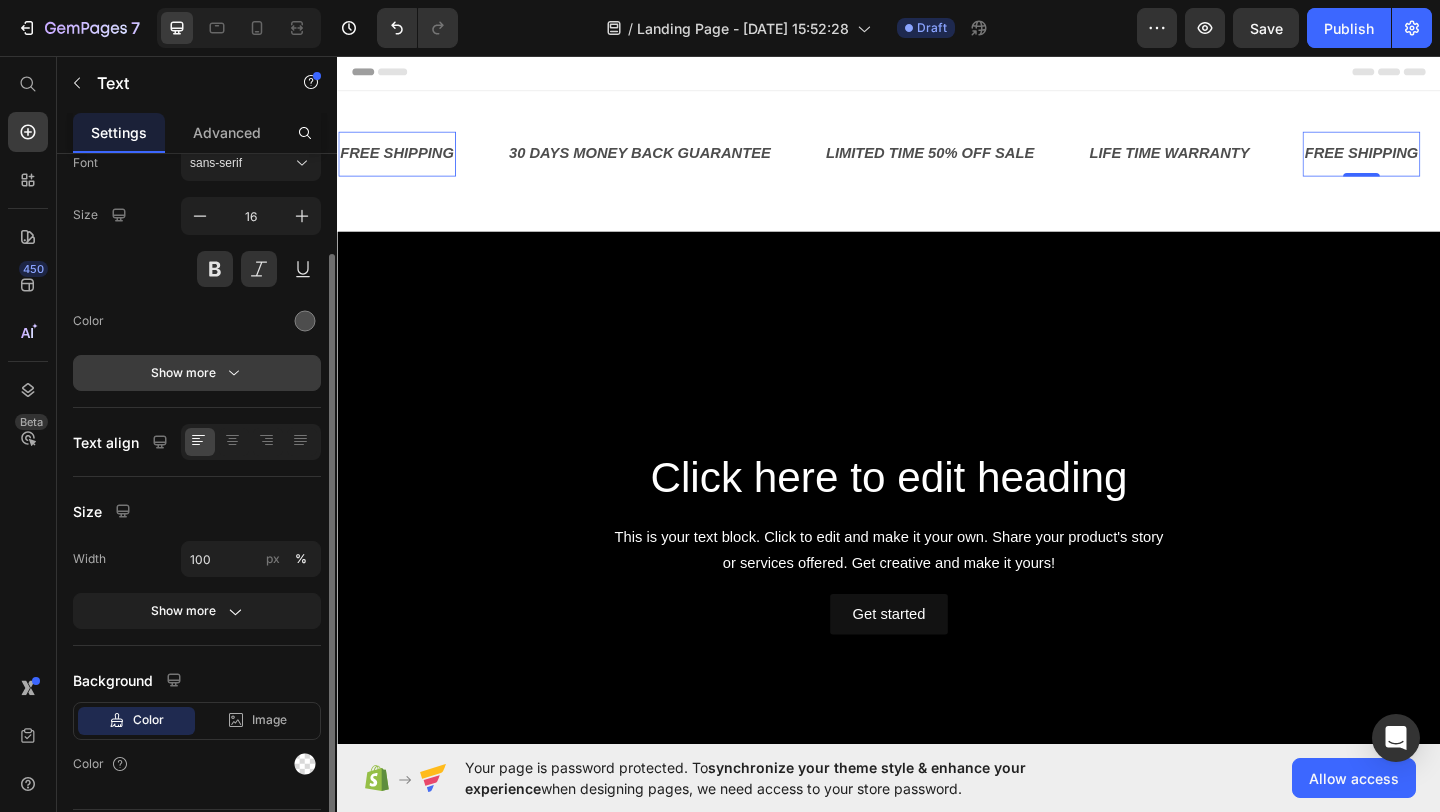 click on "Show more" at bounding box center [197, 373] 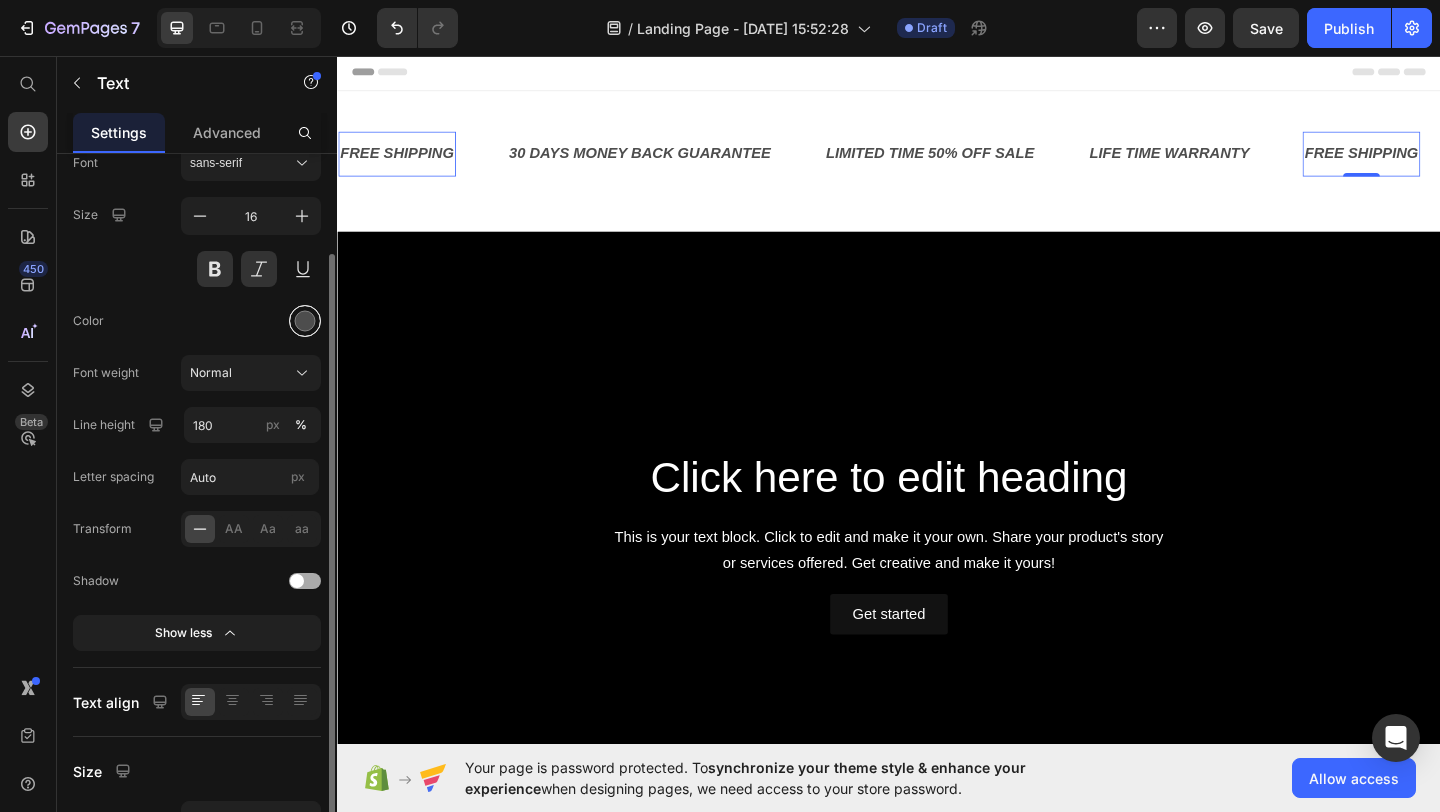 click at bounding box center [305, 321] 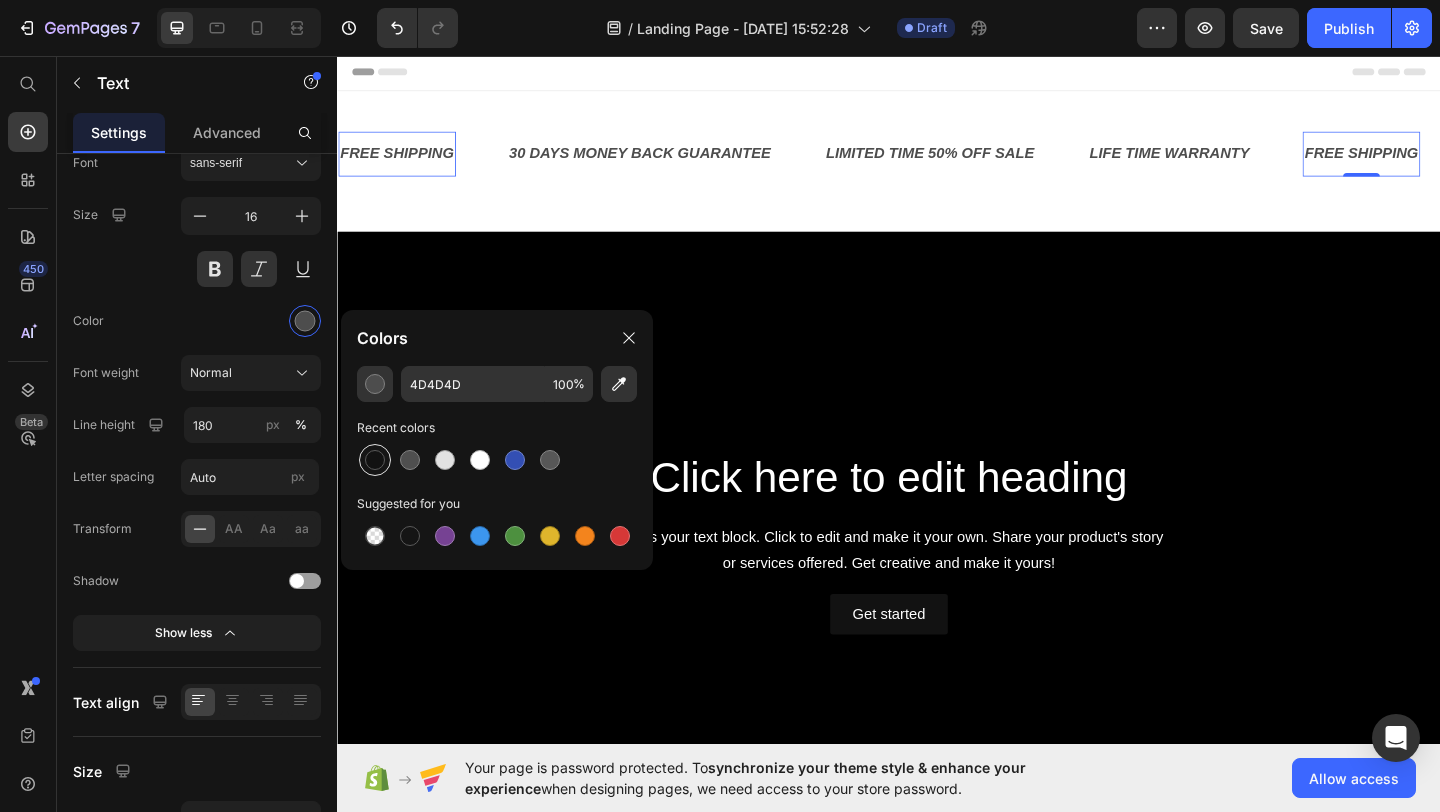 click at bounding box center (375, 460) 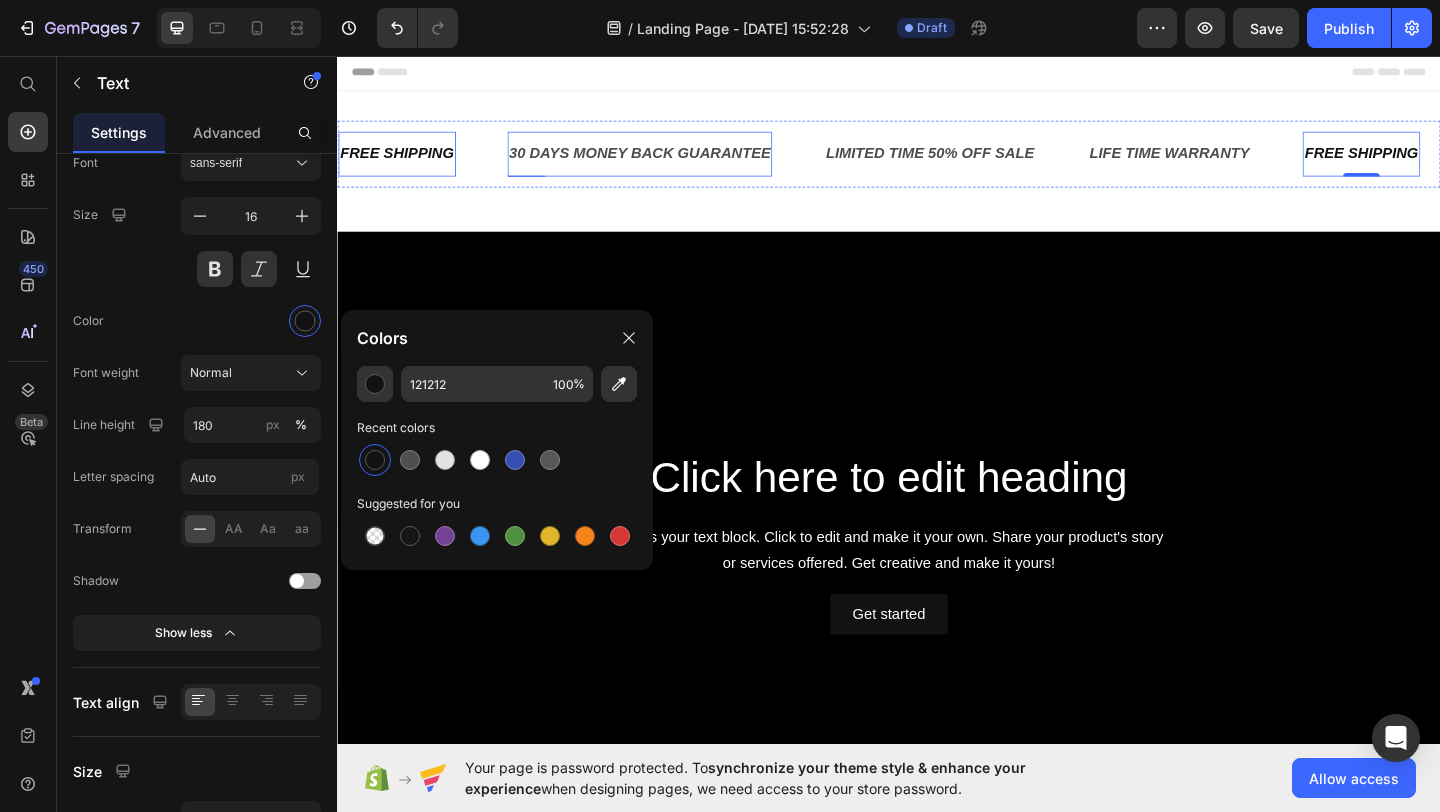 click on "30 DAYS MONEY BACK GUARANTEE" at bounding box center [666, 162] 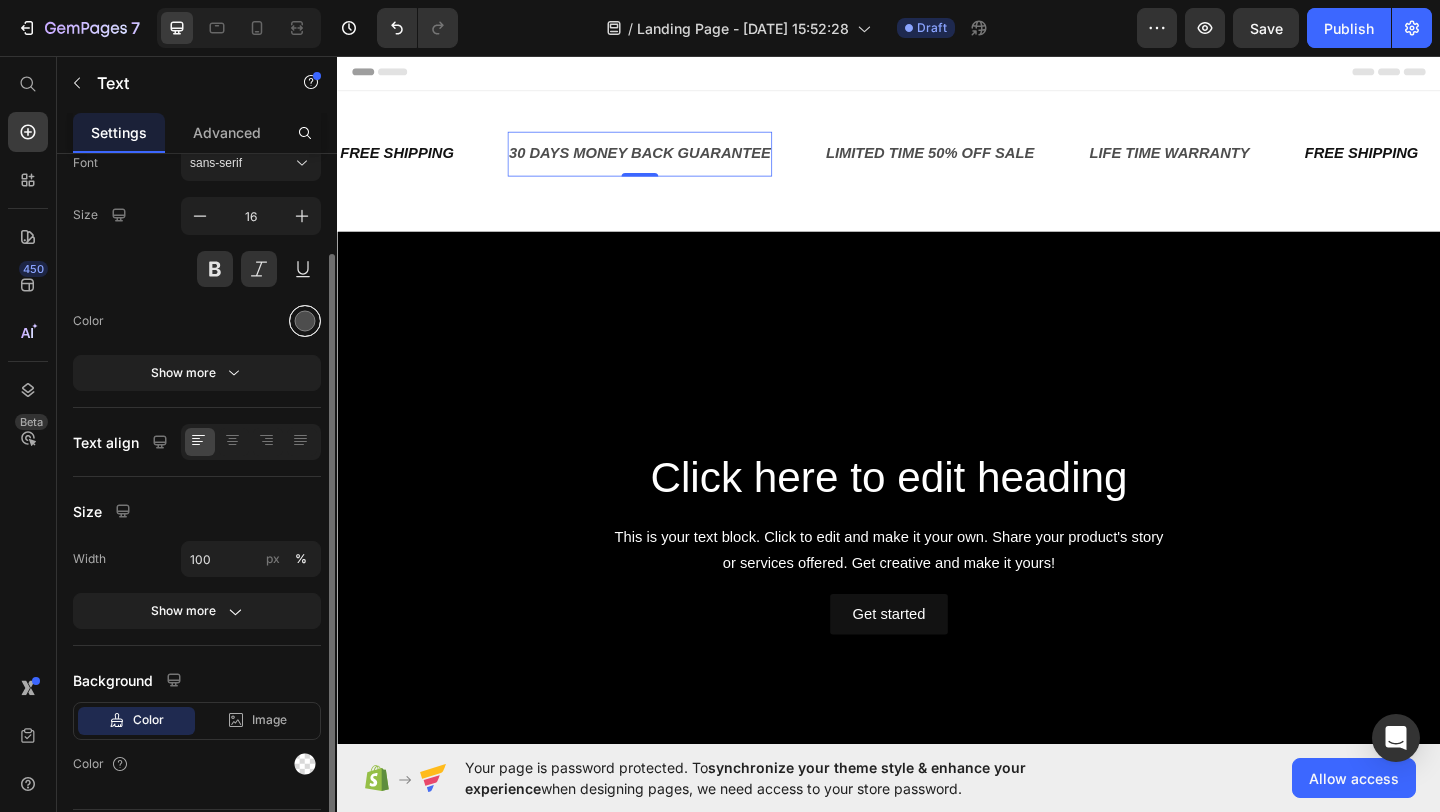 click at bounding box center (305, 321) 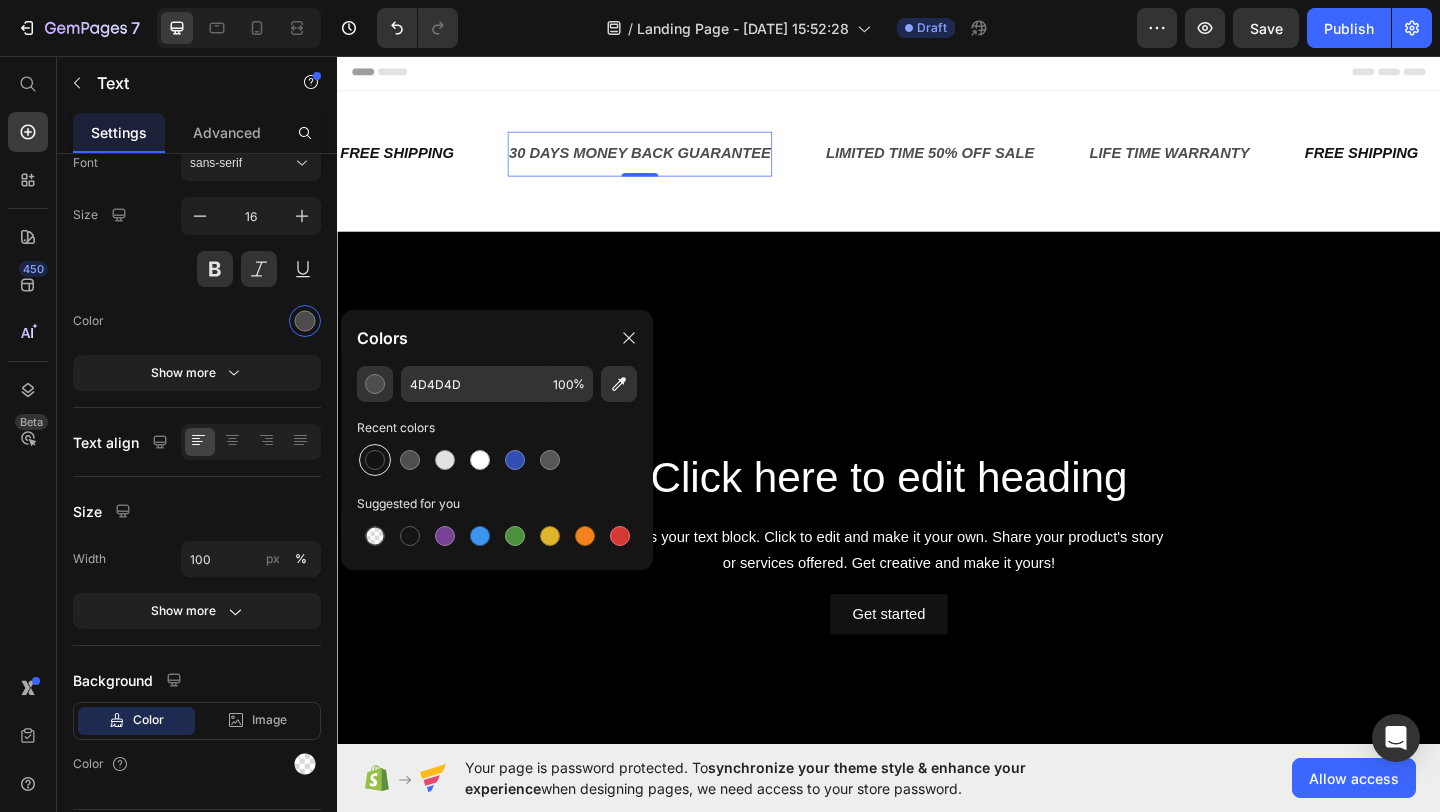 click at bounding box center [375, 460] 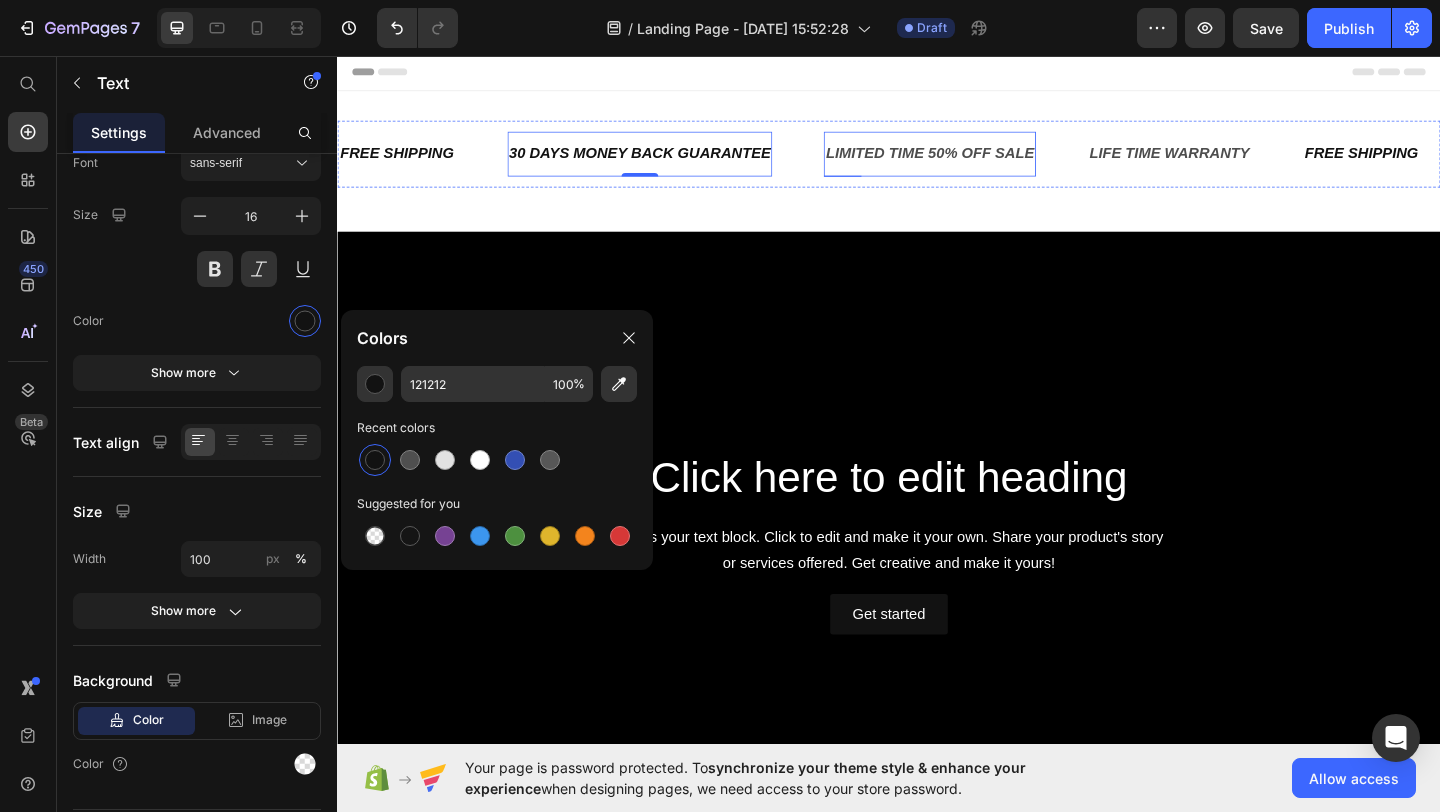 click on "LIMITED TIME 50% OFF SALE" at bounding box center (981, 162) 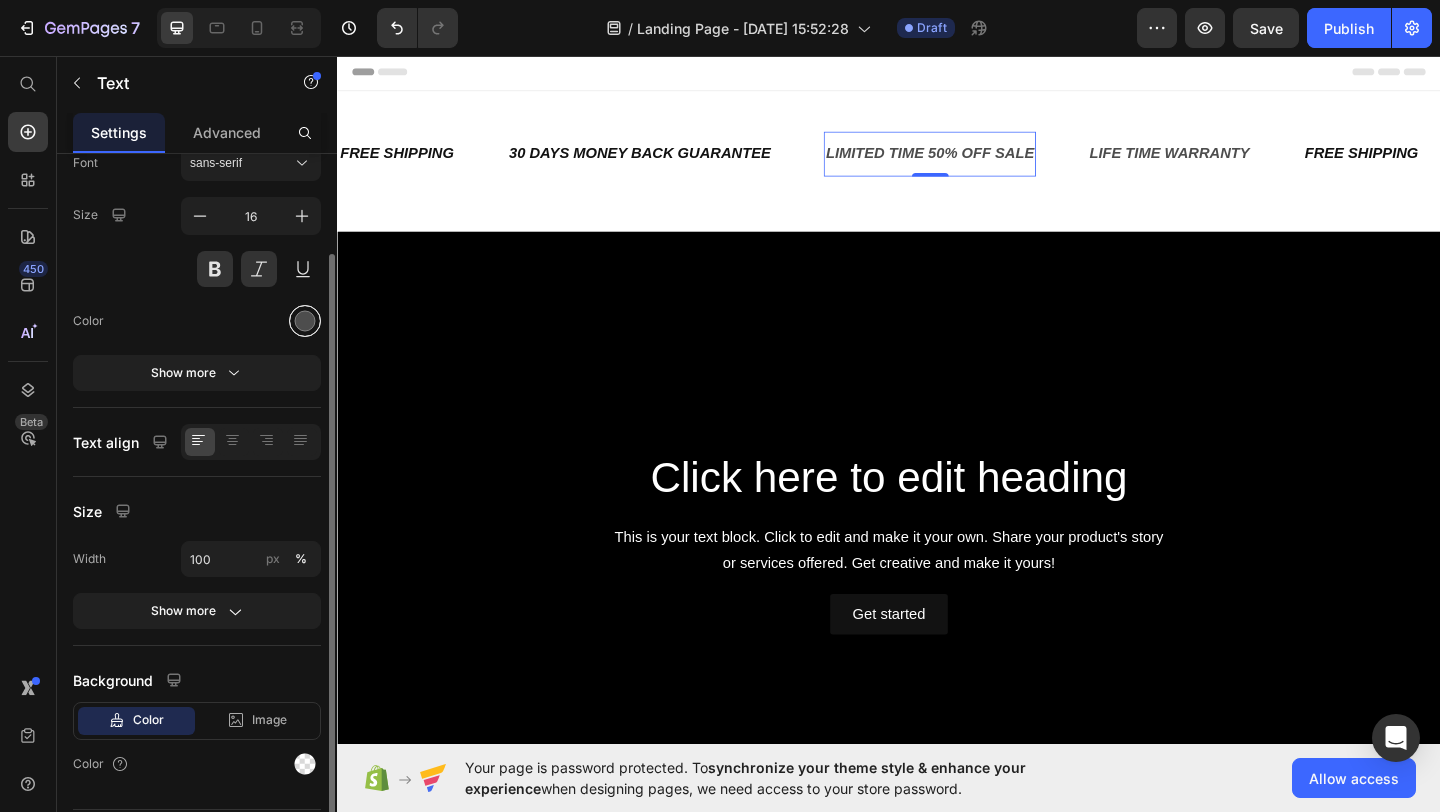 click at bounding box center (305, 321) 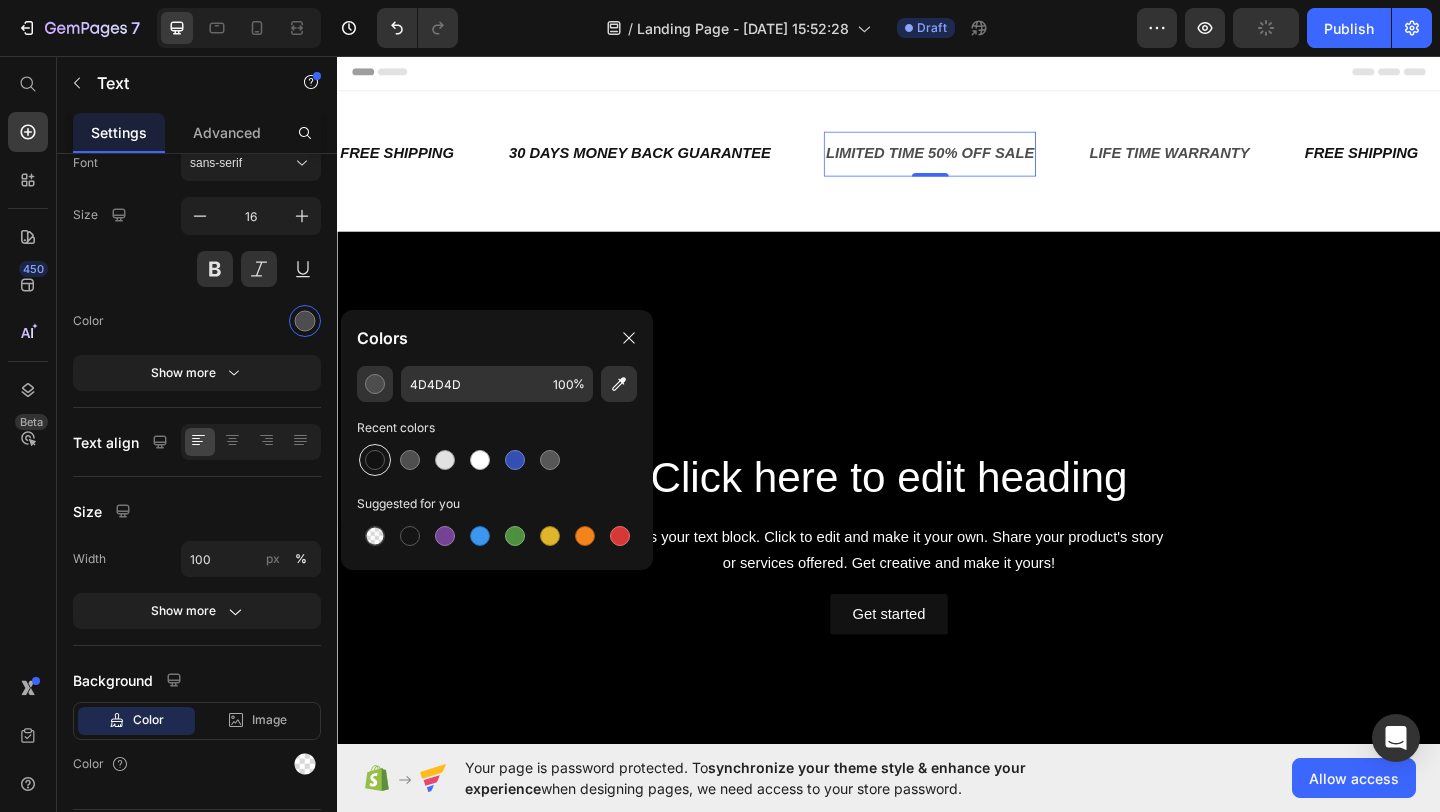 click at bounding box center (375, 460) 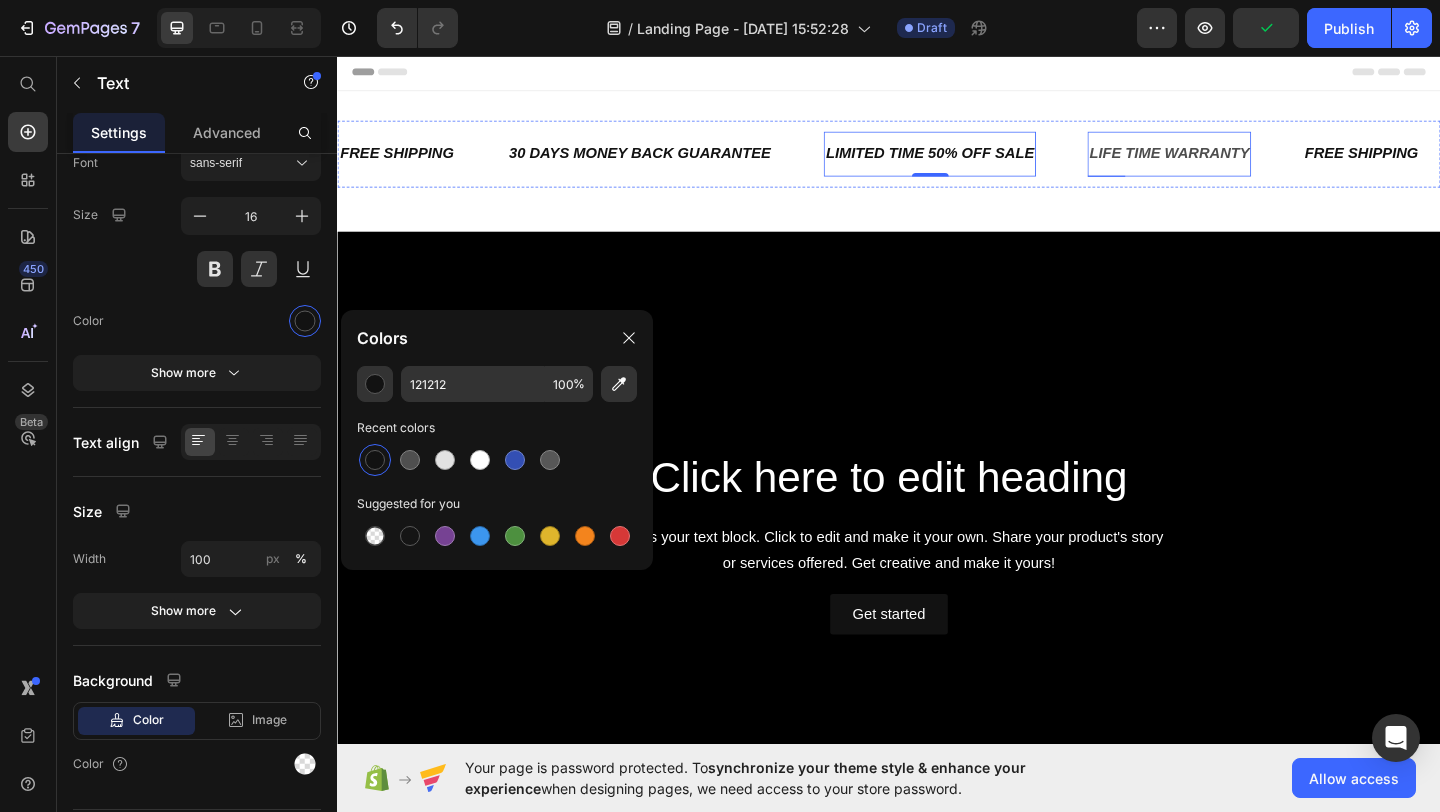 click on "LIFE TIME WARRANTY" at bounding box center [1242, 162] 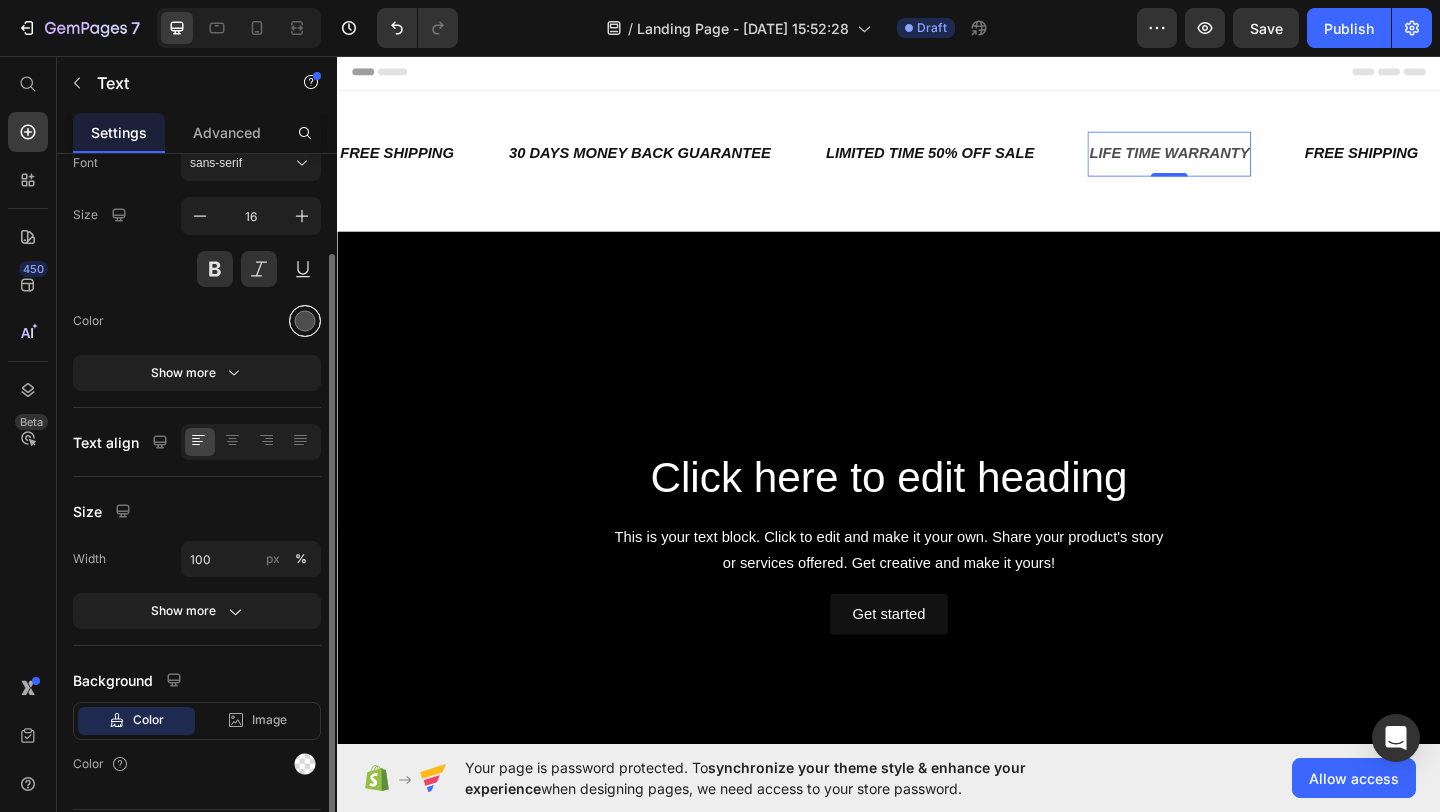 click at bounding box center (305, 321) 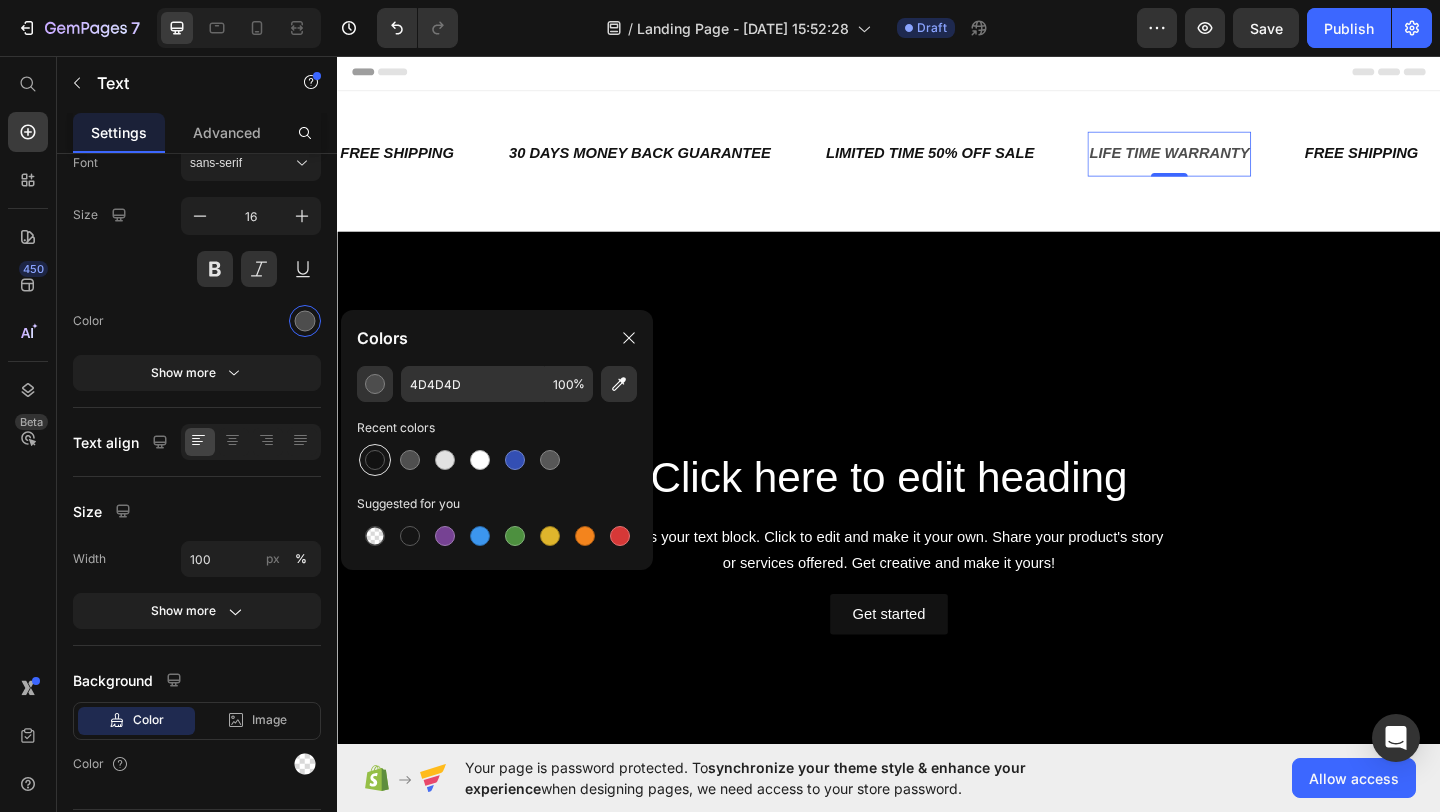 click at bounding box center (375, 460) 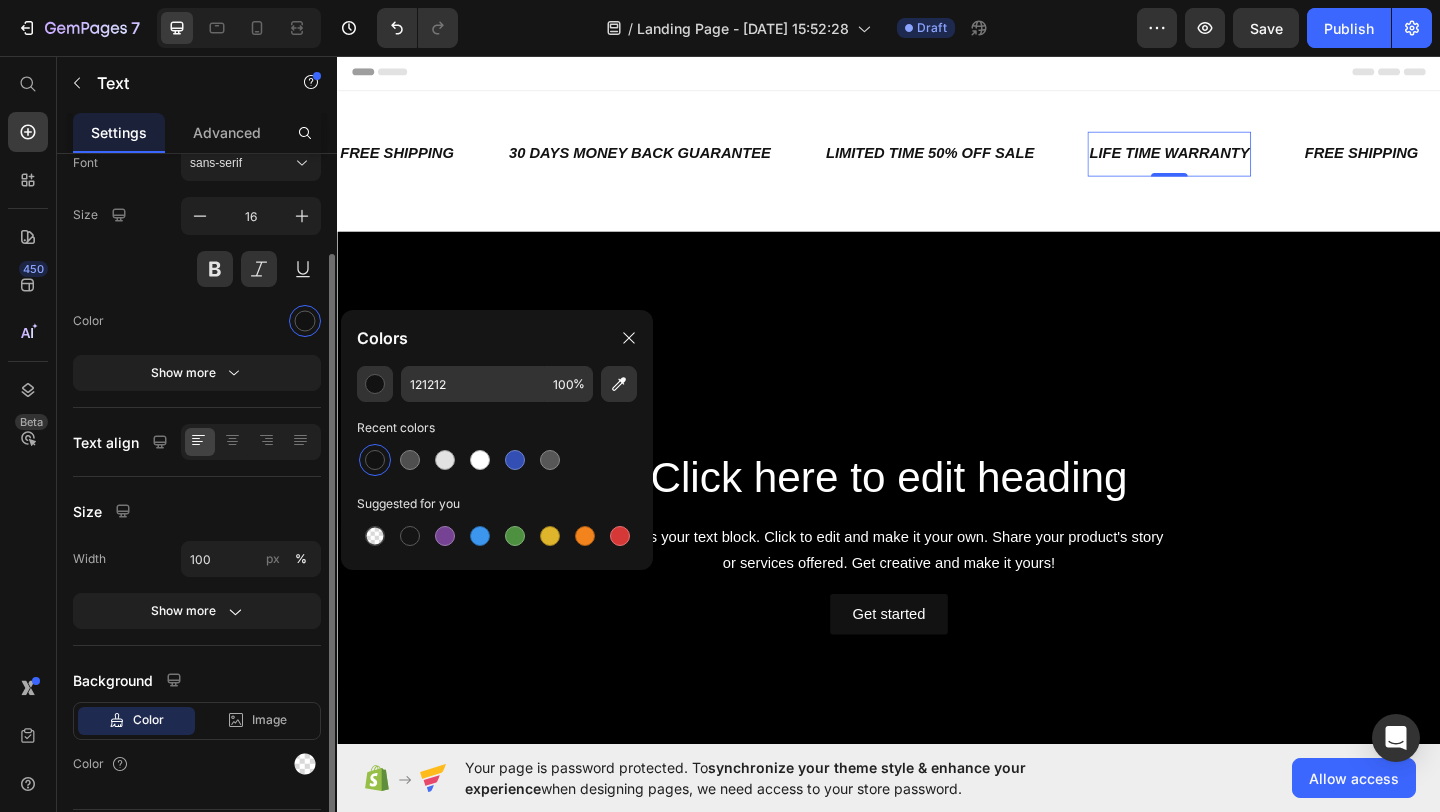 click at bounding box center [251, 321] 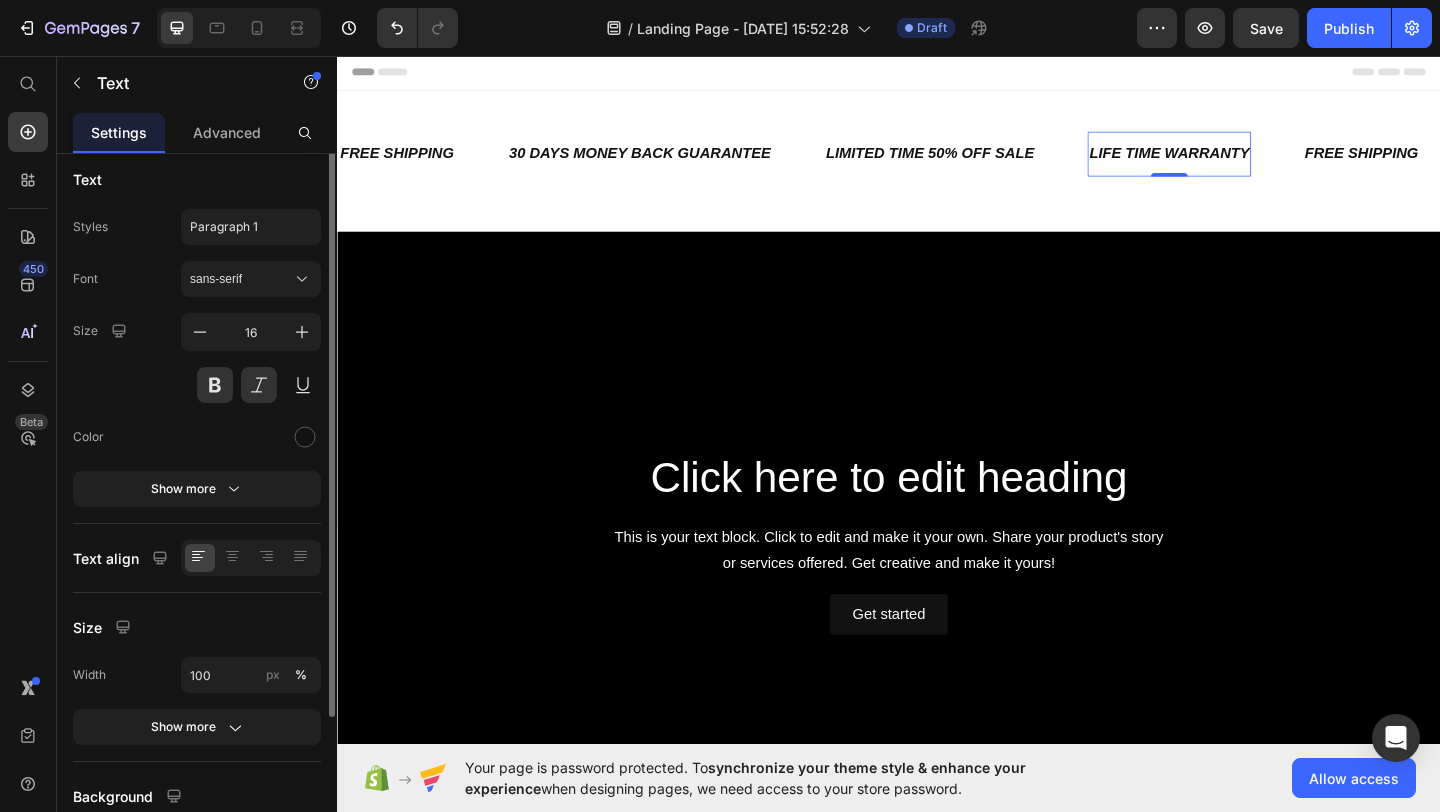 scroll, scrollTop: 0, scrollLeft: 0, axis: both 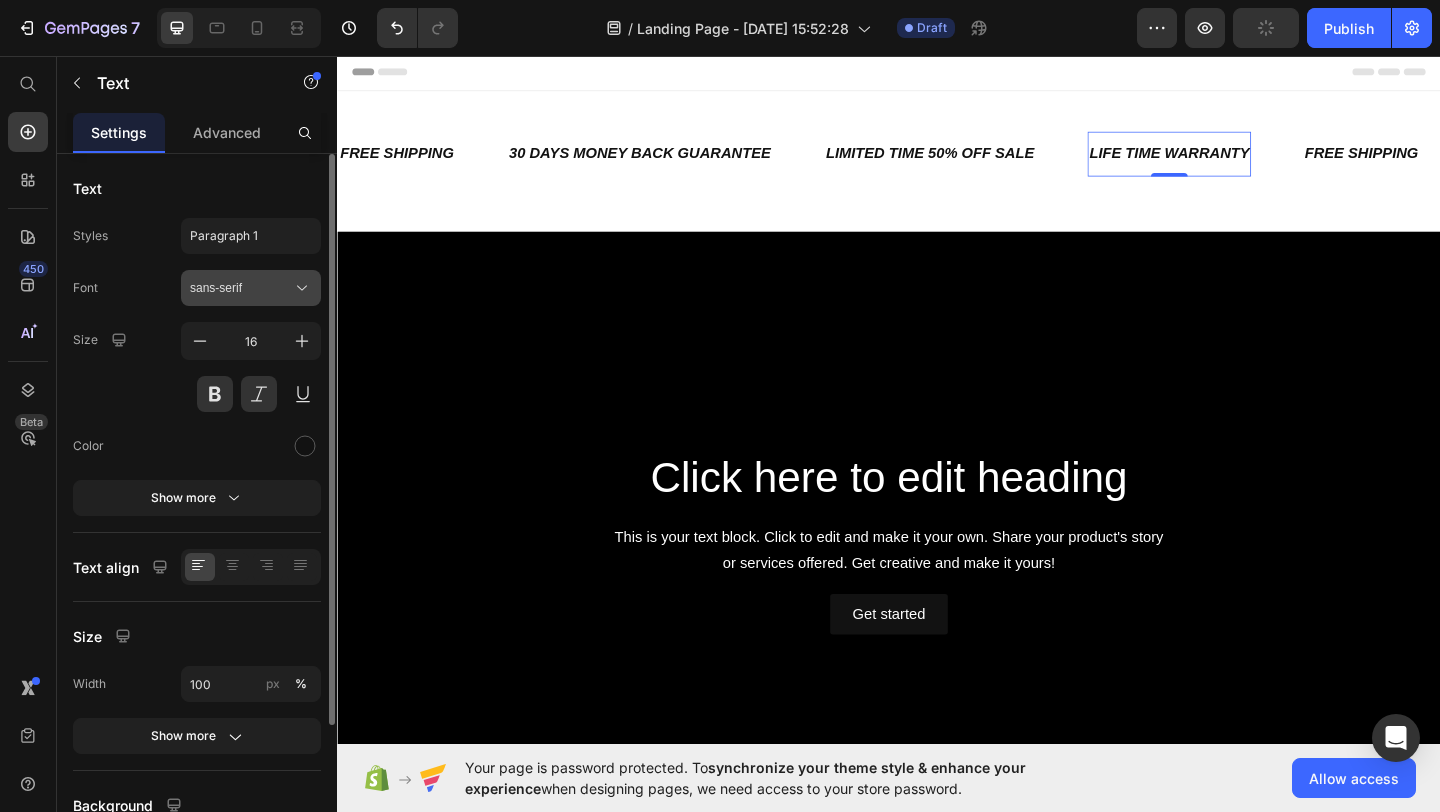 click on "sans-serif" at bounding box center (241, 288) 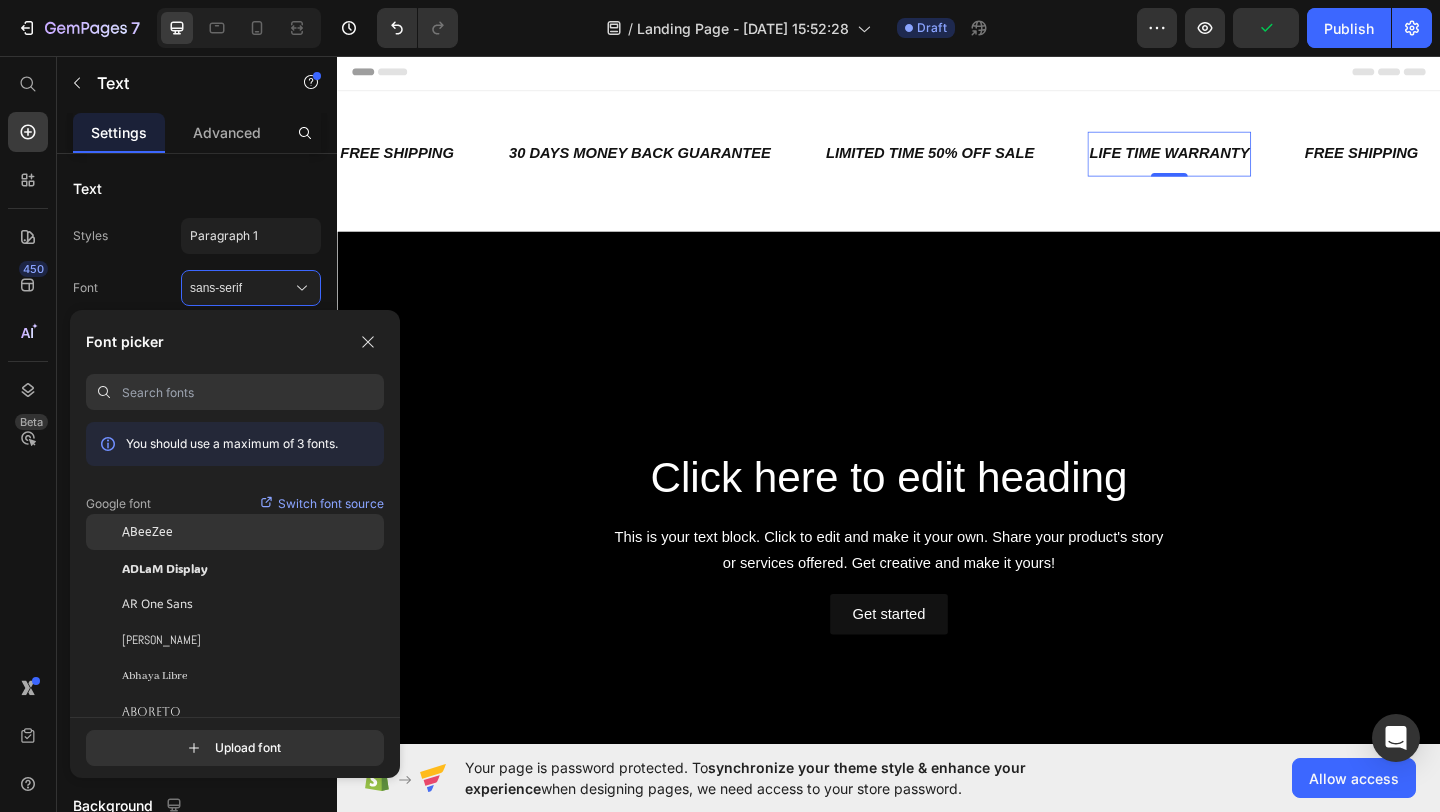 scroll, scrollTop: 79, scrollLeft: 0, axis: vertical 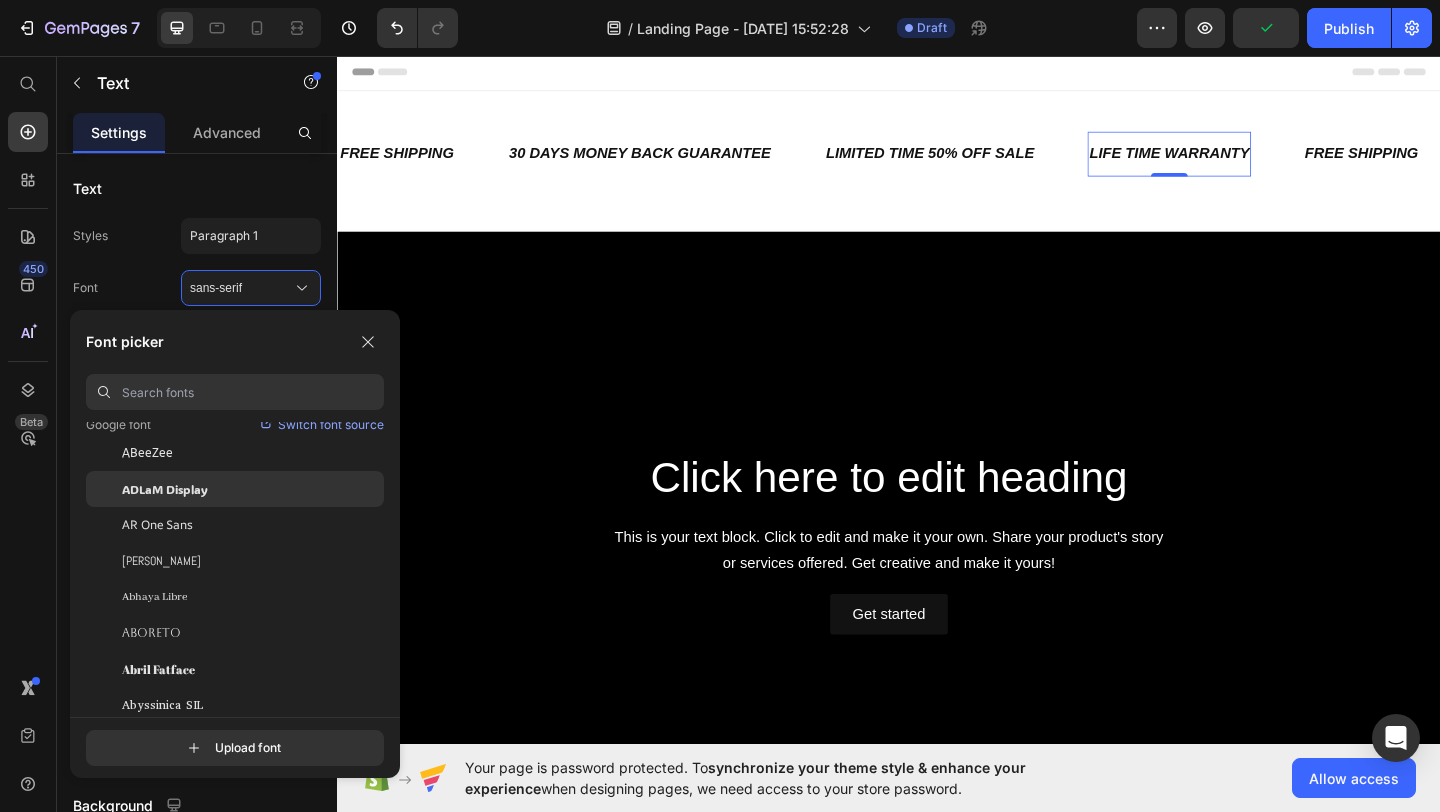 click on "ADLaM Display" at bounding box center [165, 489] 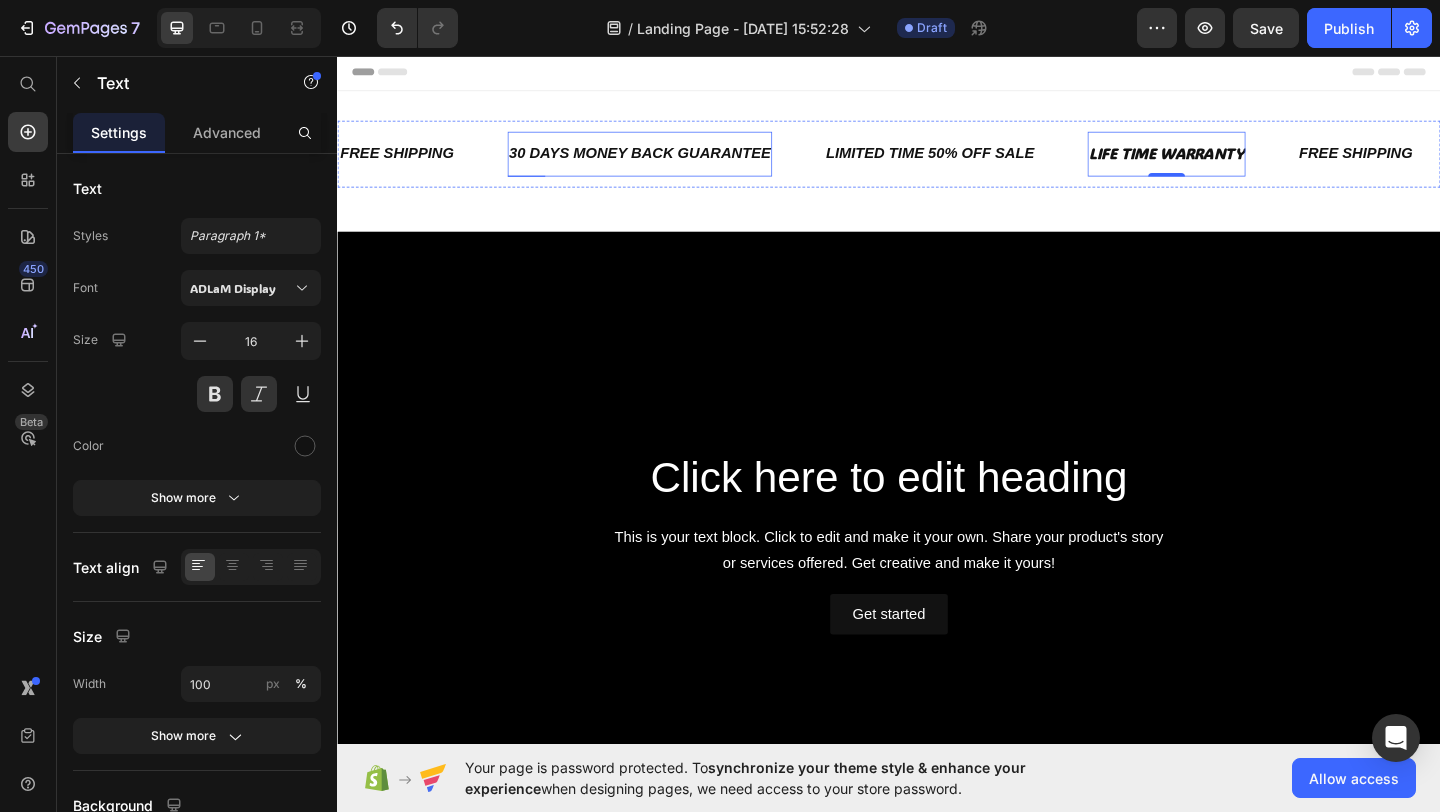 click on "30 DAYS MONEY BACK GUARANTEE" at bounding box center (666, 162) 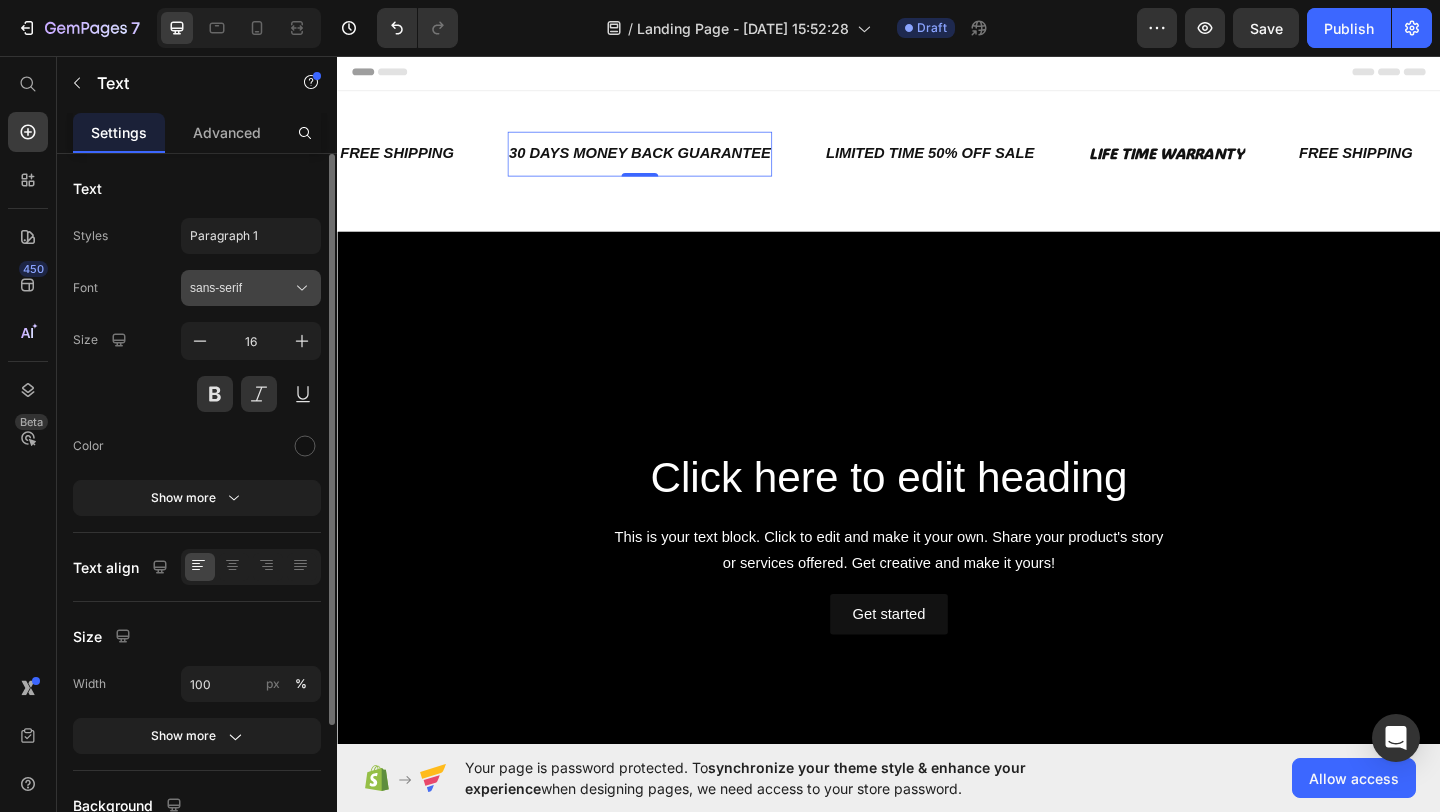 click on "sans-serif" at bounding box center [251, 288] 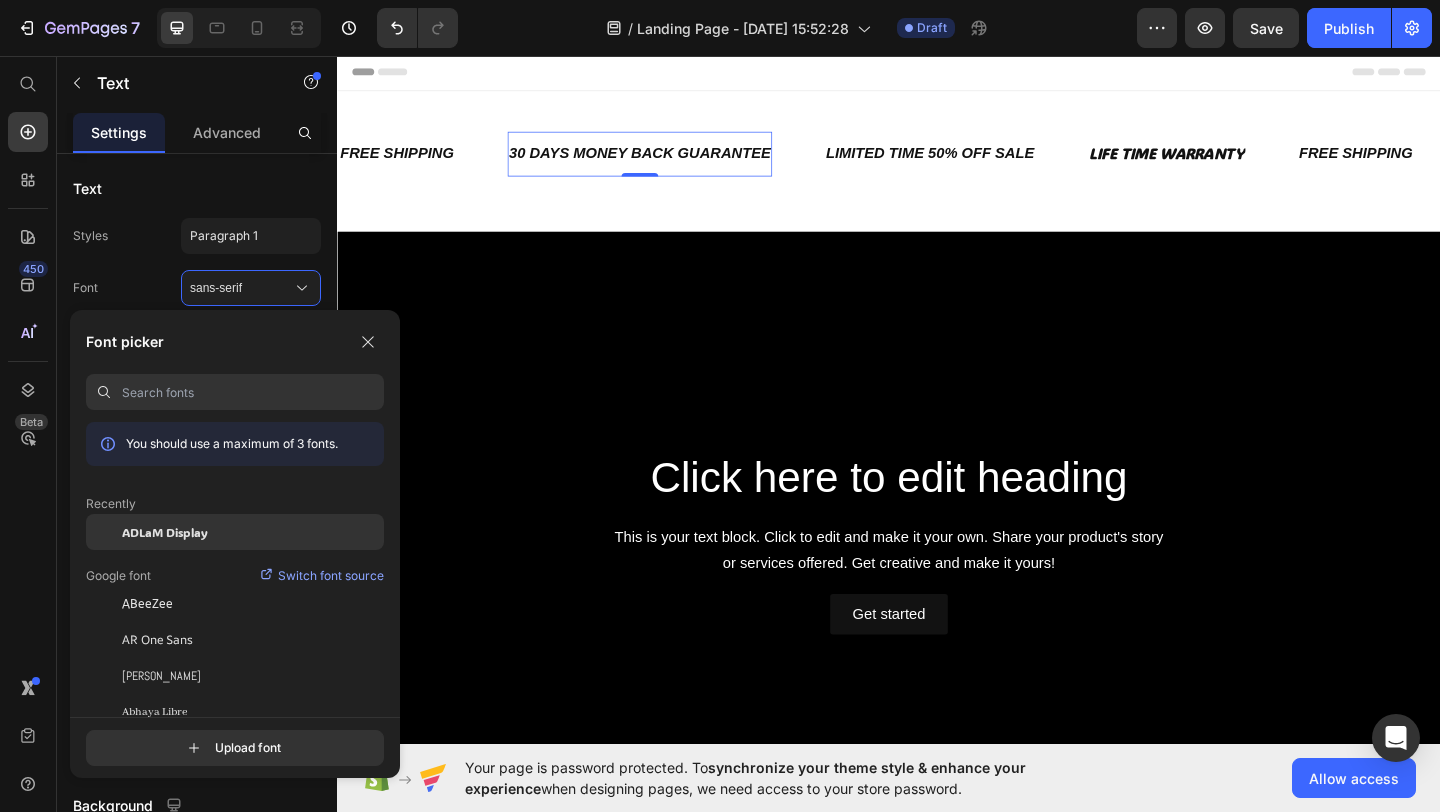 click on "ADLaM Display" at bounding box center (165, 532) 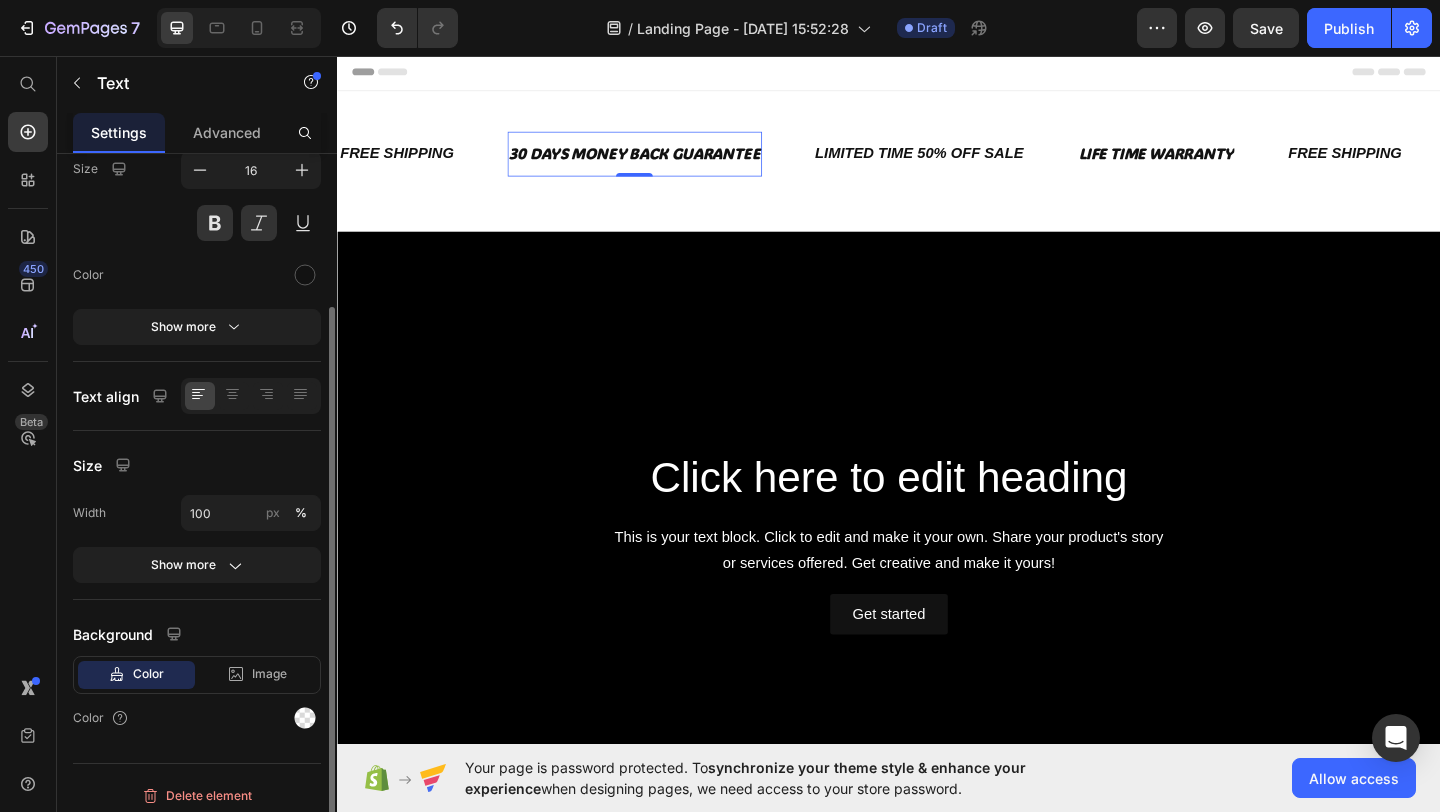 scroll, scrollTop: 180, scrollLeft: 0, axis: vertical 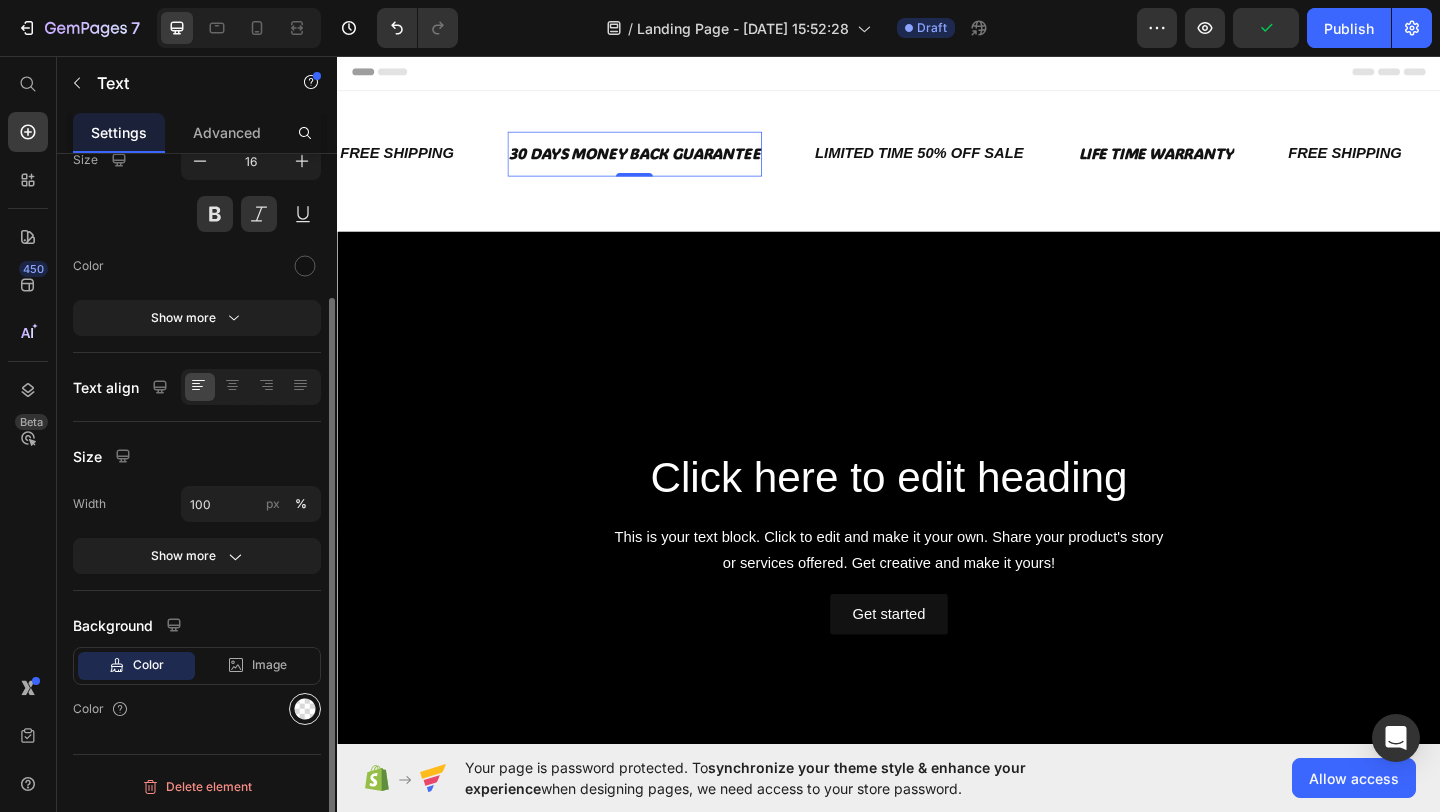 click at bounding box center (305, 709) 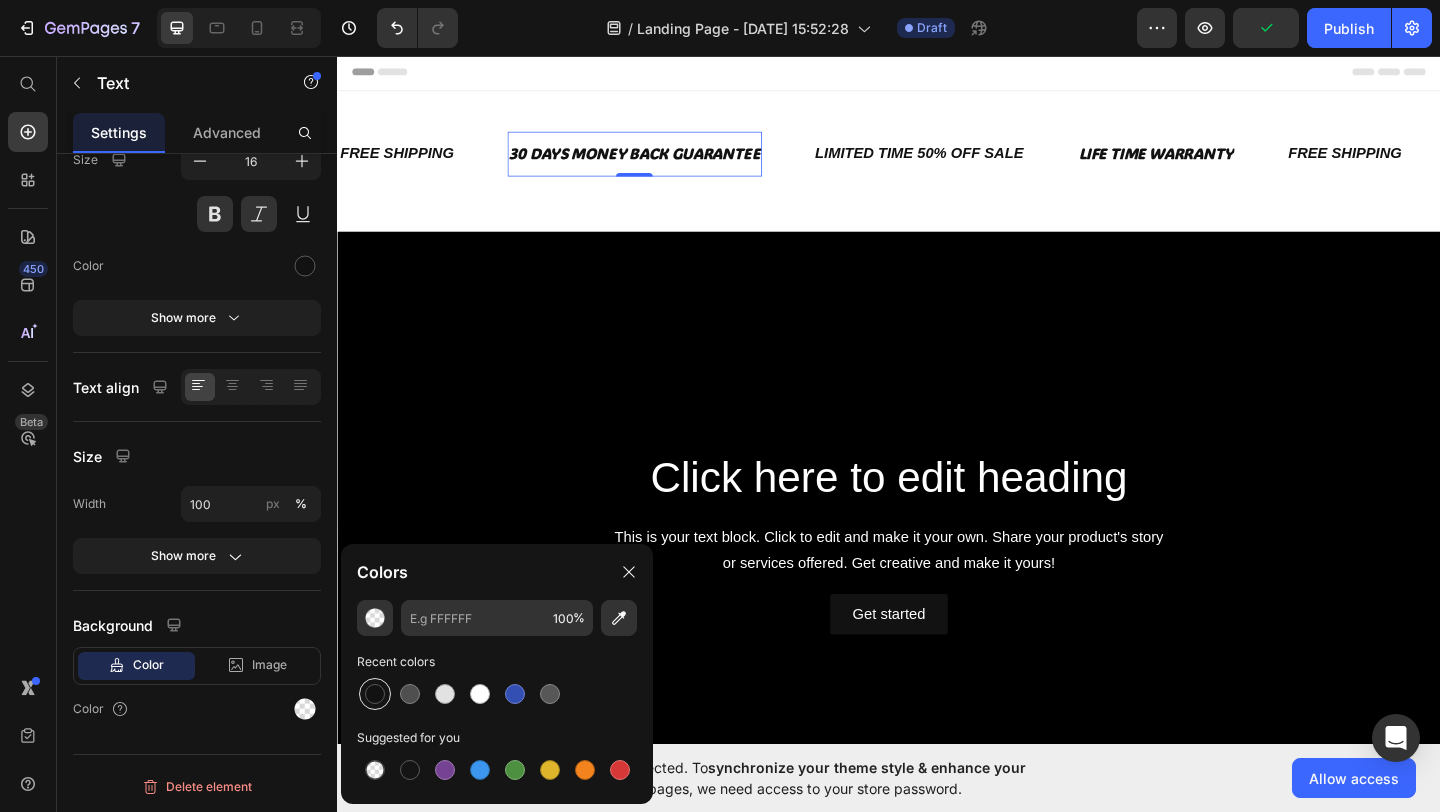 click at bounding box center [375, 694] 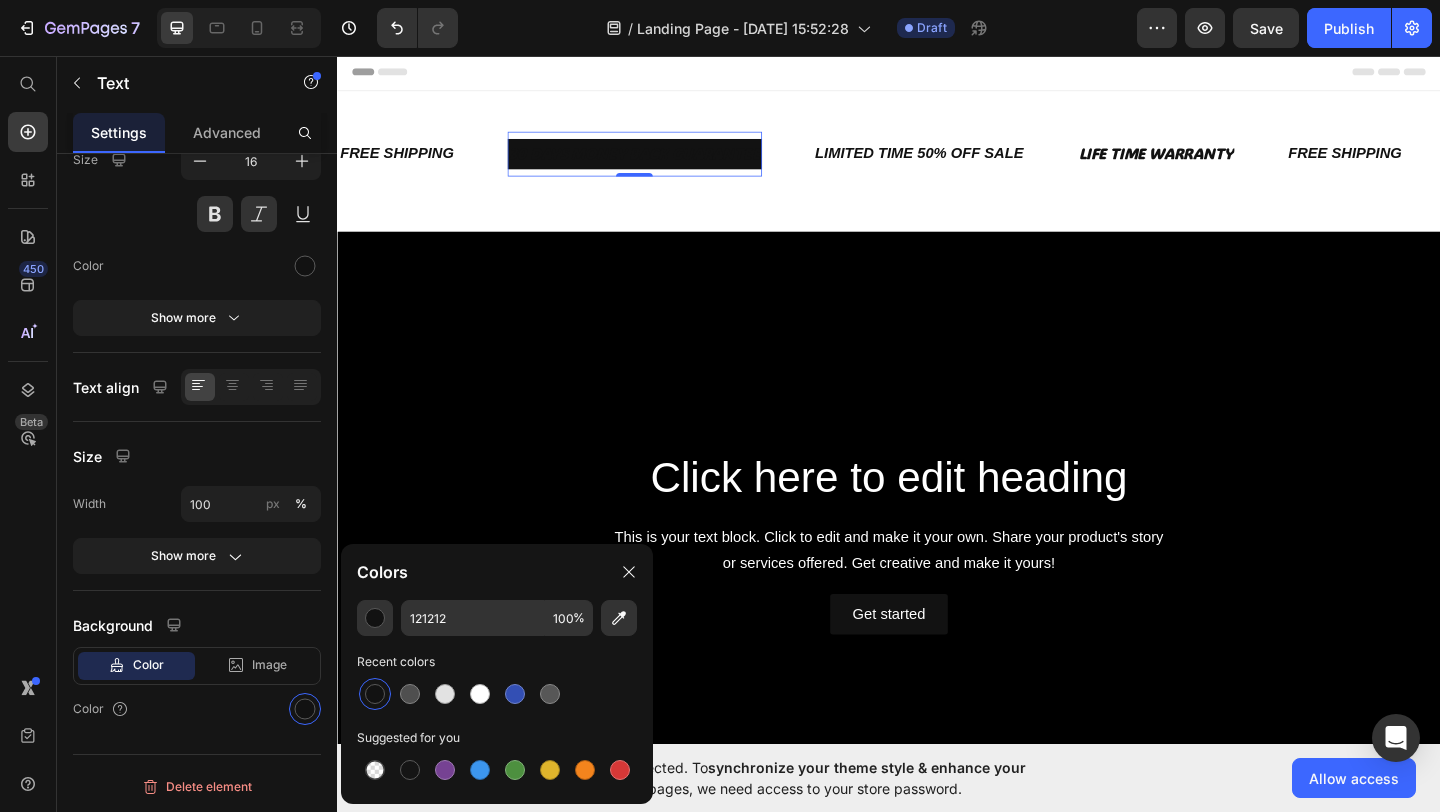 click at bounding box center [375, 694] 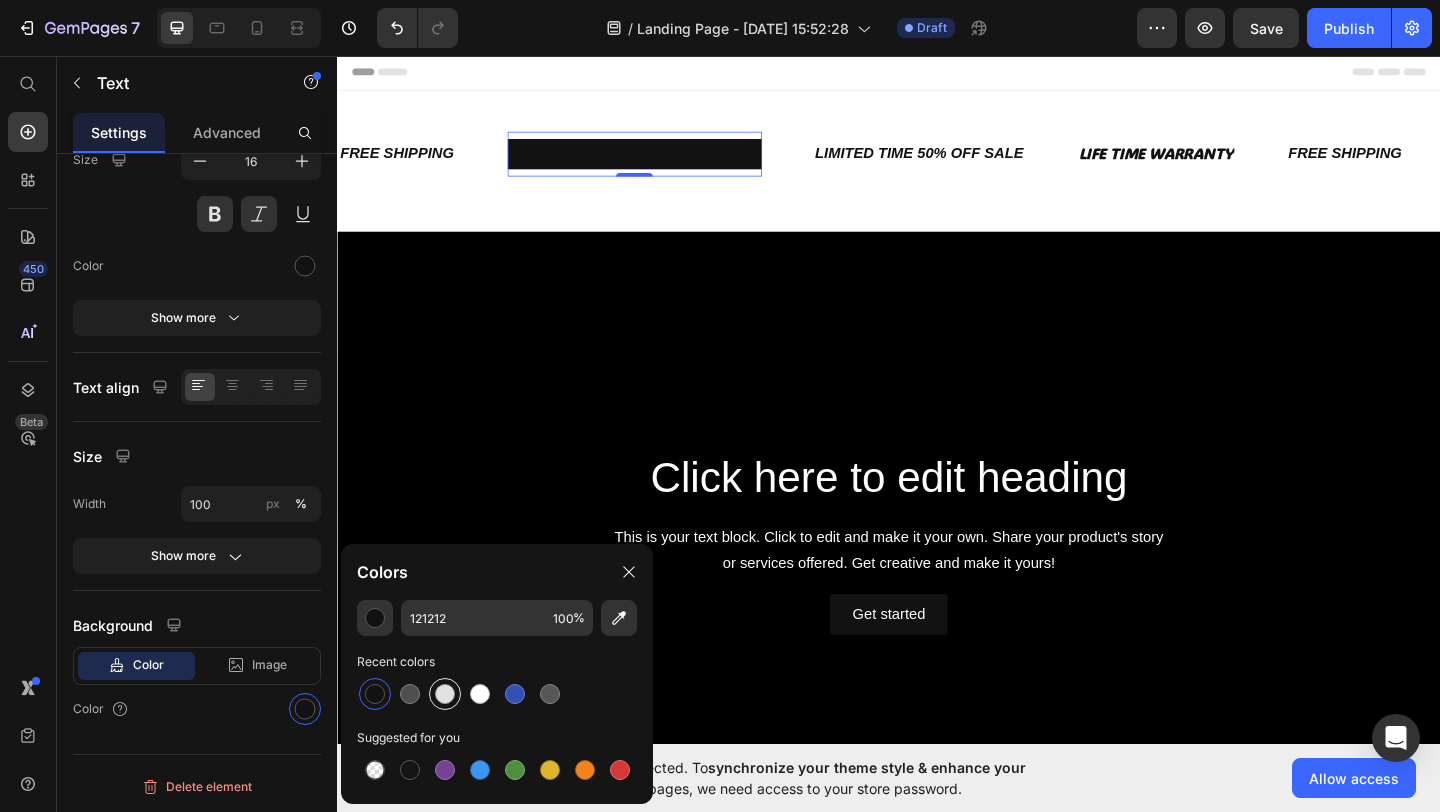 click at bounding box center (445, 694) 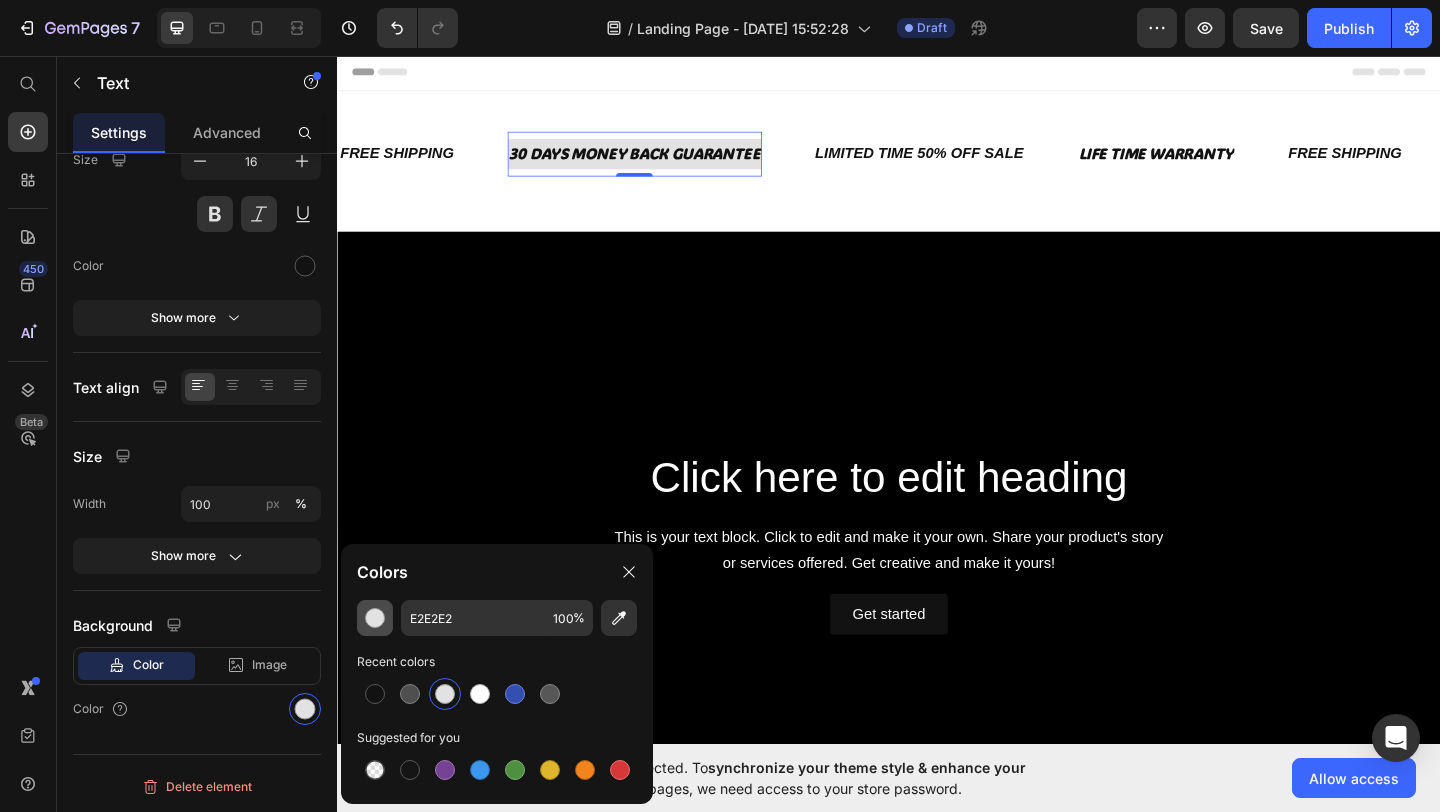click at bounding box center [375, 618] 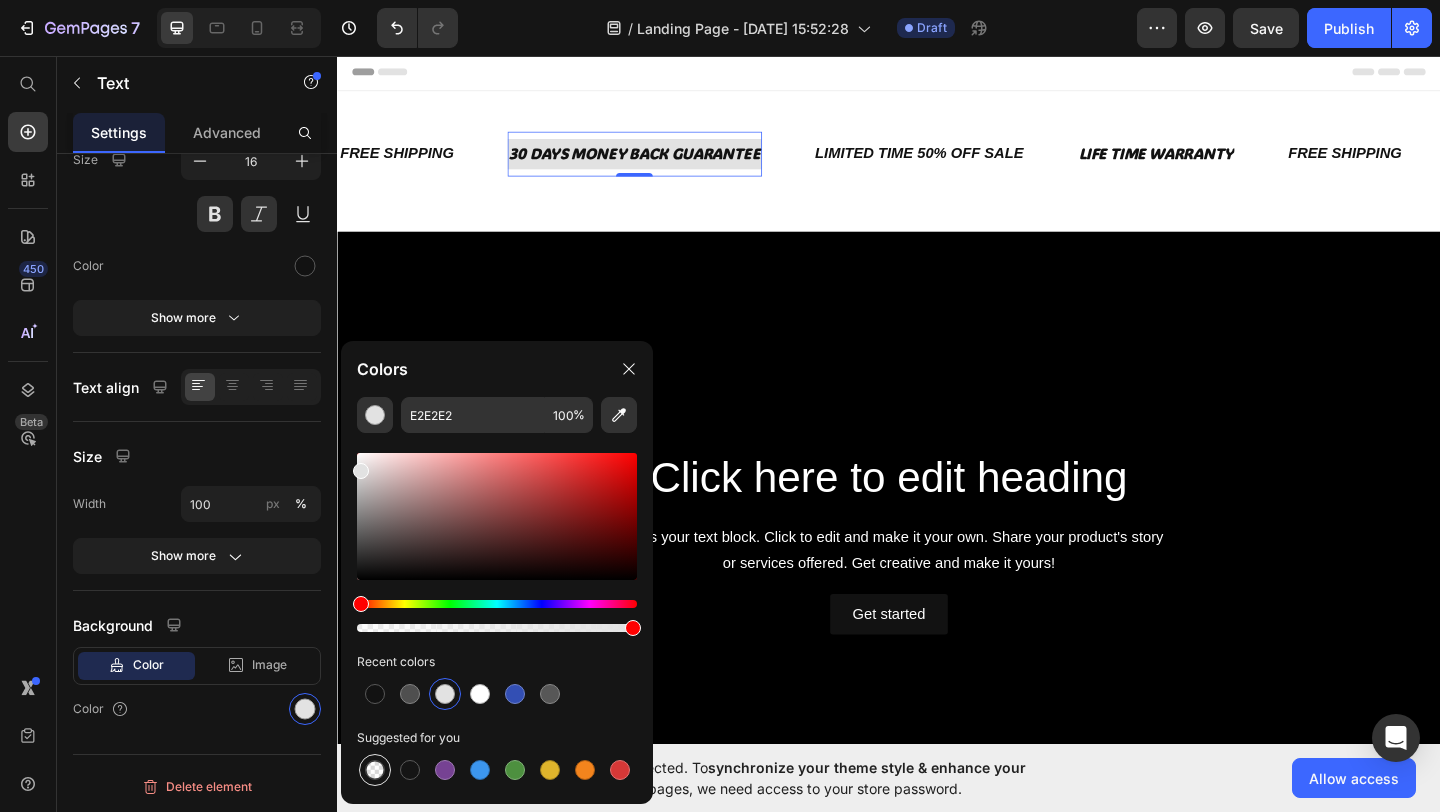 click at bounding box center [375, 770] 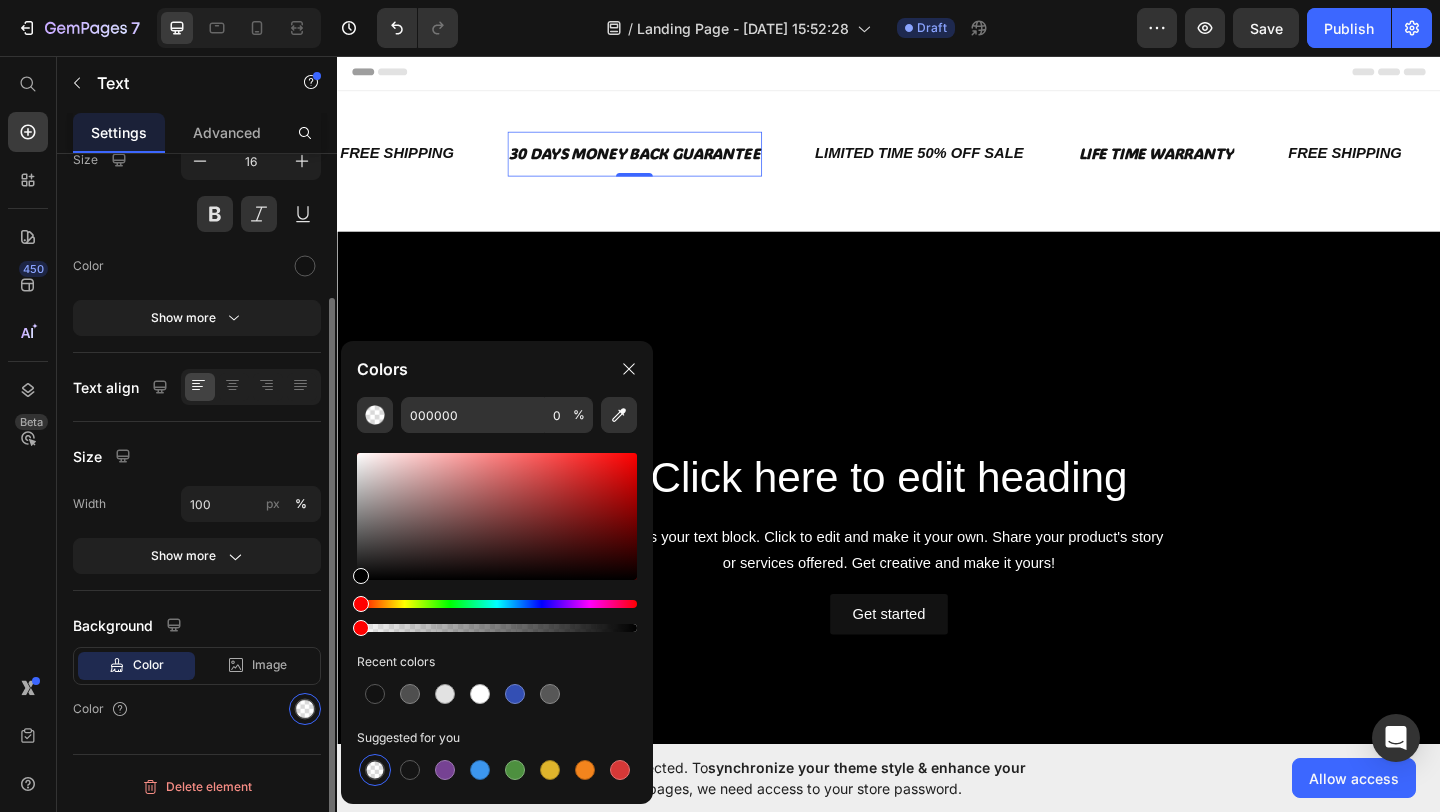 click on "Size" at bounding box center (197, 456) 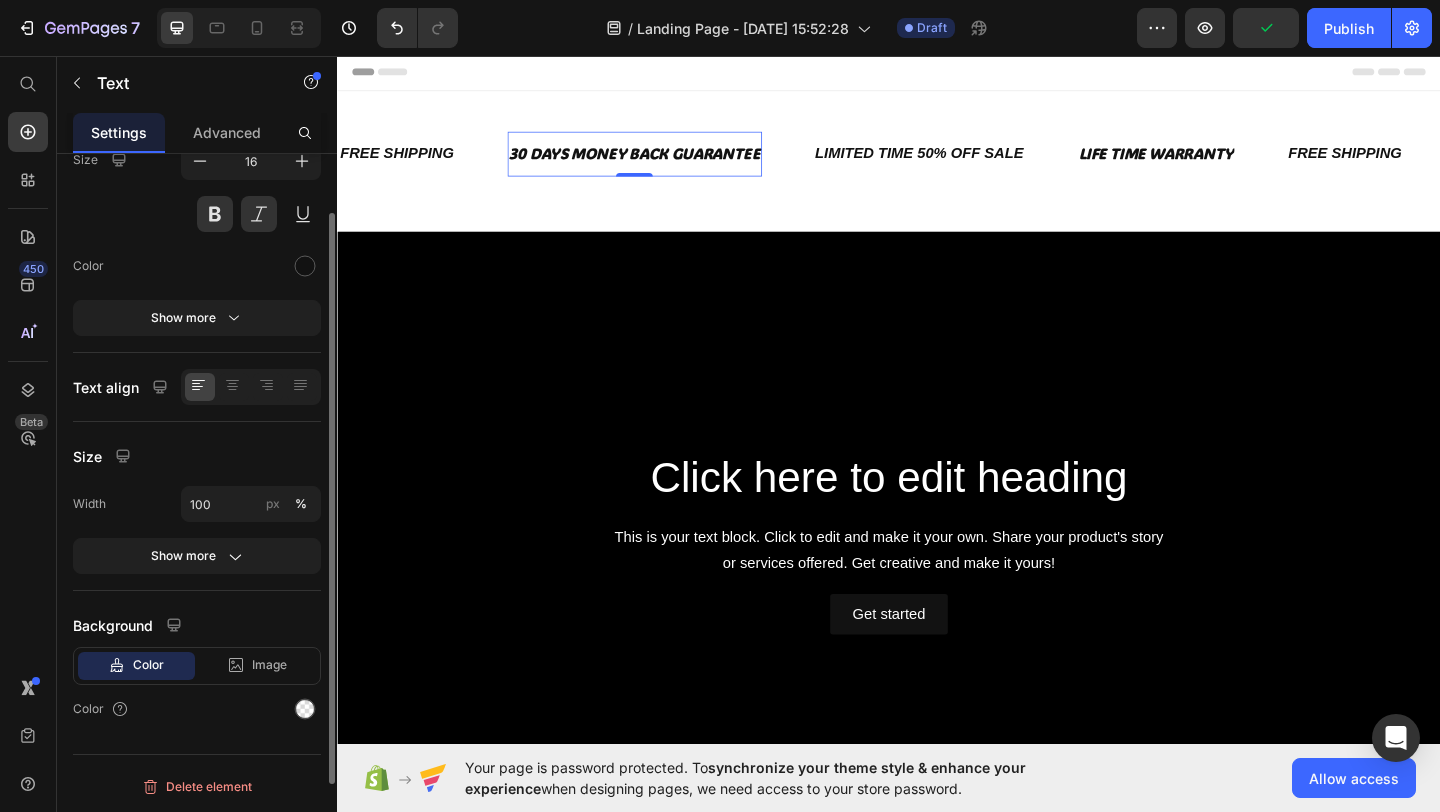 scroll, scrollTop: 0, scrollLeft: 0, axis: both 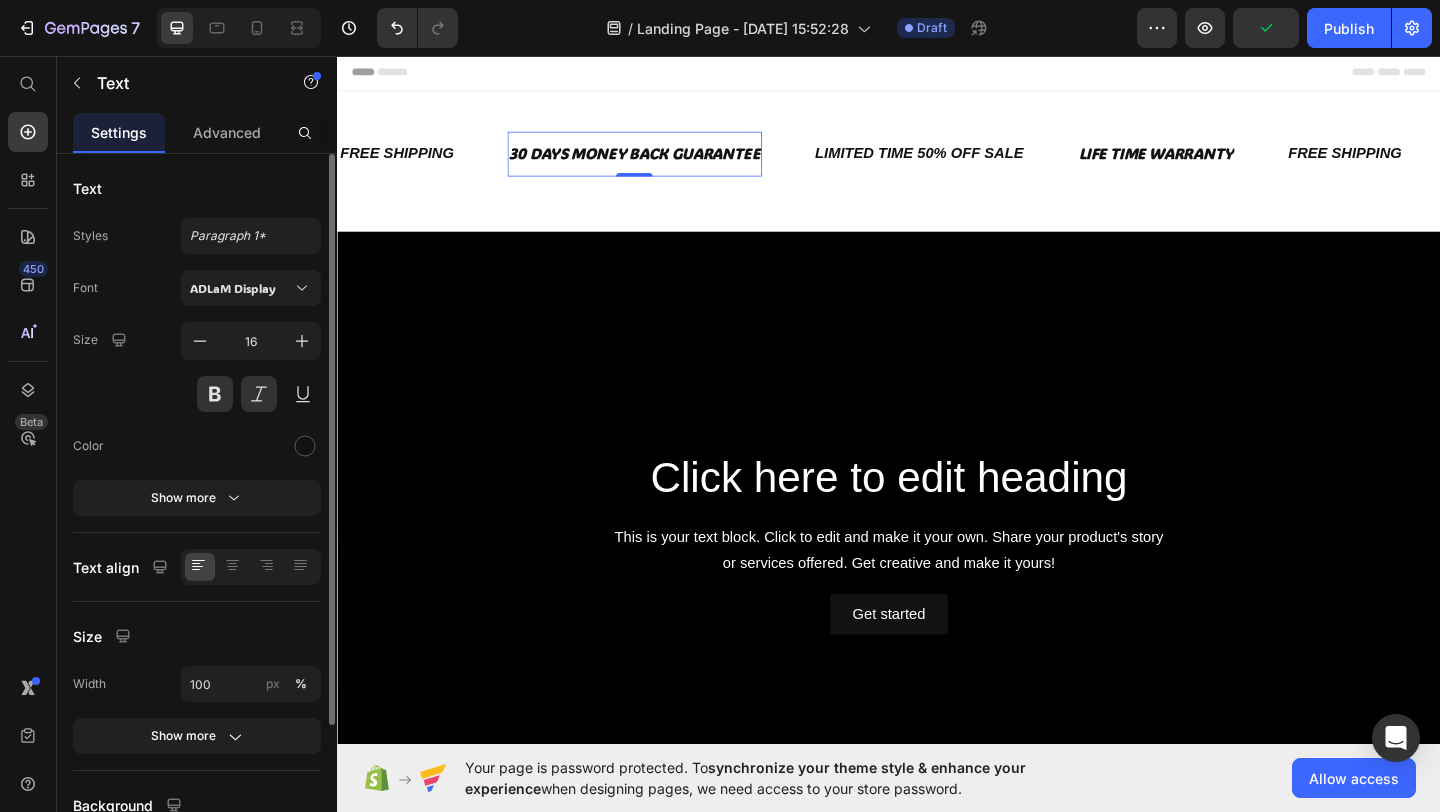 click on "Text" at bounding box center [197, 188] 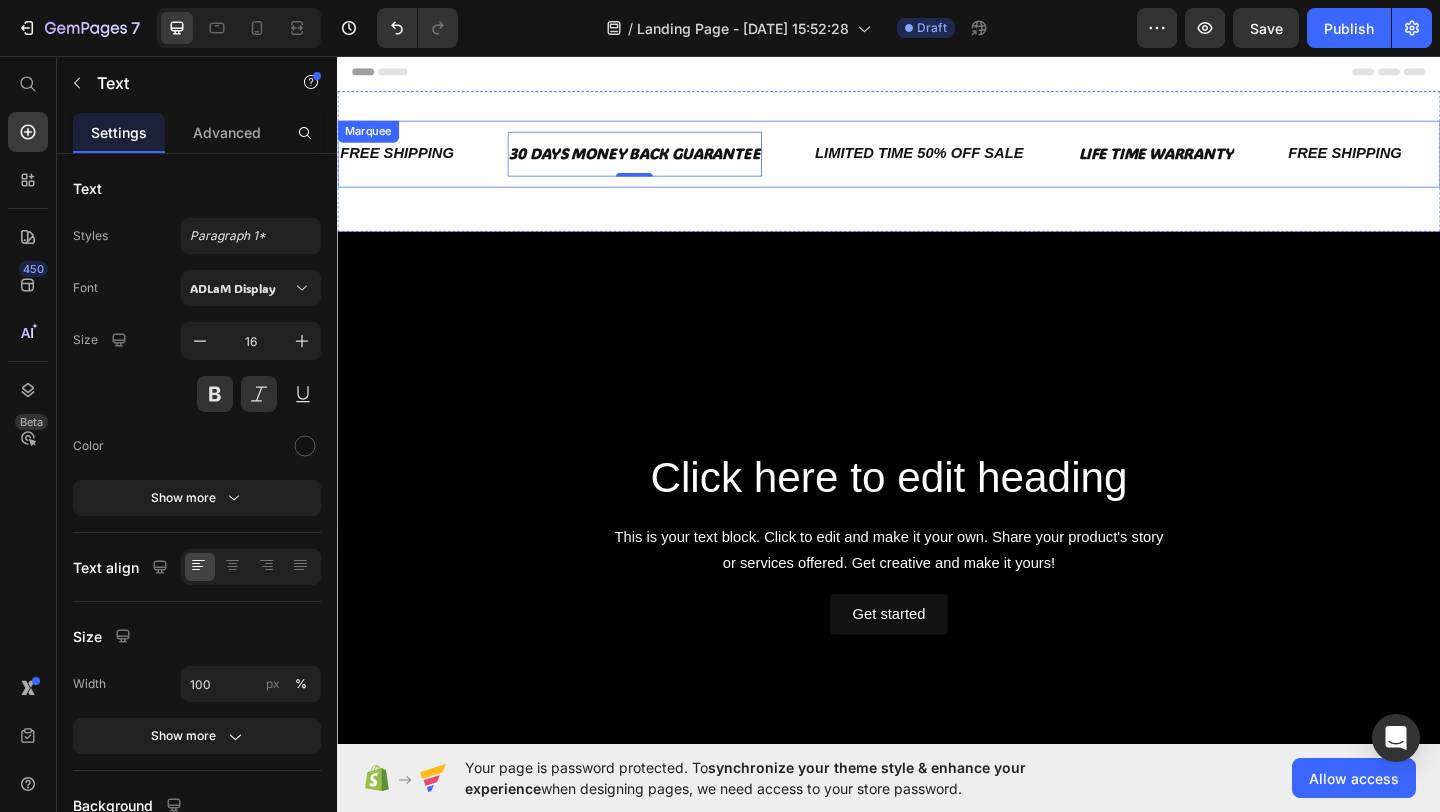 click on "FREE SHIPPING Text 30 DAYS MONEY BACK GUARANTEE Text   0 LIMITED TIME 50% OFF SALE Text LIFE TIME WARRANTY Text FREE SHIPPING Text 30 DAYS MONEY BACK GUARANTEE Text   0 LIMITED TIME 50% OFF SALE Text LIFE TIME WARRANTY Text FREE SHIPPING Text 30 DAYS MONEY BACK GUARANTEE Text   0 LIMITED TIME 50% OFF SALE Text LIFE TIME WARRANTY Text FREE SHIPPING Text 30 DAYS MONEY BACK GUARANTEE Text   0 LIMITED TIME 50% OFF SALE Text LIFE TIME WARRANTY Text FREE SHIPPING Text 30 DAYS MONEY BACK GUARANTEE Text   0 LIMITED TIME 50% OFF SALE Text LIFE TIME WARRANTY Text FREE SHIPPING Text 30 DAYS MONEY BACK GUARANTEE Text   0 LIMITED TIME 50% OFF SALE Text LIFE TIME WARRANTY Text Marquee" at bounding box center (937, 162) 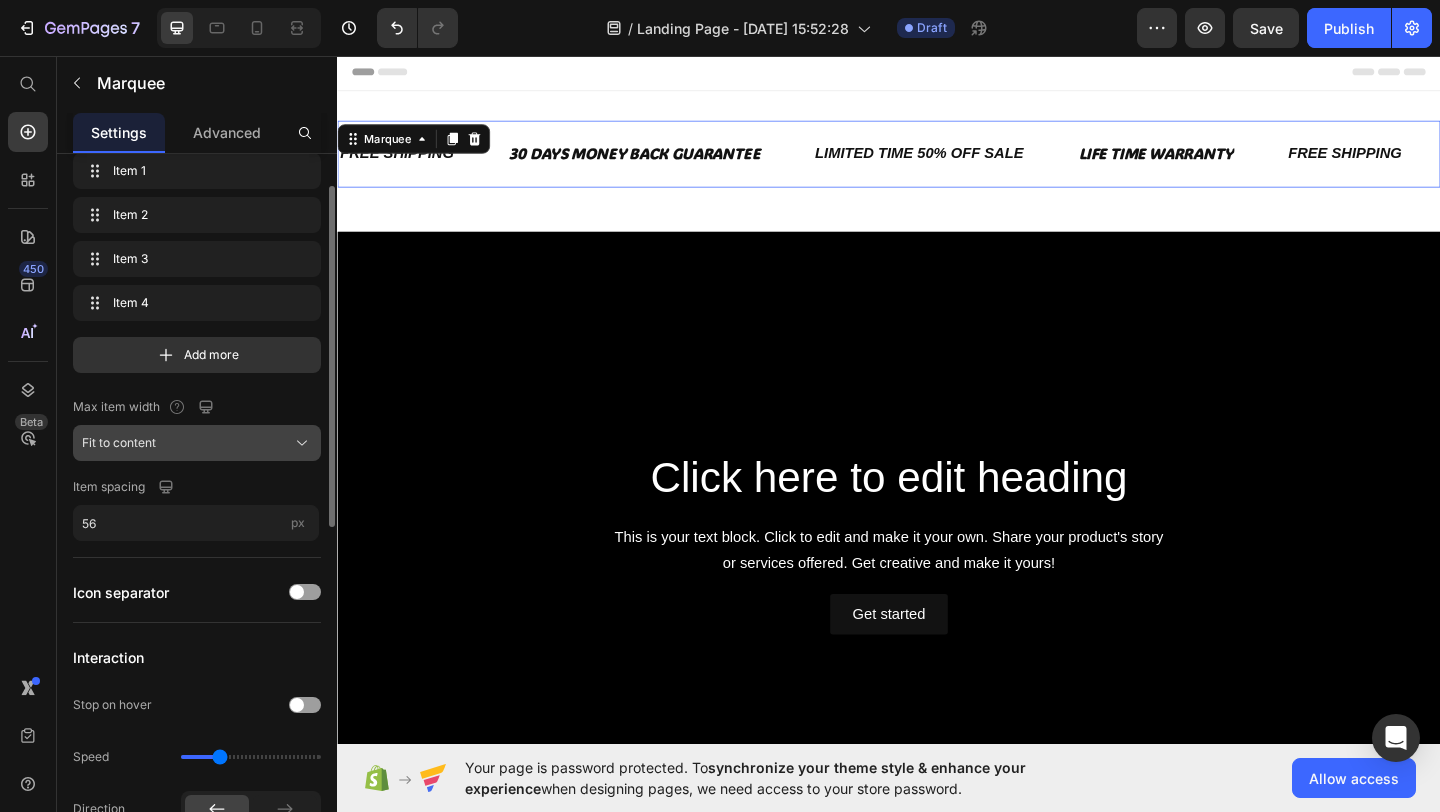 scroll, scrollTop: 66, scrollLeft: 0, axis: vertical 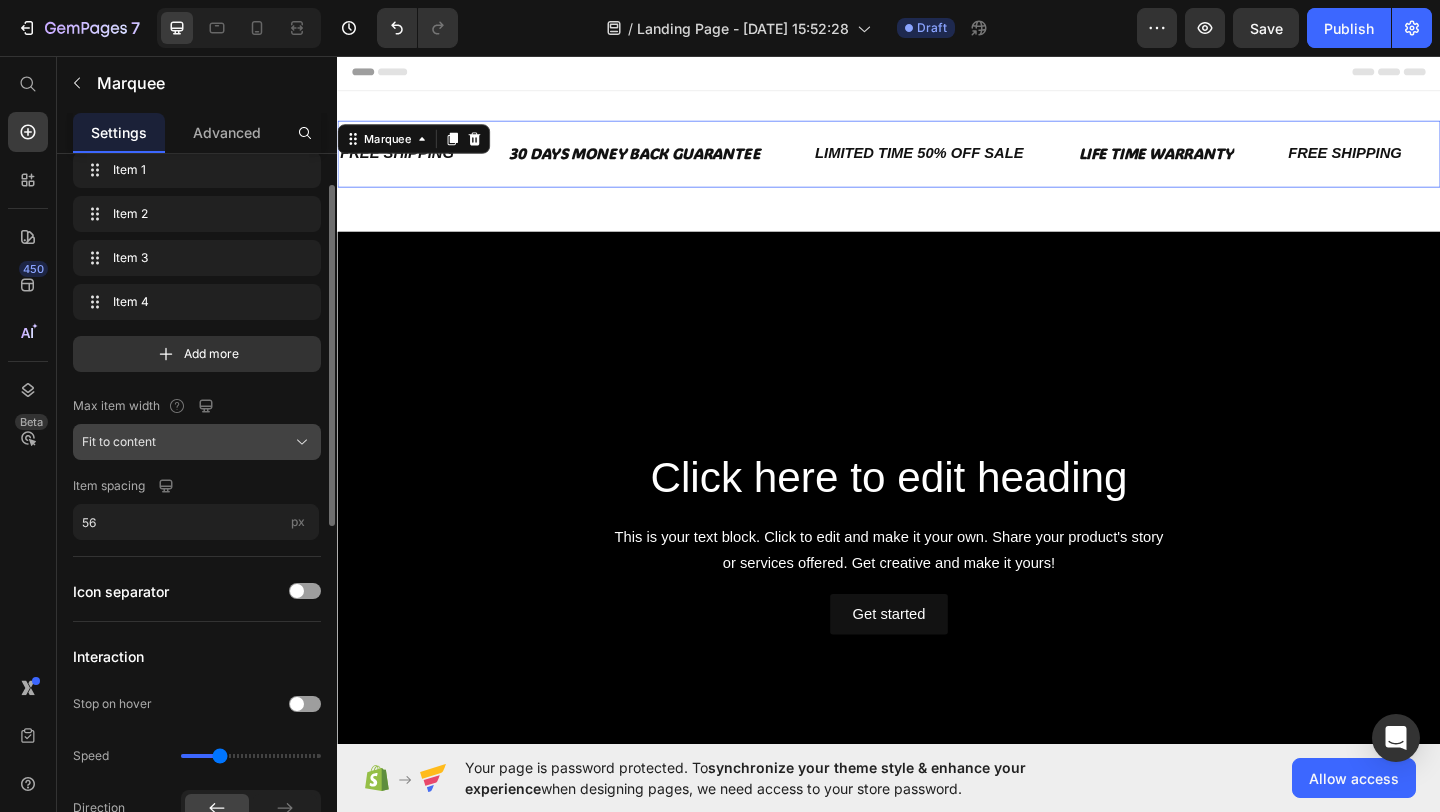 click on "Fit to content" at bounding box center [197, 442] 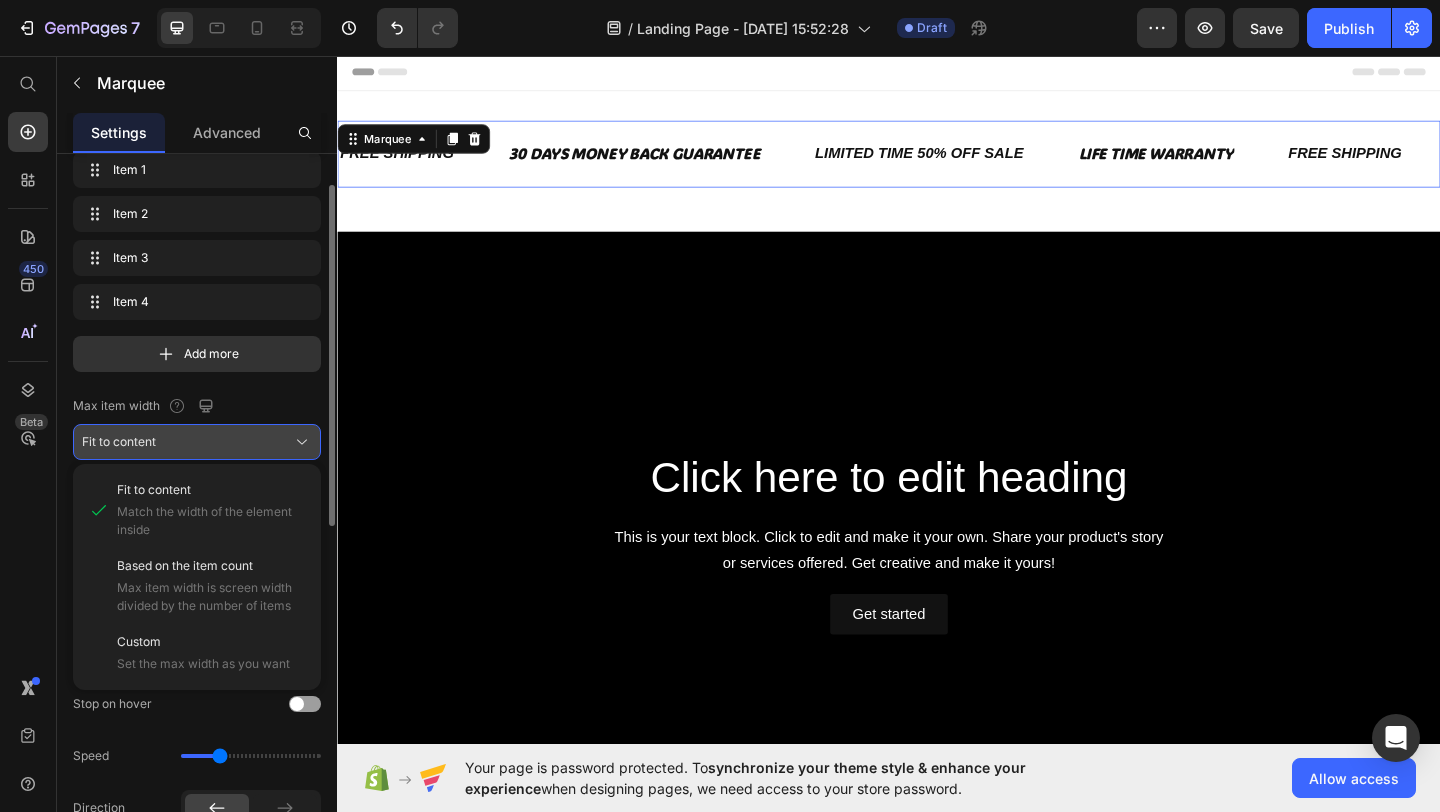 click on "Fit to content" at bounding box center (197, 442) 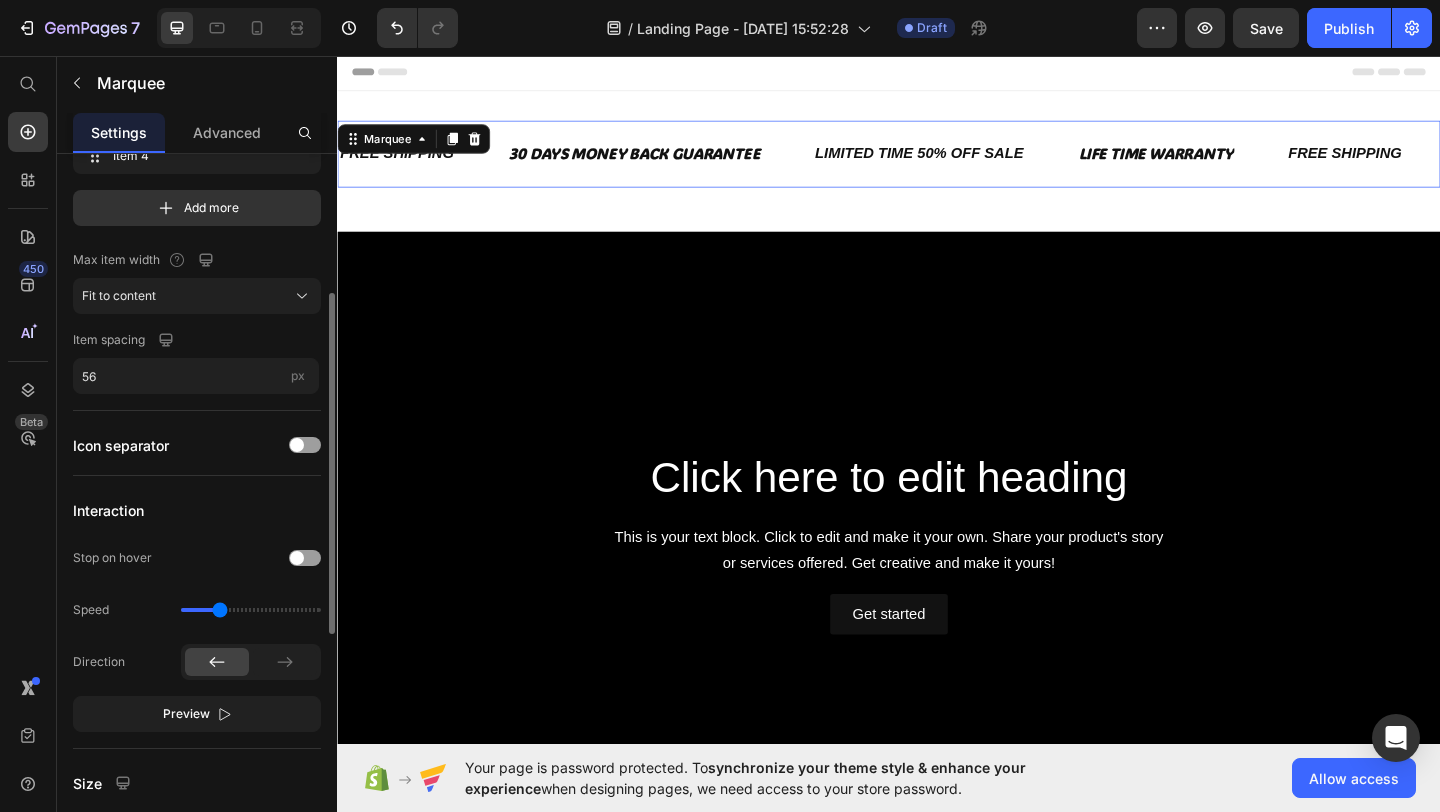scroll, scrollTop: 283, scrollLeft: 0, axis: vertical 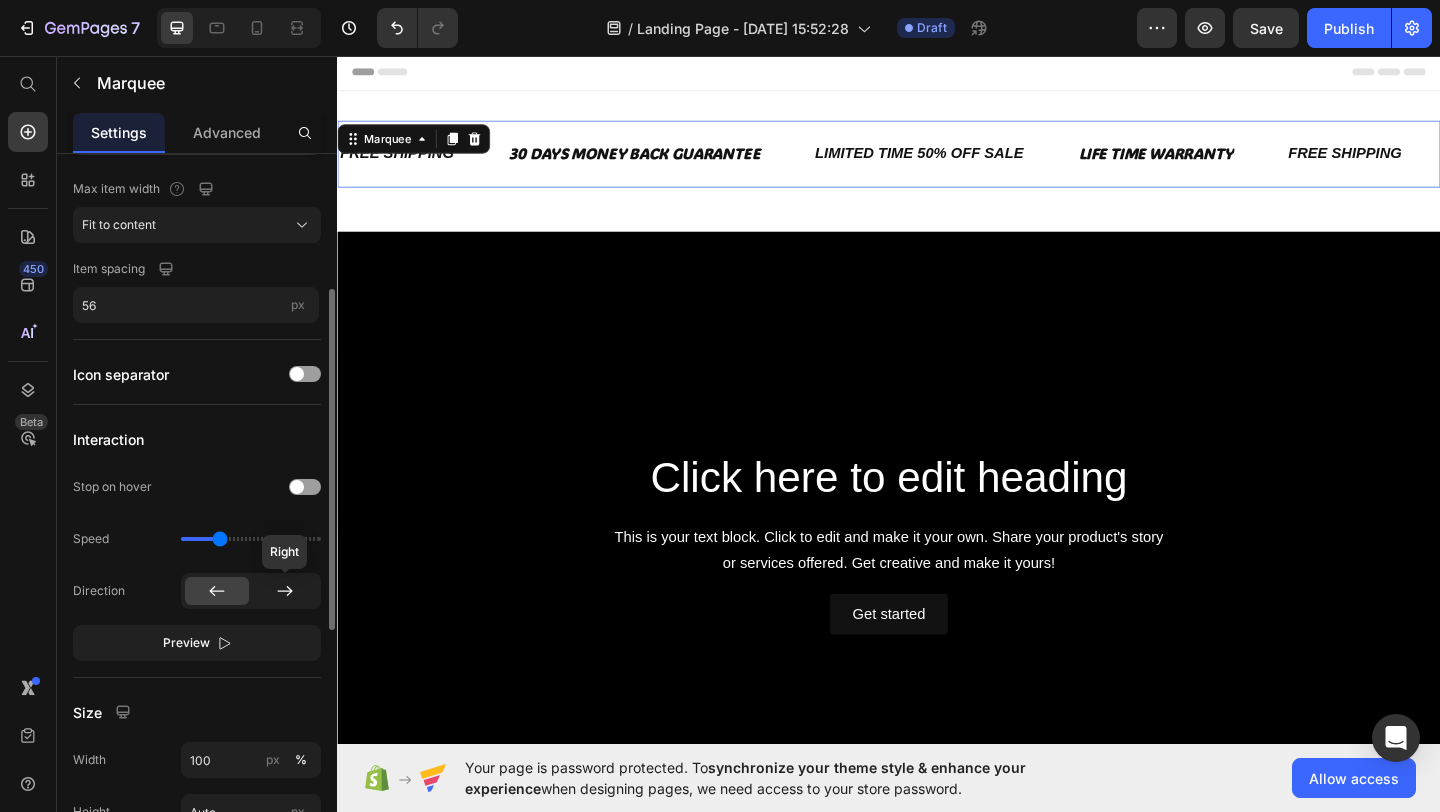click 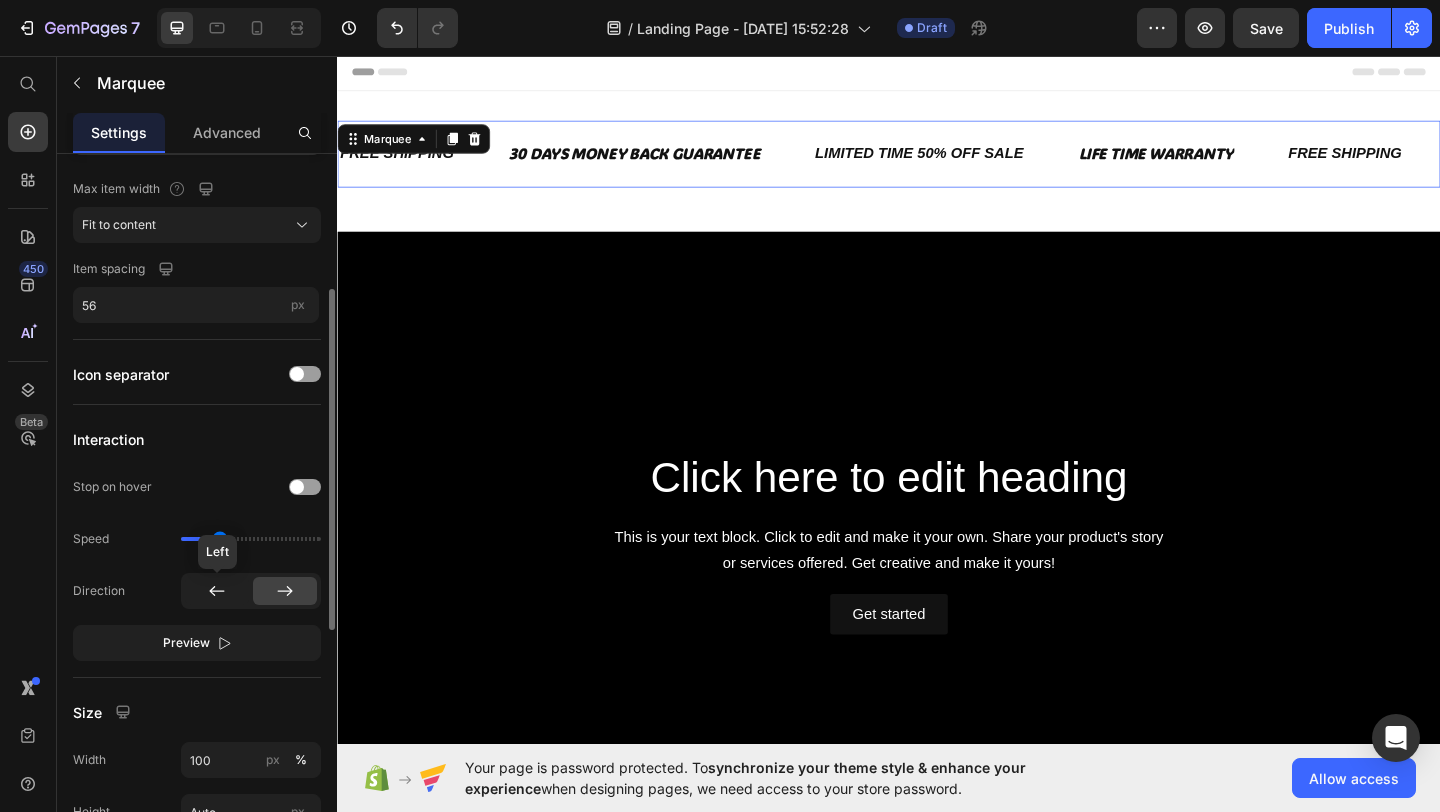 click 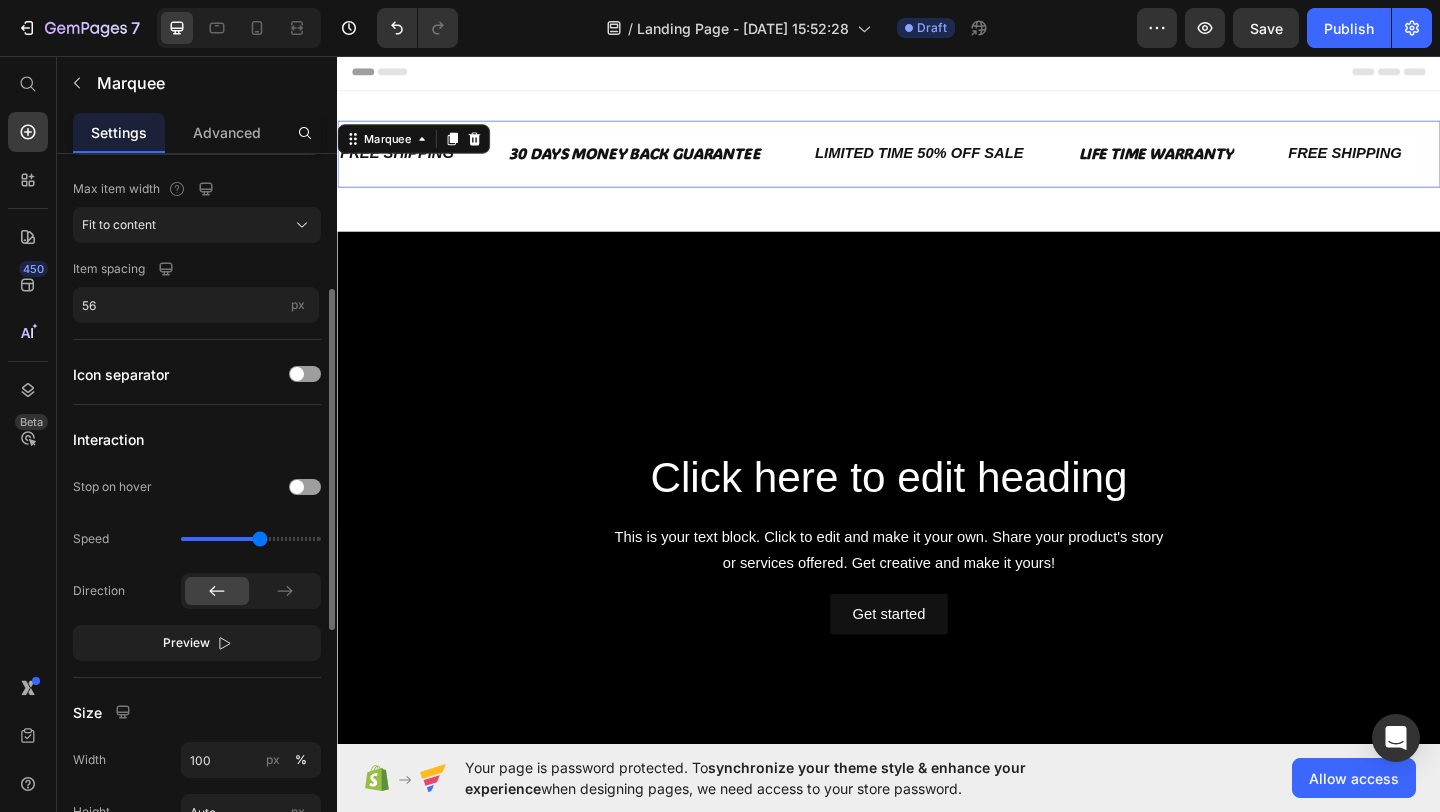 drag, startPoint x: 222, startPoint y: 536, endPoint x: 262, endPoint y: 538, distance: 40.04997 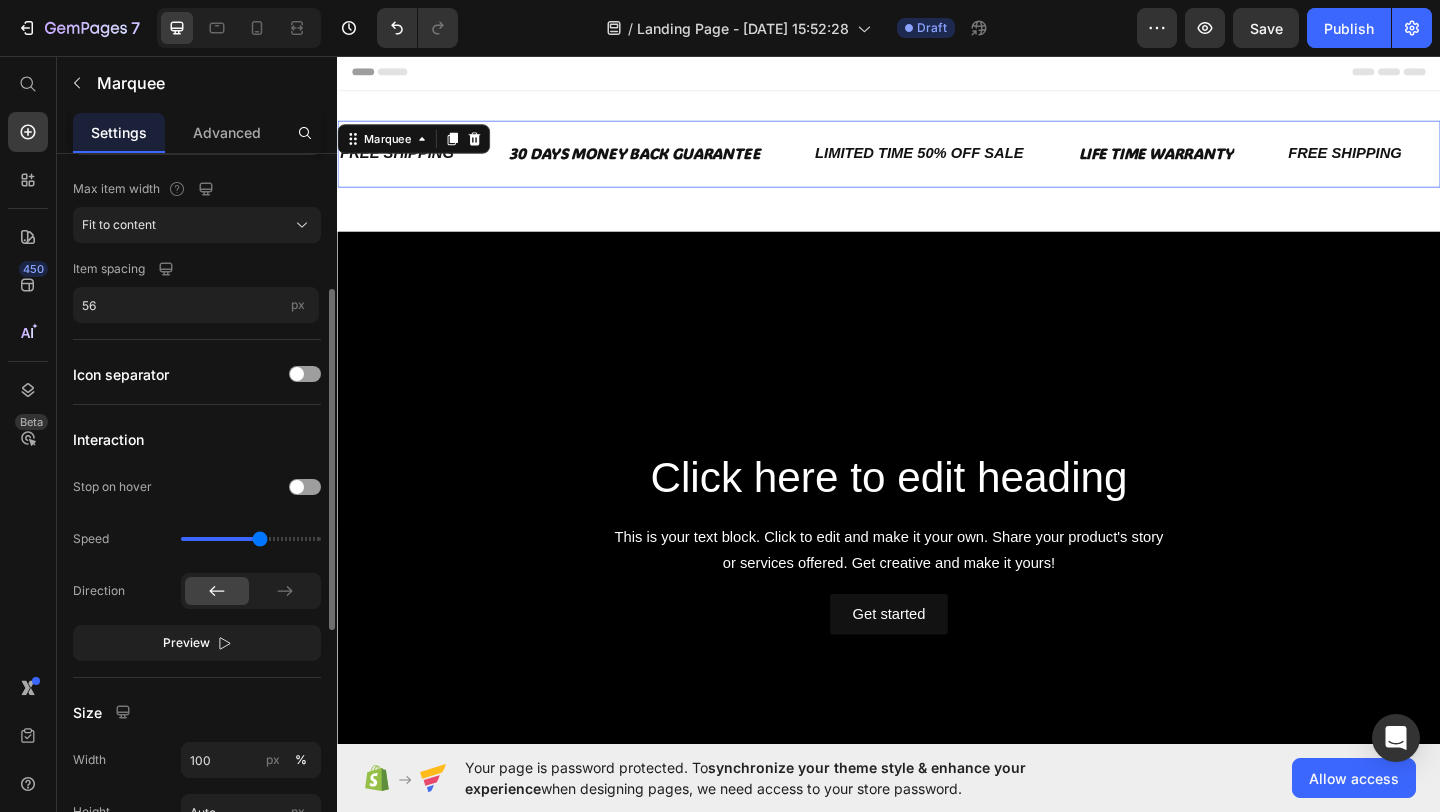 click on "Speed" 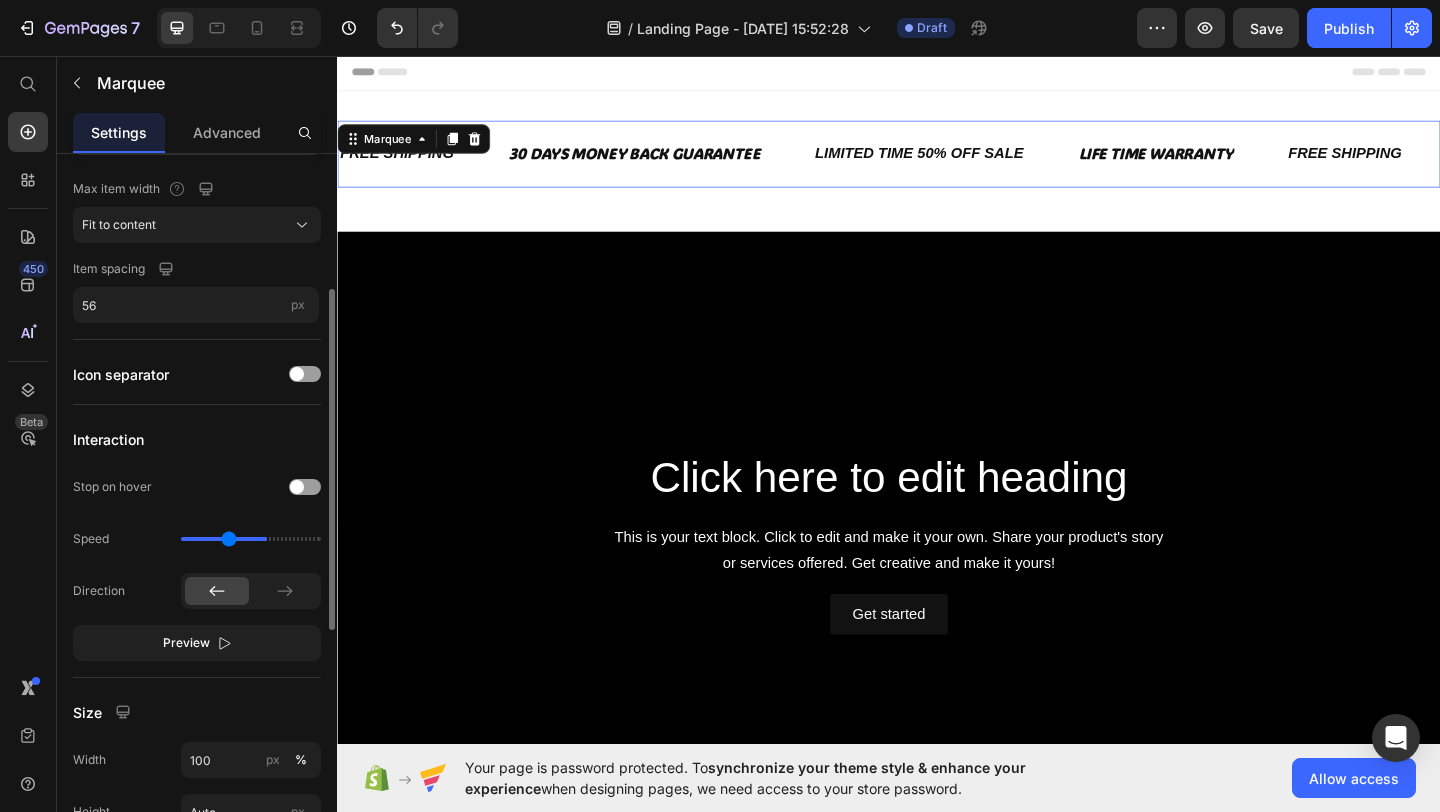 type on "1.3" 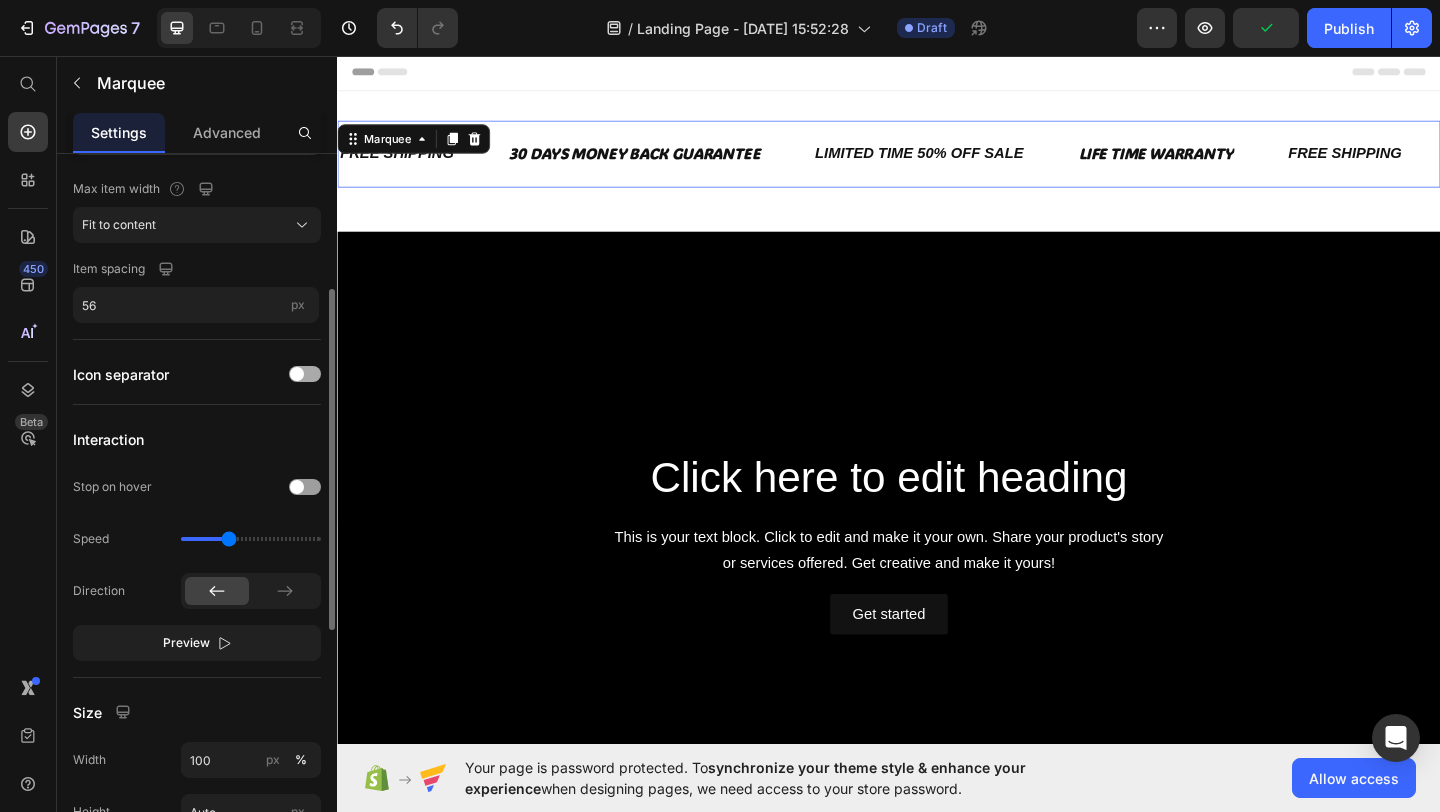click at bounding box center [297, 374] 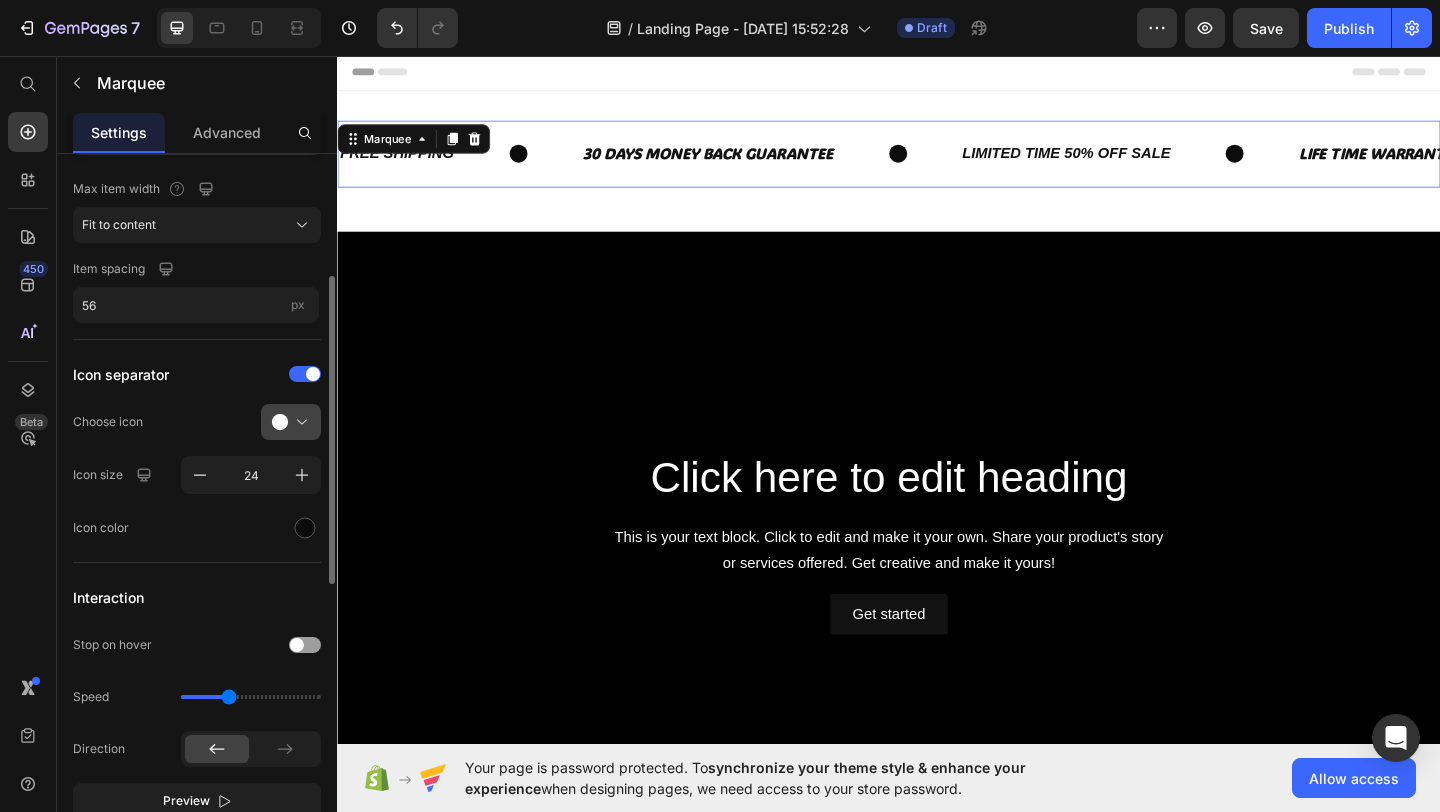 click at bounding box center [299, 422] 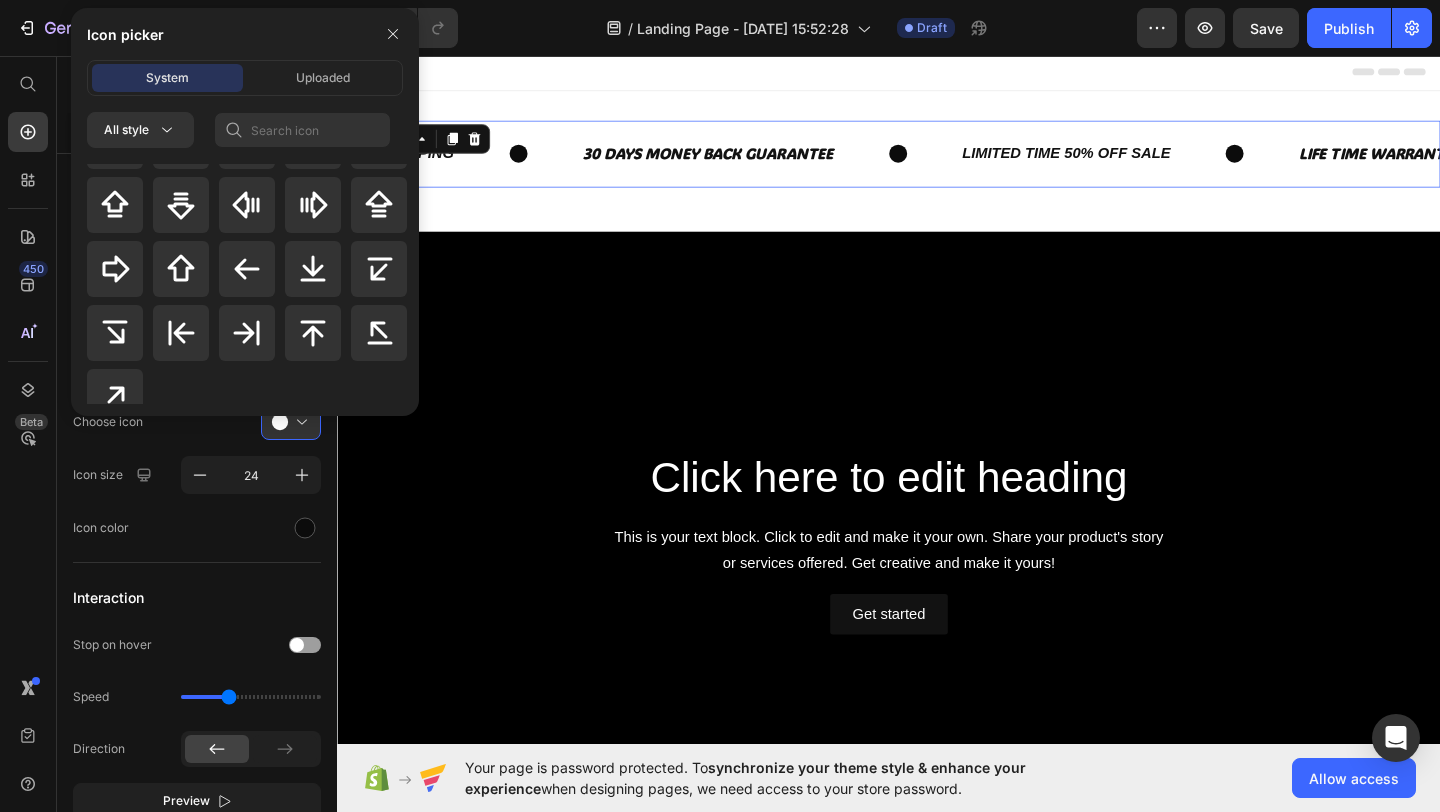 scroll, scrollTop: 928, scrollLeft: 0, axis: vertical 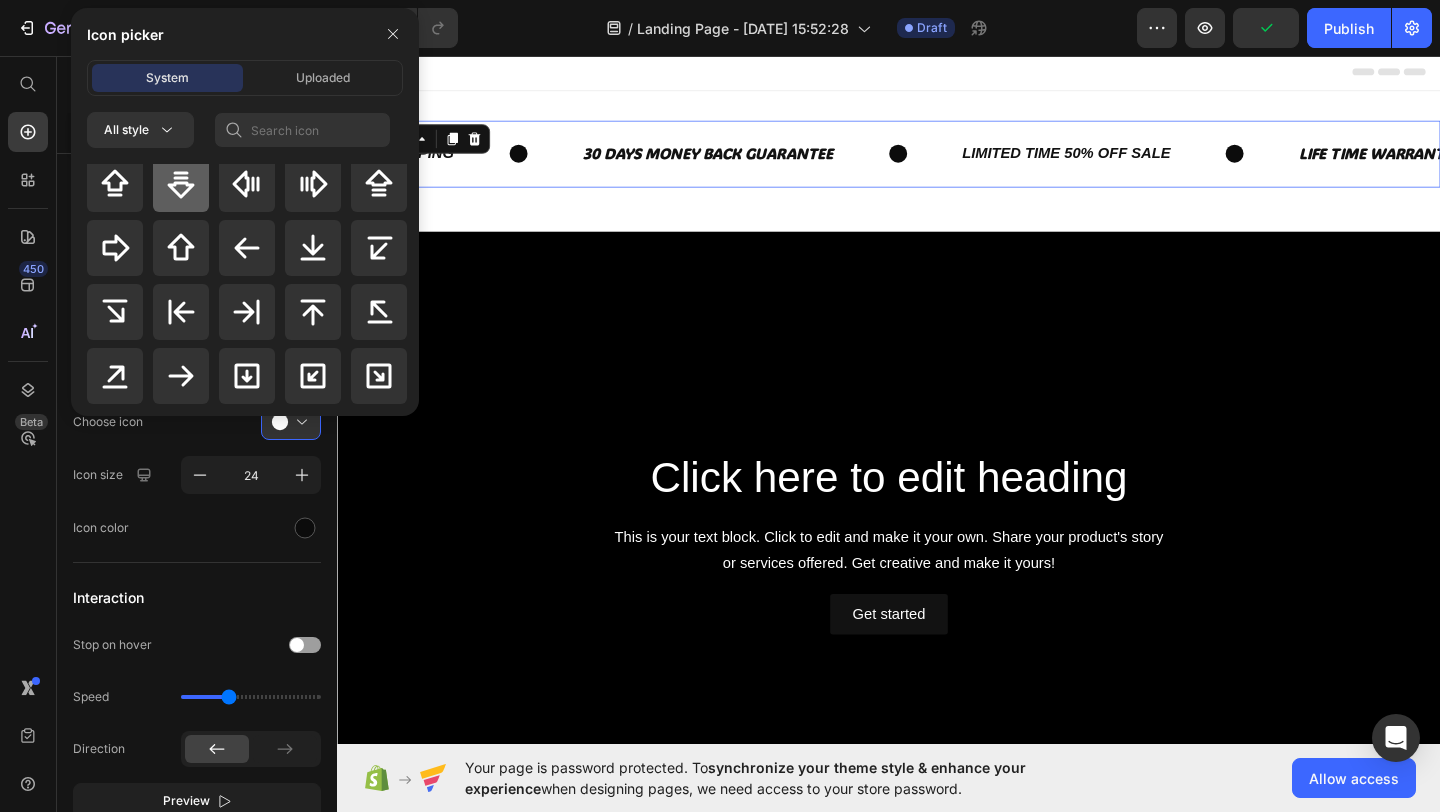 click 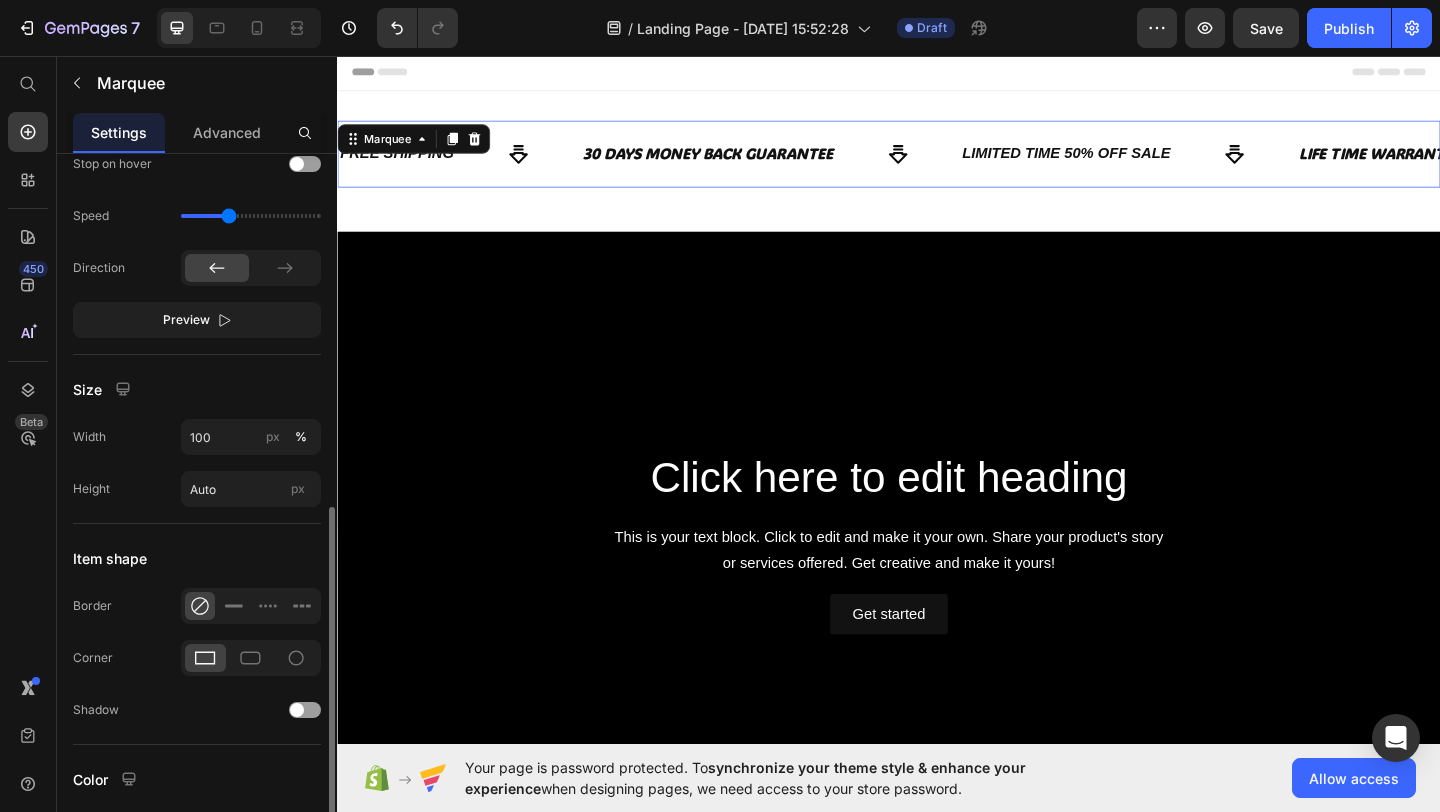 scroll, scrollTop: 796, scrollLeft: 0, axis: vertical 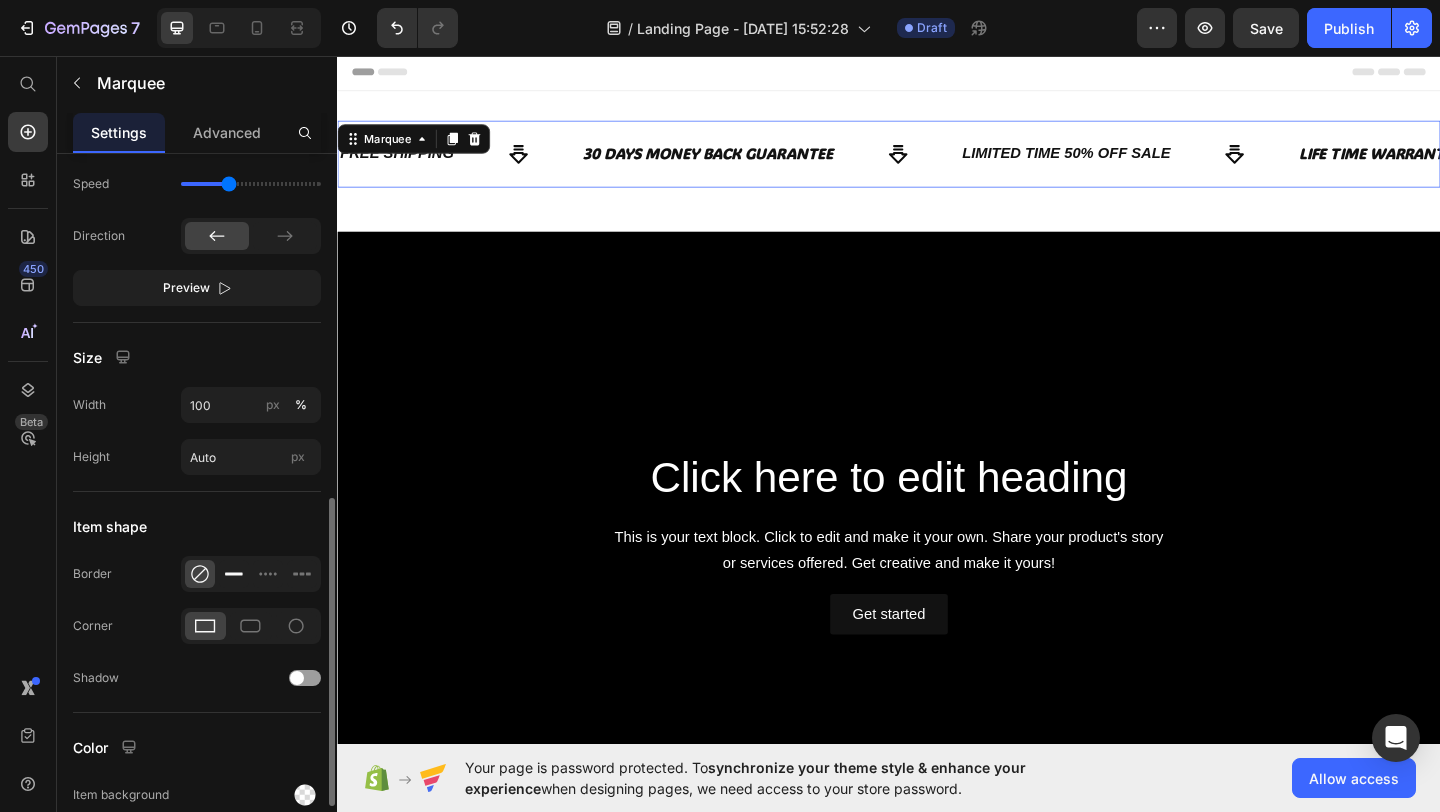 click 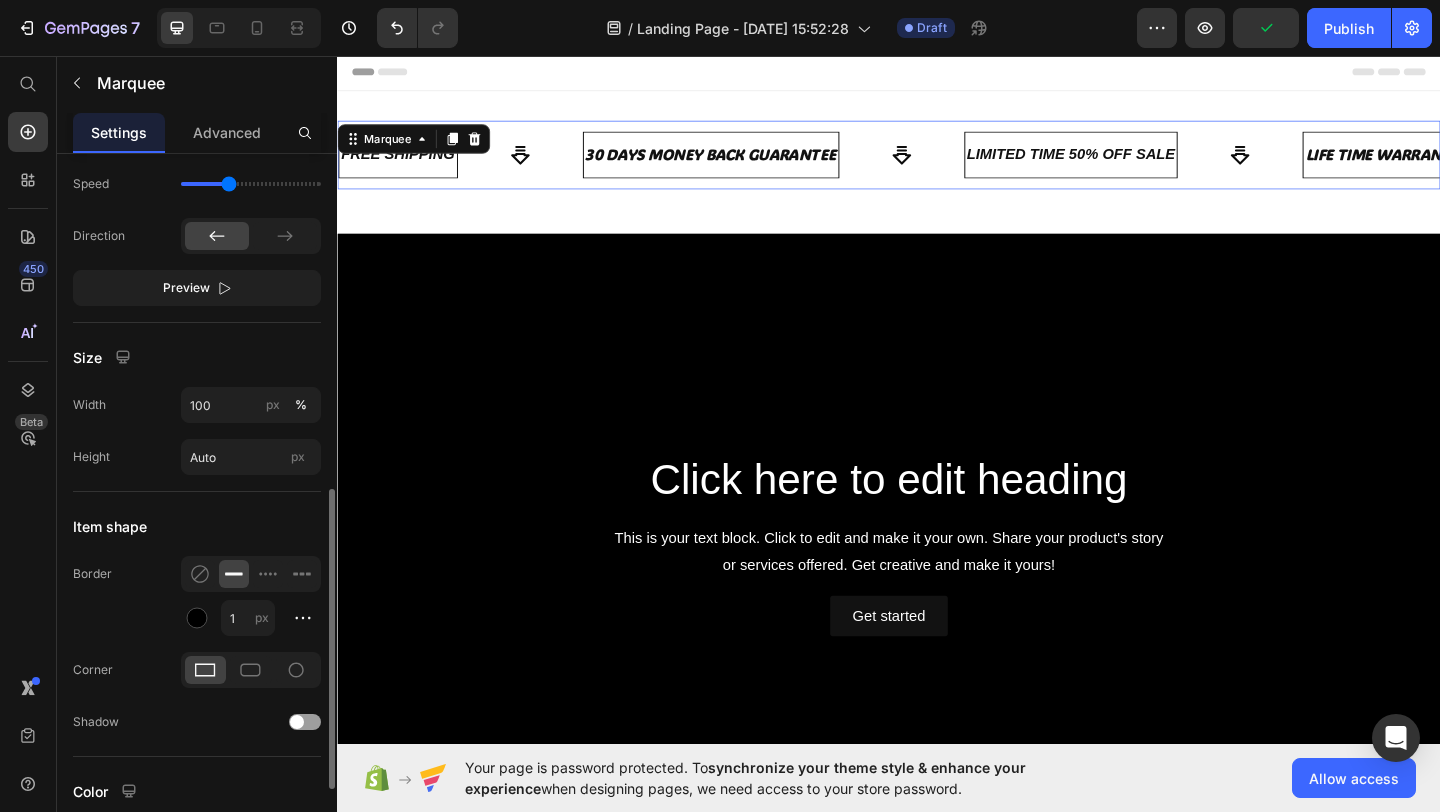 click 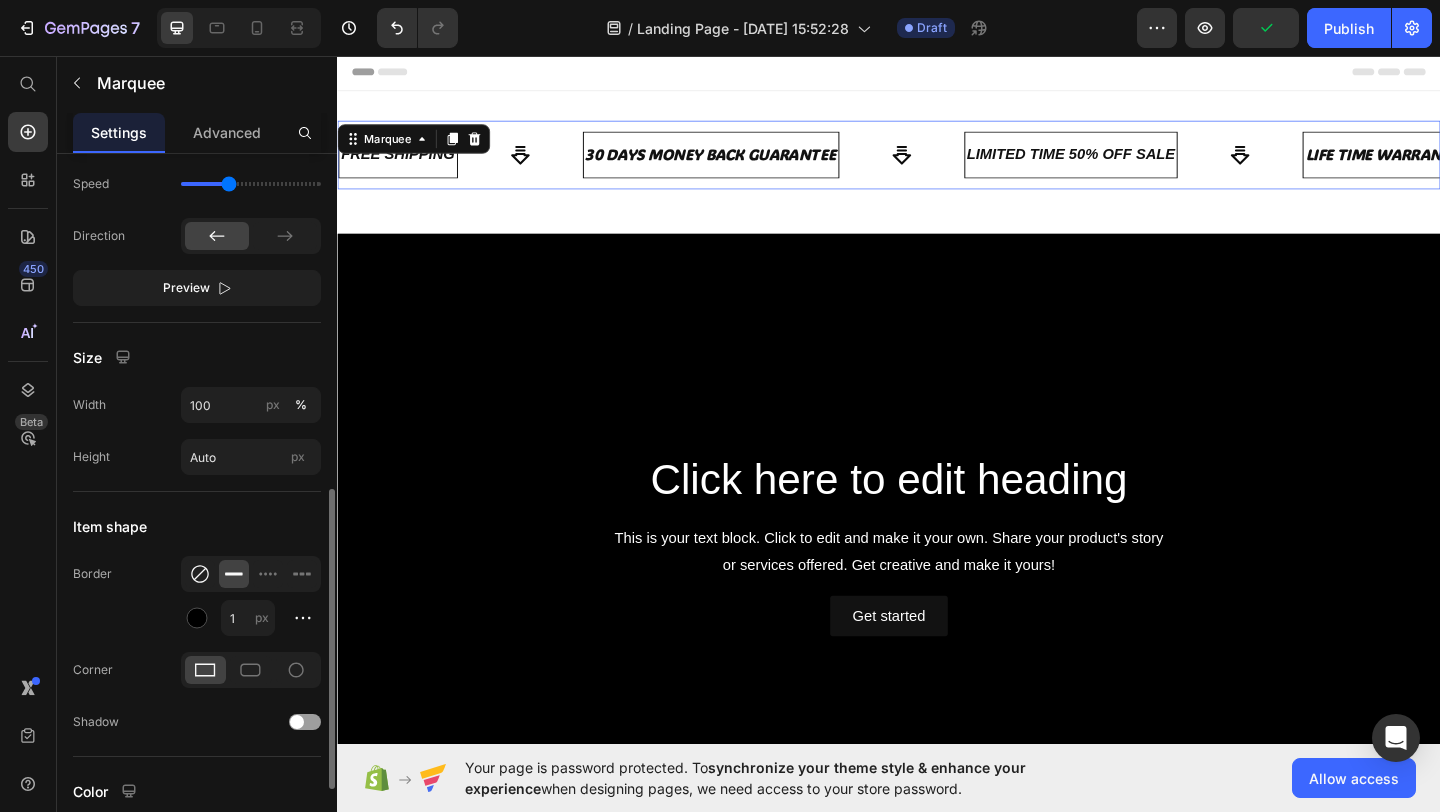 click 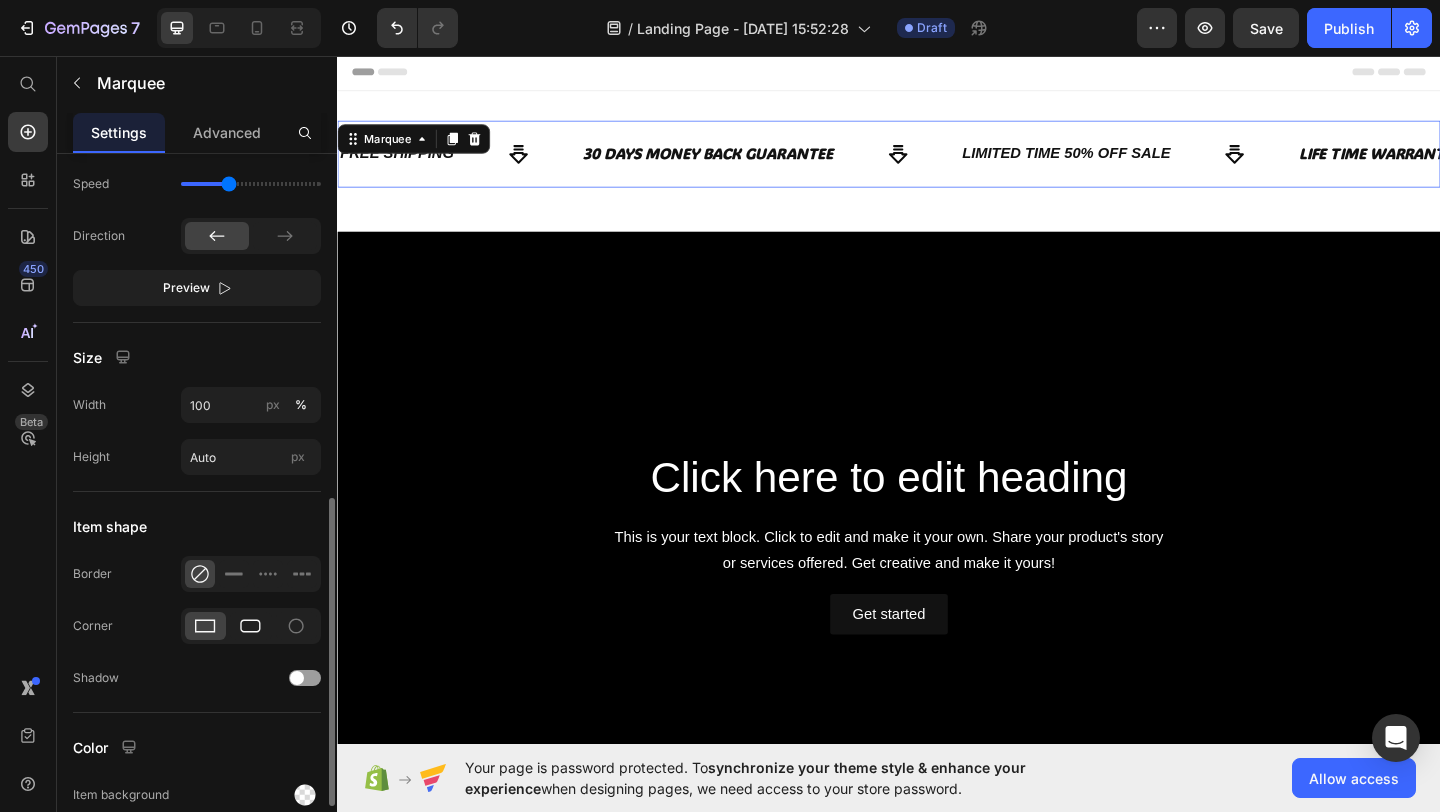 click 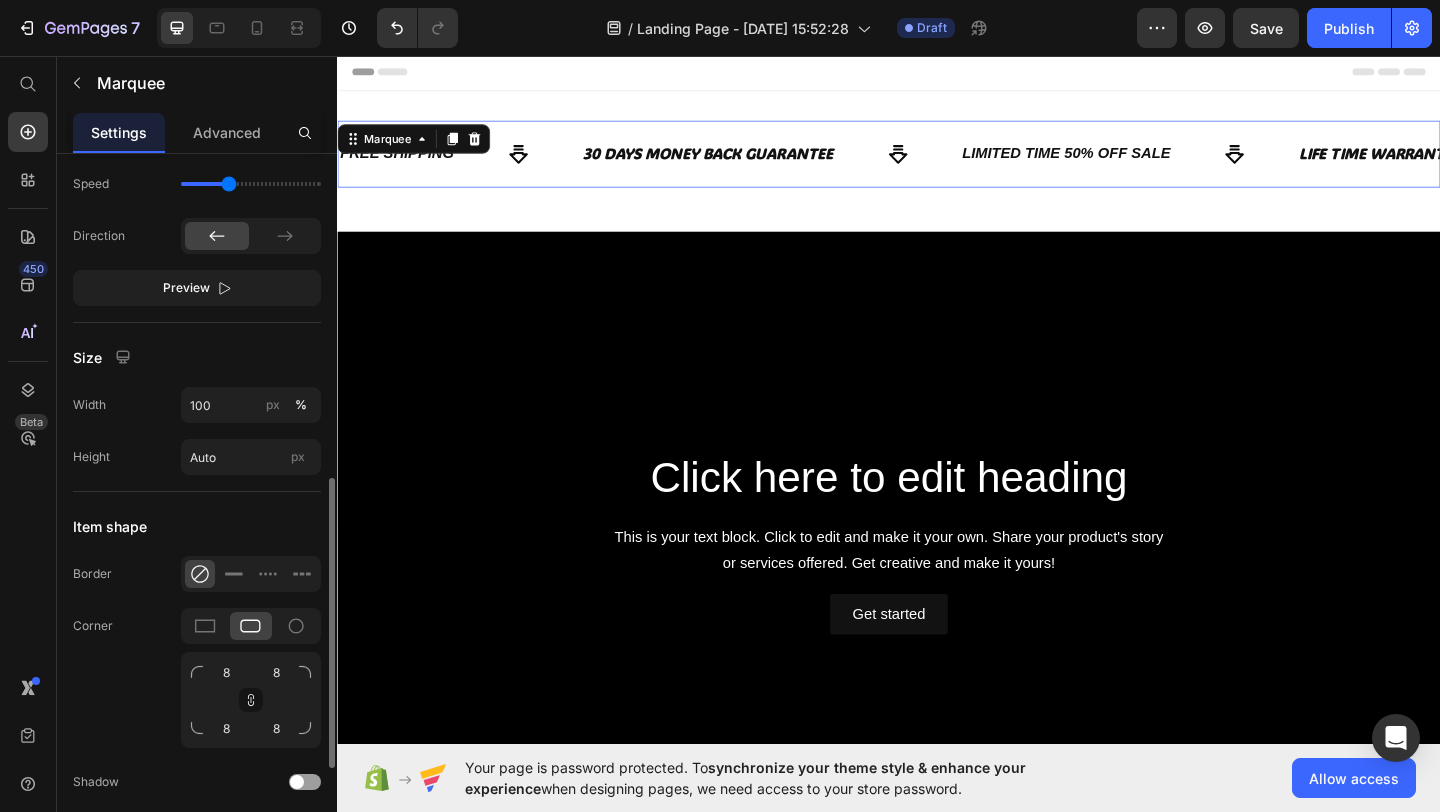 click on "Corner 8 8 8 8" 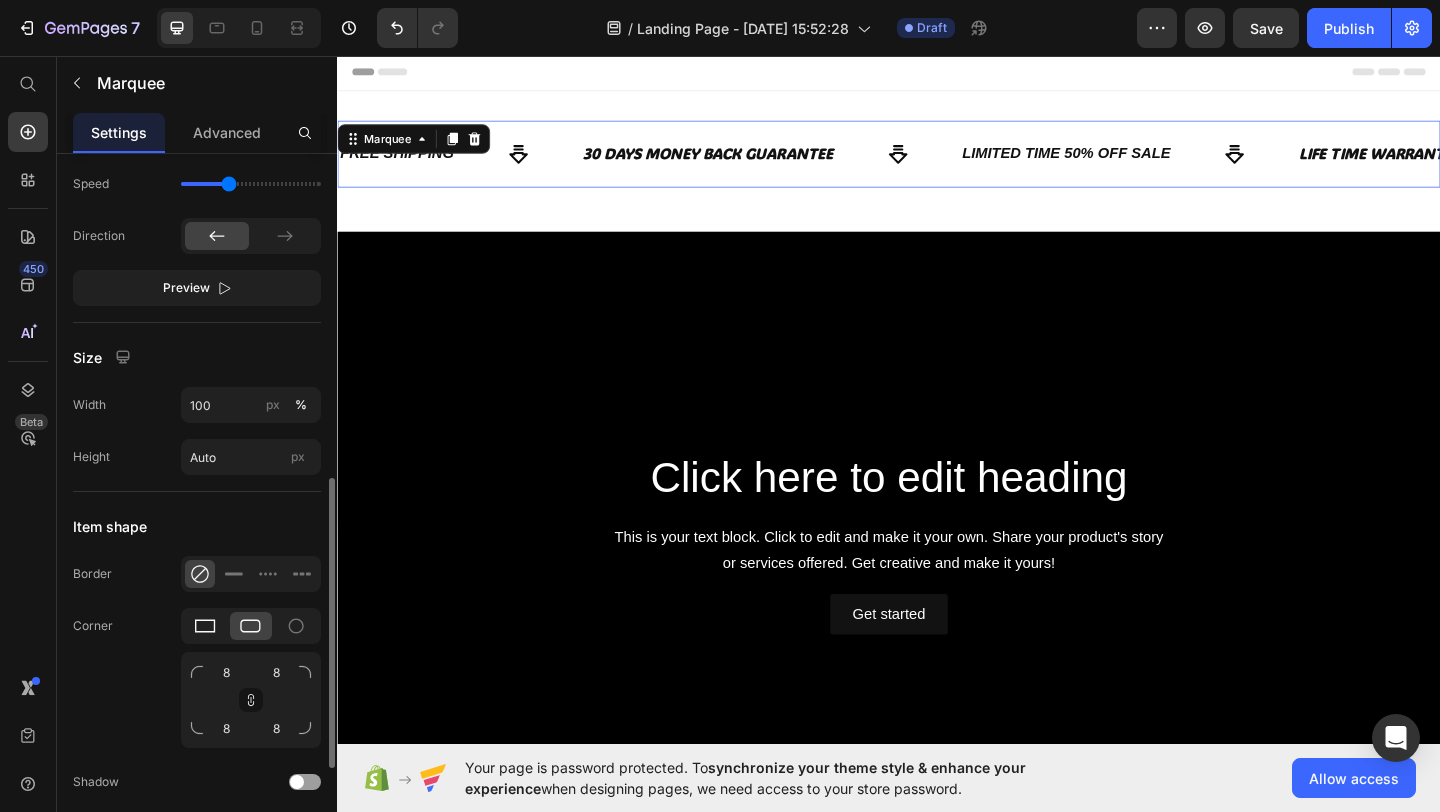 click 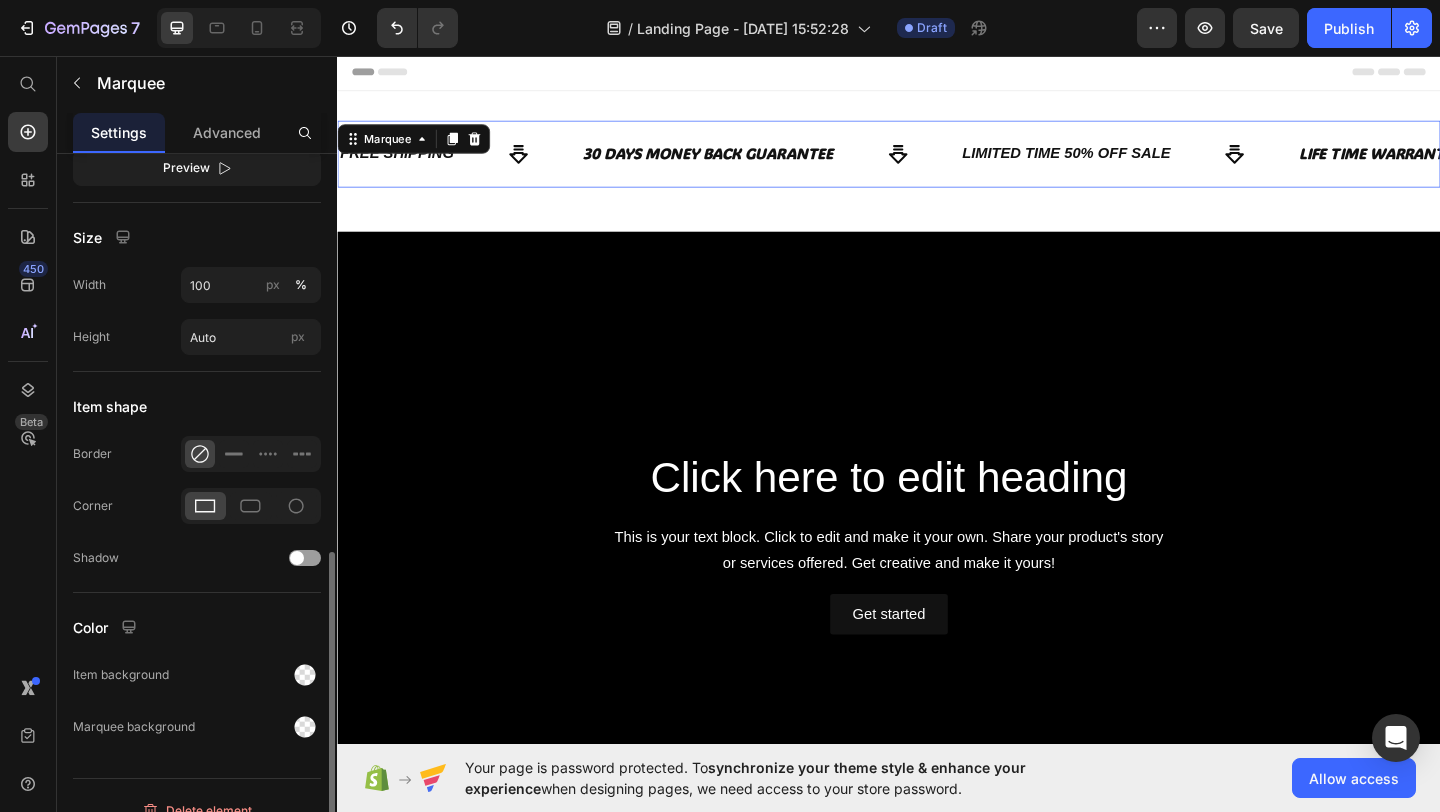 scroll, scrollTop: 940, scrollLeft: 0, axis: vertical 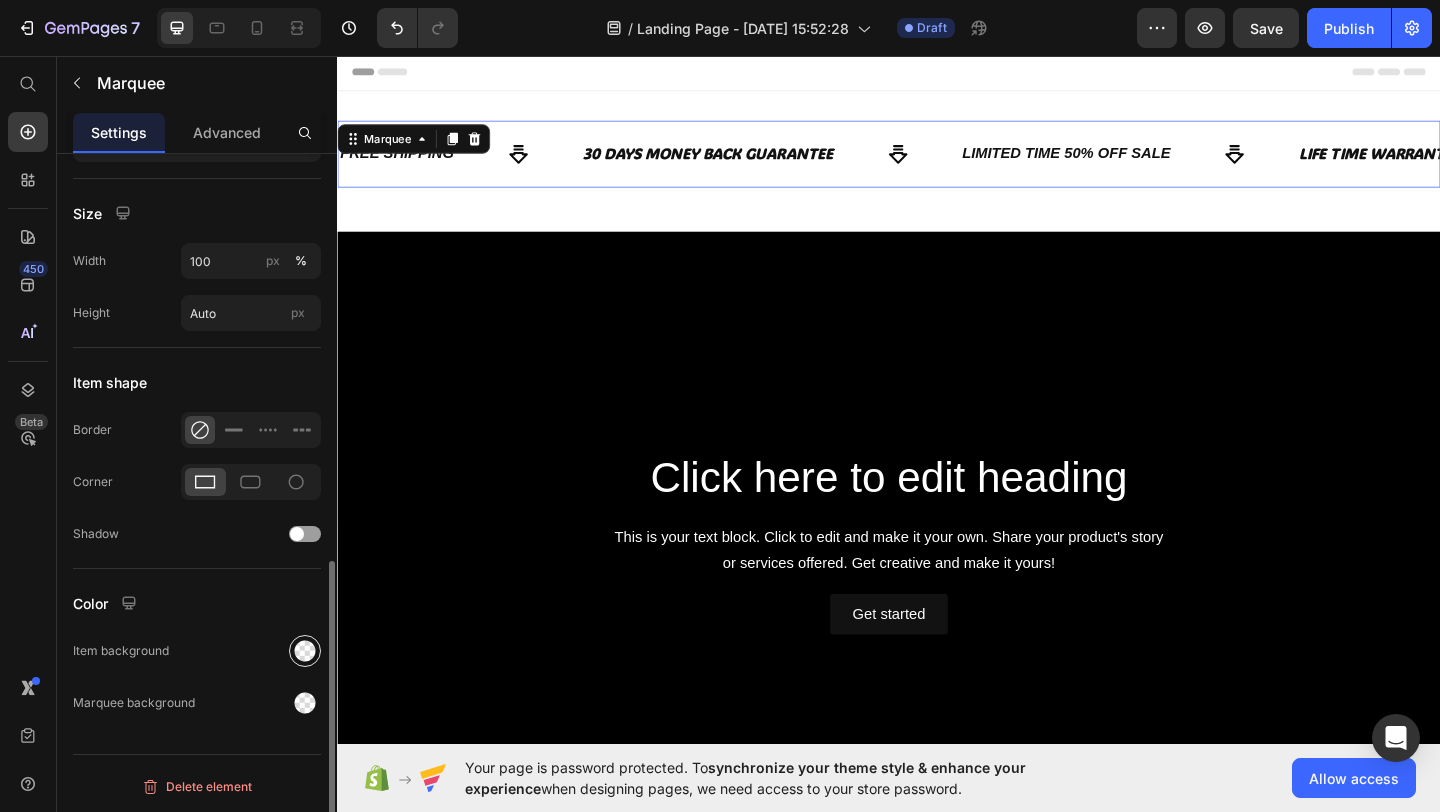 click at bounding box center [305, 651] 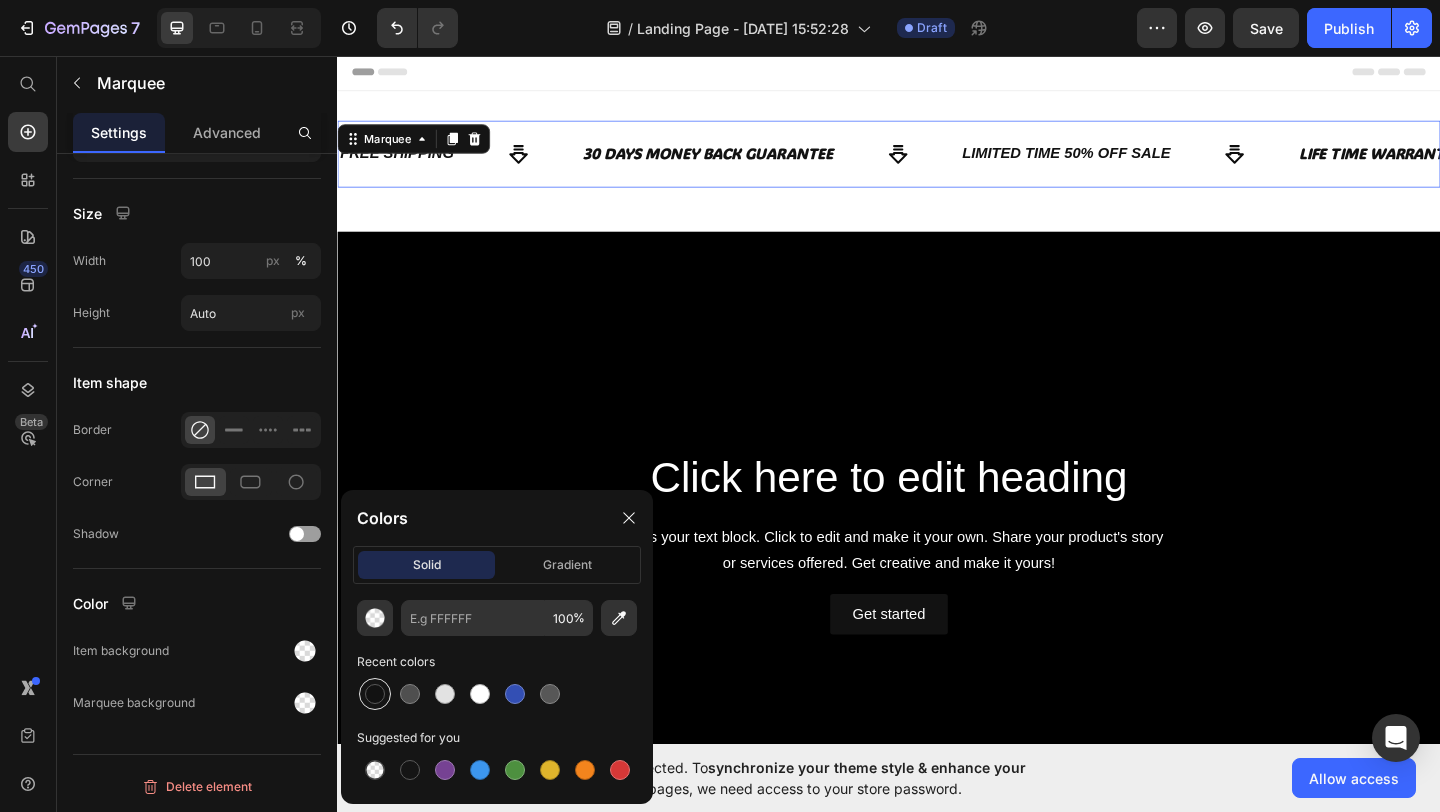 click at bounding box center (375, 694) 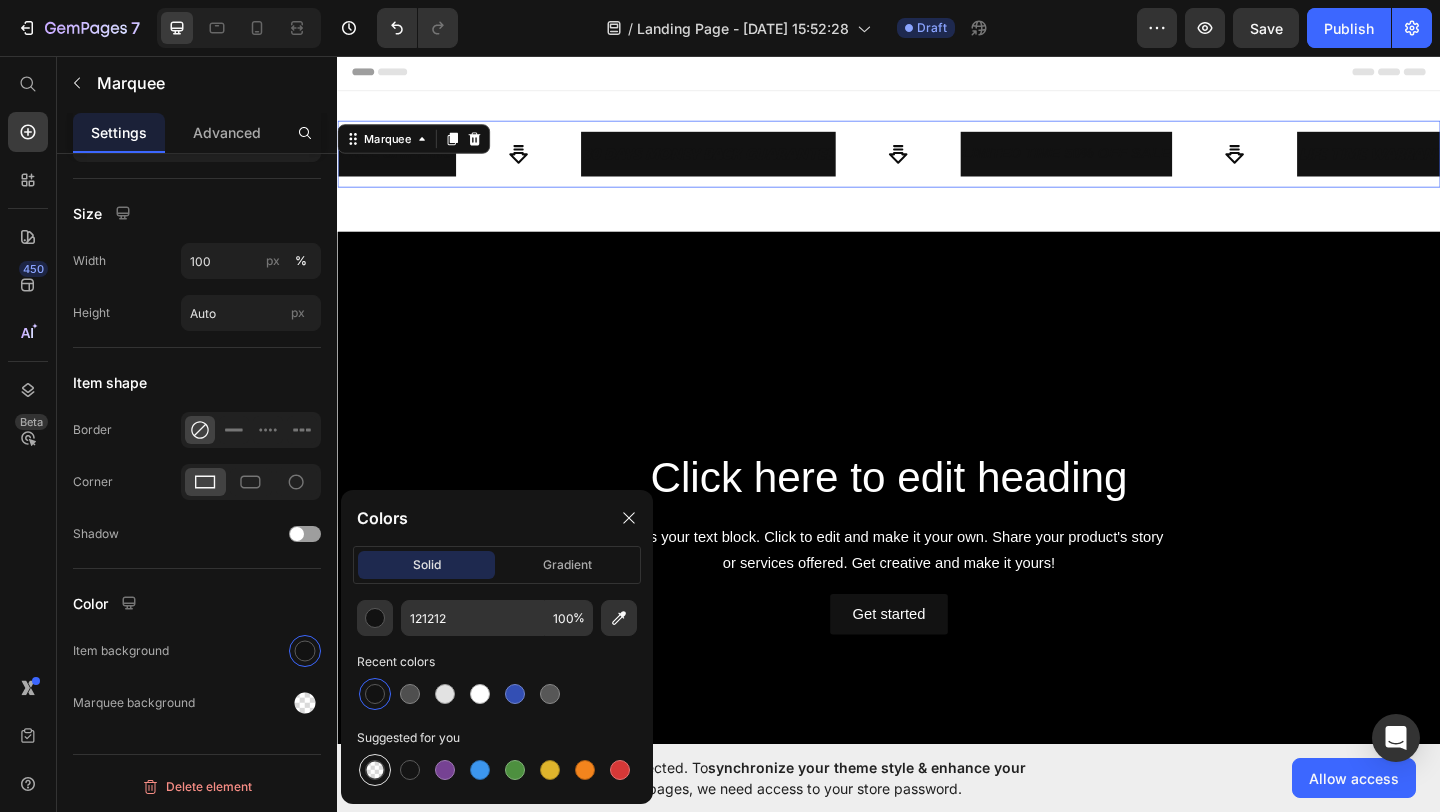 click at bounding box center [375, 770] 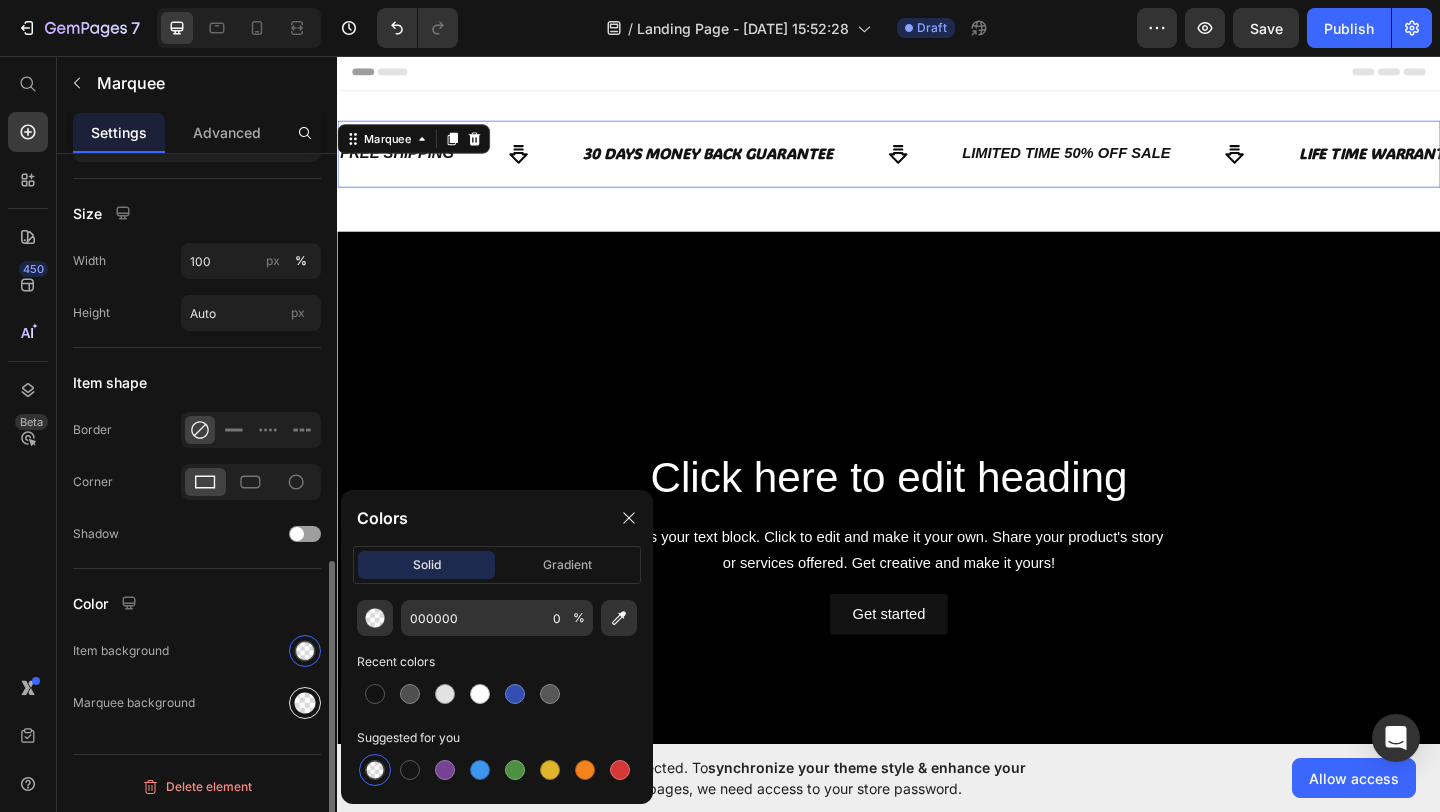click at bounding box center [305, 703] 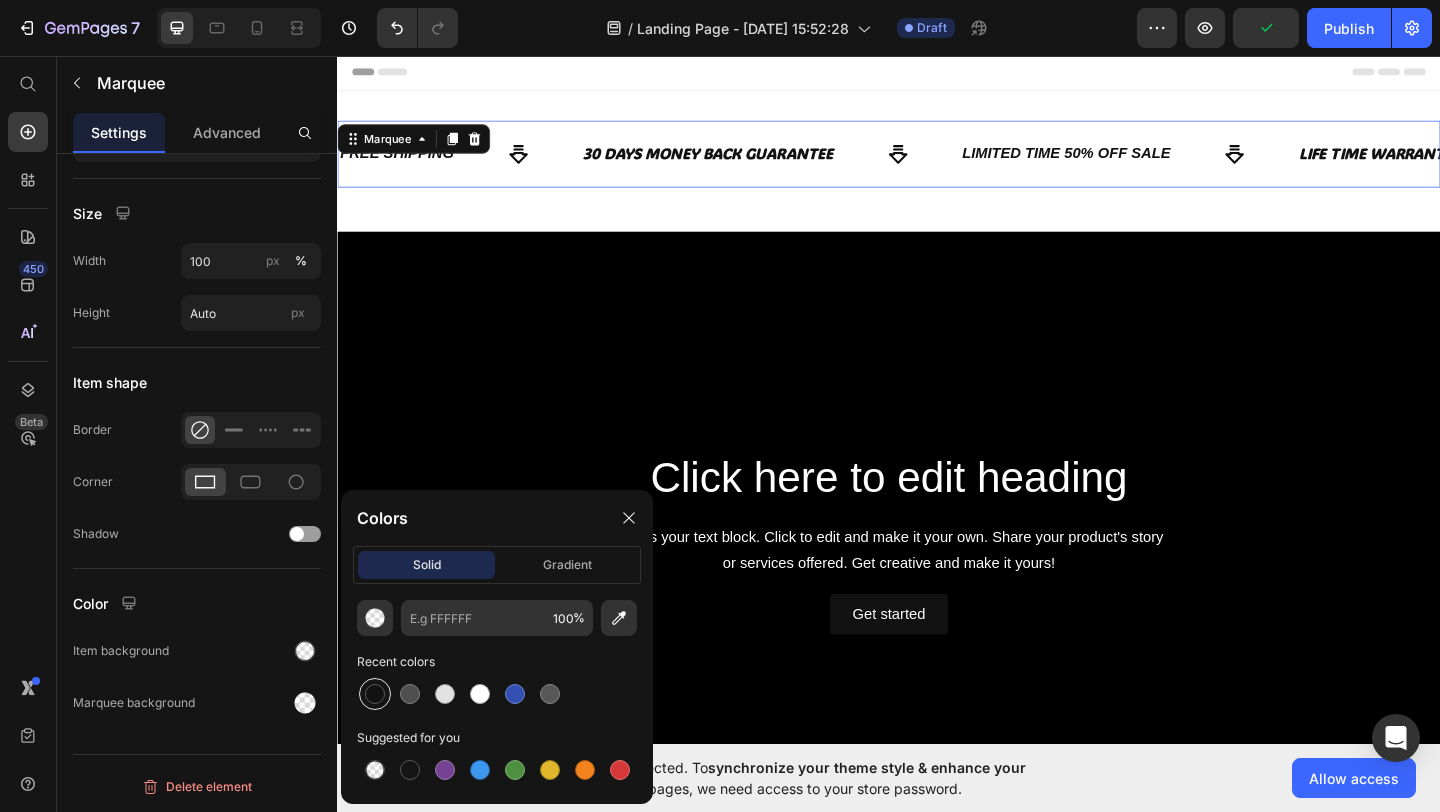click at bounding box center [375, 694] 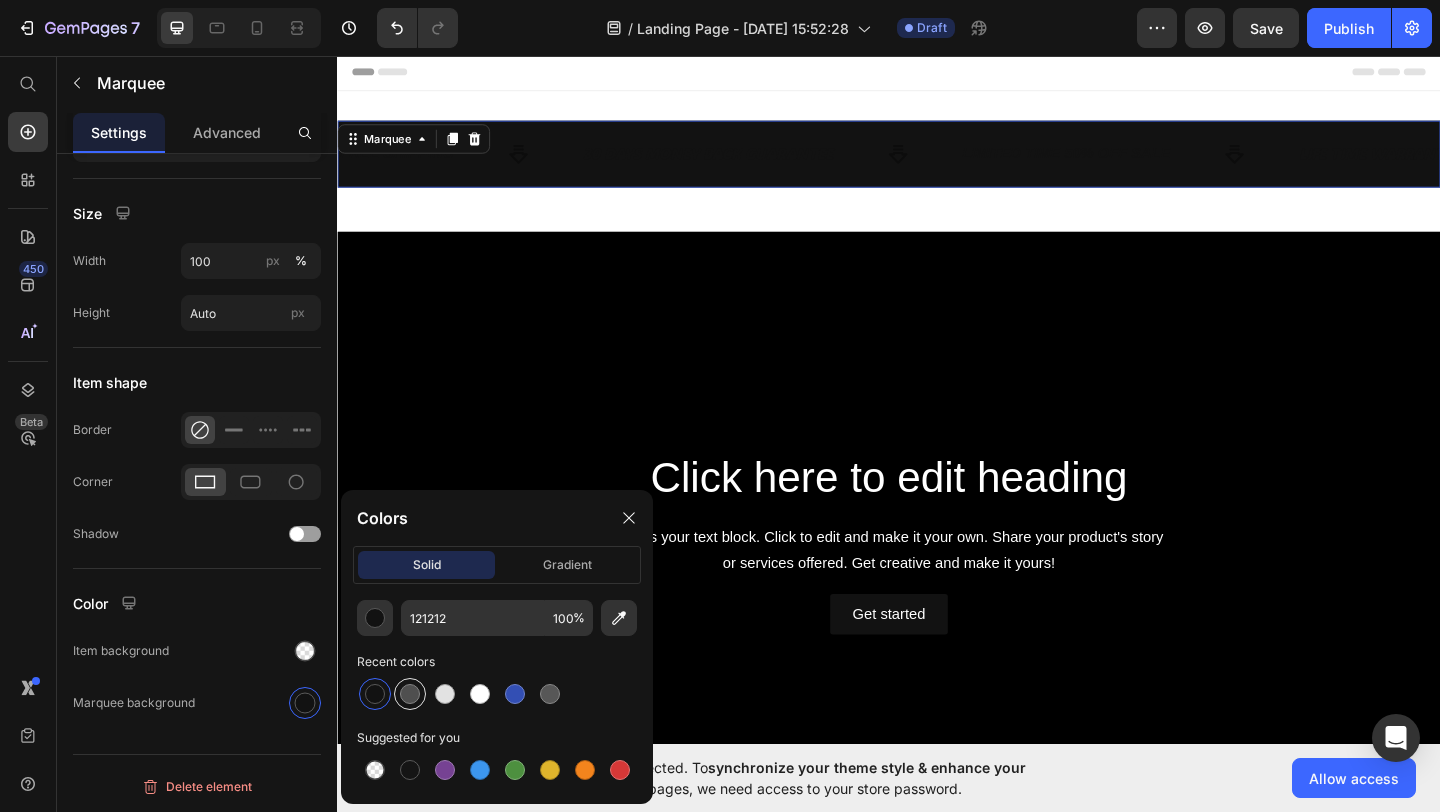 click at bounding box center [410, 694] 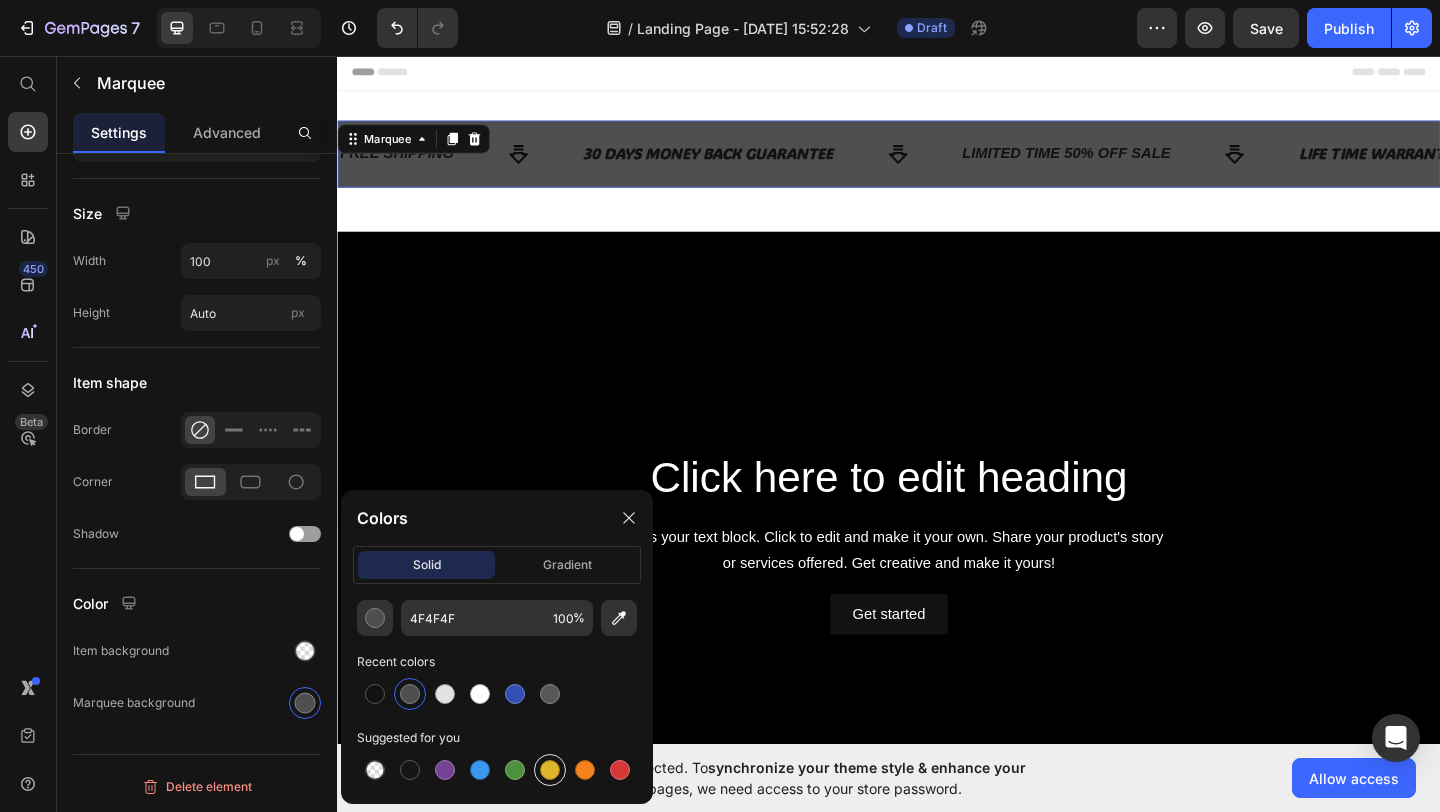 click at bounding box center (550, 770) 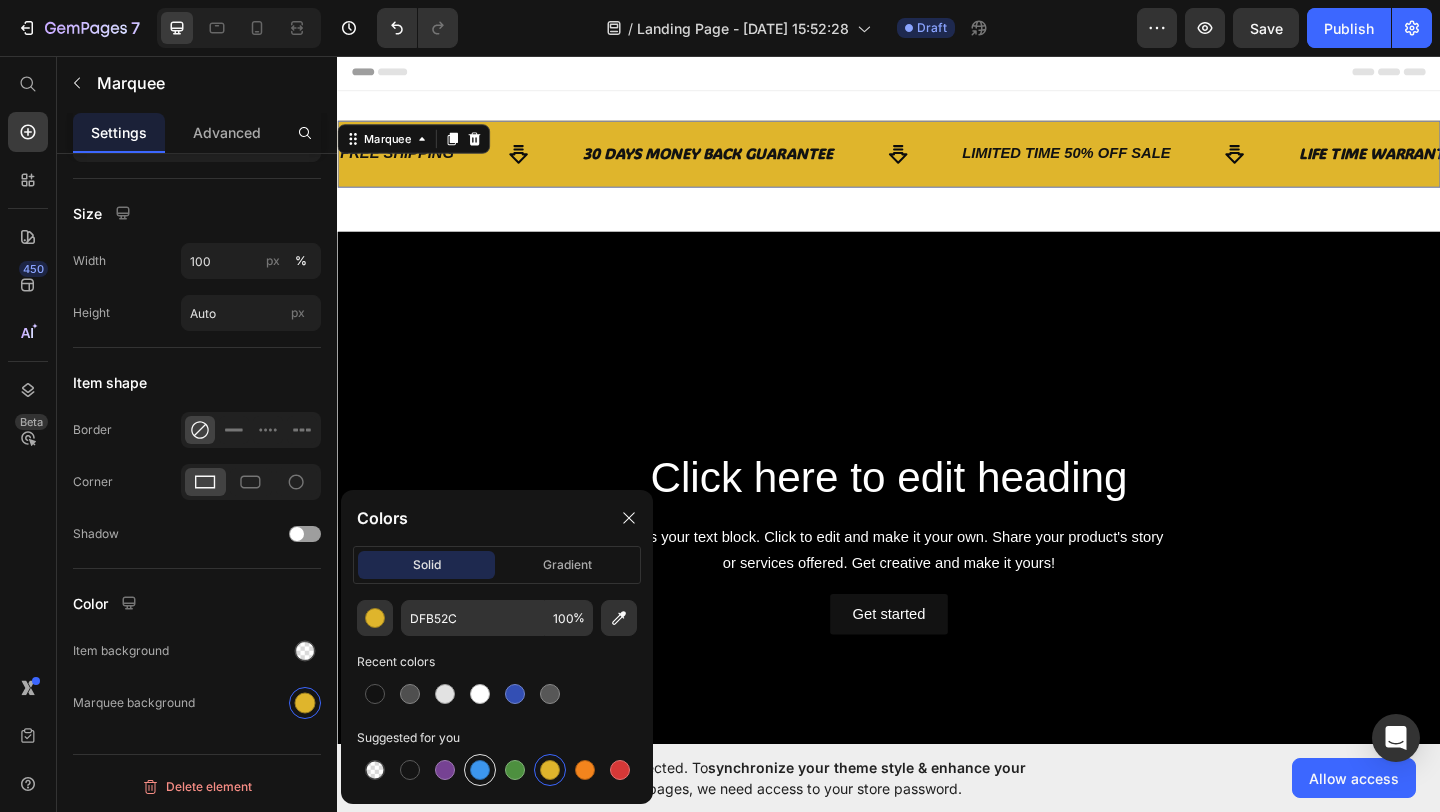 click at bounding box center [480, 770] 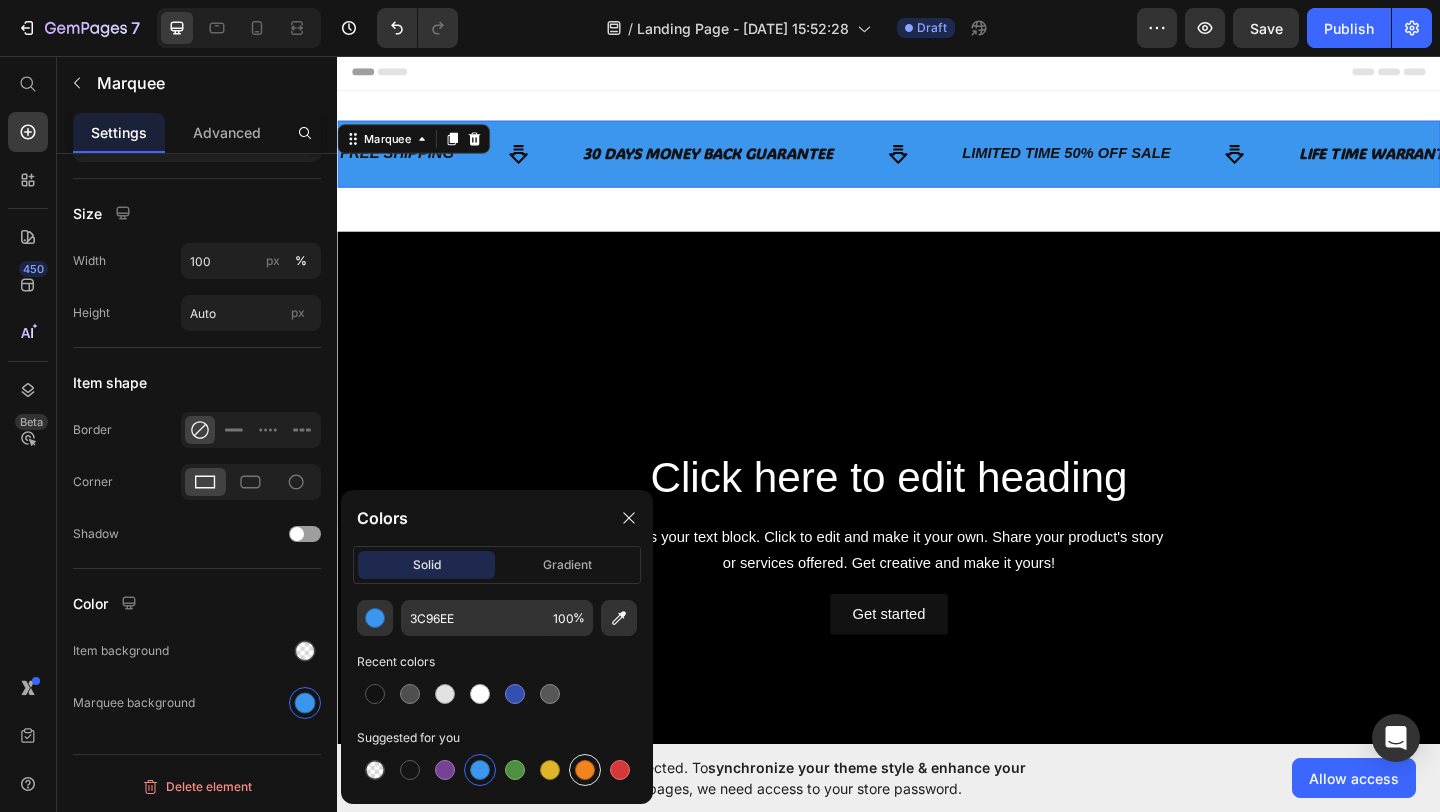 click at bounding box center (585, 770) 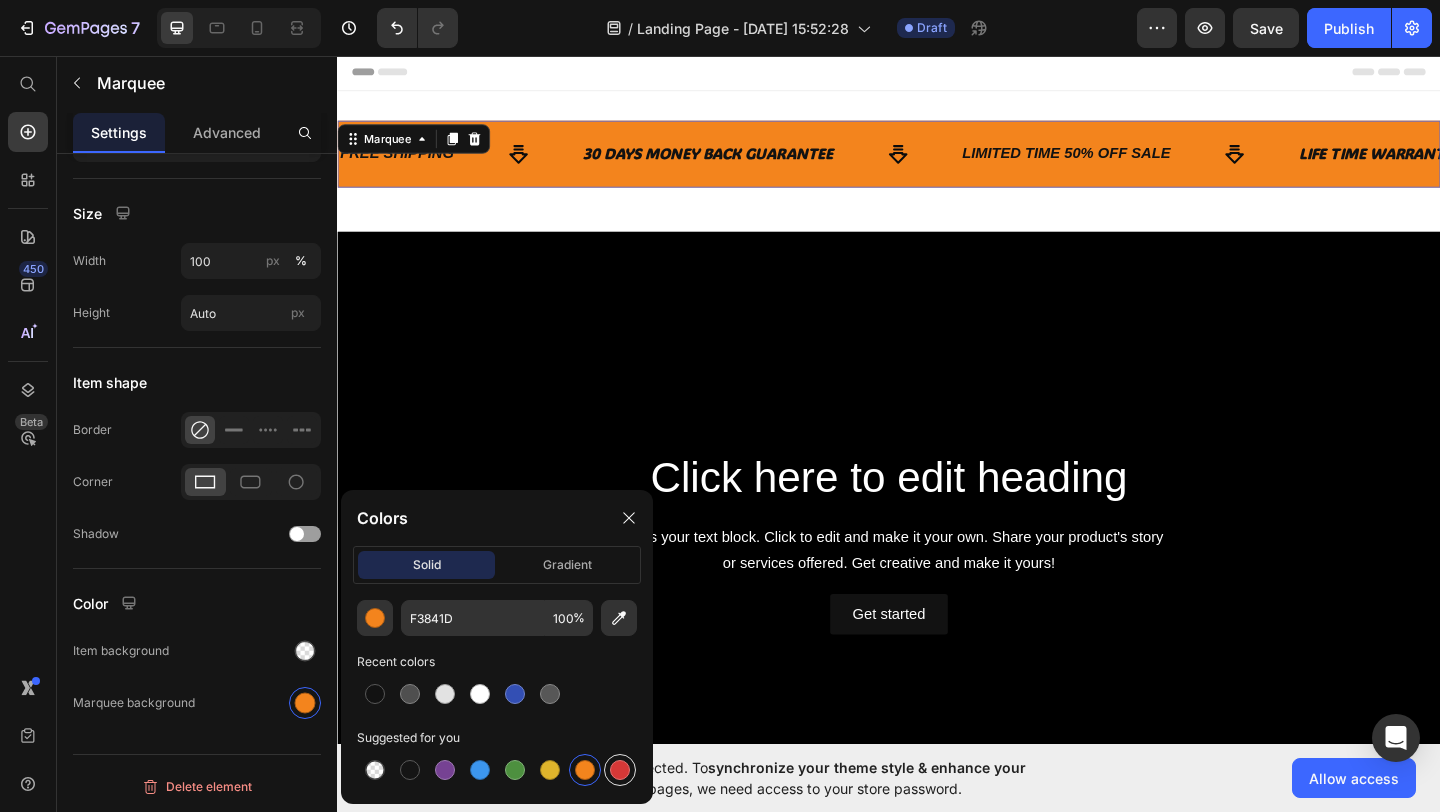 click at bounding box center (620, 770) 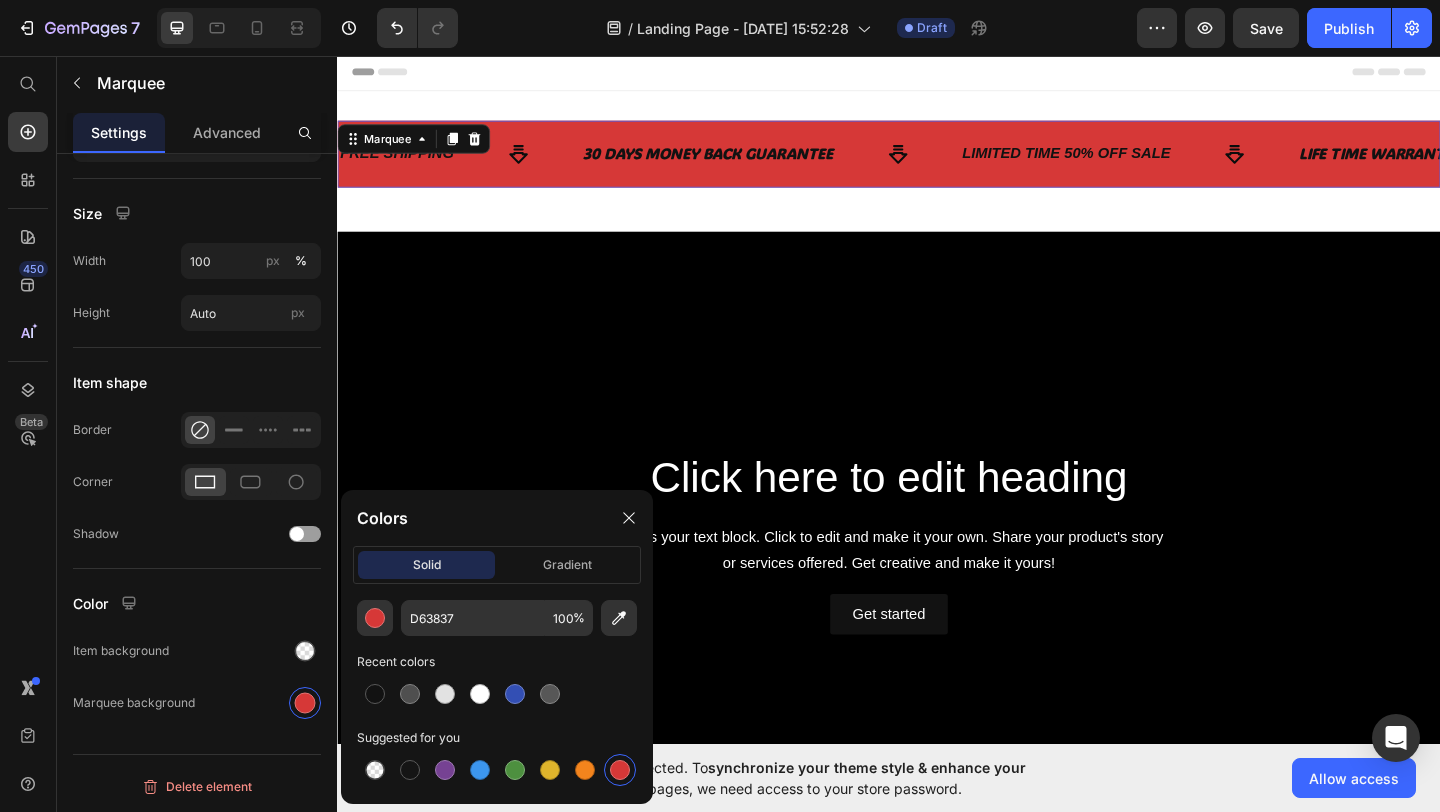 click at bounding box center [620, 770] 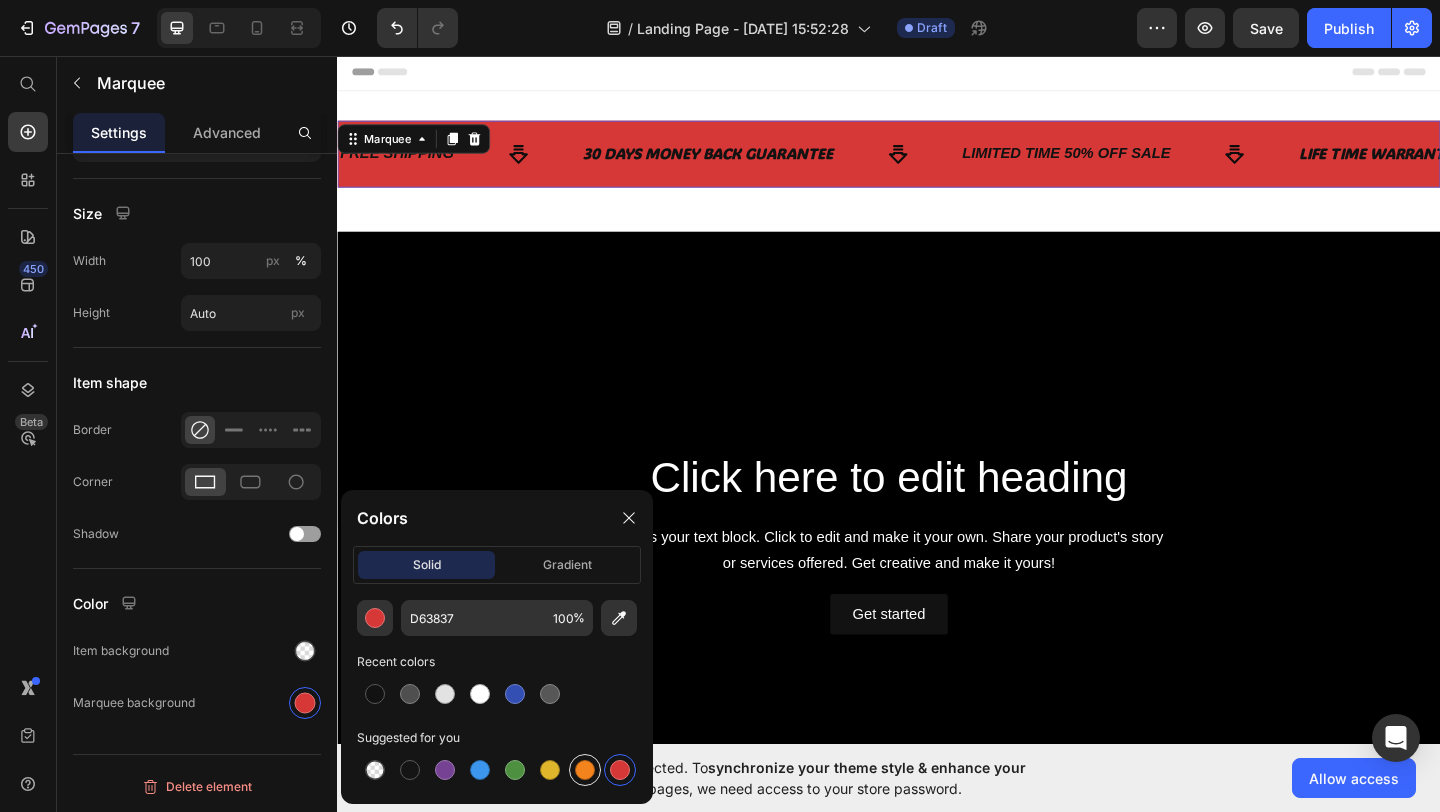 click at bounding box center (585, 770) 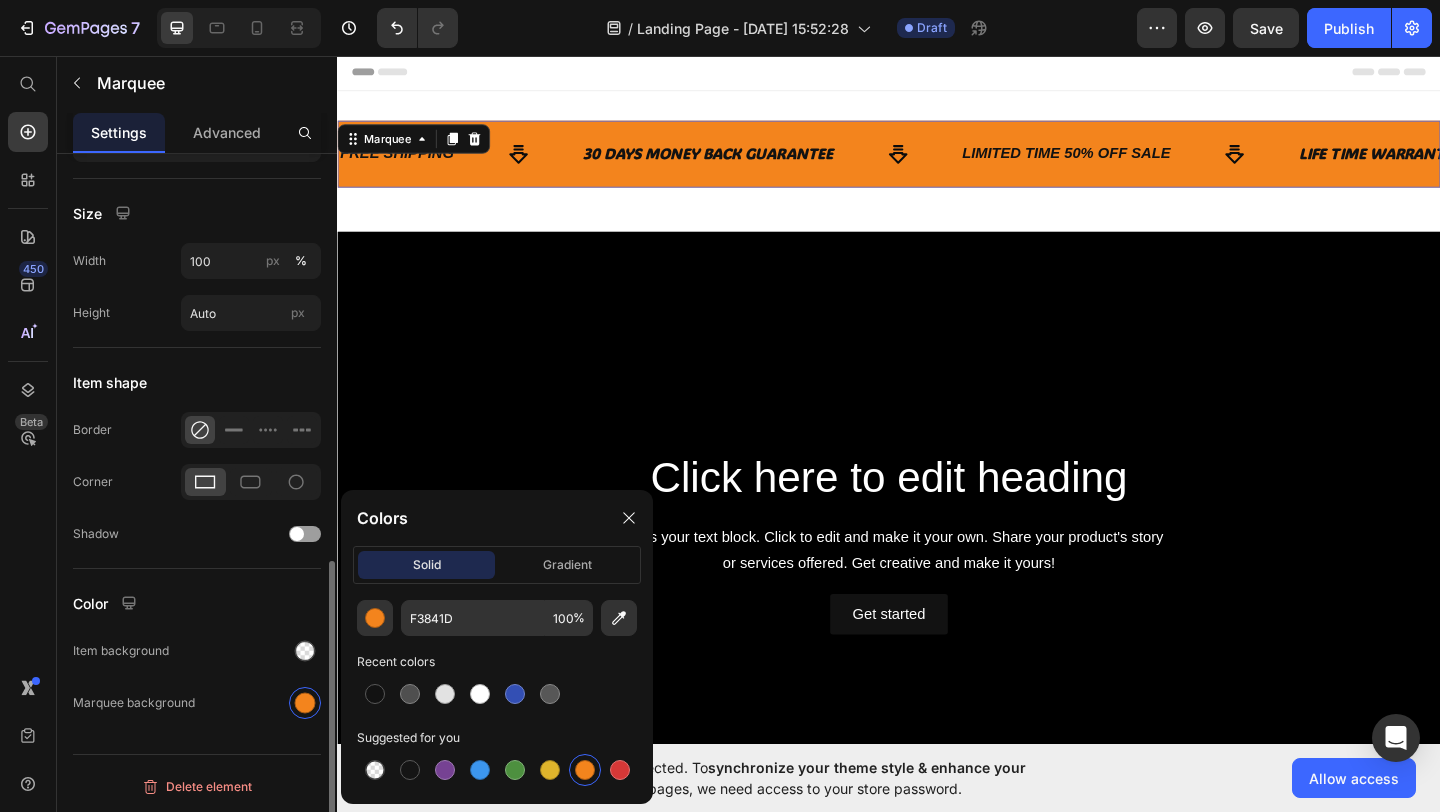 click on "Item shape Border Corner Shadow" 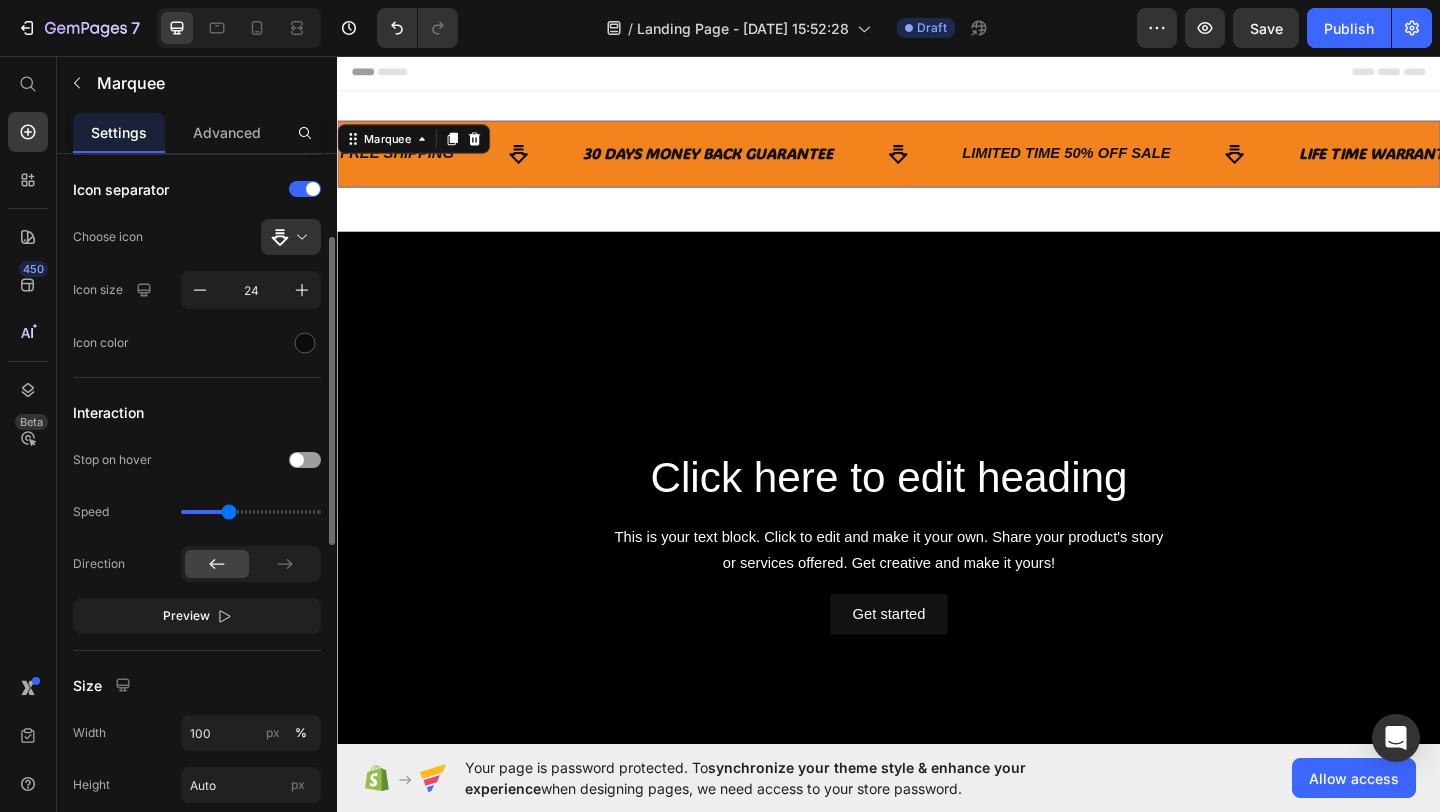 scroll, scrollTop: 0, scrollLeft: 0, axis: both 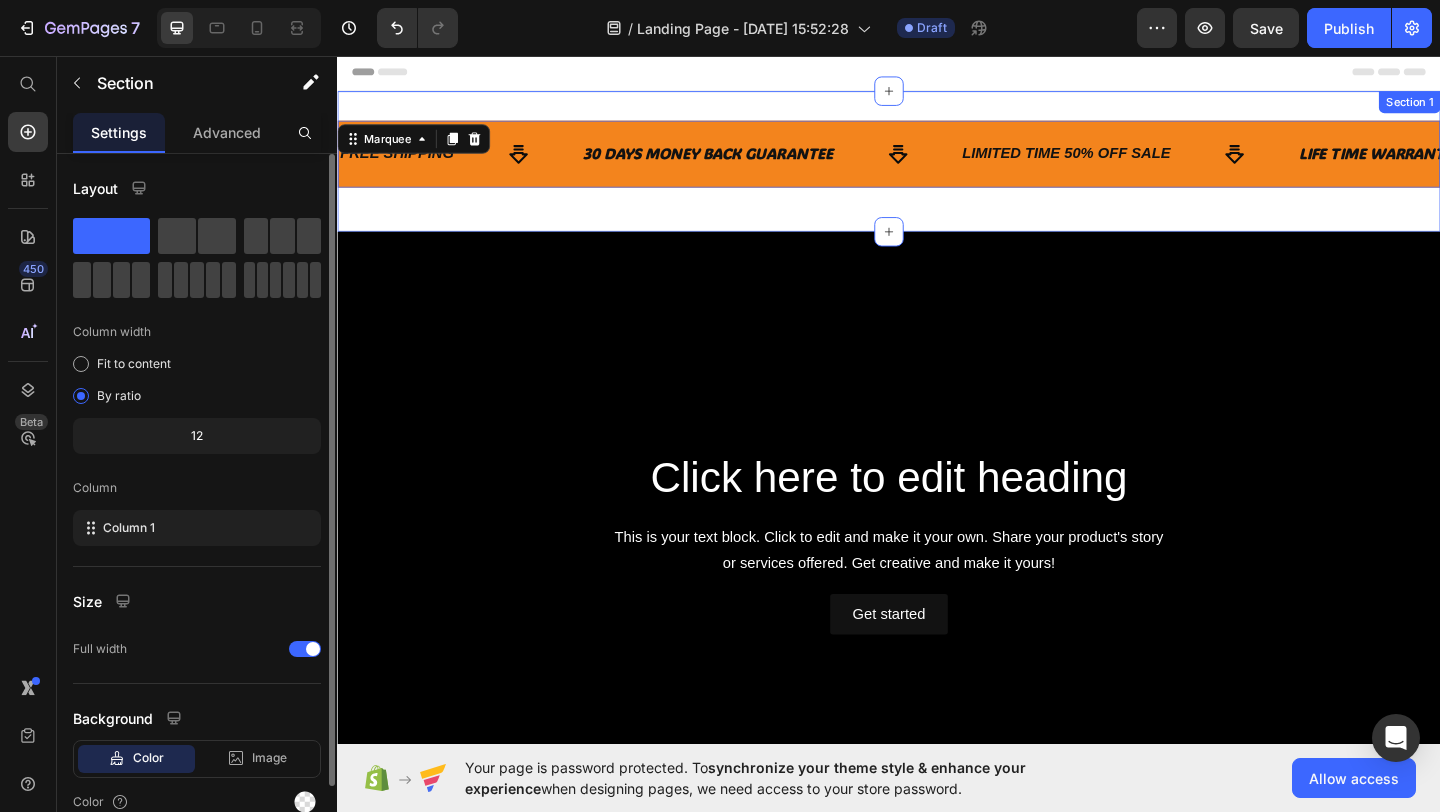 click on "FREE SHIPPING Text
30 DAYS MONEY BACK GUARANTEE Text
LIMITED TIME 50% OFF SALE Text
LIFE TIME WARRANTY Text
FREE SHIPPING Text
30 DAYS MONEY BACK GUARANTEE Text
LIMITED TIME 50% OFF SALE Text
LIFE TIME WARRANTY Text
Marquee   16 Section 1" at bounding box center [937, 170] 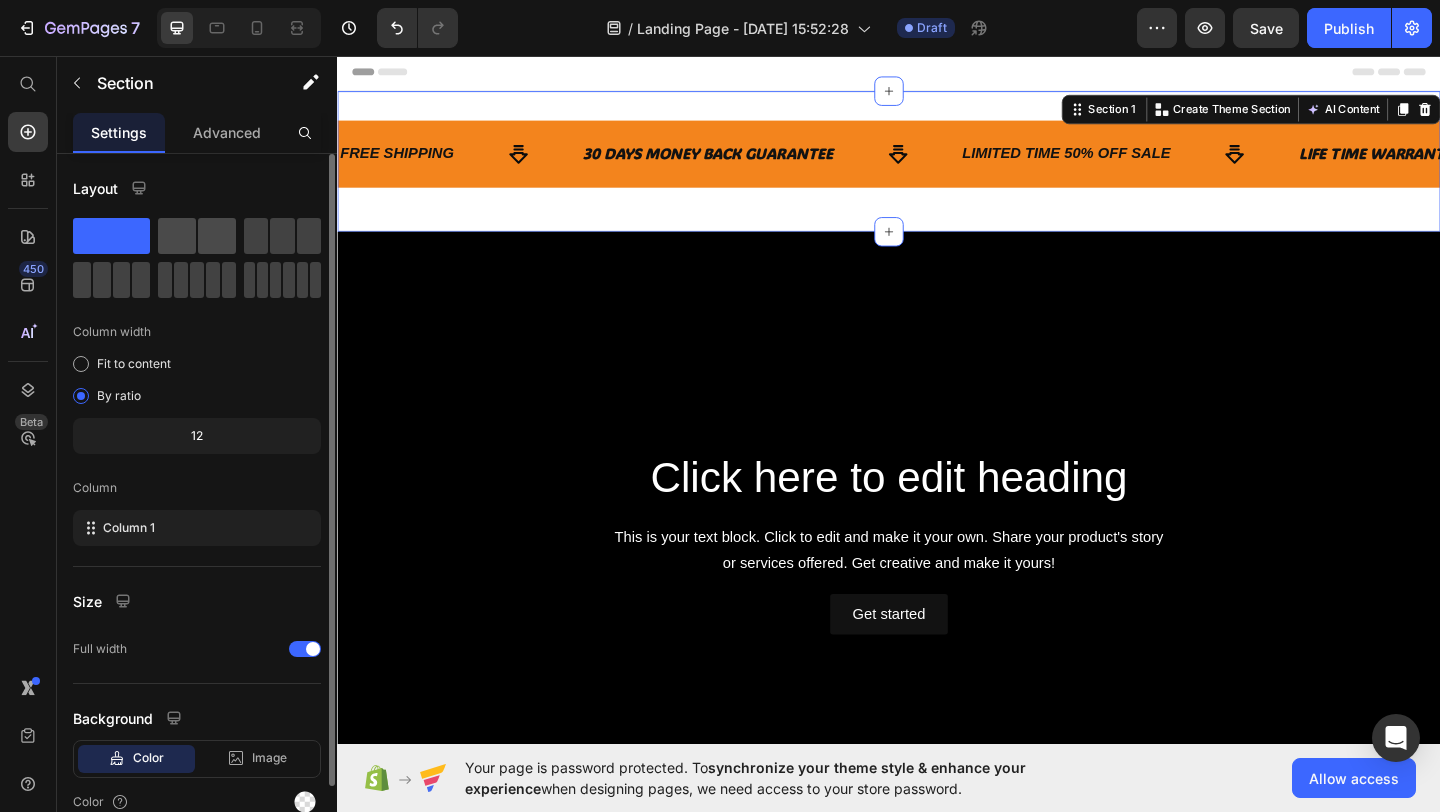 click 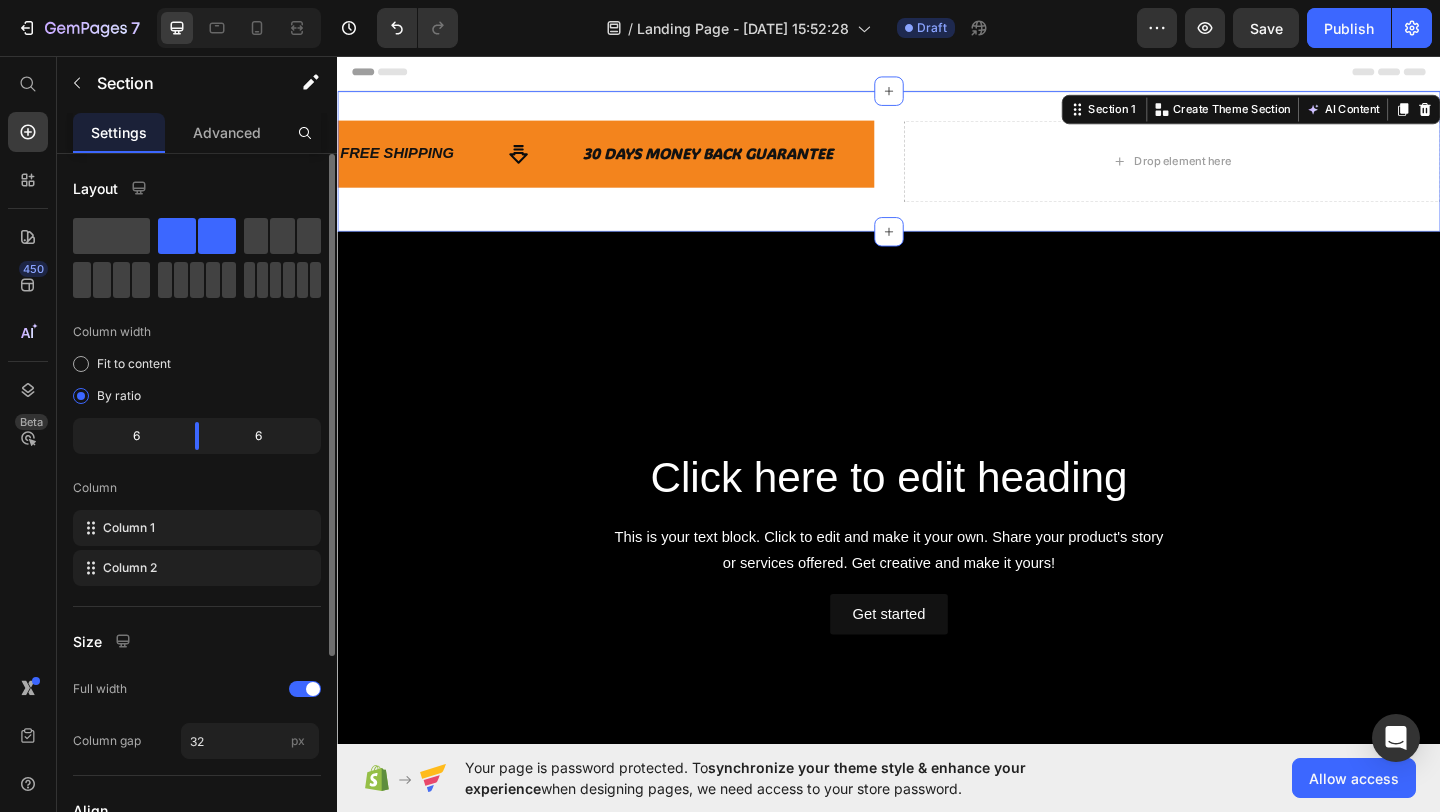 click 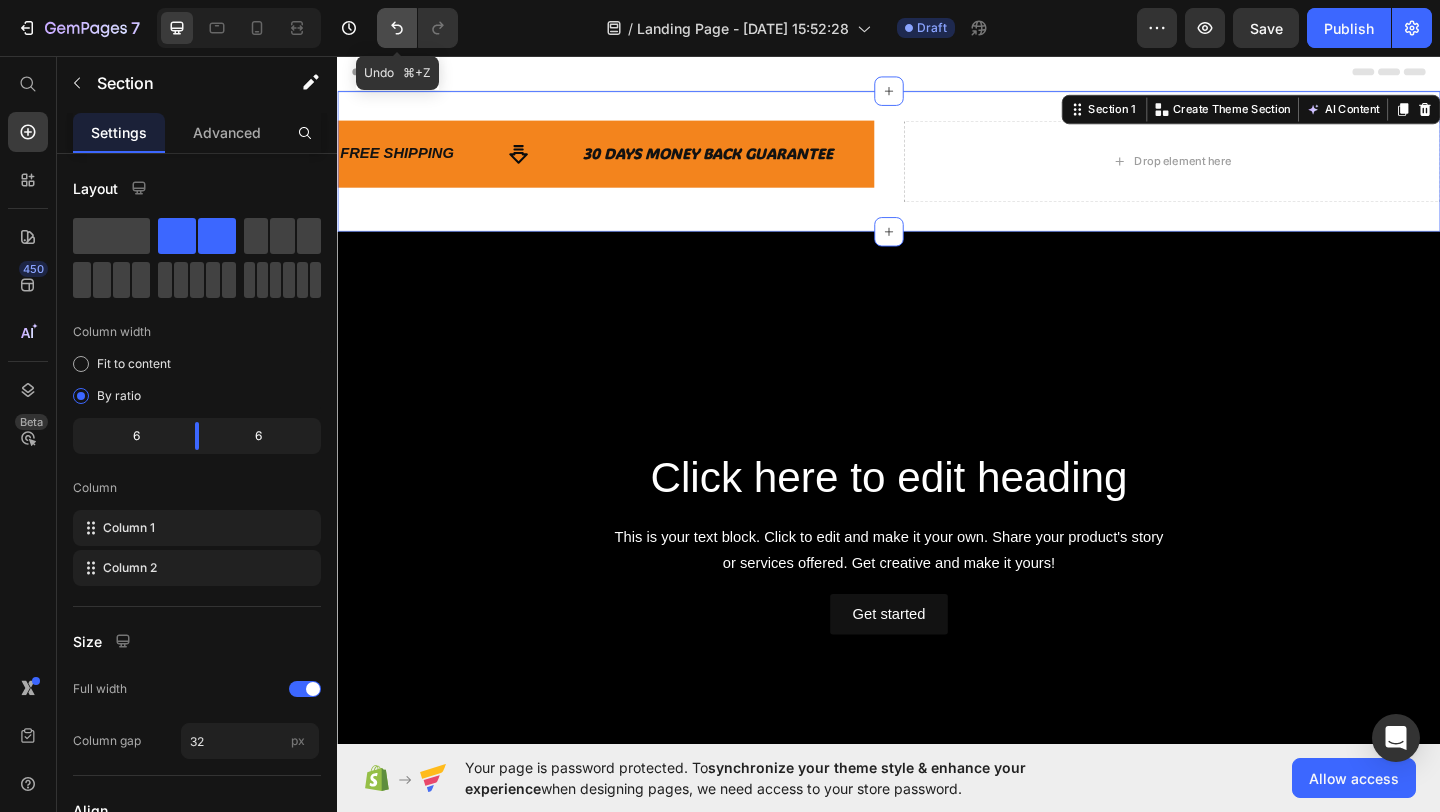 click 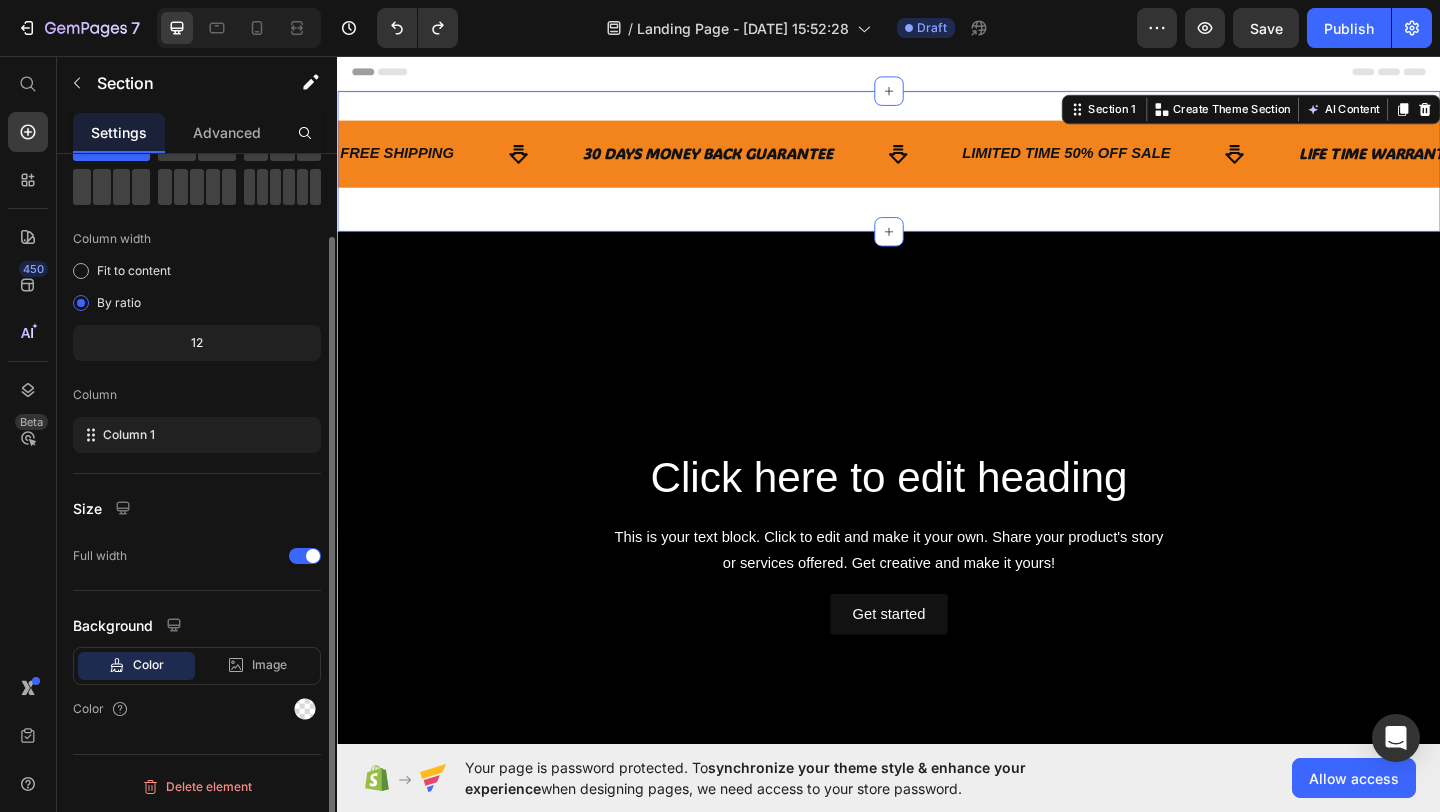 scroll, scrollTop: 0, scrollLeft: 0, axis: both 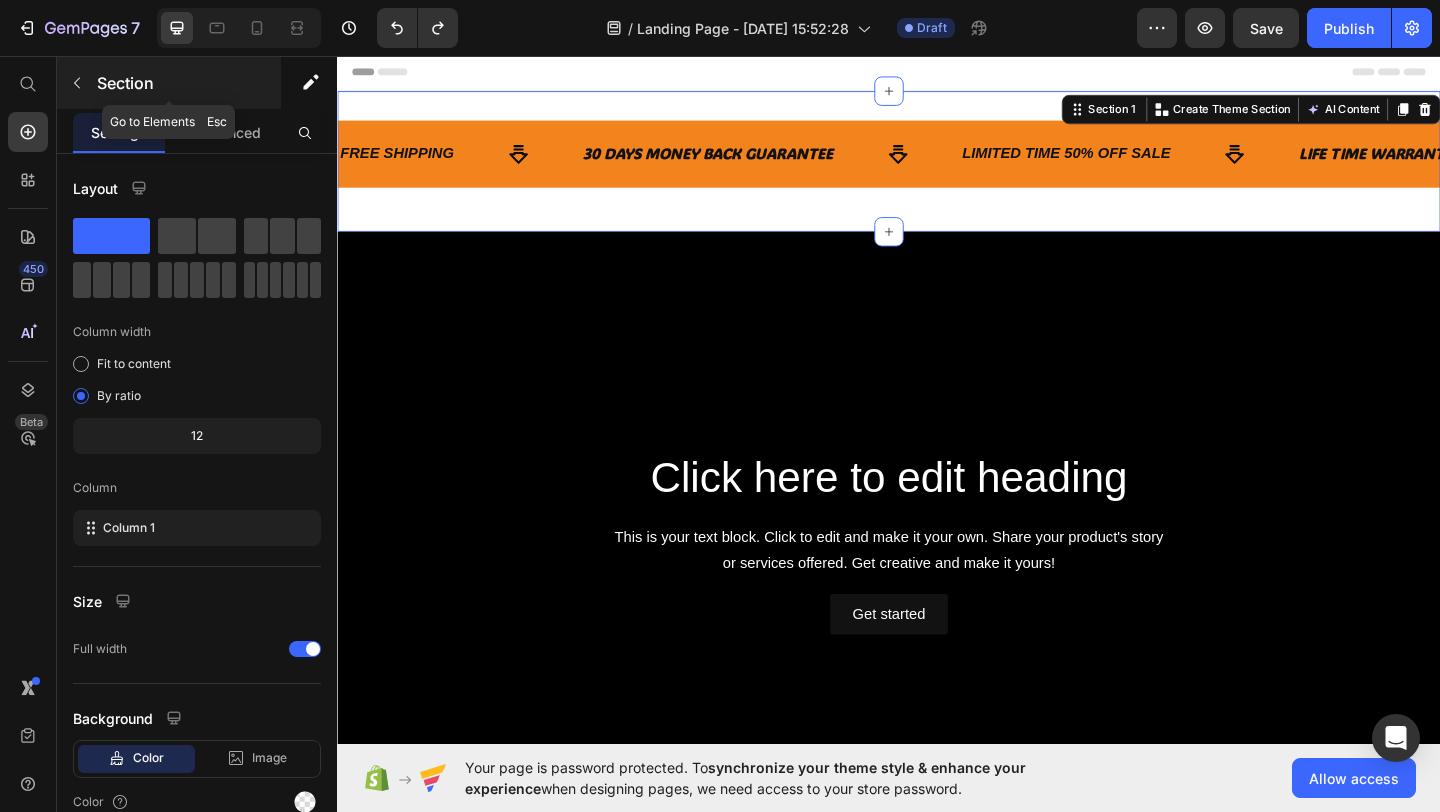 click 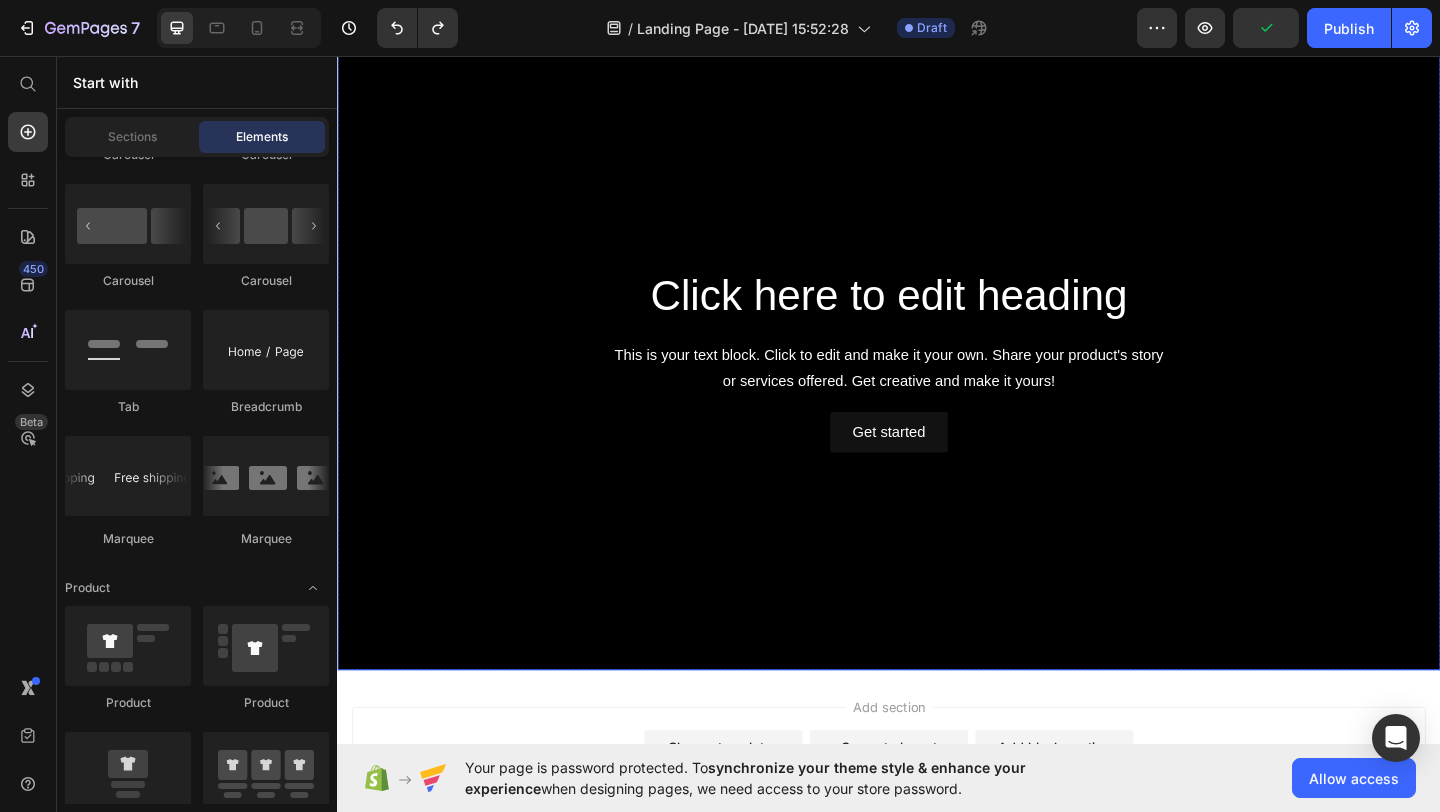 scroll, scrollTop: 0, scrollLeft: 0, axis: both 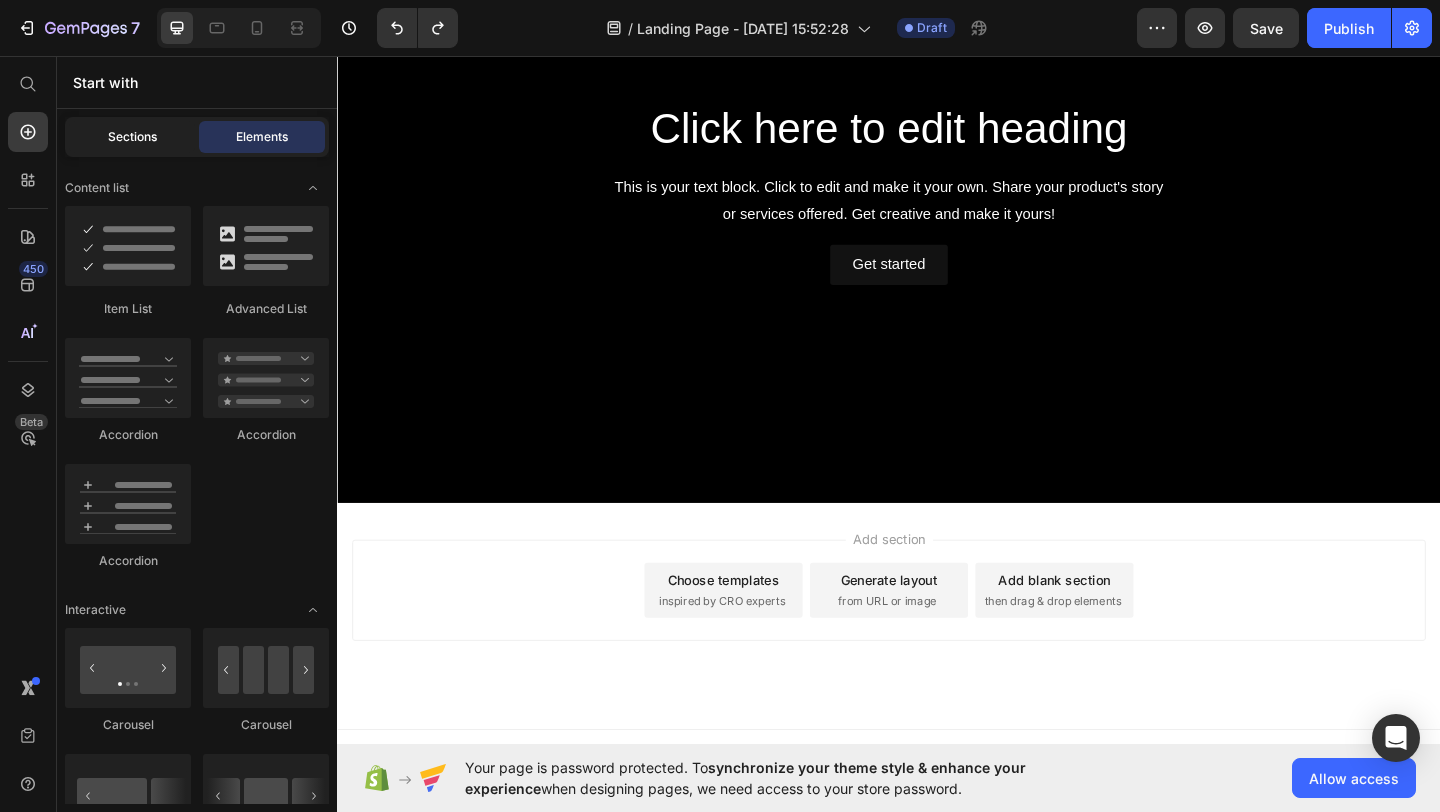 click on "Sections" 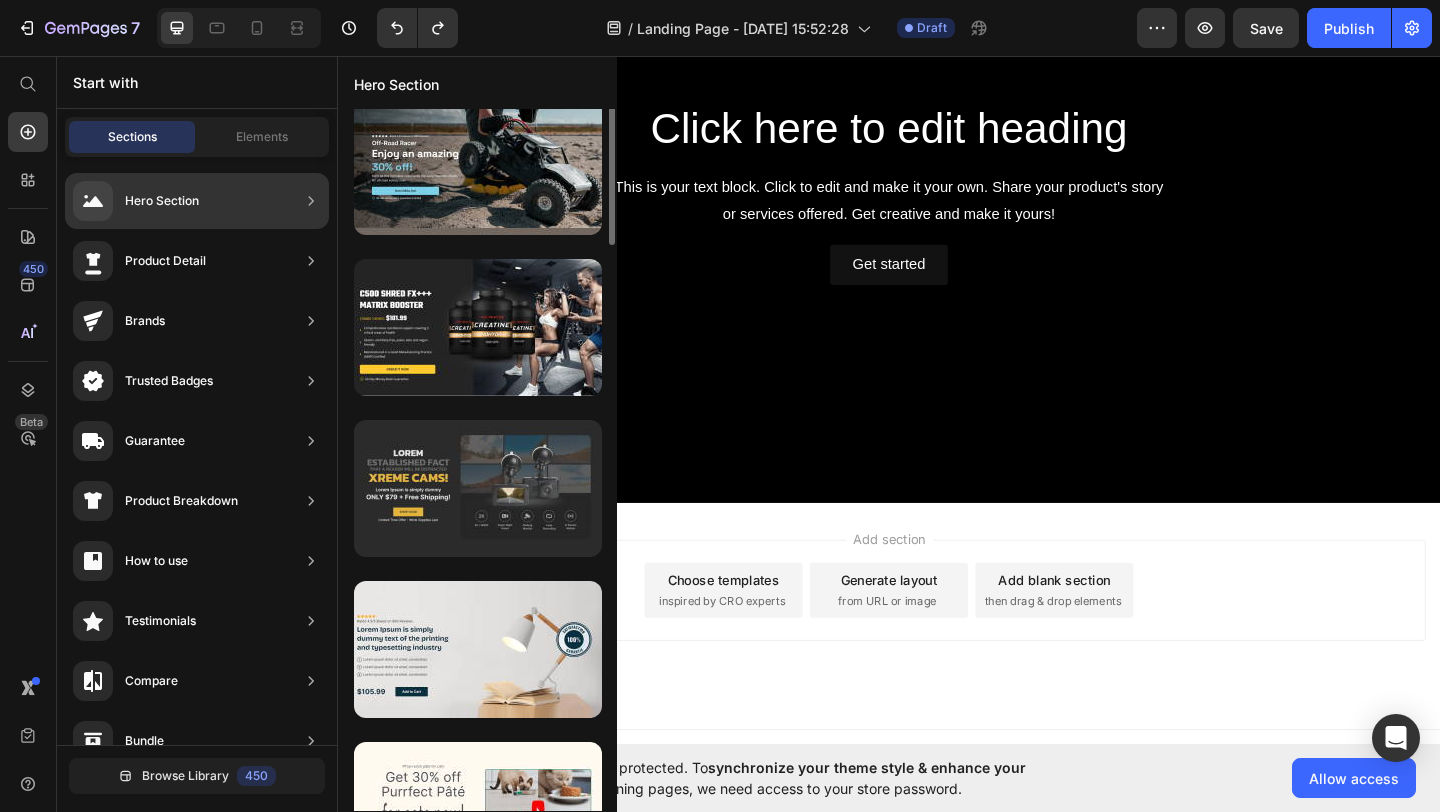 scroll, scrollTop: 0, scrollLeft: 0, axis: both 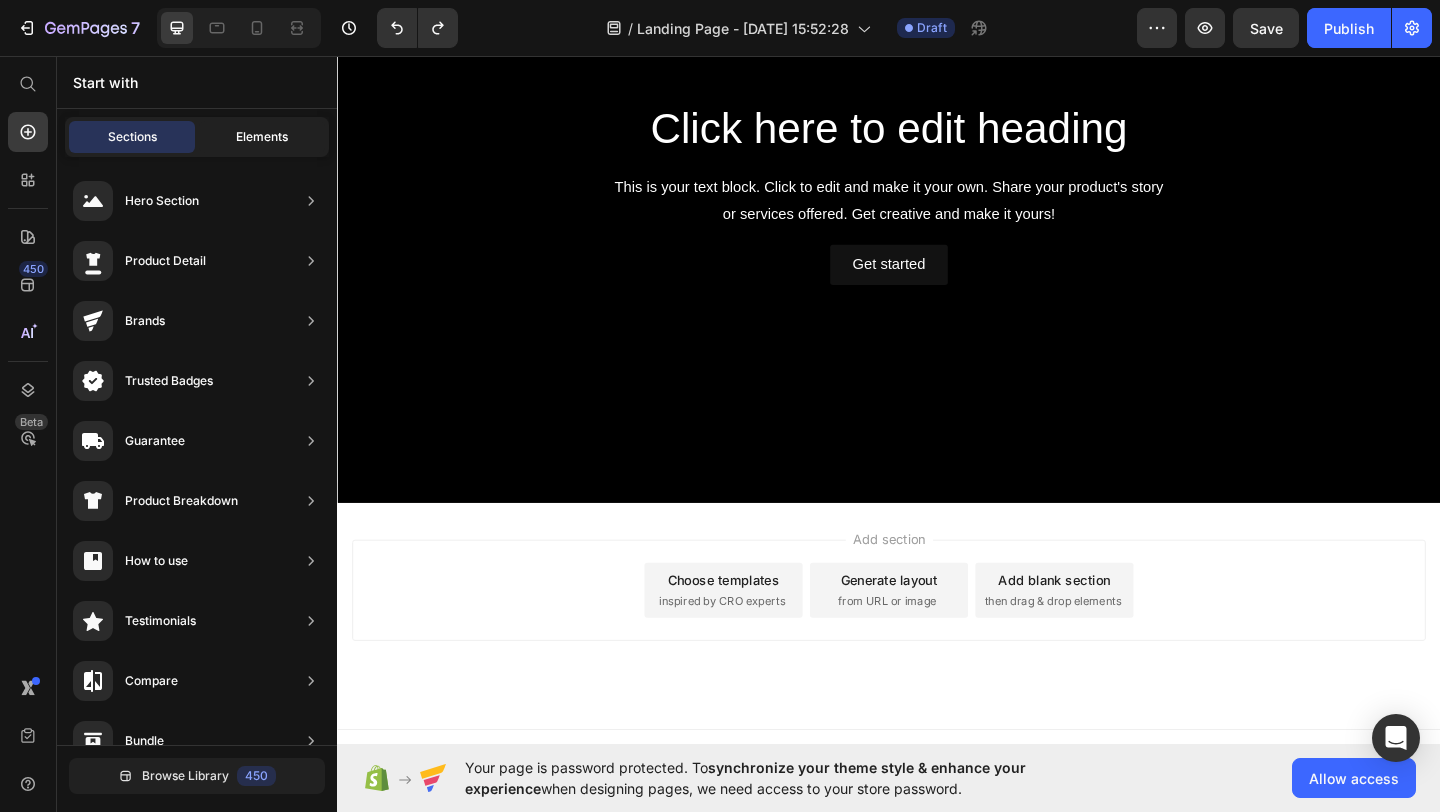 click on "Elements" at bounding box center [262, 137] 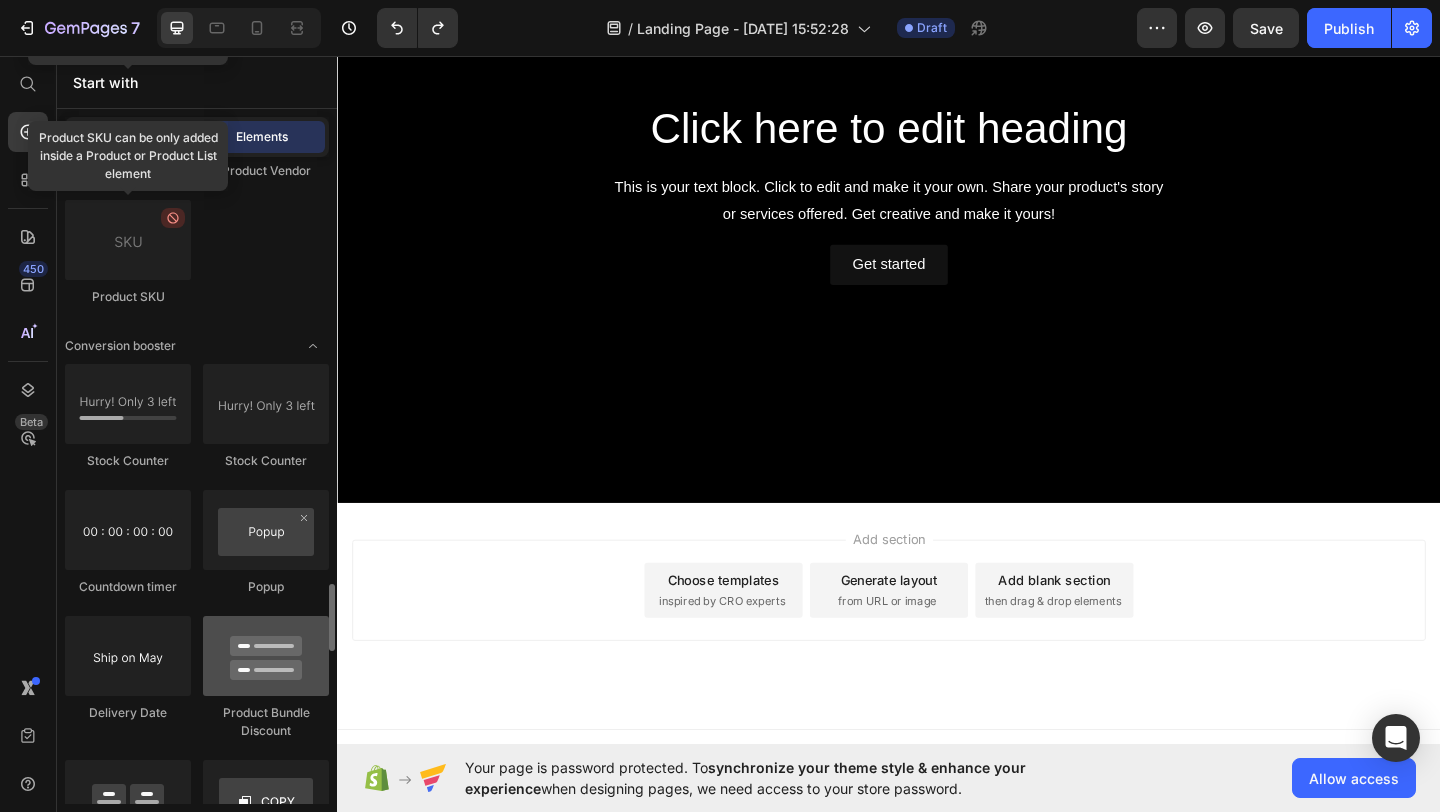 scroll, scrollTop: 4063, scrollLeft: 0, axis: vertical 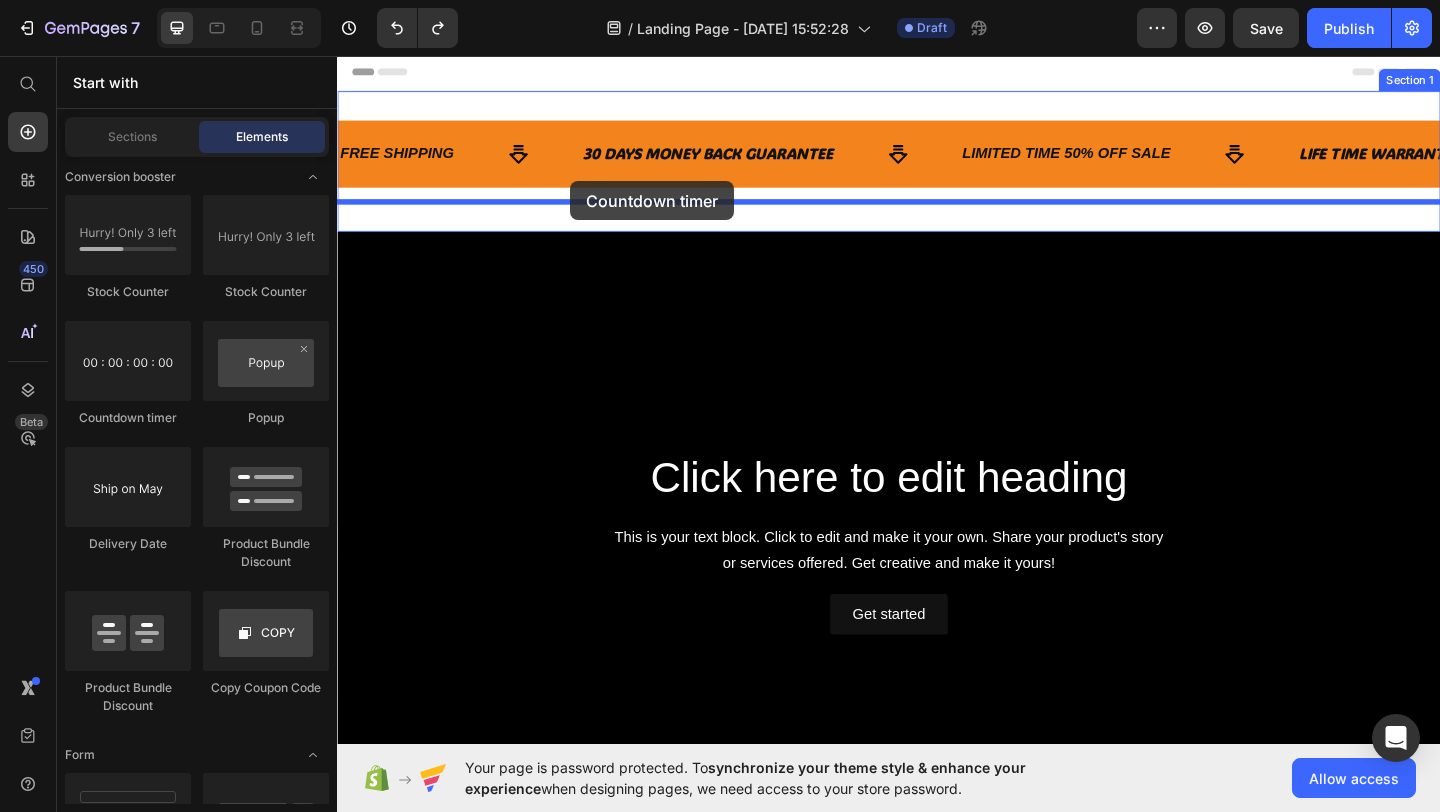 drag, startPoint x: 456, startPoint y: 403, endPoint x: 591, endPoint y: 192, distance: 250.49152 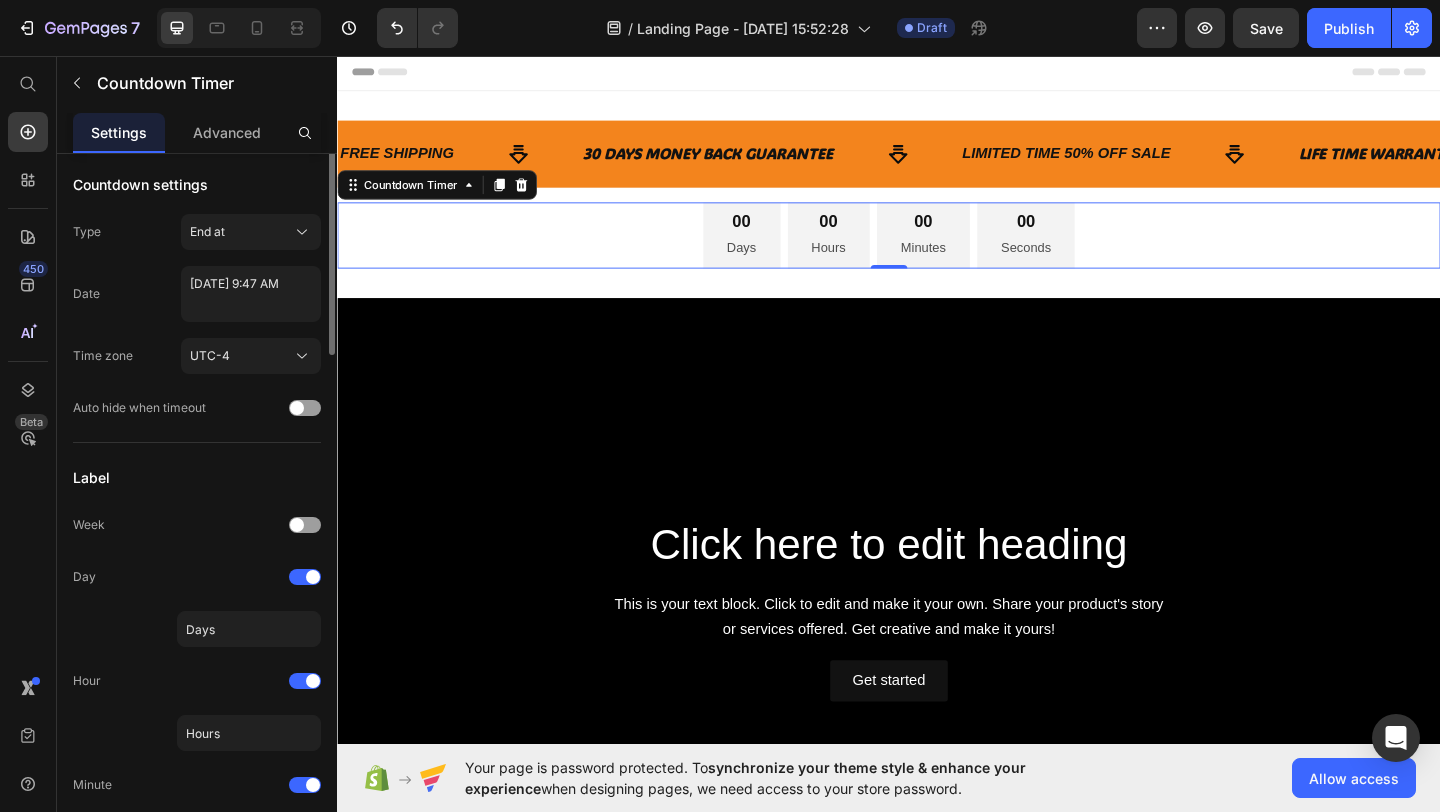 scroll, scrollTop: 0, scrollLeft: 0, axis: both 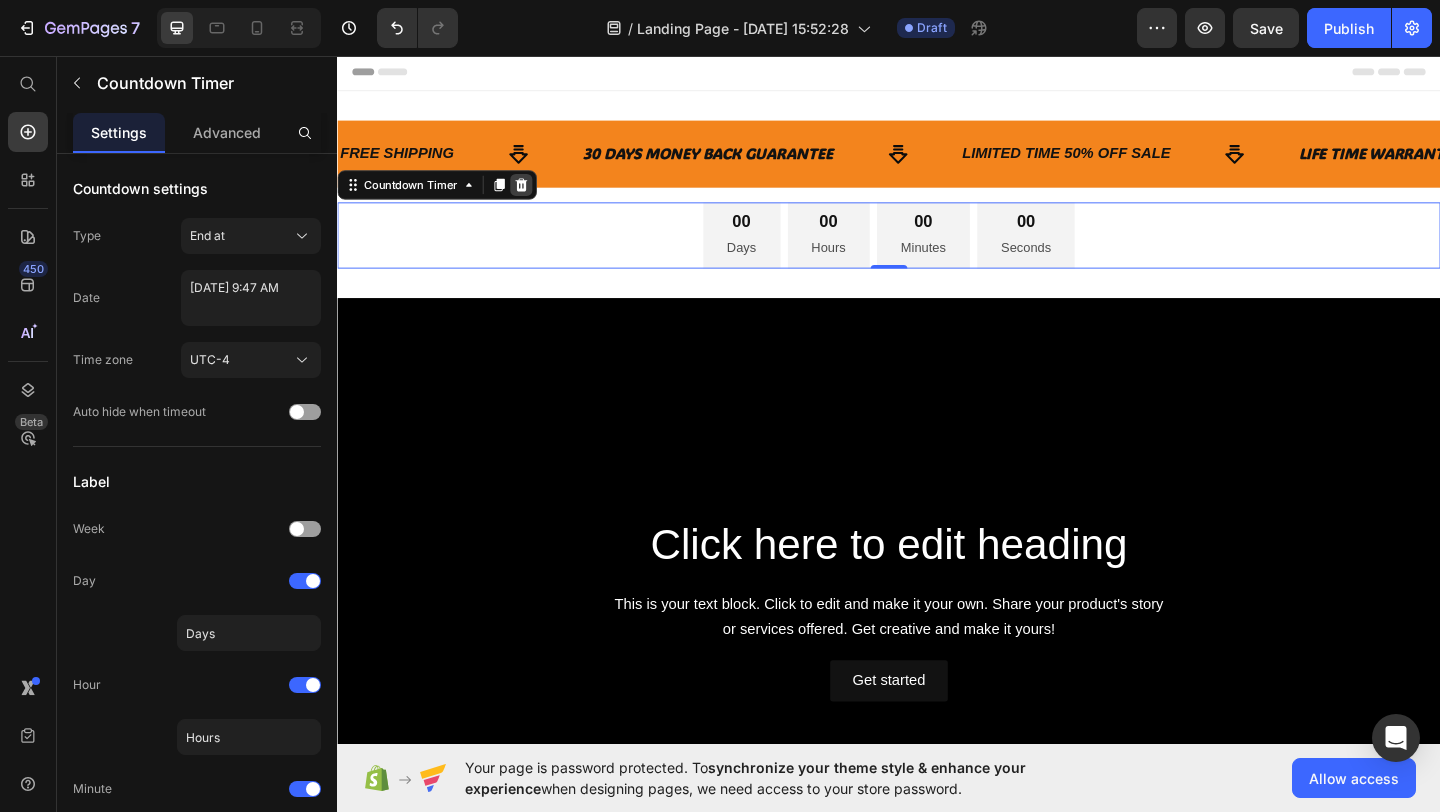 click 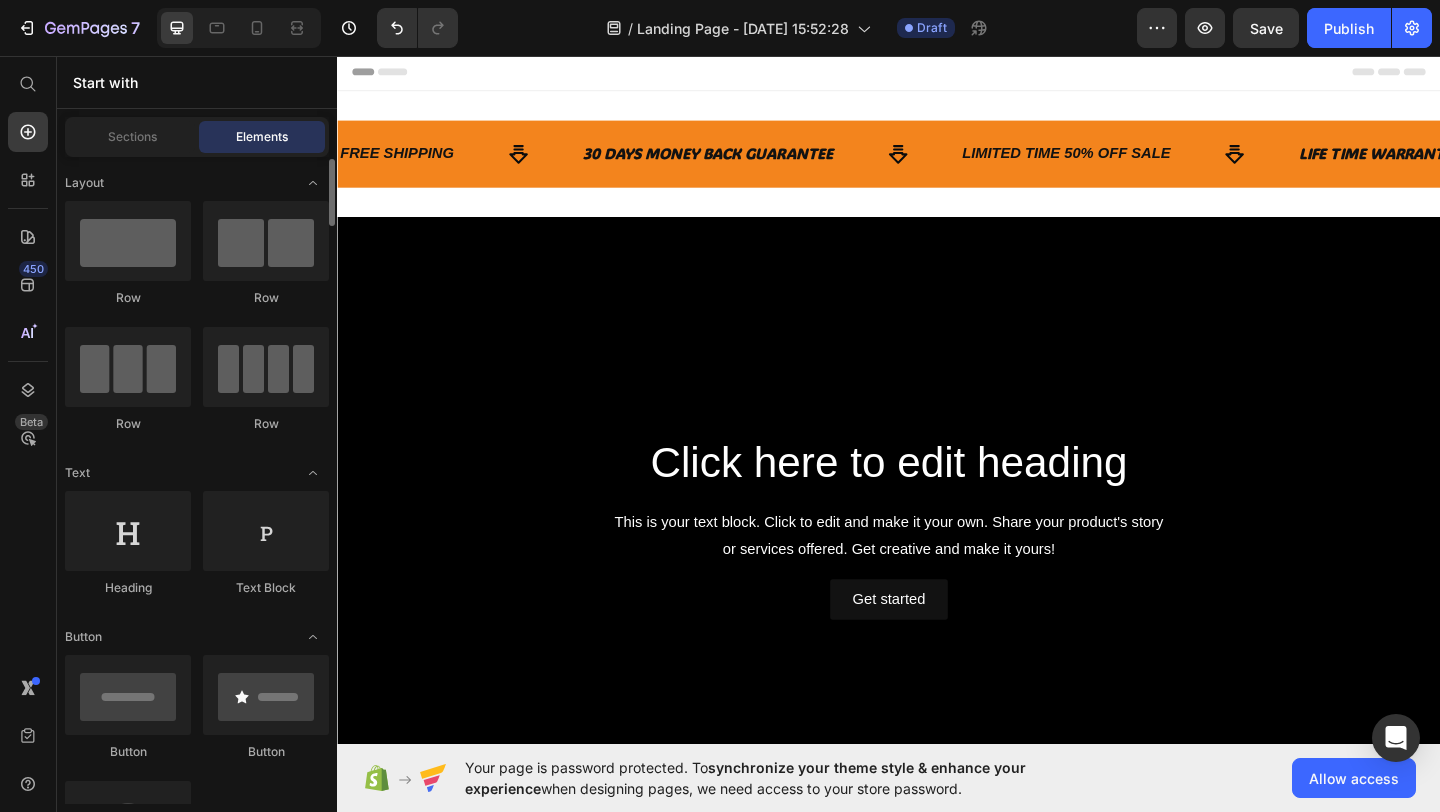 scroll, scrollTop: 2, scrollLeft: 0, axis: vertical 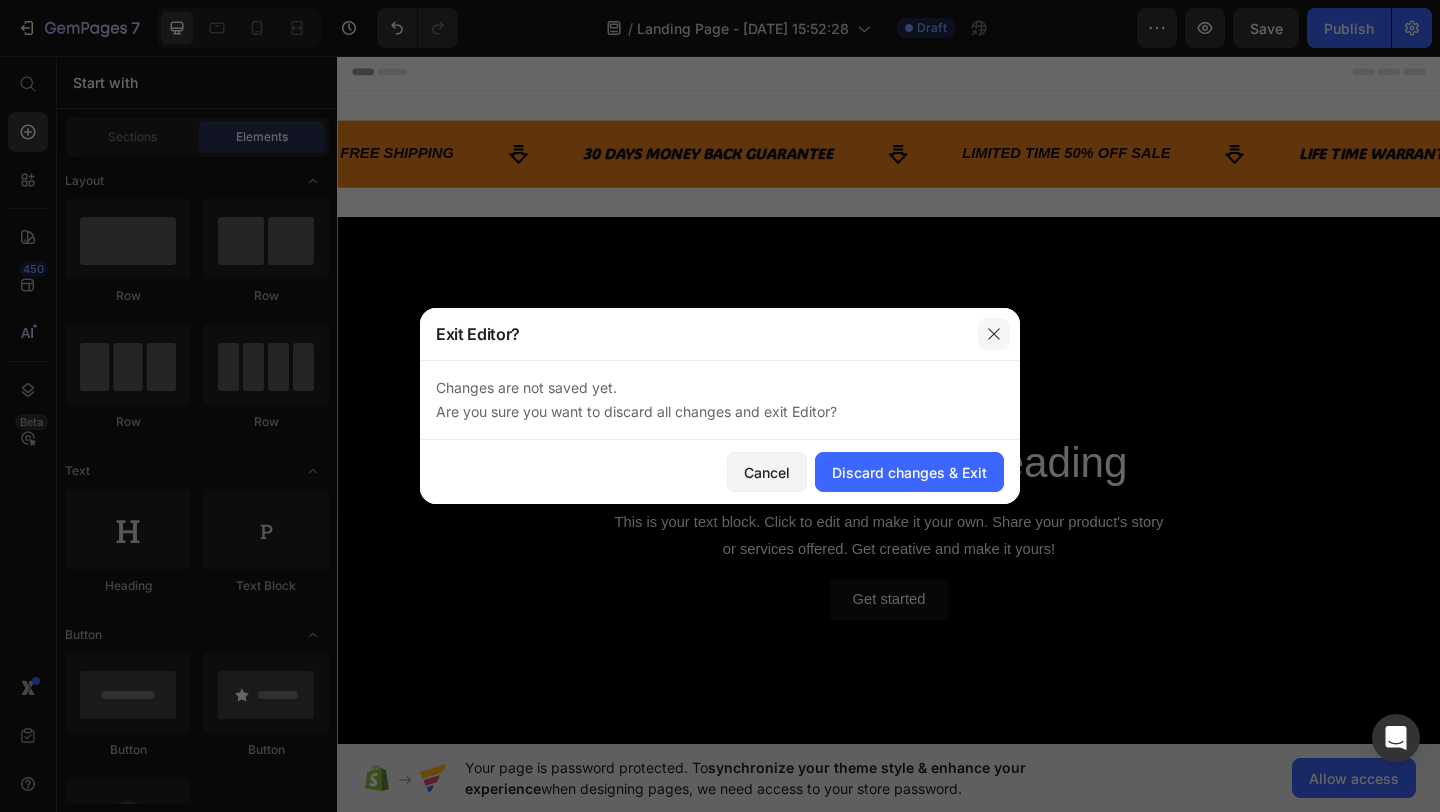 click 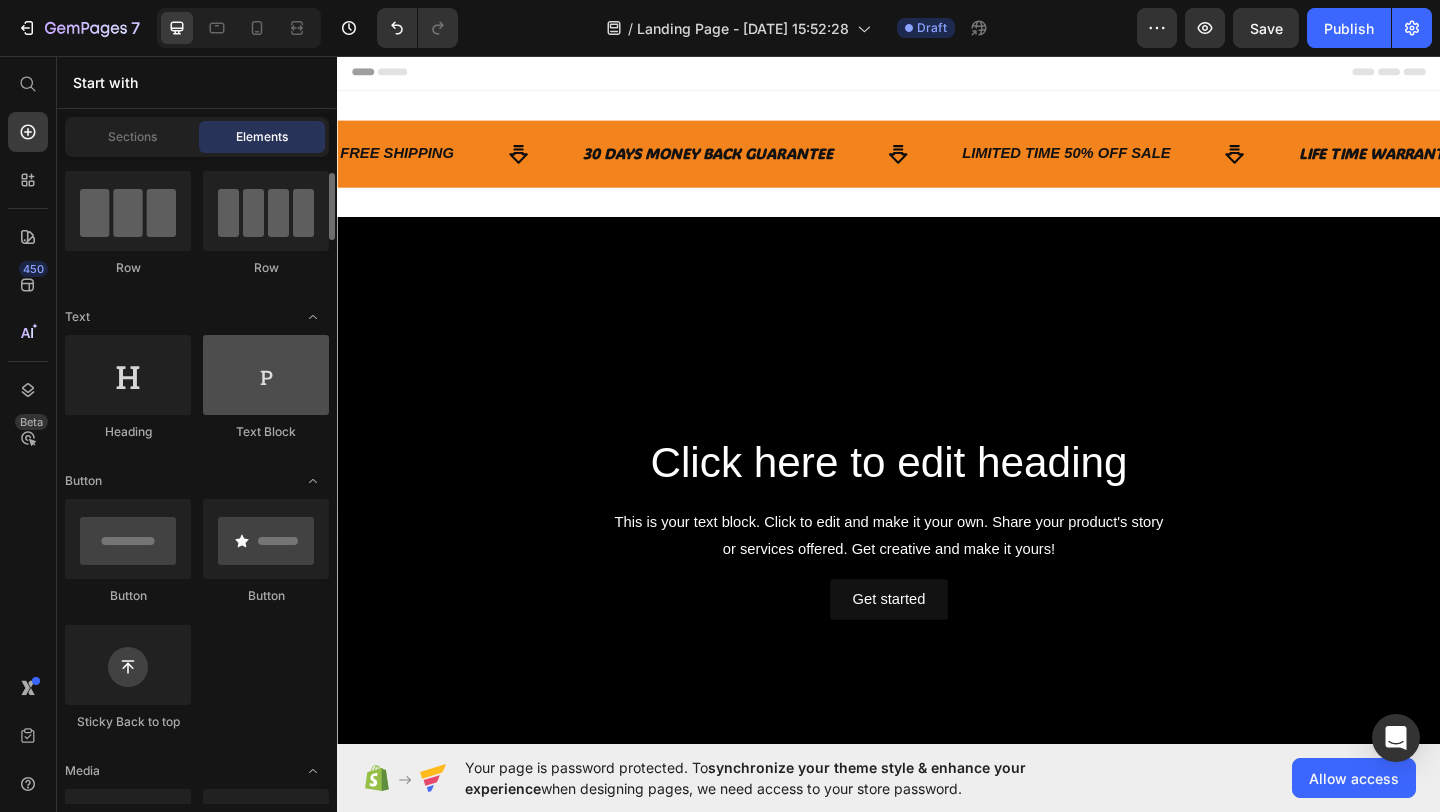 scroll, scrollTop: 154, scrollLeft: 0, axis: vertical 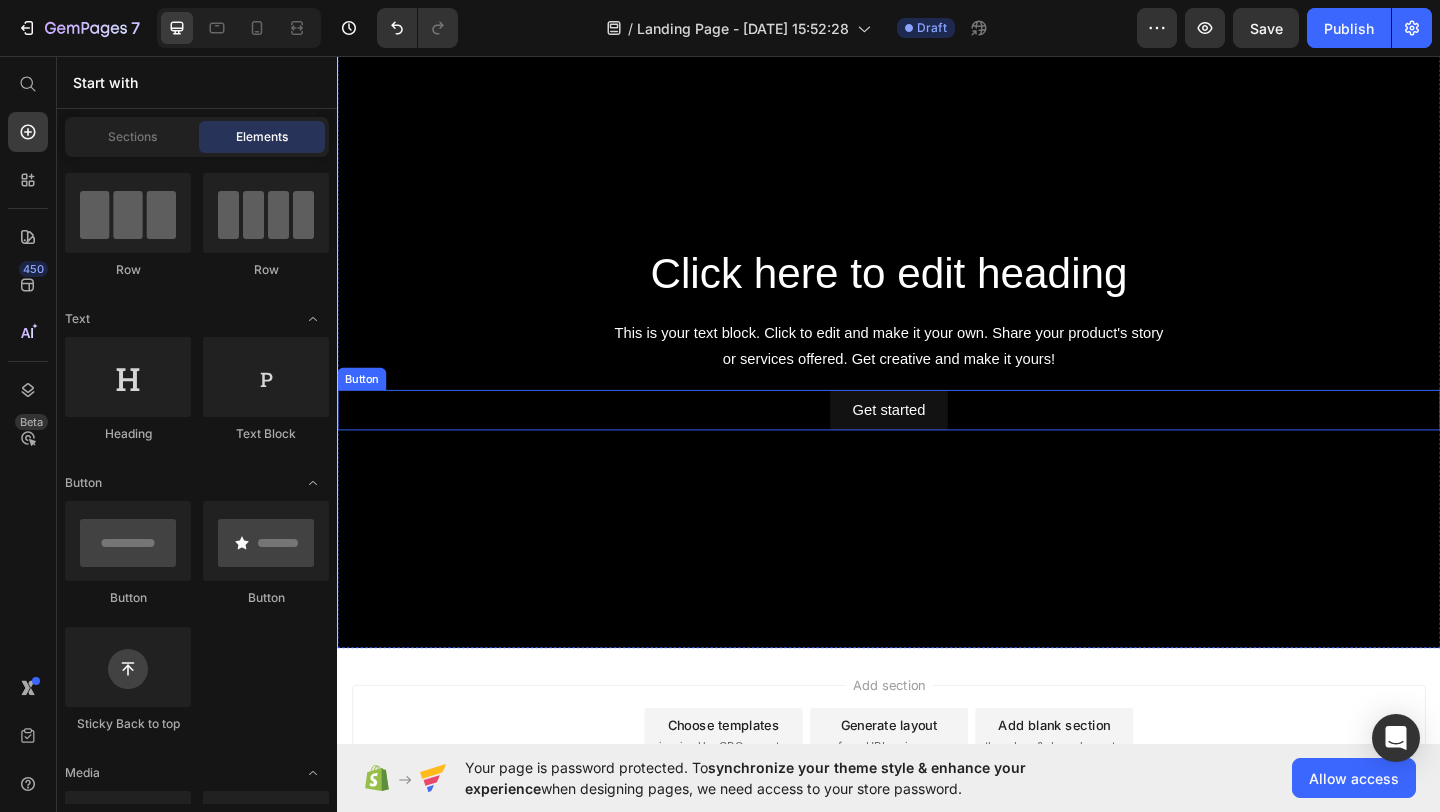 click on "Get started Button" at bounding box center [937, 441] 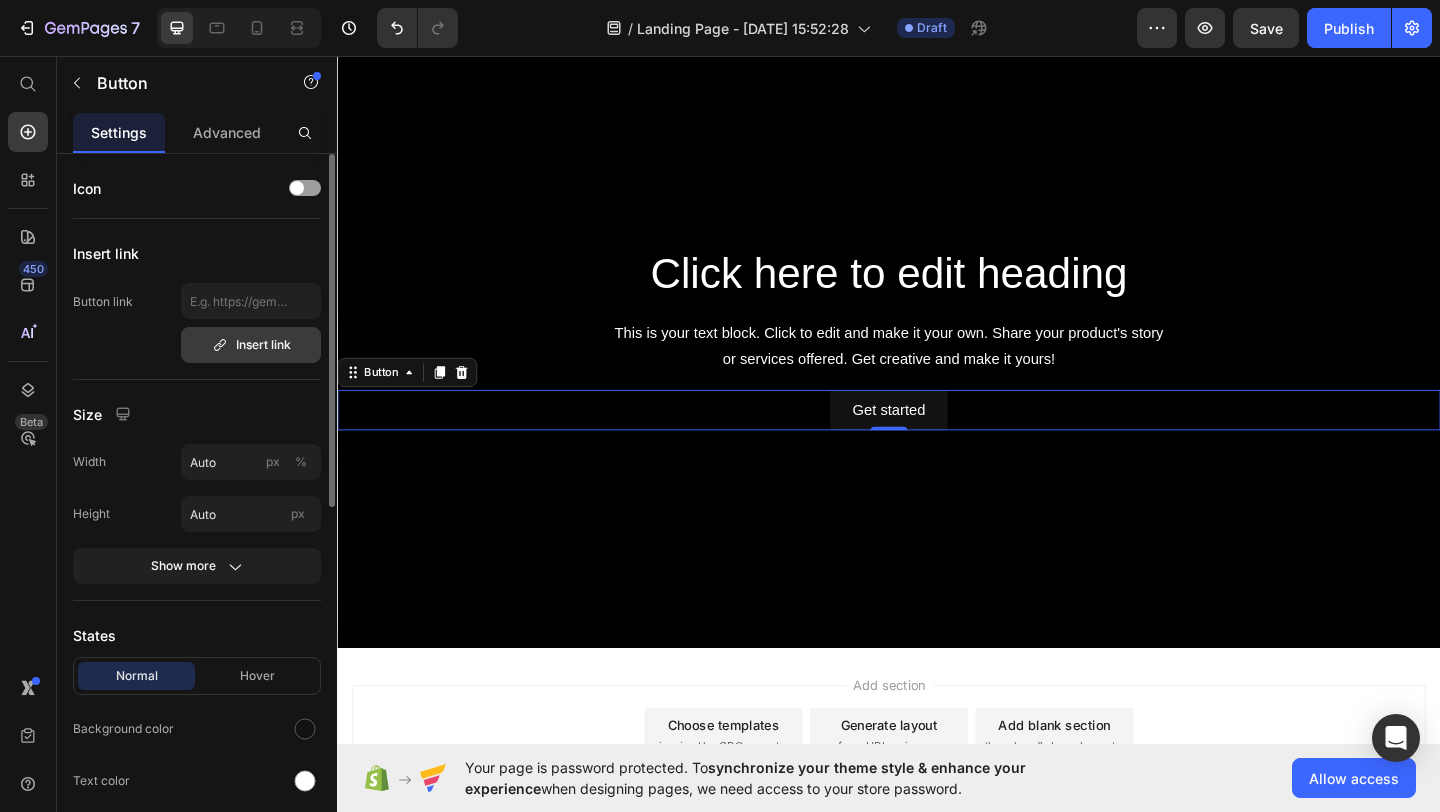 click on "Insert link" at bounding box center (251, 345) 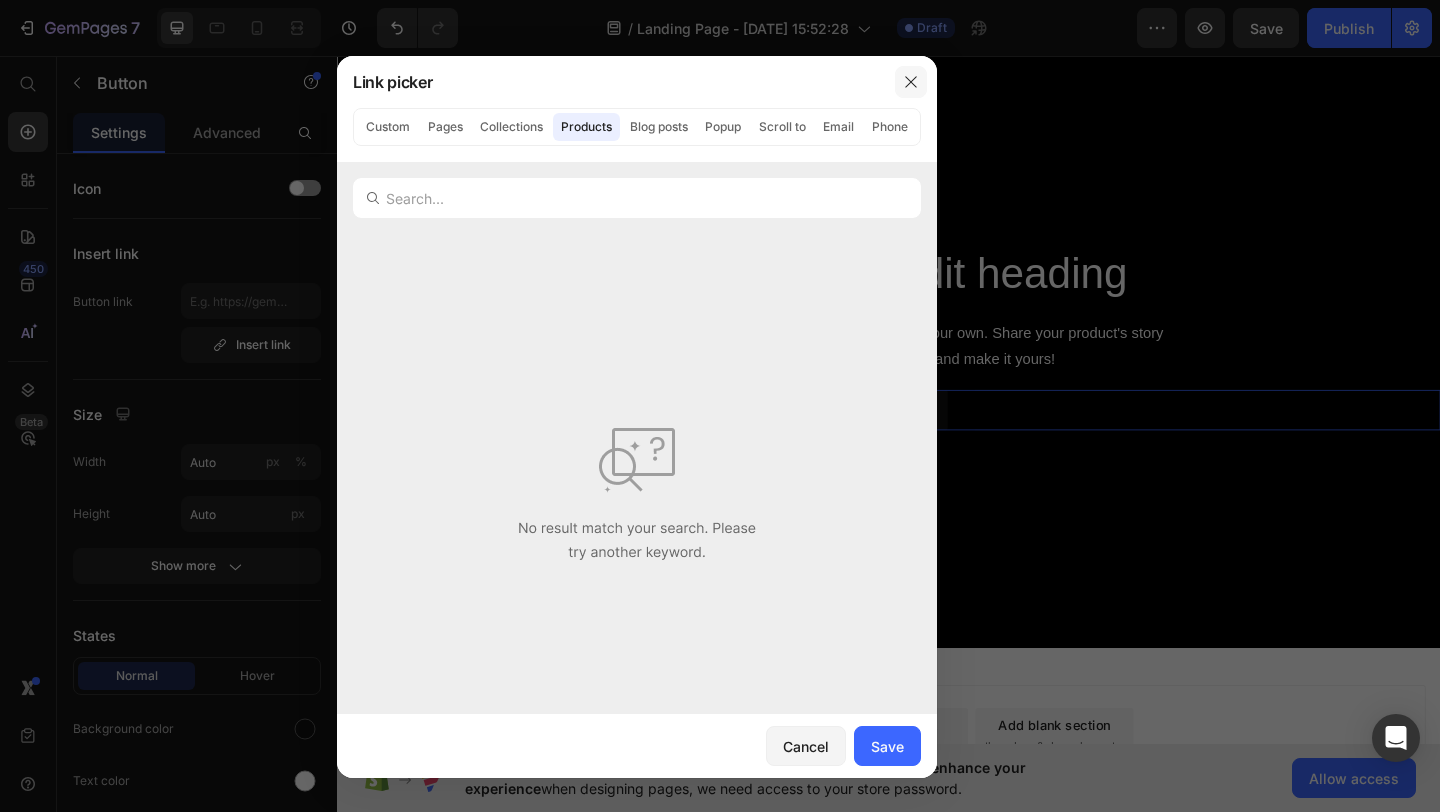 click 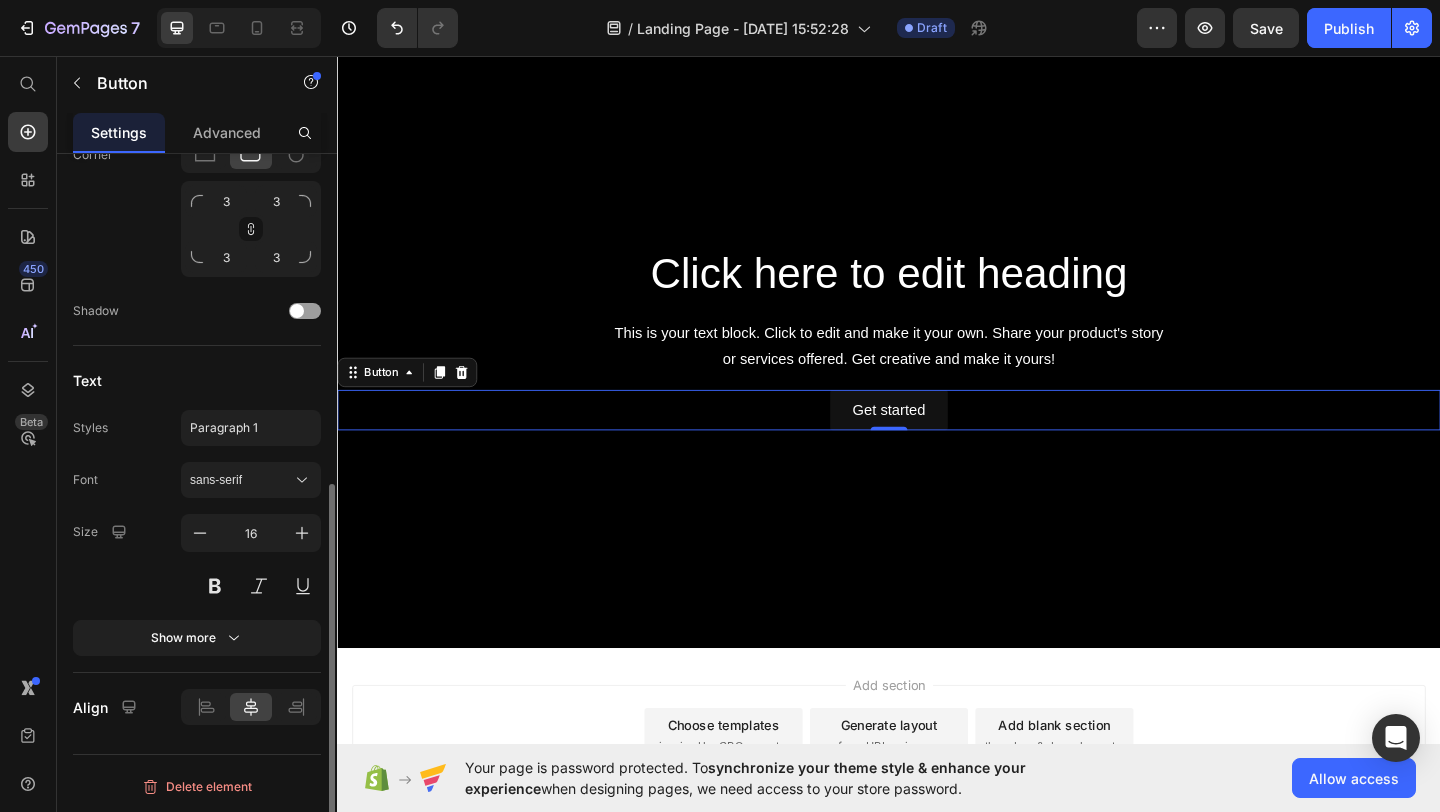 scroll, scrollTop: 0, scrollLeft: 0, axis: both 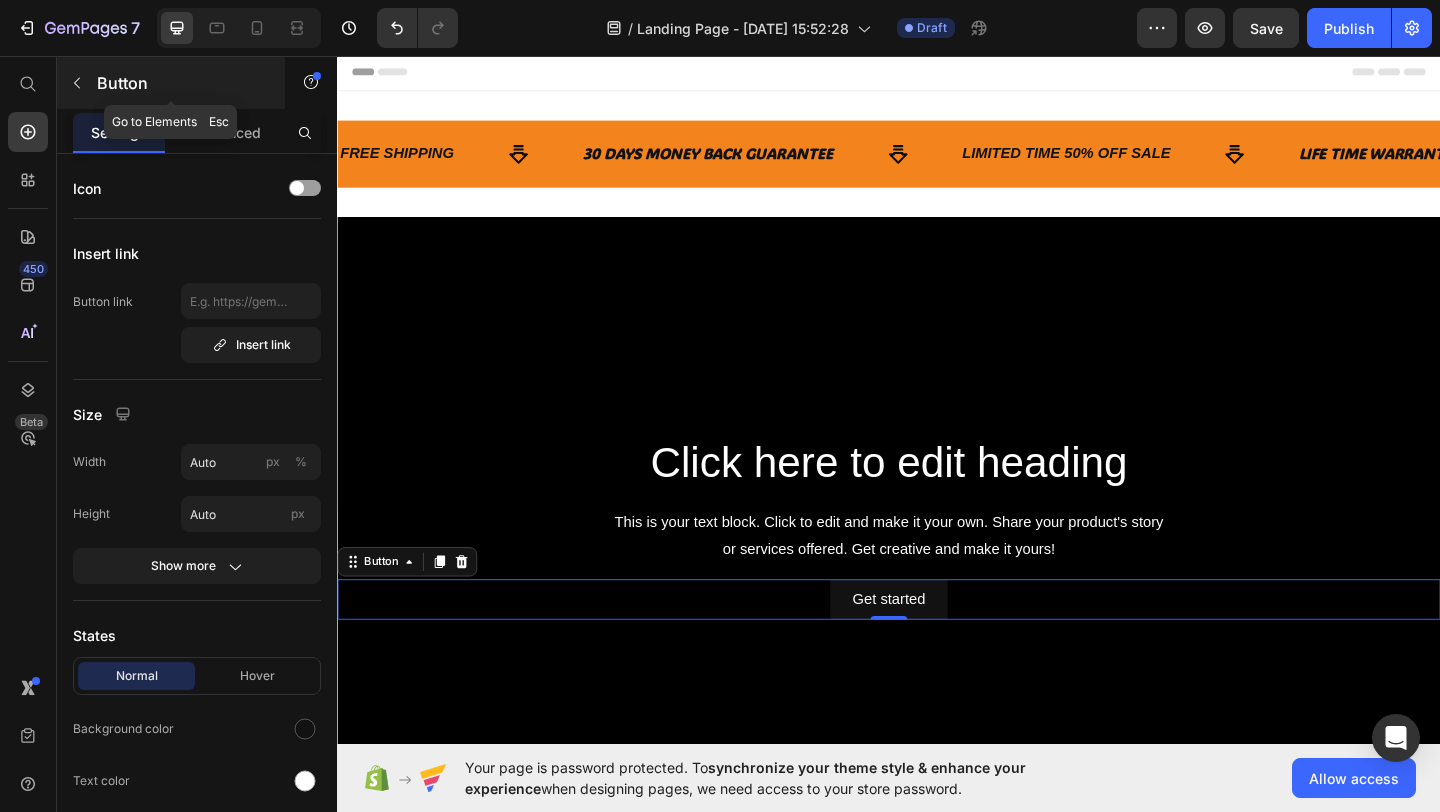click 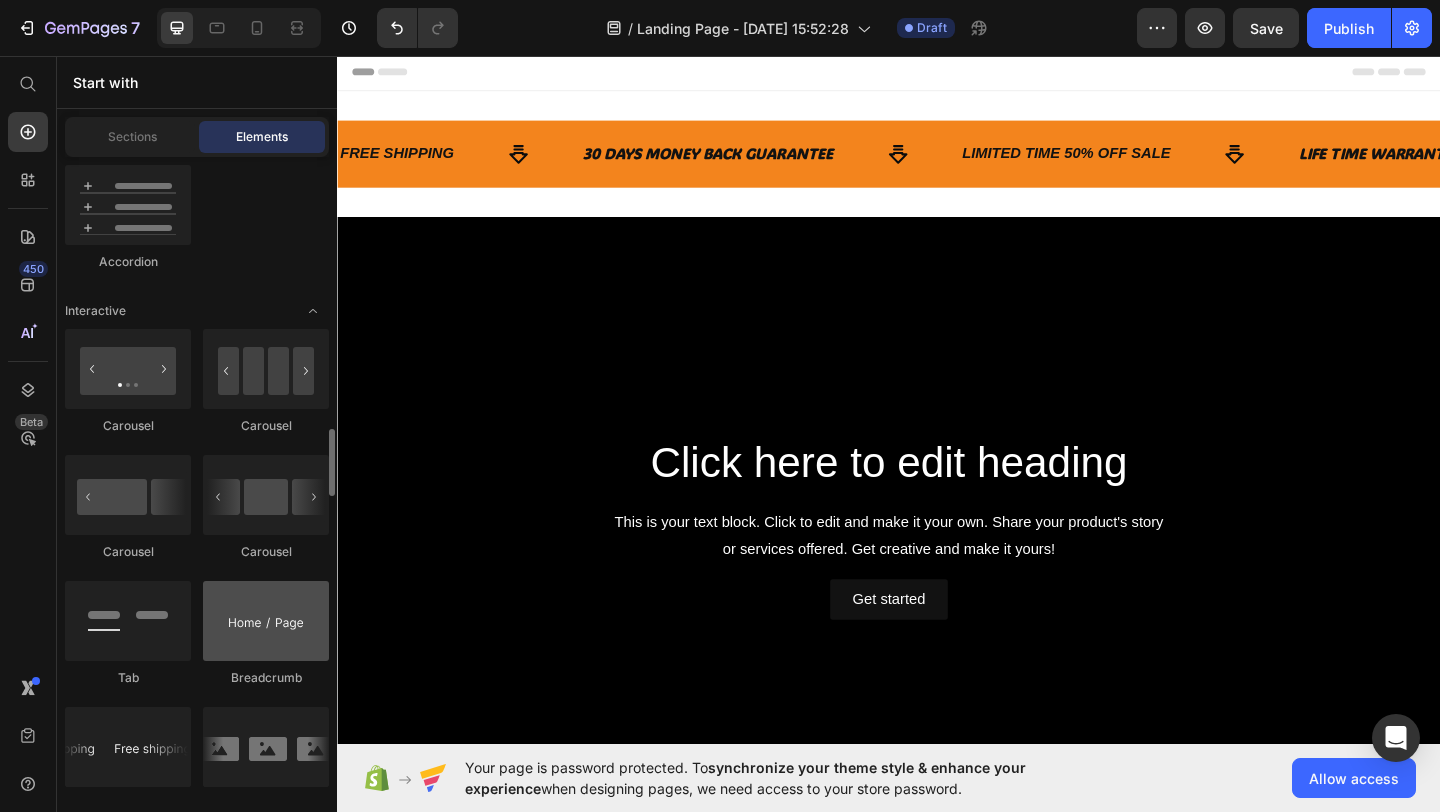 scroll, scrollTop: 2083, scrollLeft: 0, axis: vertical 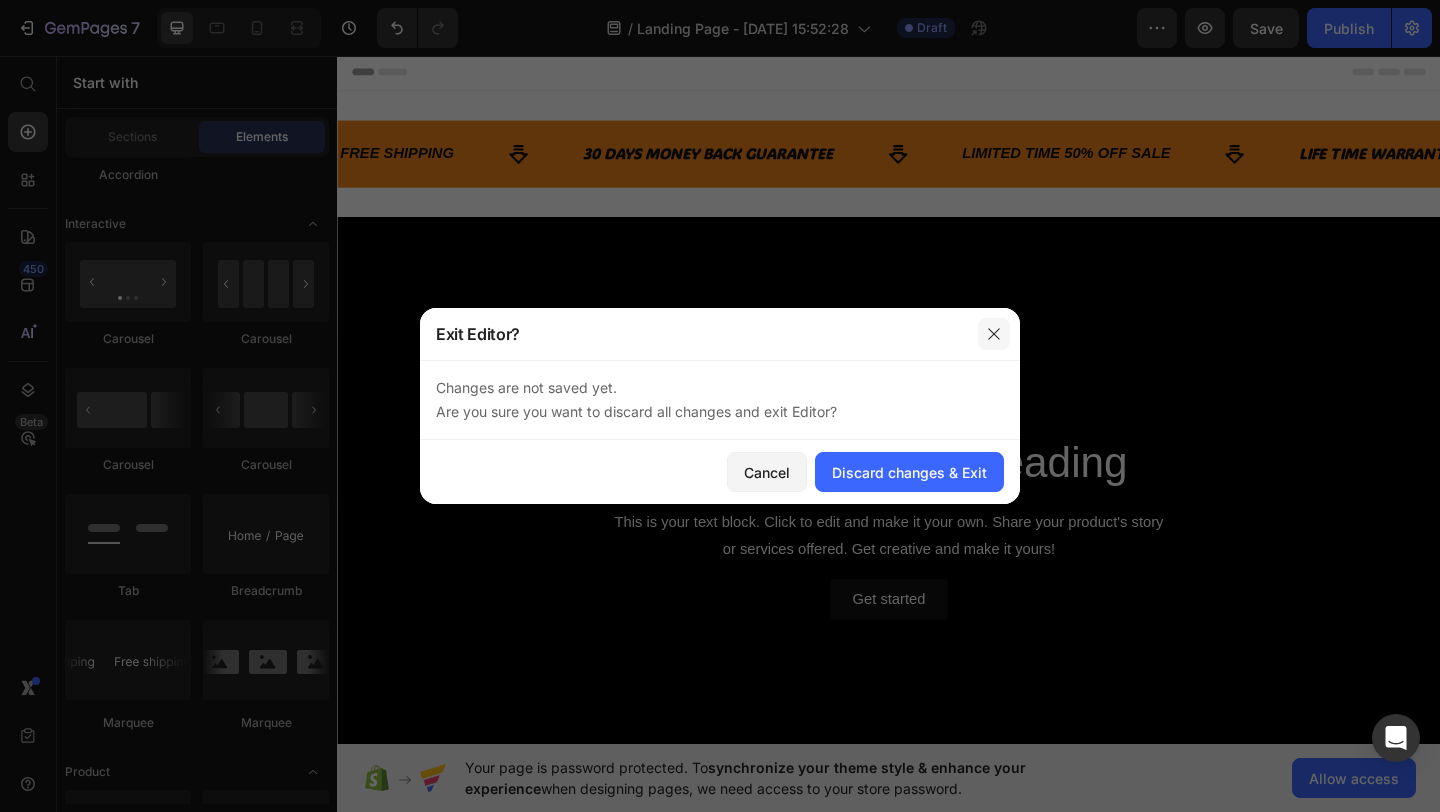 click 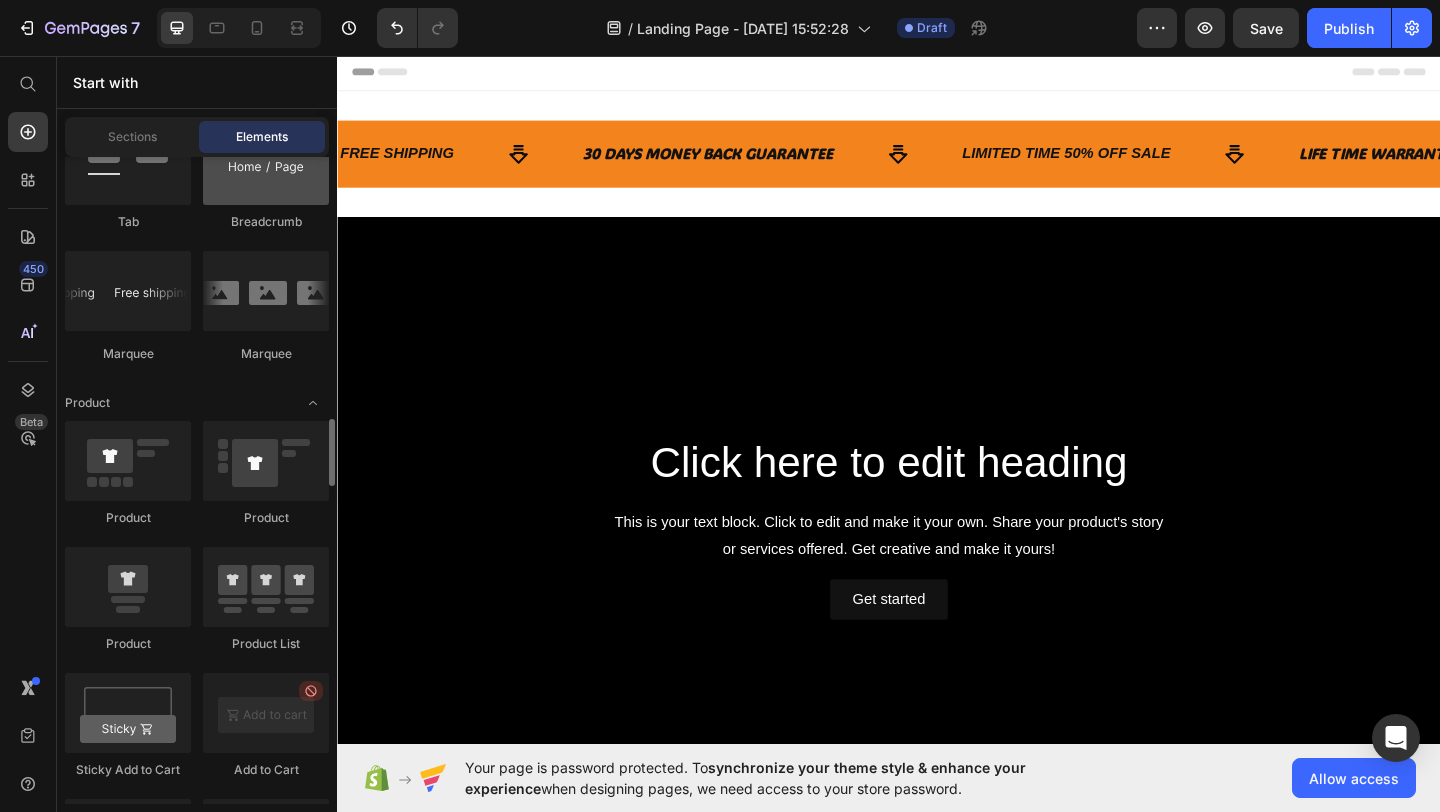 scroll, scrollTop: 2457, scrollLeft: 0, axis: vertical 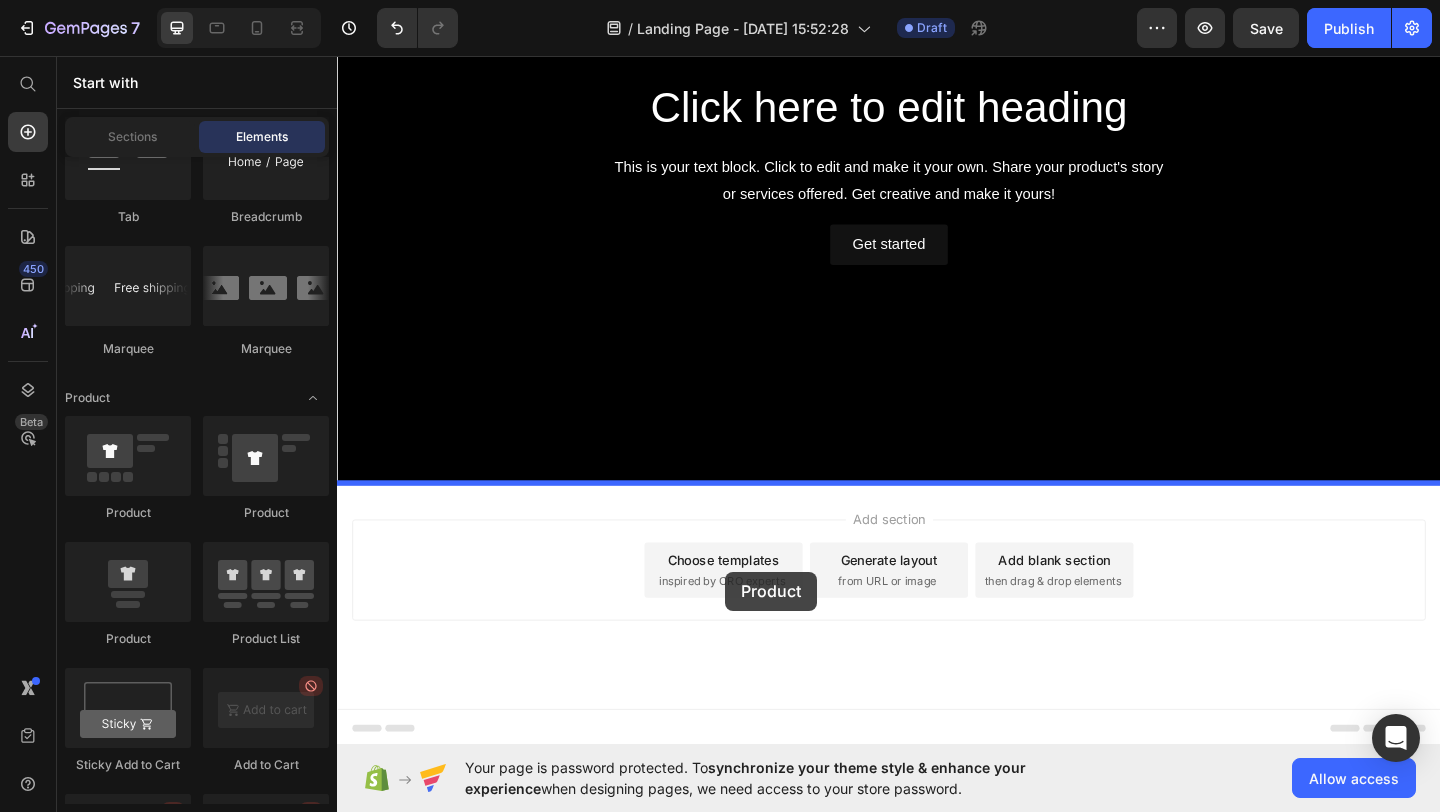 drag, startPoint x: 581, startPoint y: 523, endPoint x: 759, endPoint y: 617, distance: 201.2958 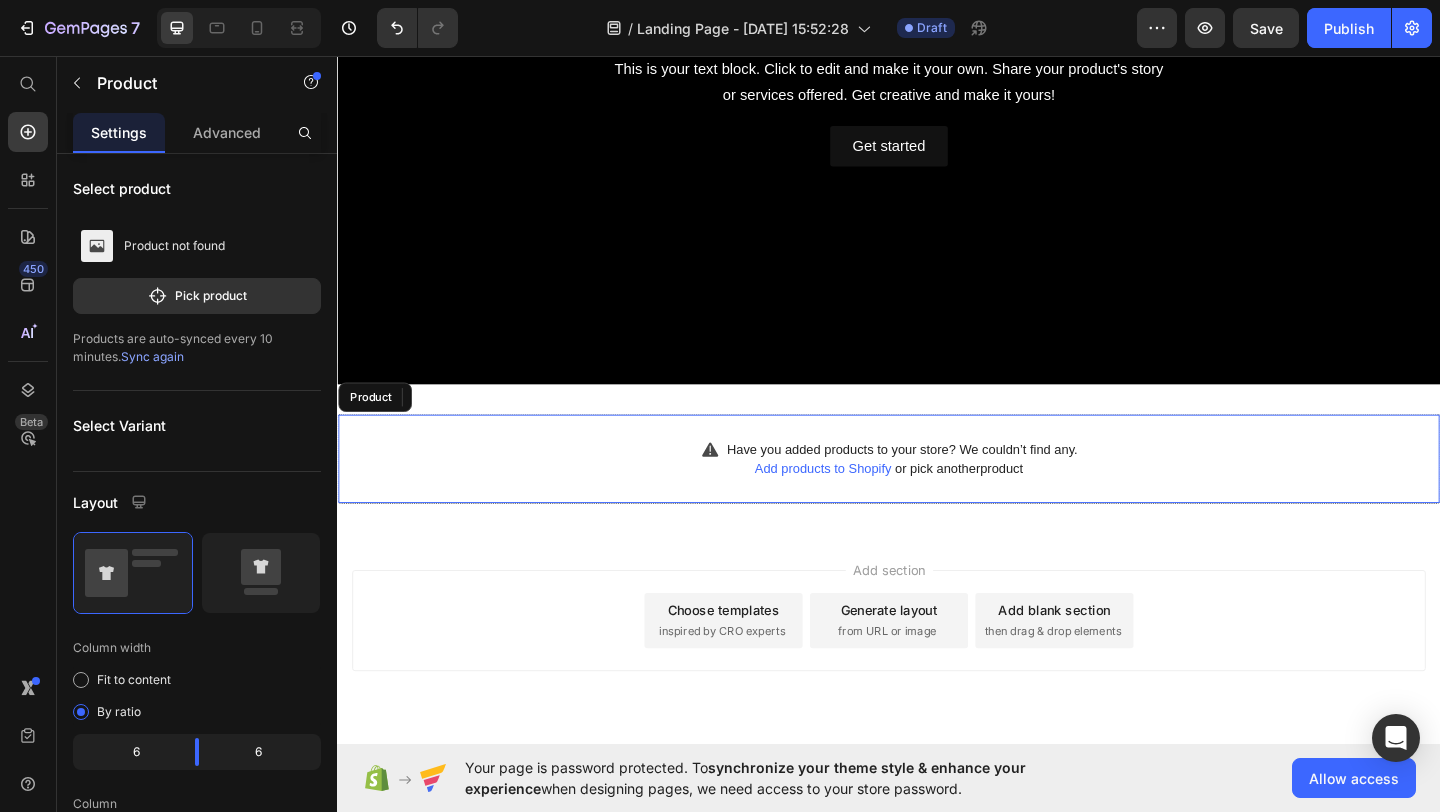 scroll, scrollTop: 548, scrollLeft: 0, axis: vertical 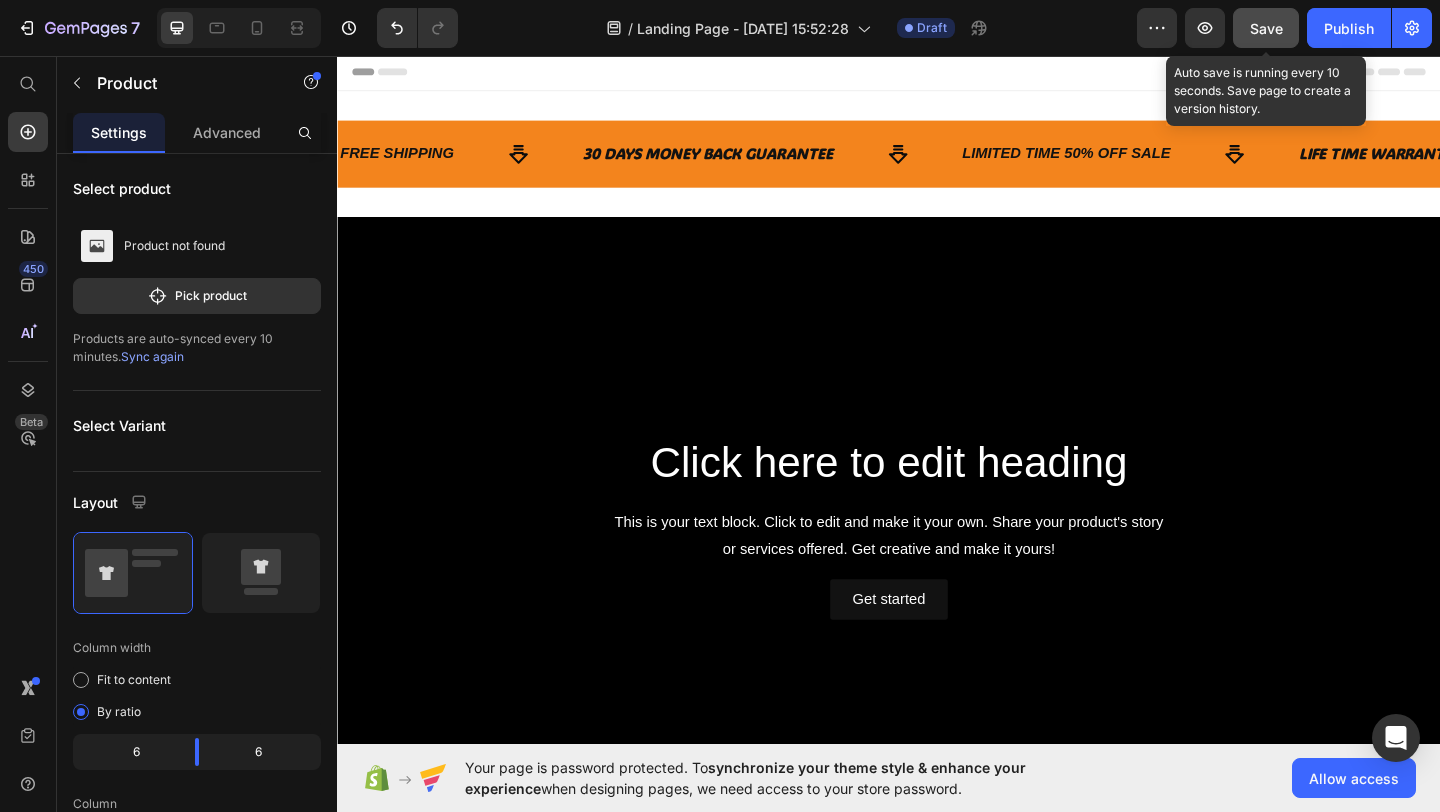 click on "Save" at bounding box center (1266, 28) 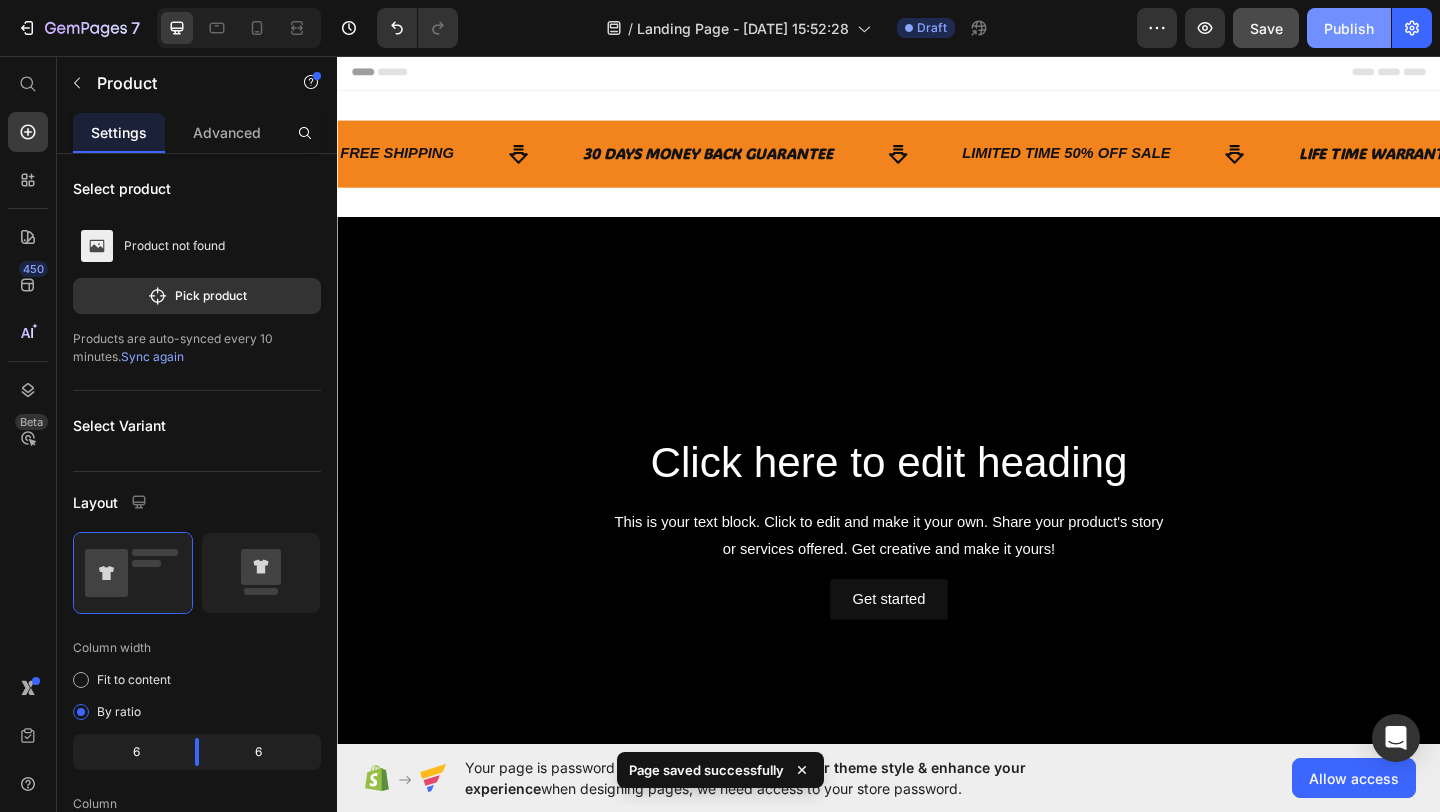 click on "Publish" at bounding box center [1349, 28] 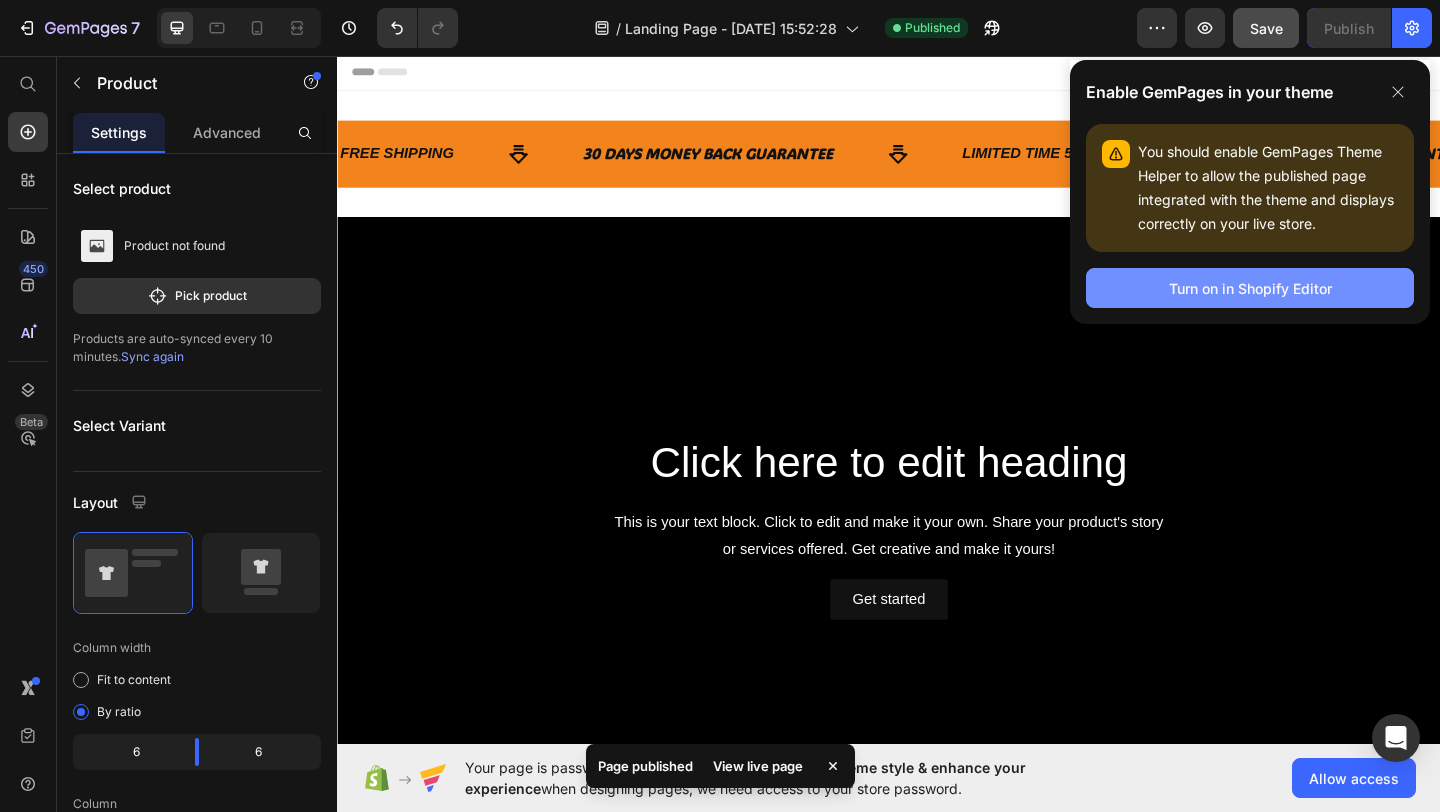 click on "Turn on in Shopify Editor" at bounding box center [1250, 288] 